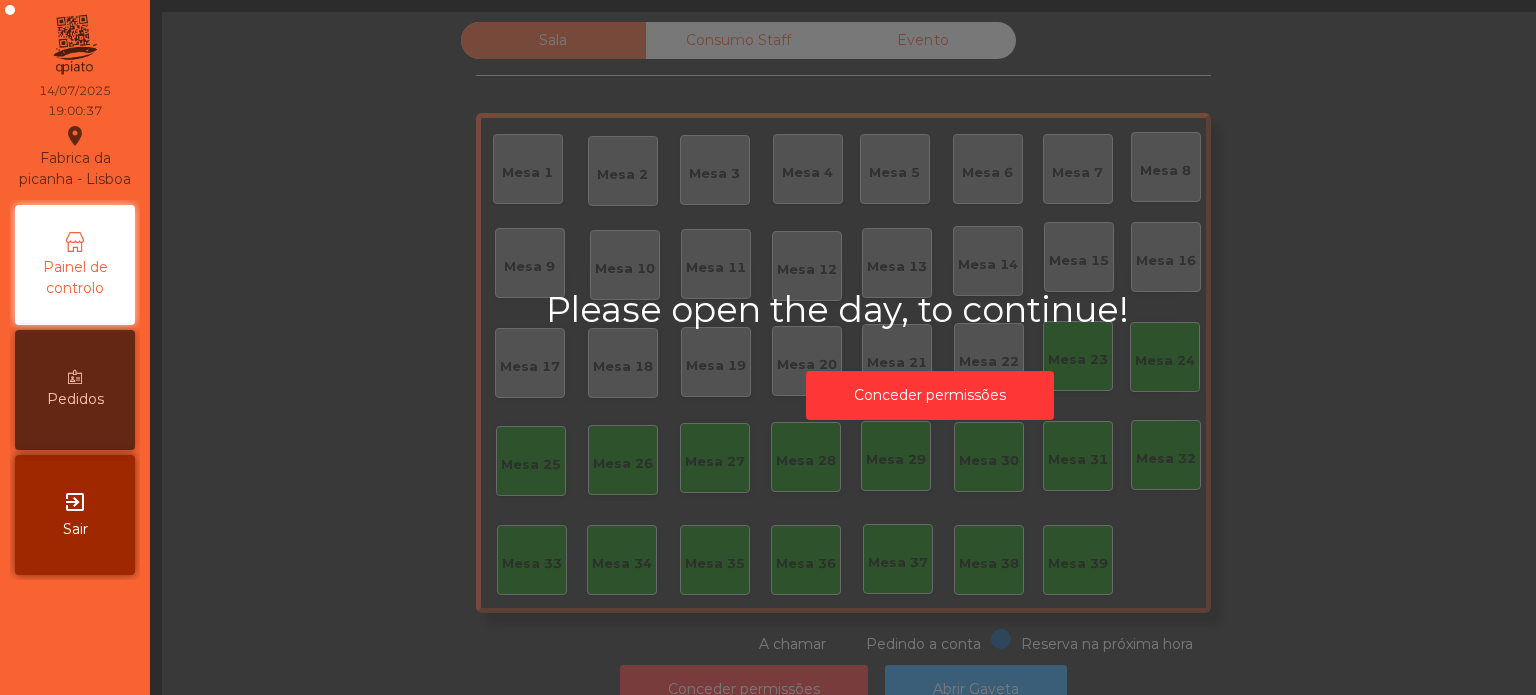 scroll, scrollTop: 0, scrollLeft: 0, axis: both 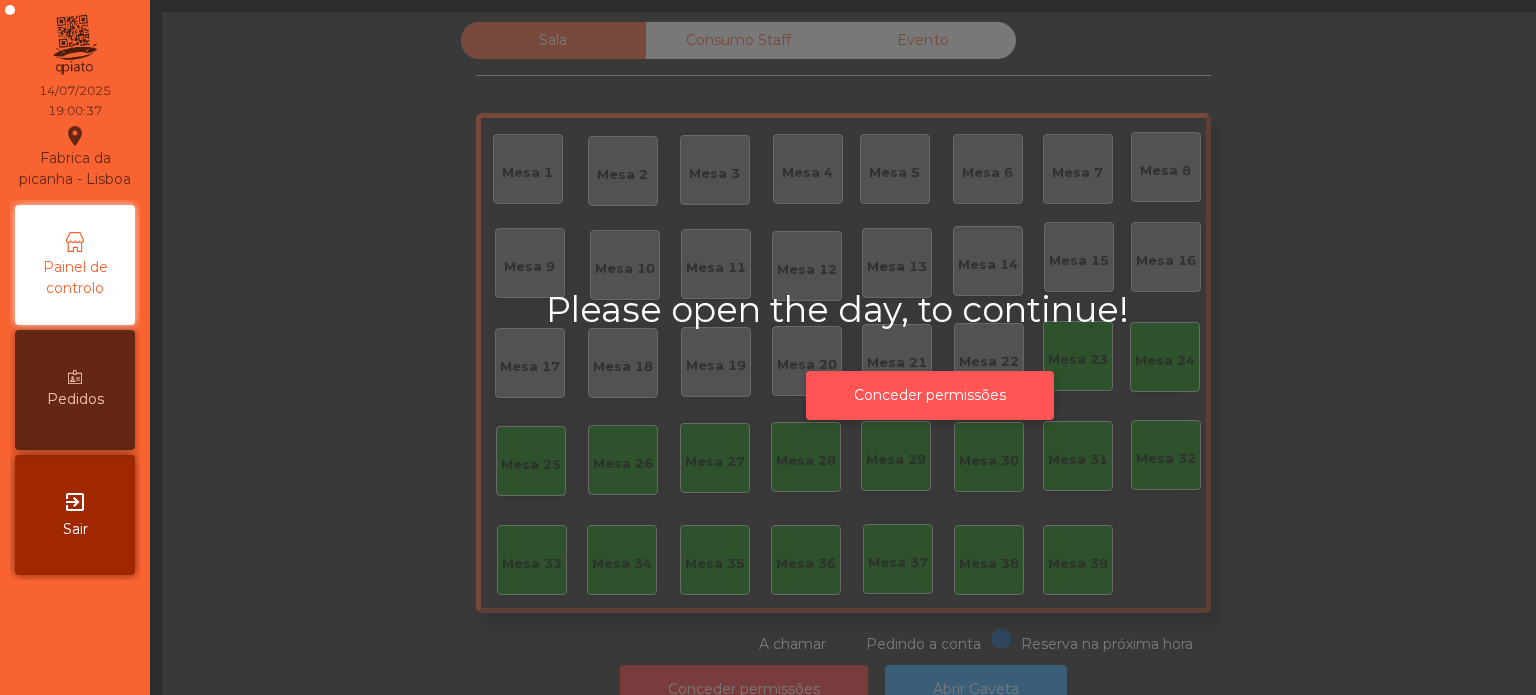 click on "Conceder permissões" 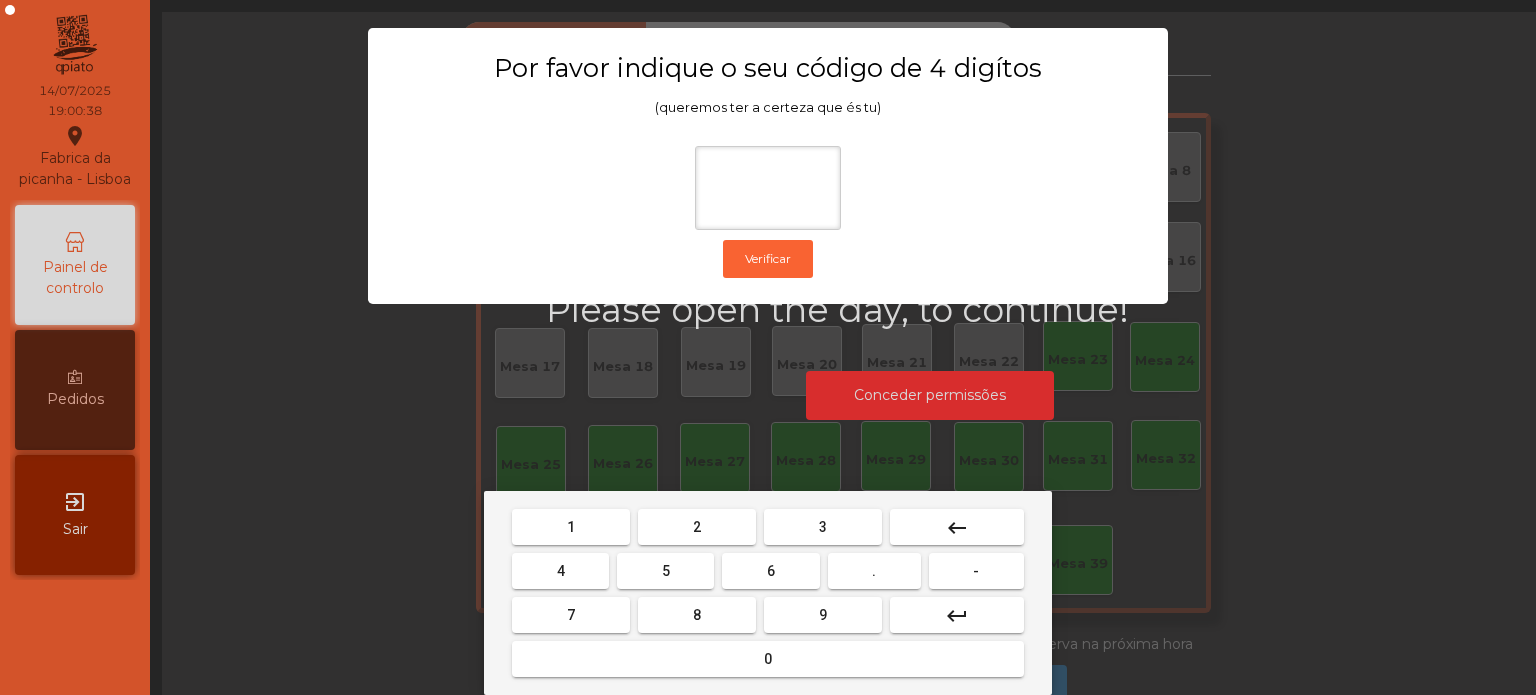 click on "1" at bounding box center (571, 527) 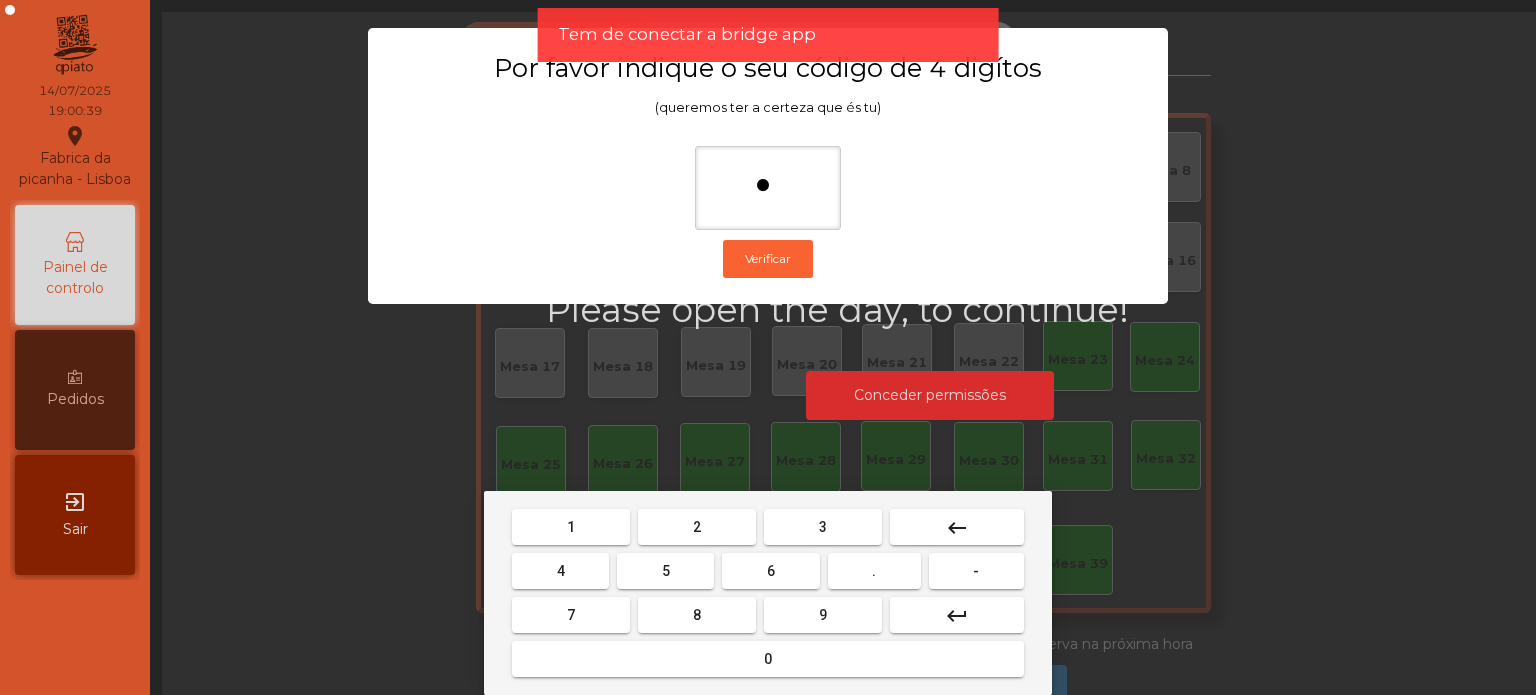 click on "1 2 3 keyboard_backspace 4 5 6 . - 7 8 9 keyboard_return 0" at bounding box center (768, 593) 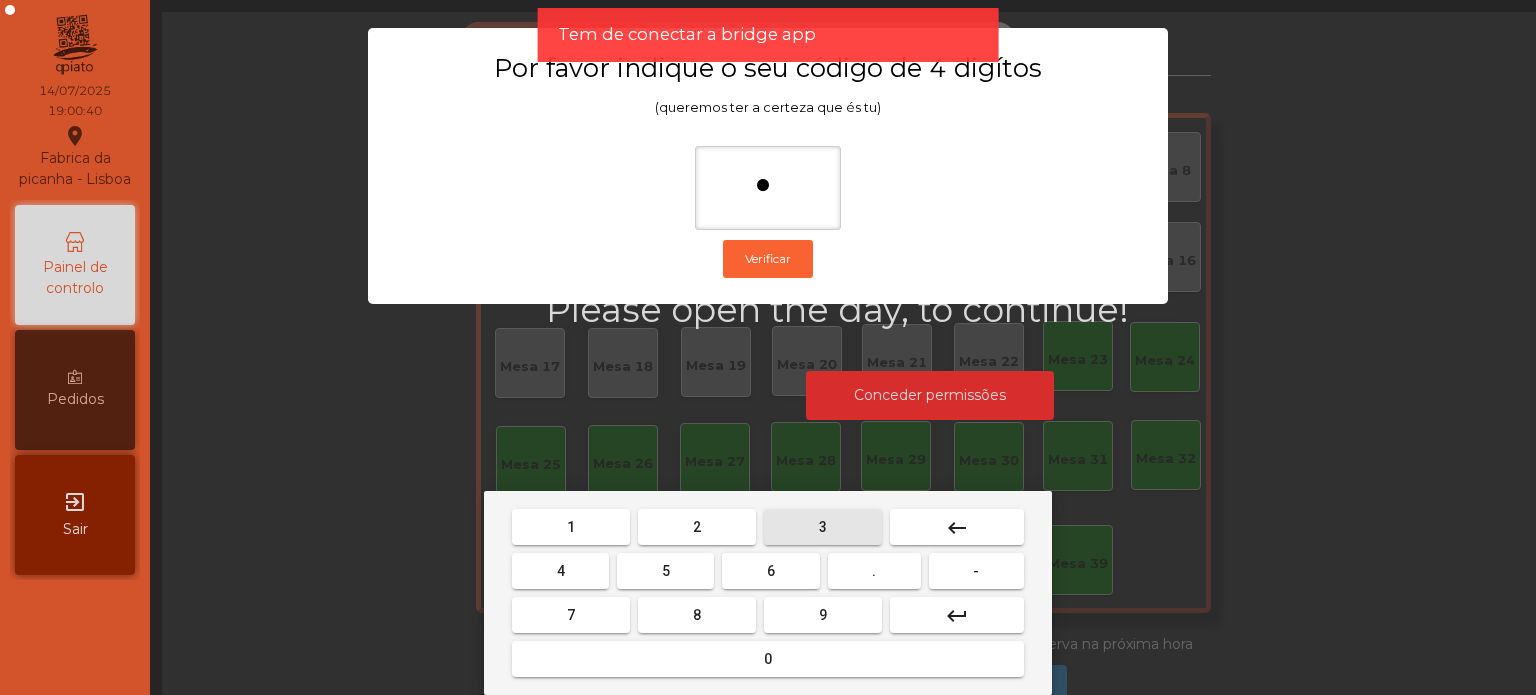 click on "3" at bounding box center [823, 527] 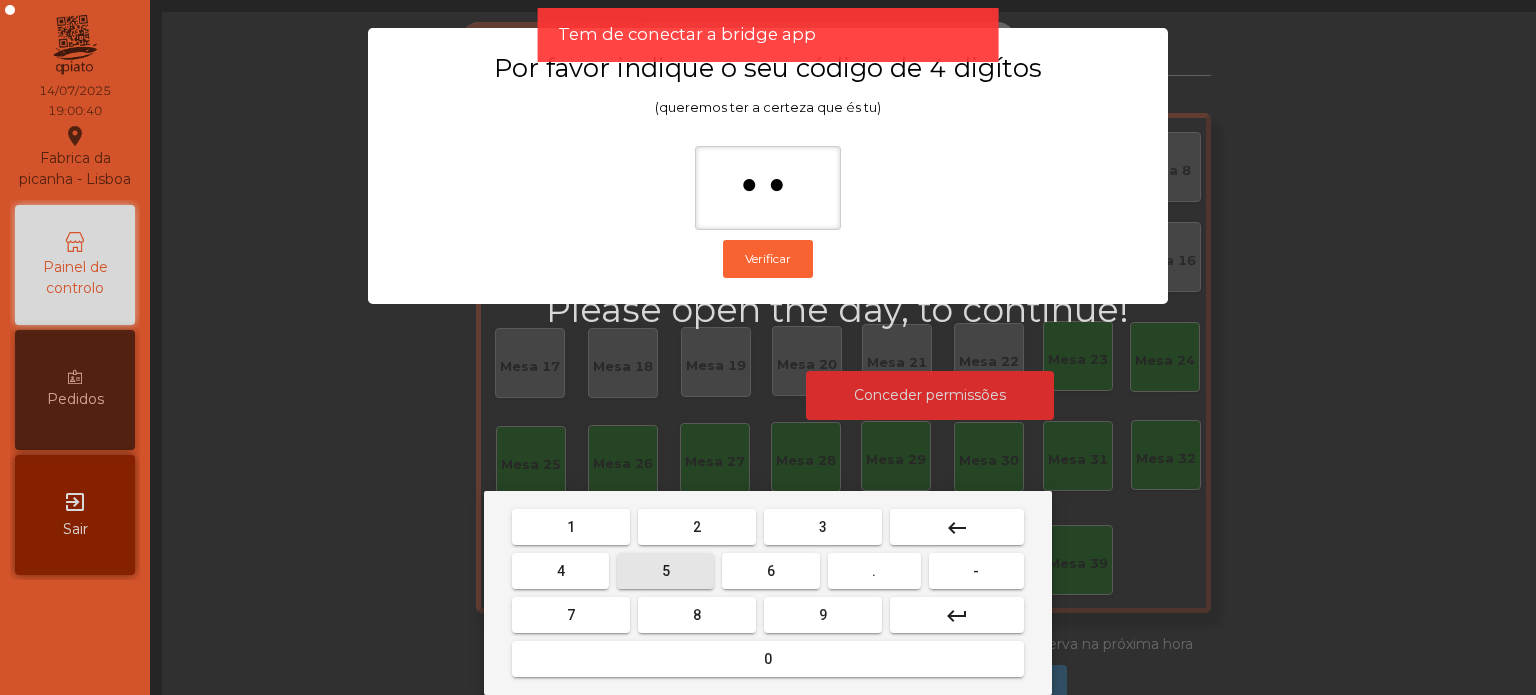 click on "5" at bounding box center (665, 571) 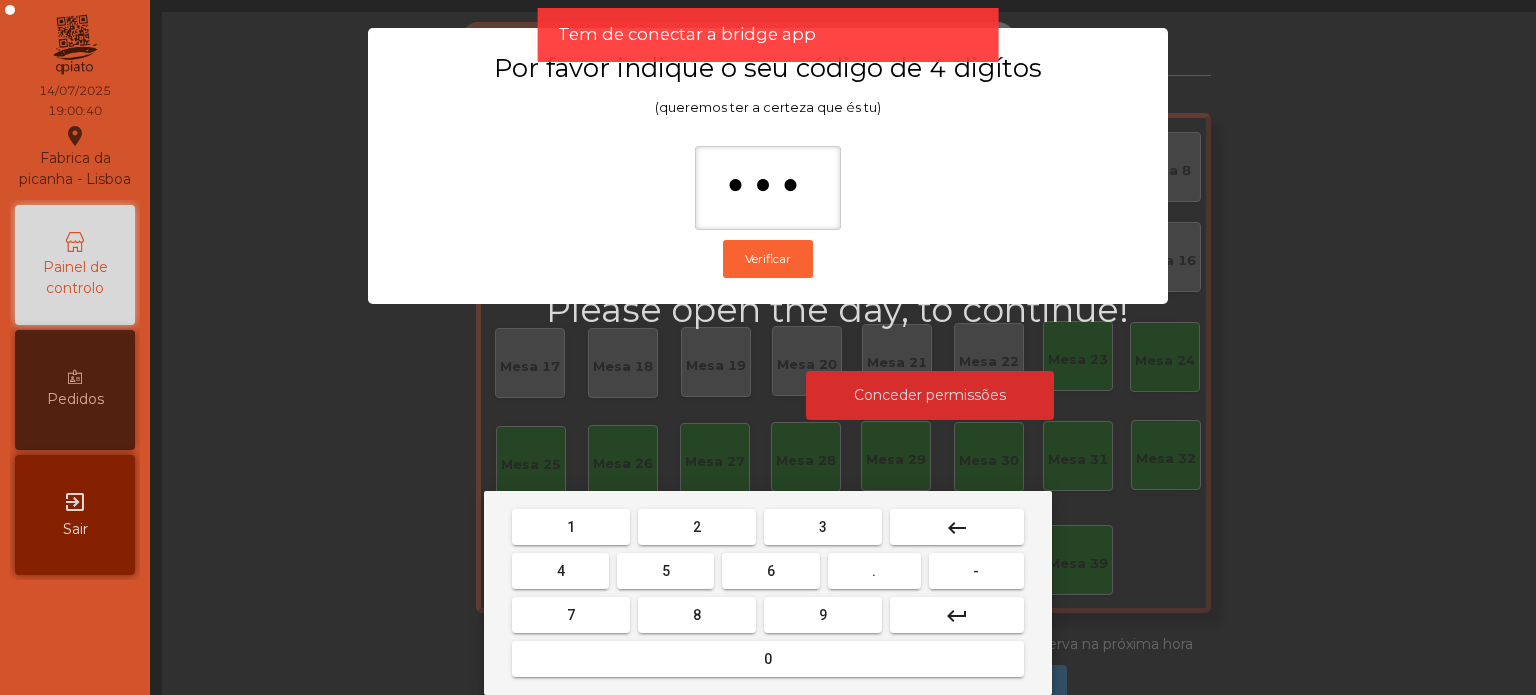 click on "0" at bounding box center (768, 659) 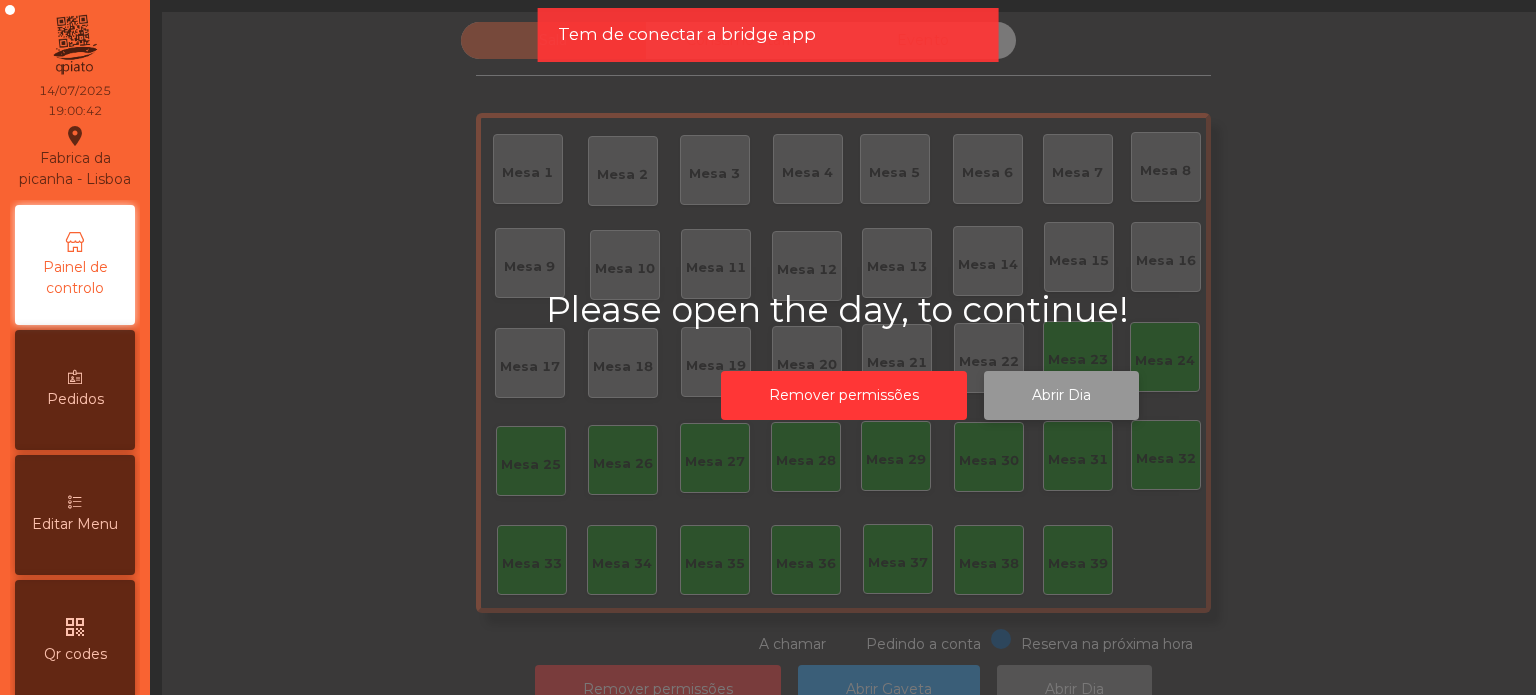 click on "Abrir Dia" 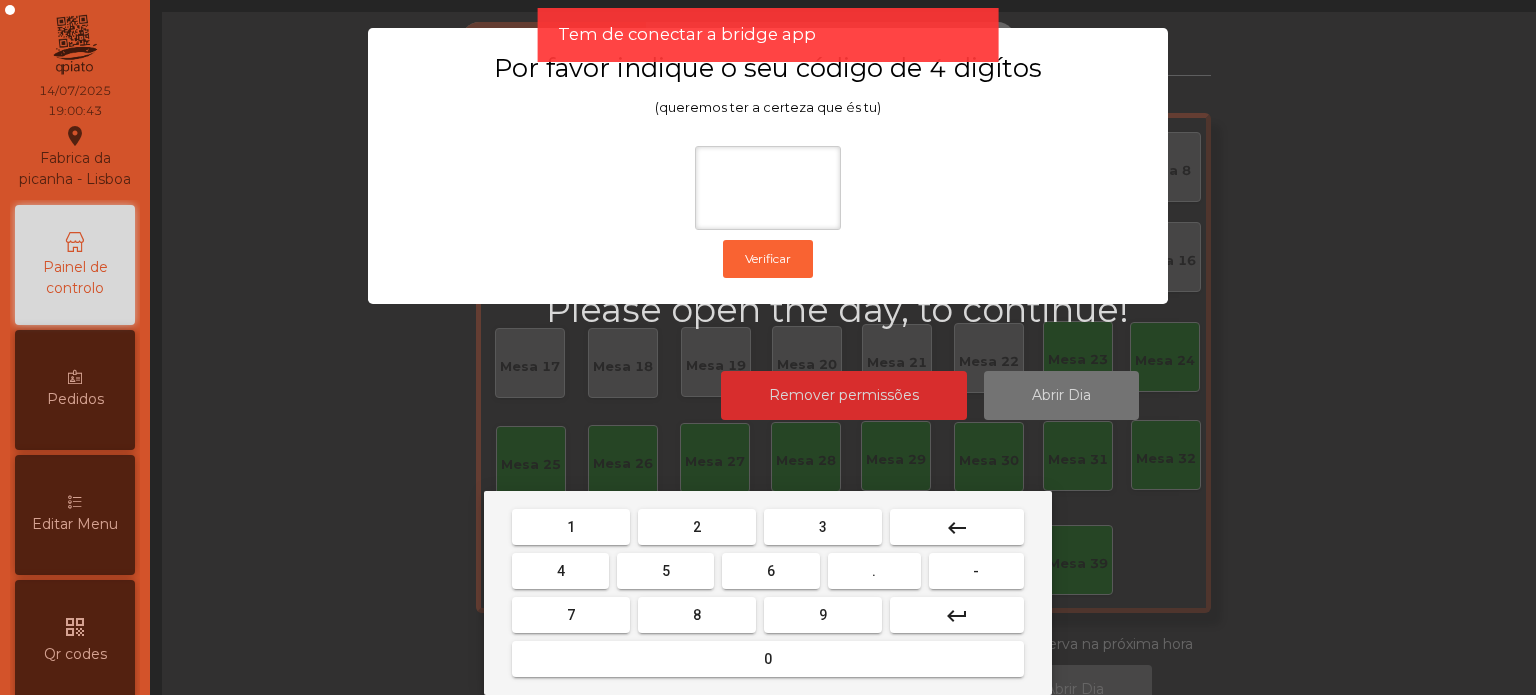 click on "1" at bounding box center [571, 527] 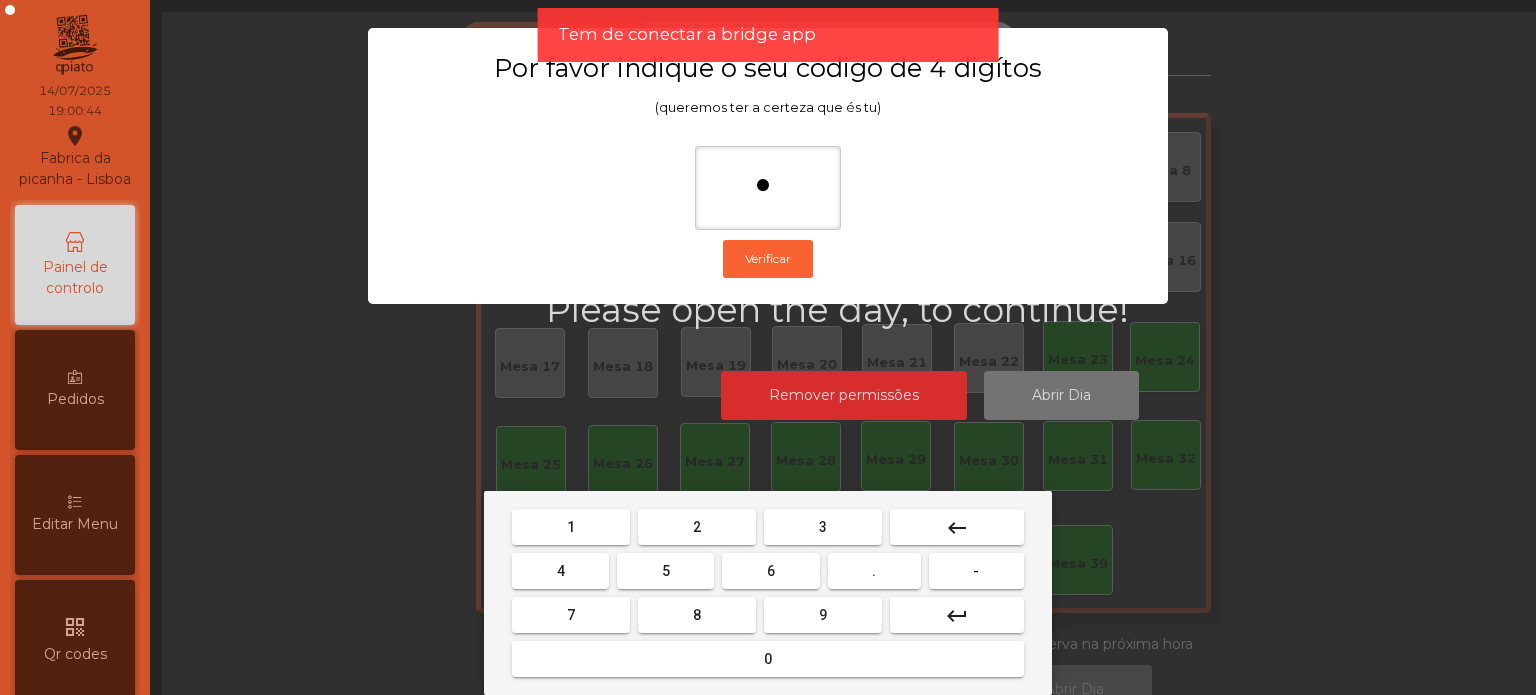 click on "3" at bounding box center (823, 527) 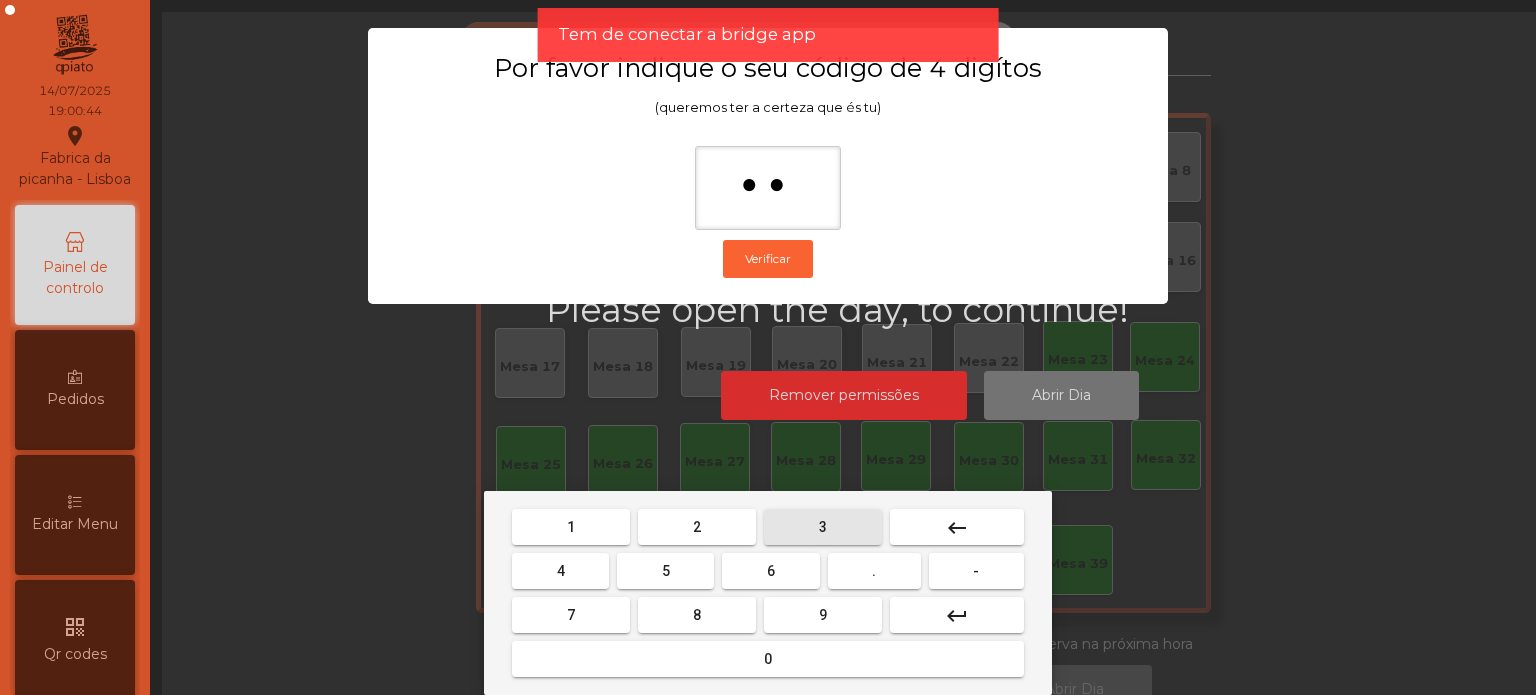 click on "5" at bounding box center (665, 571) 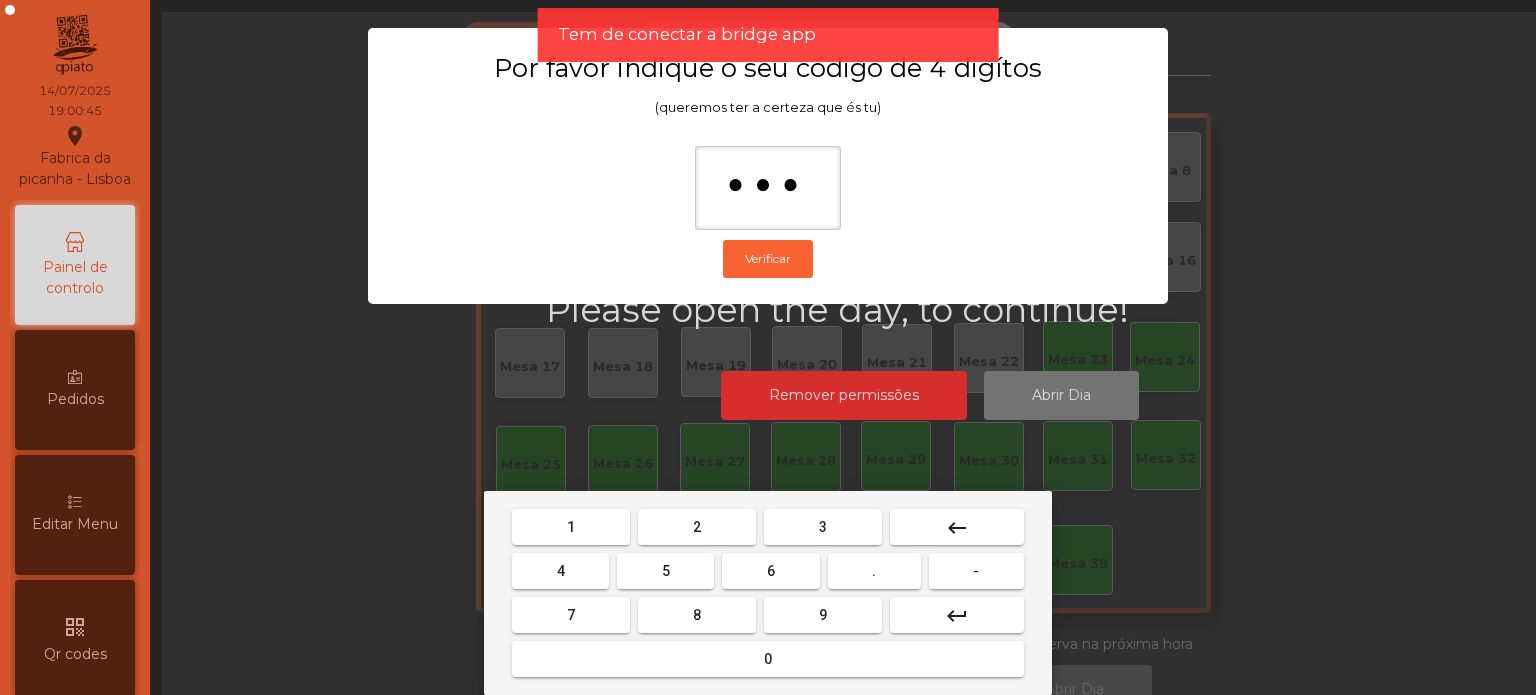 click on "0" at bounding box center [768, 659] 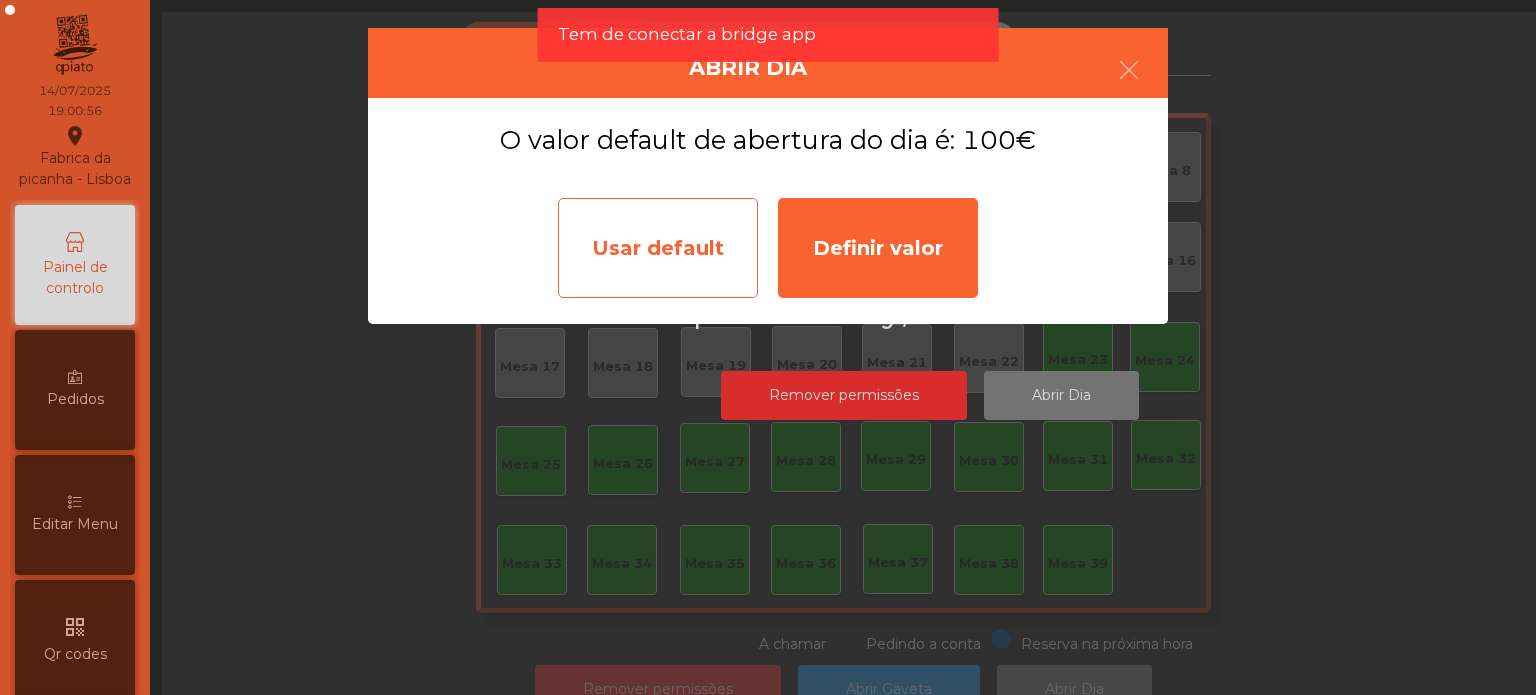 click on "Usar default" 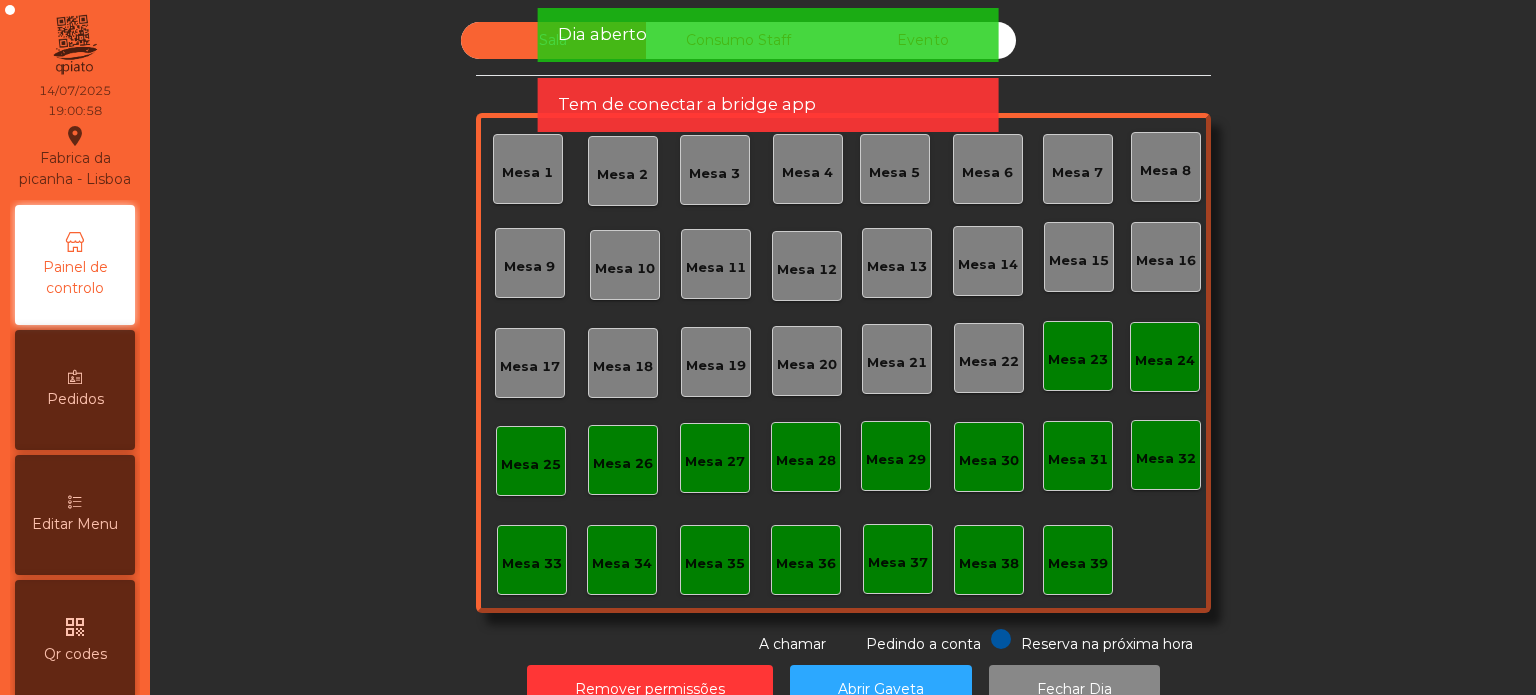 scroll, scrollTop: 55, scrollLeft: 0, axis: vertical 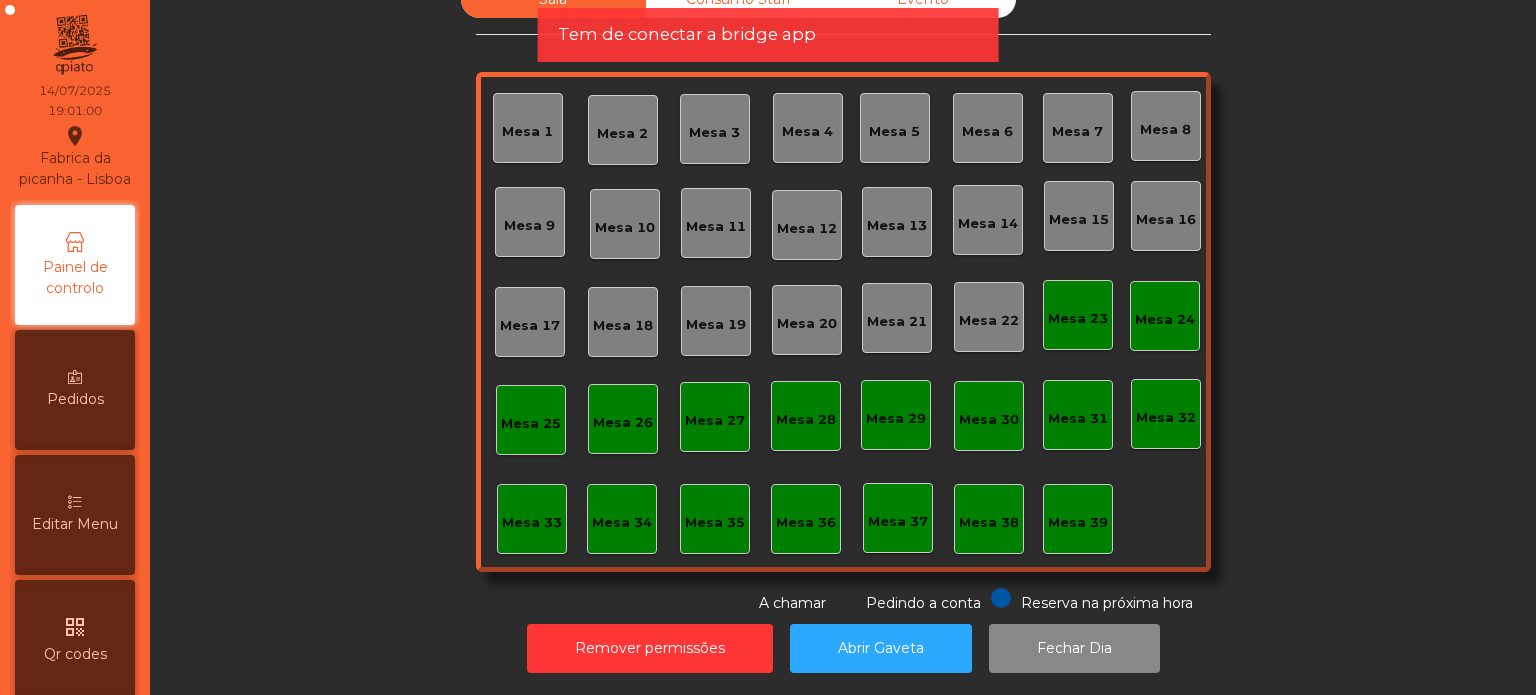 click on "Mesa 39" 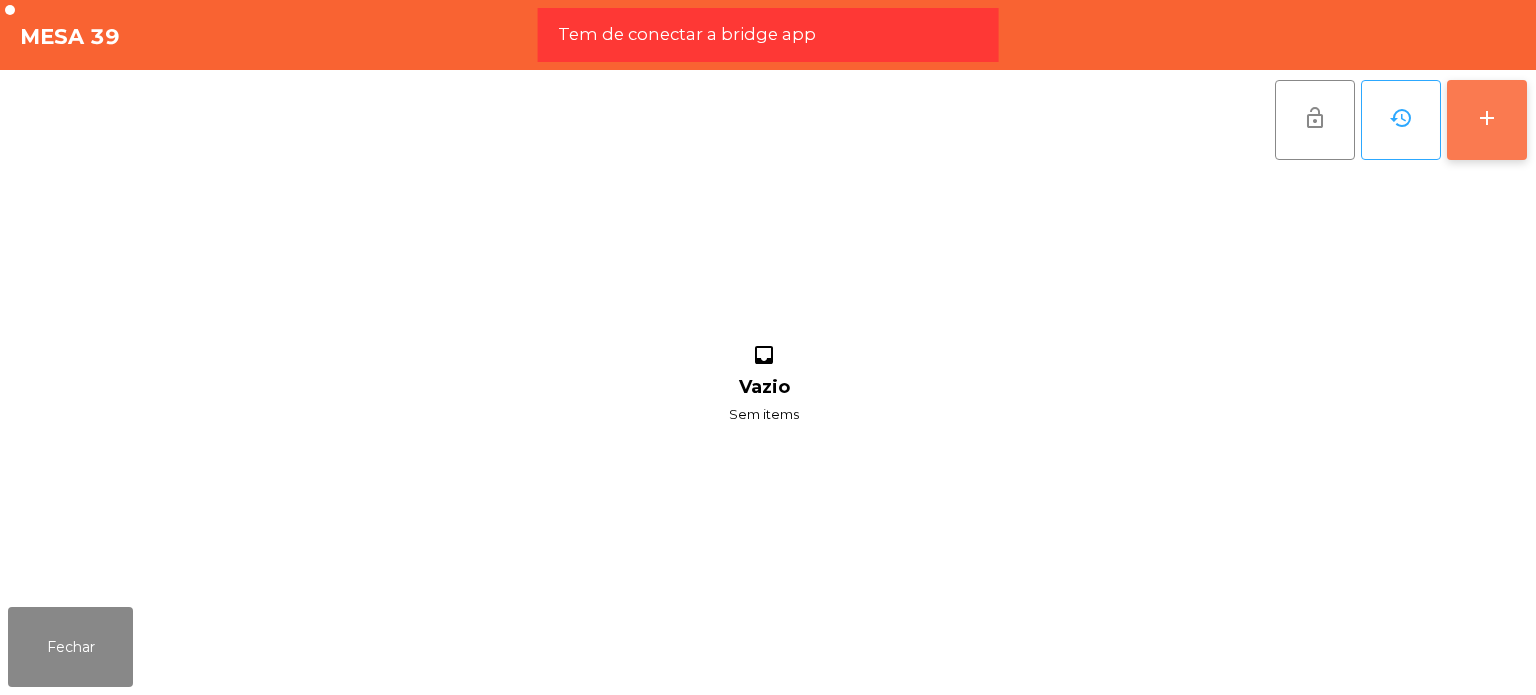 click on "add" 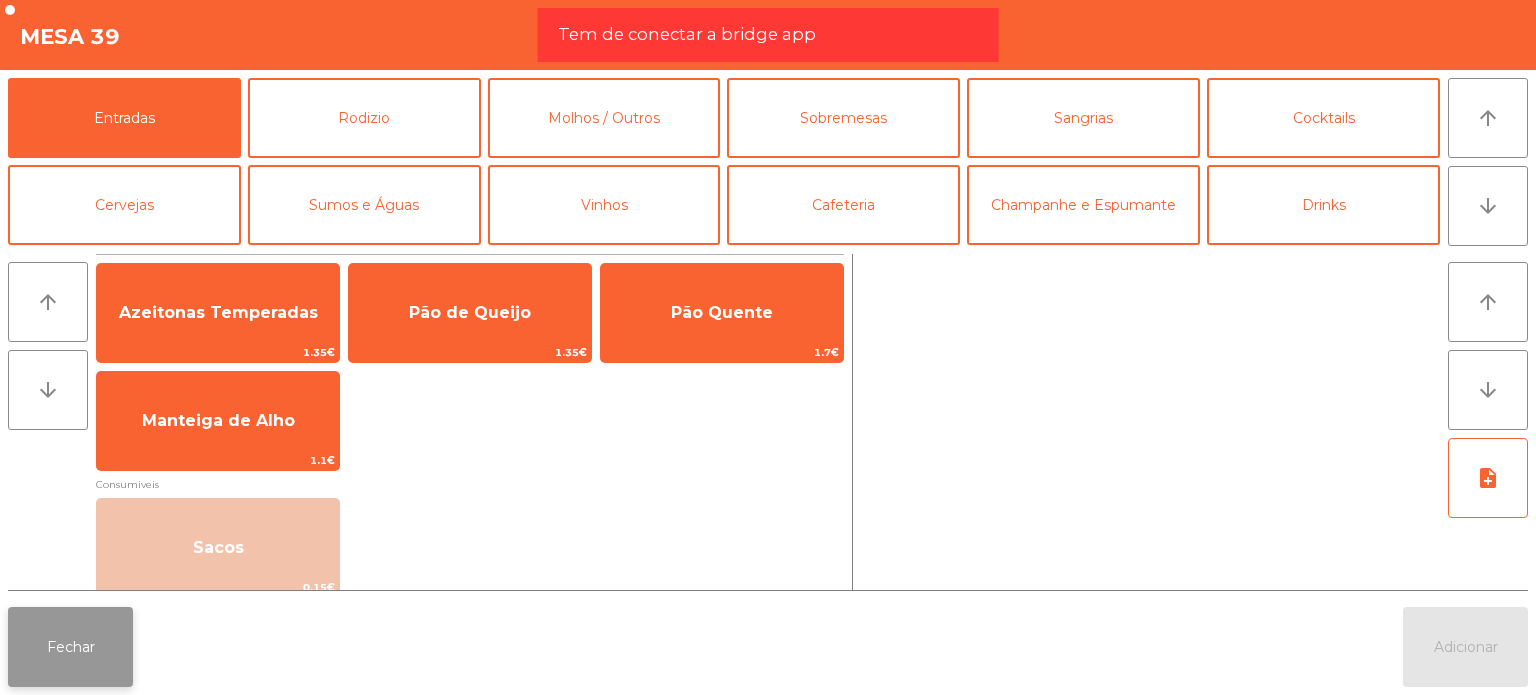 click on "Fechar" 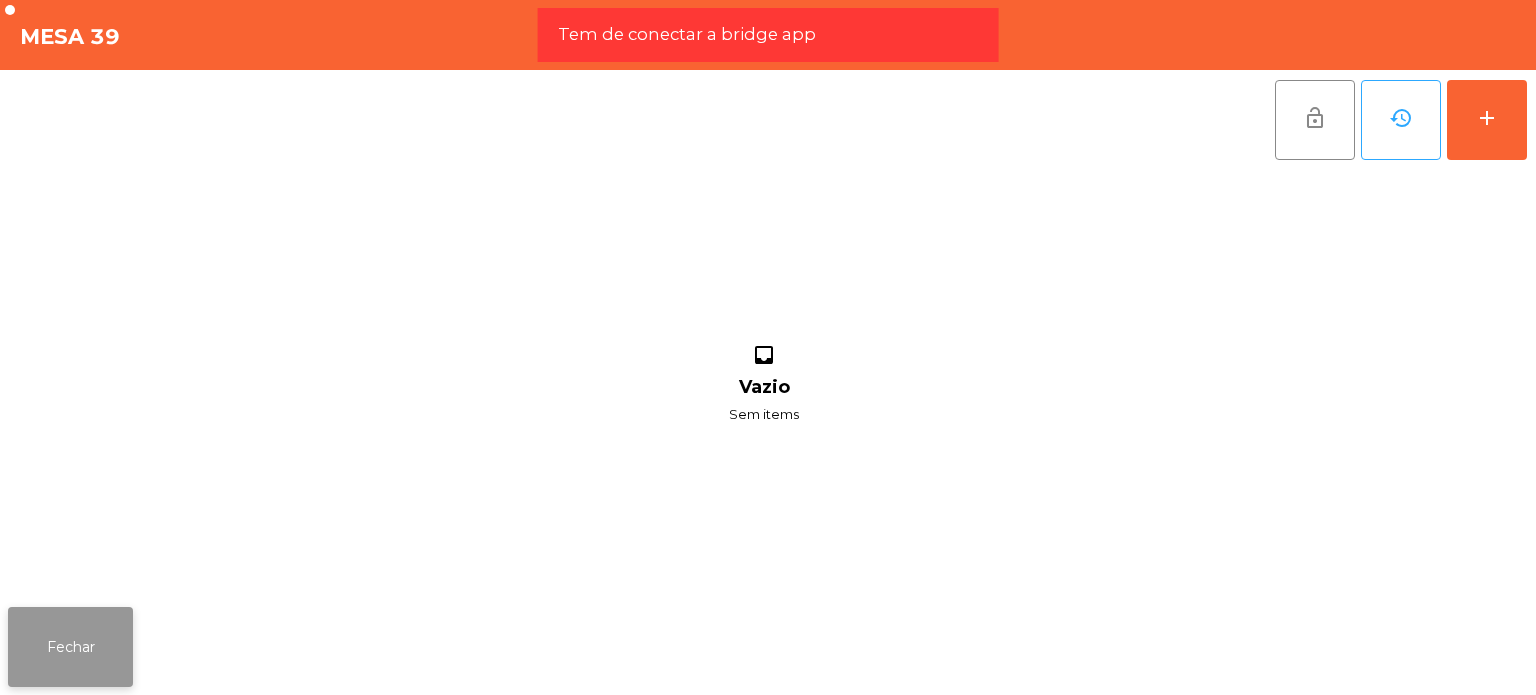 click on "Fechar" 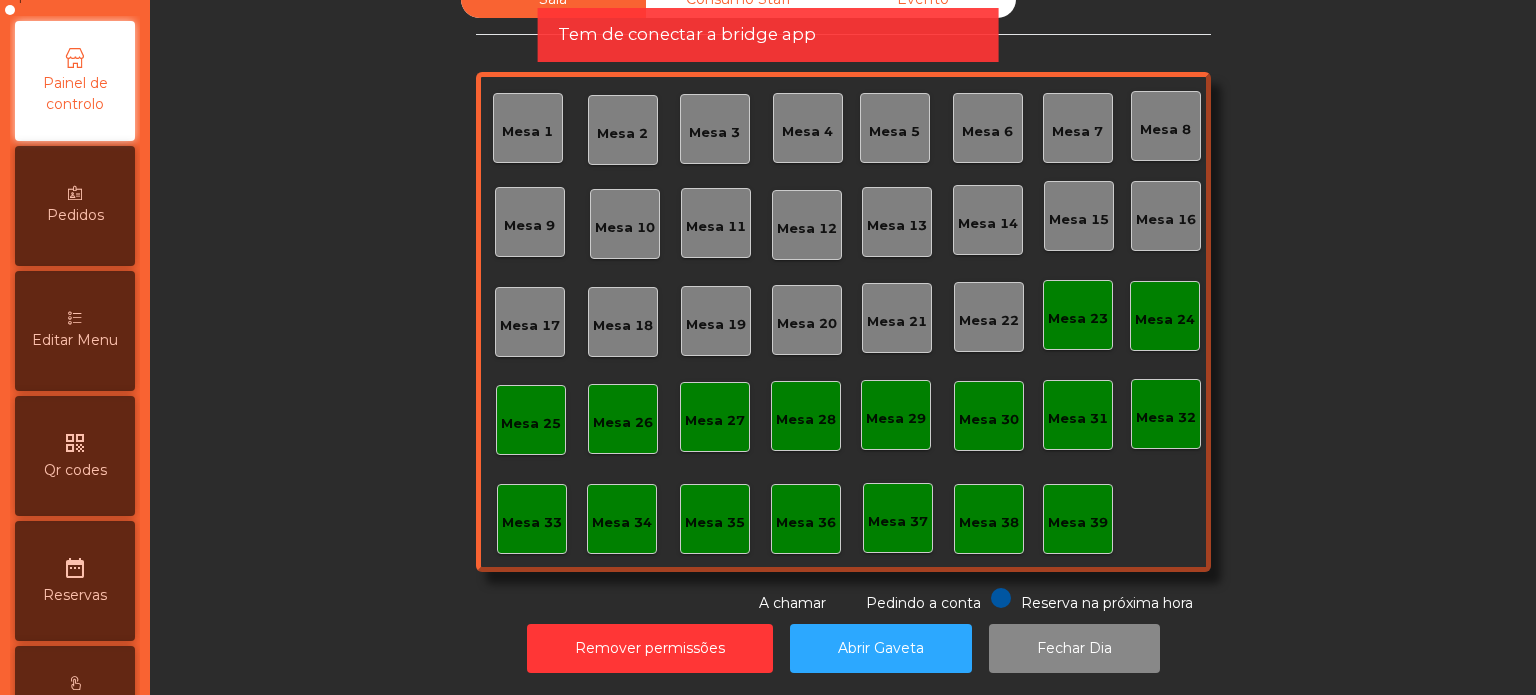 scroll, scrollTop: 188, scrollLeft: 0, axis: vertical 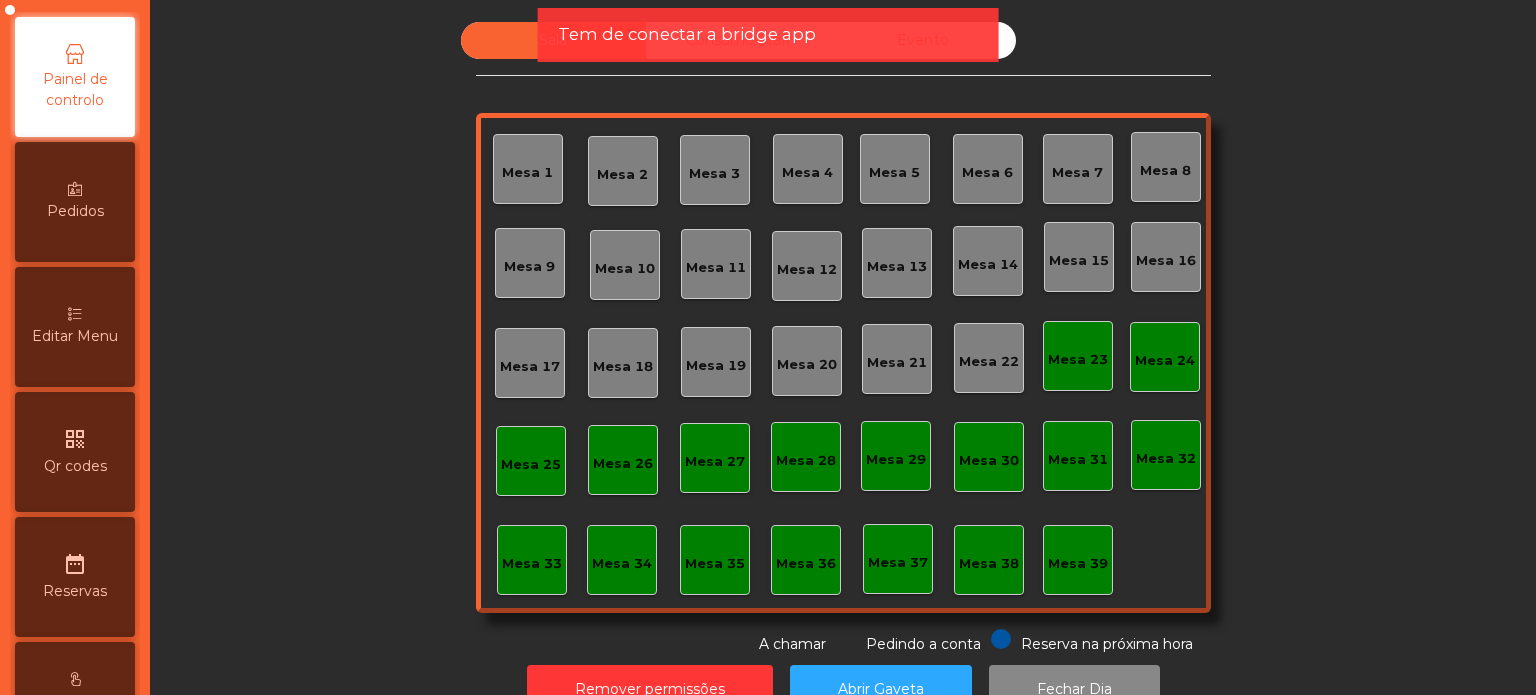 click on "Tem de conectar a bridge app" 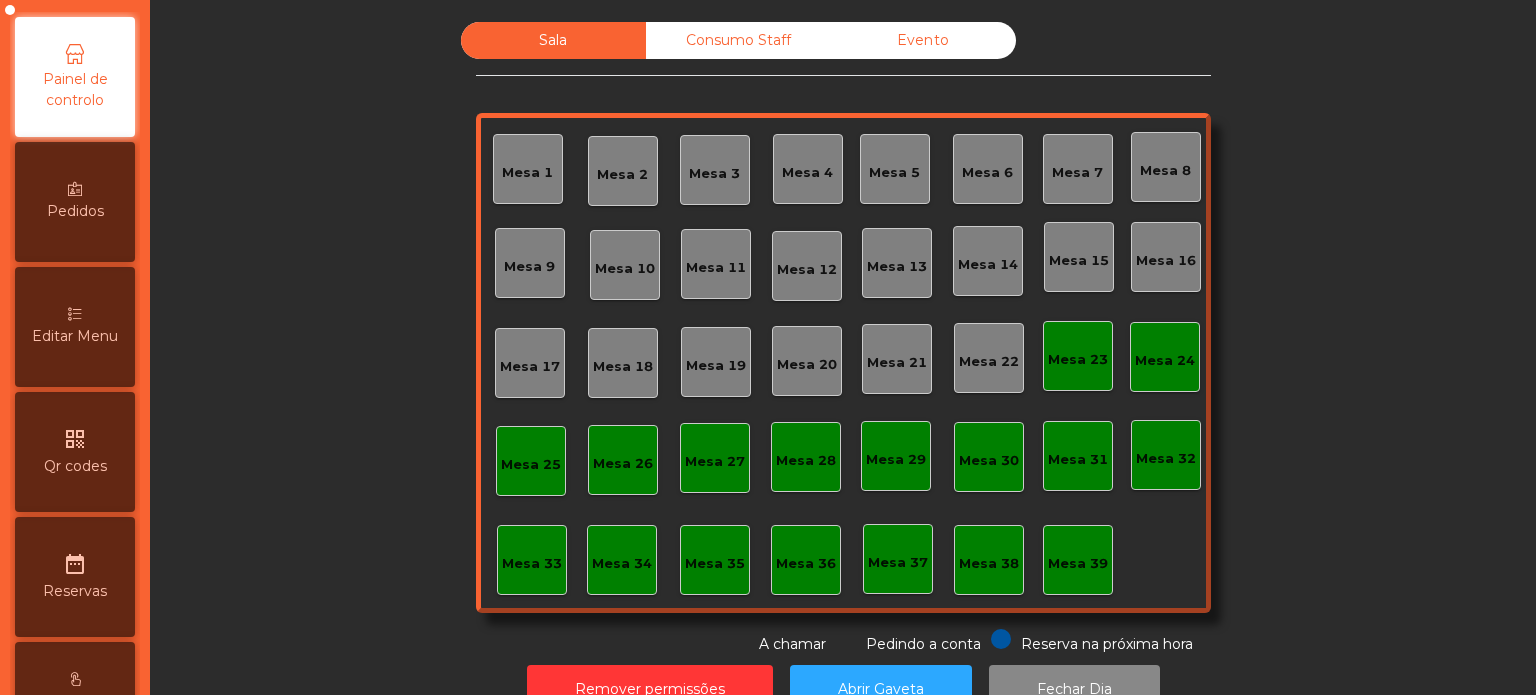 click on "Consumo Staff" 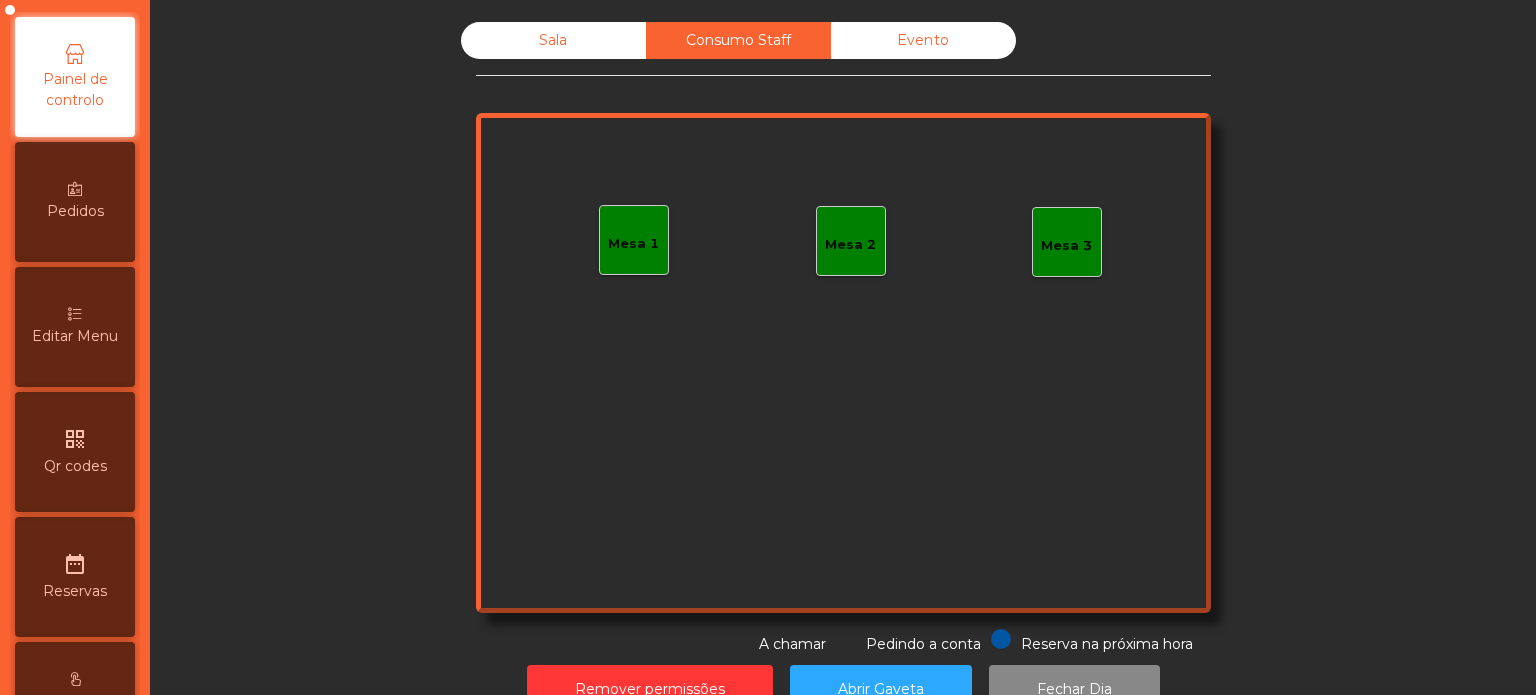 click on "Mesa 1" 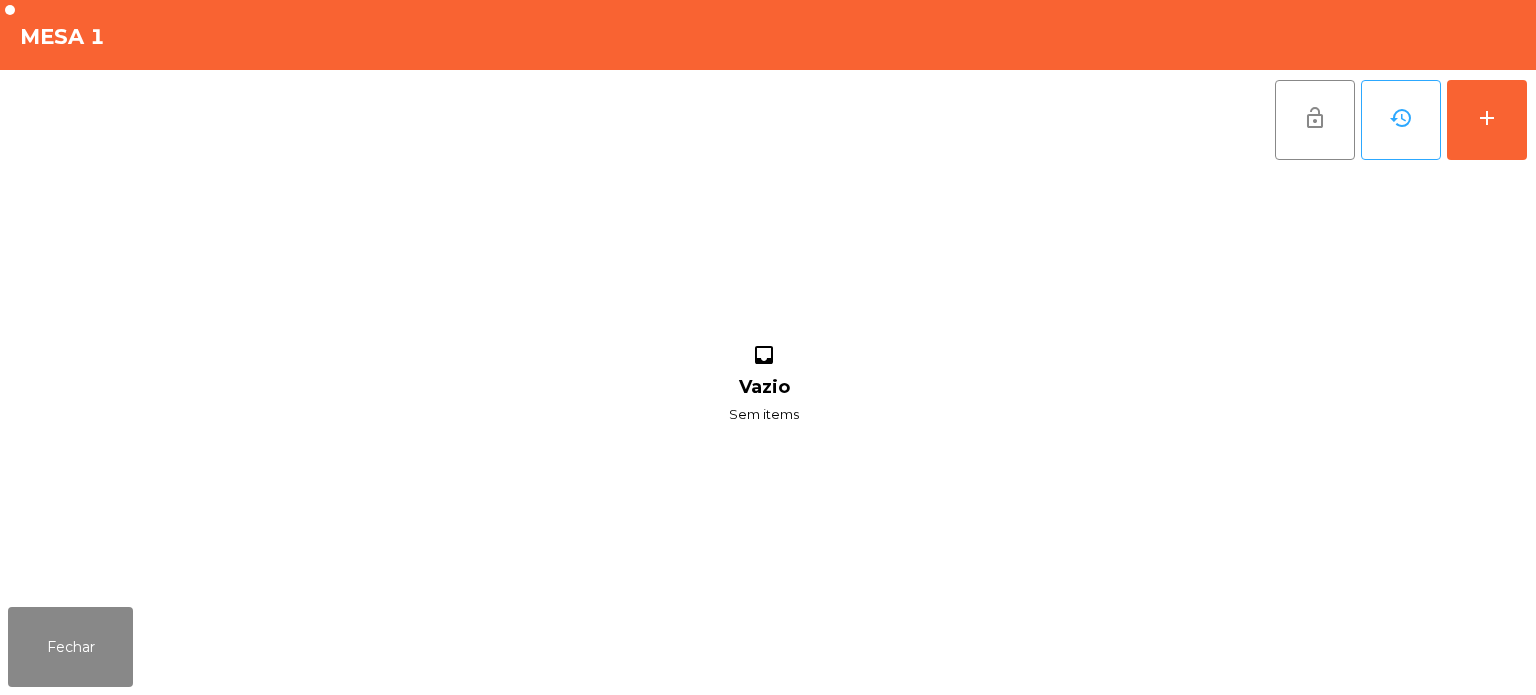 click on "lock_open   history   add  inbox Vazio Sem items" 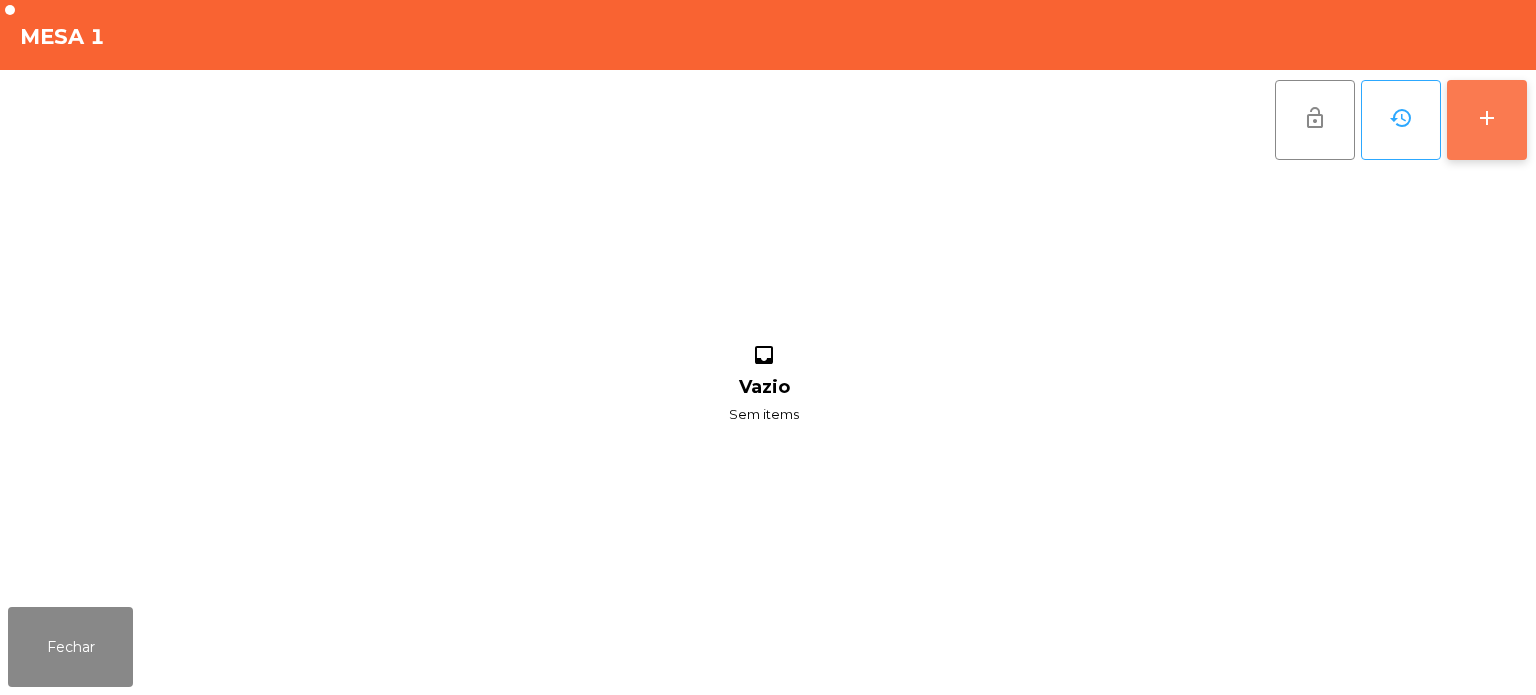 click on "add" 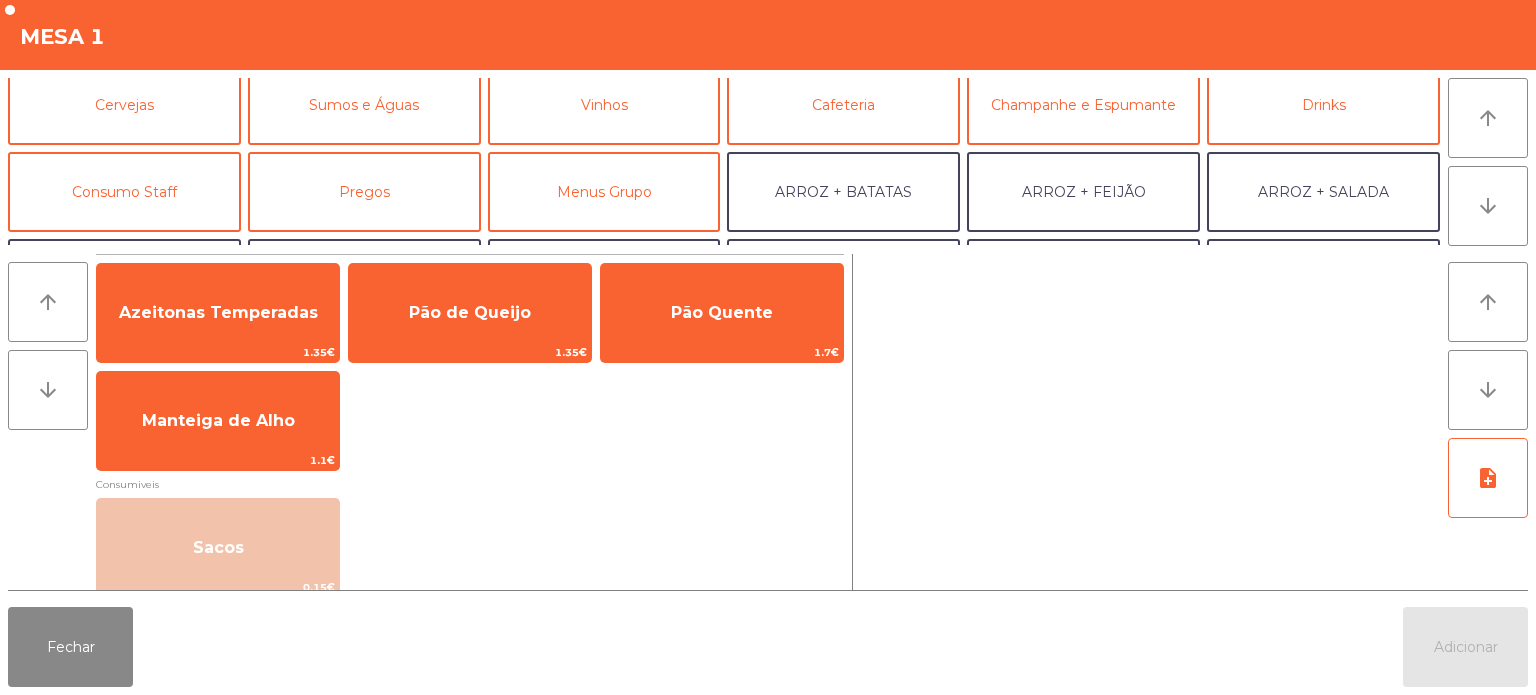 scroll, scrollTop: 132, scrollLeft: 0, axis: vertical 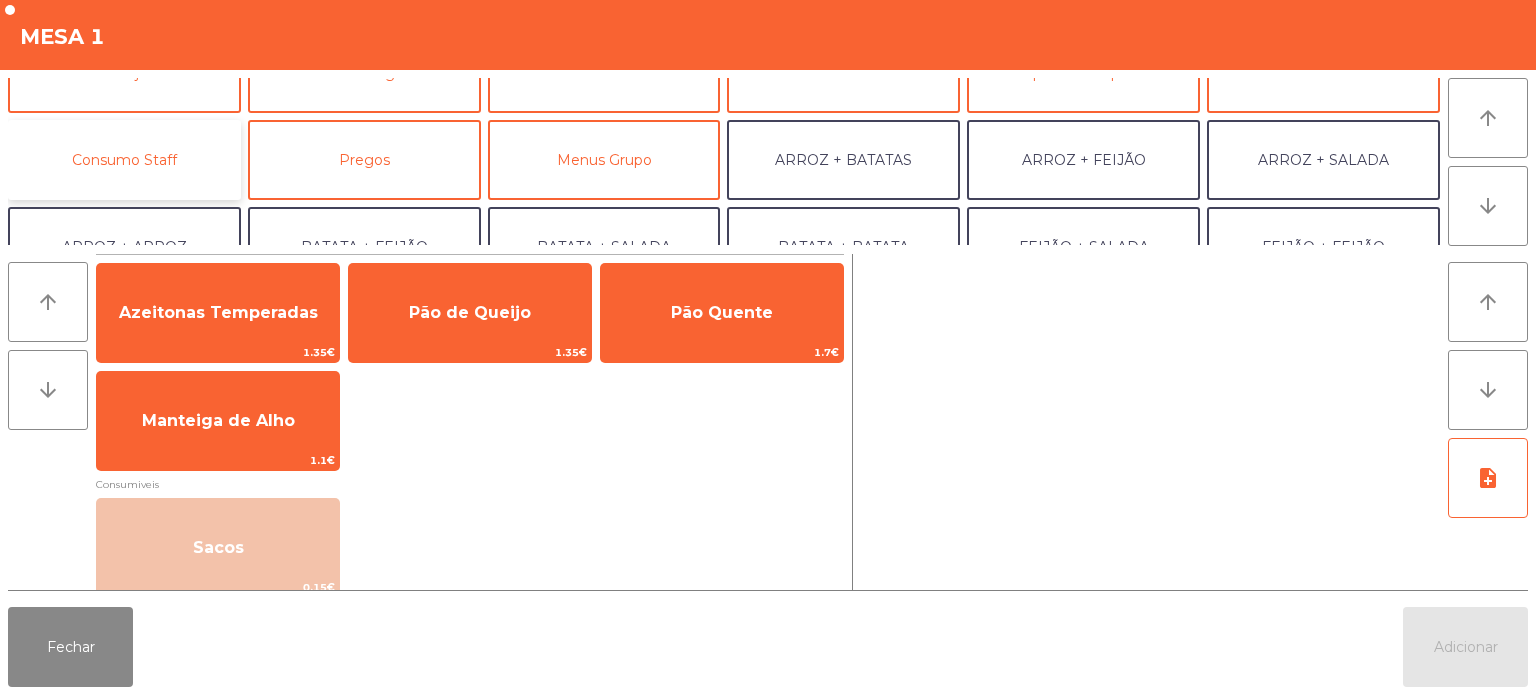 click on "Consumo Staff" 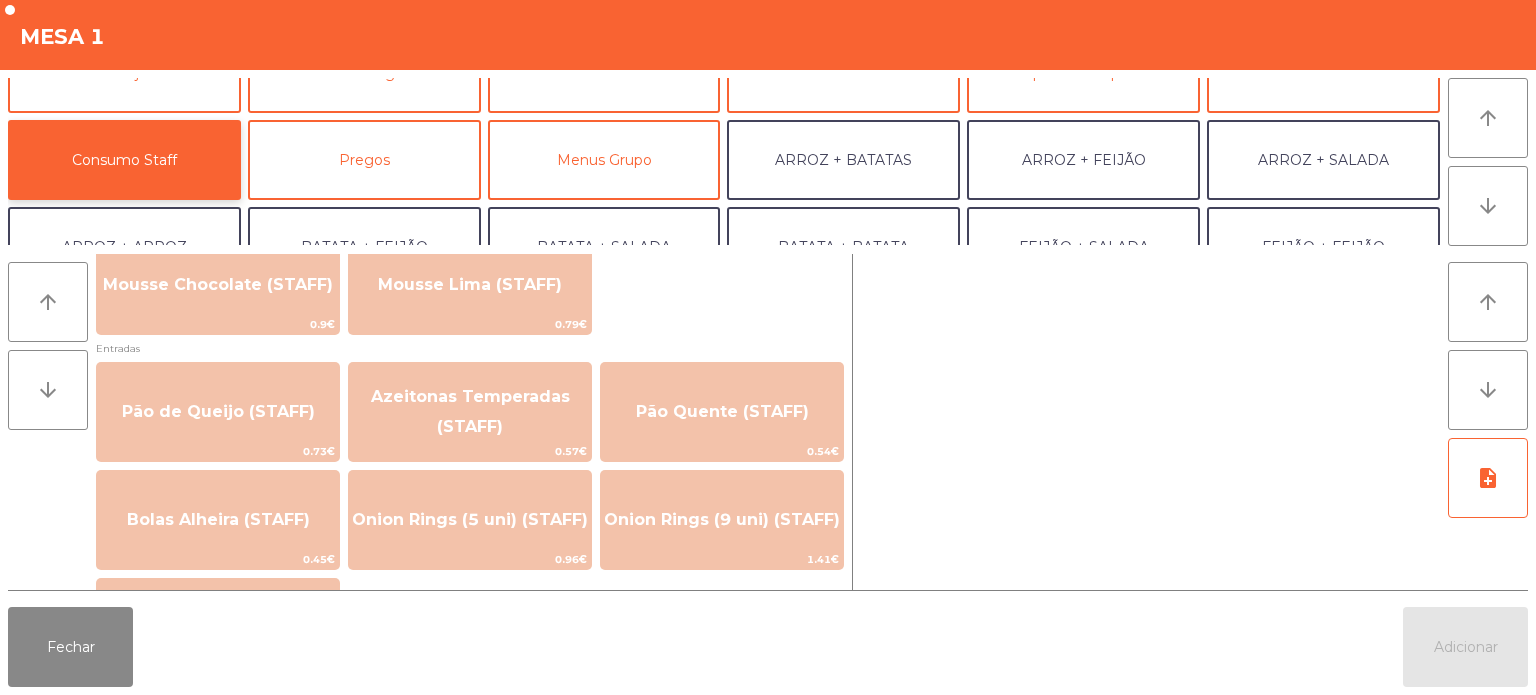 scroll, scrollTop: 1460, scrollLeft: 0, axis: vertical 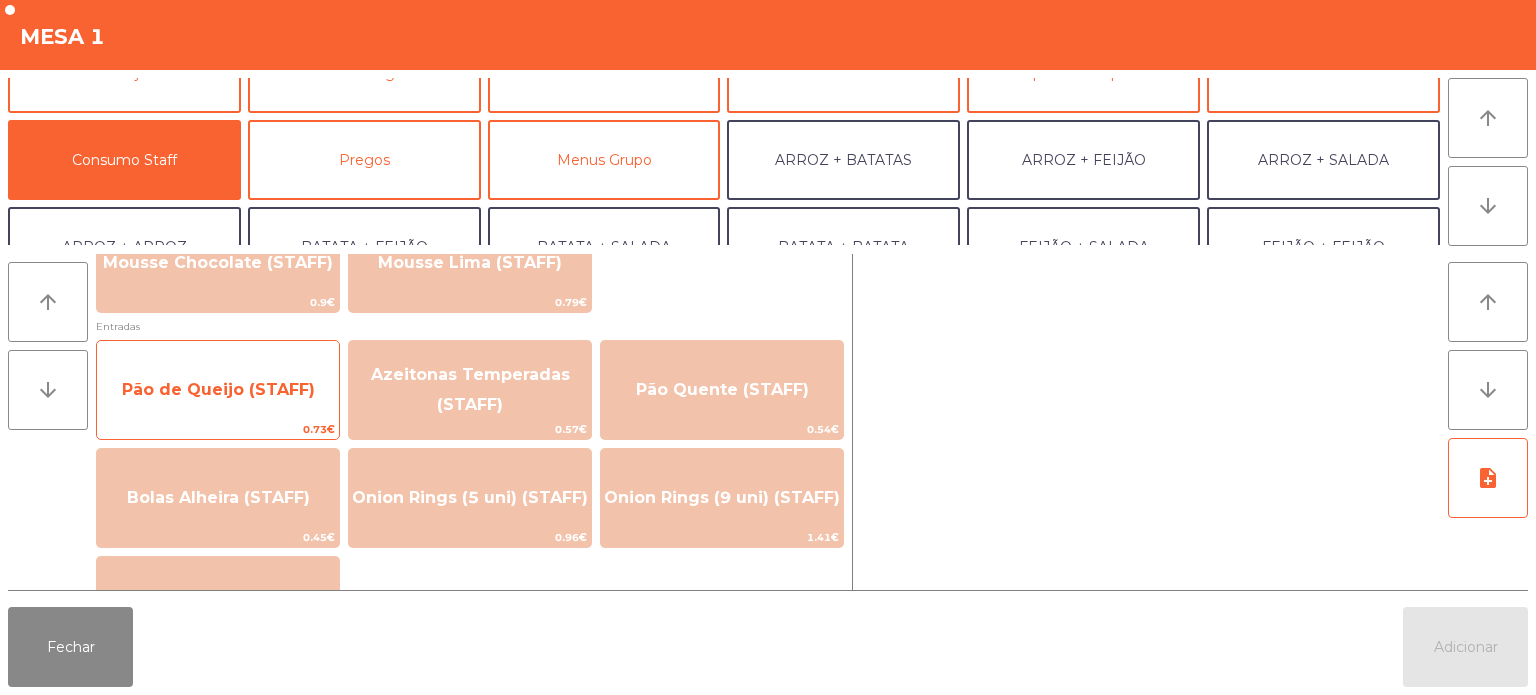 click on "Pão de Queijo (STAFF)" 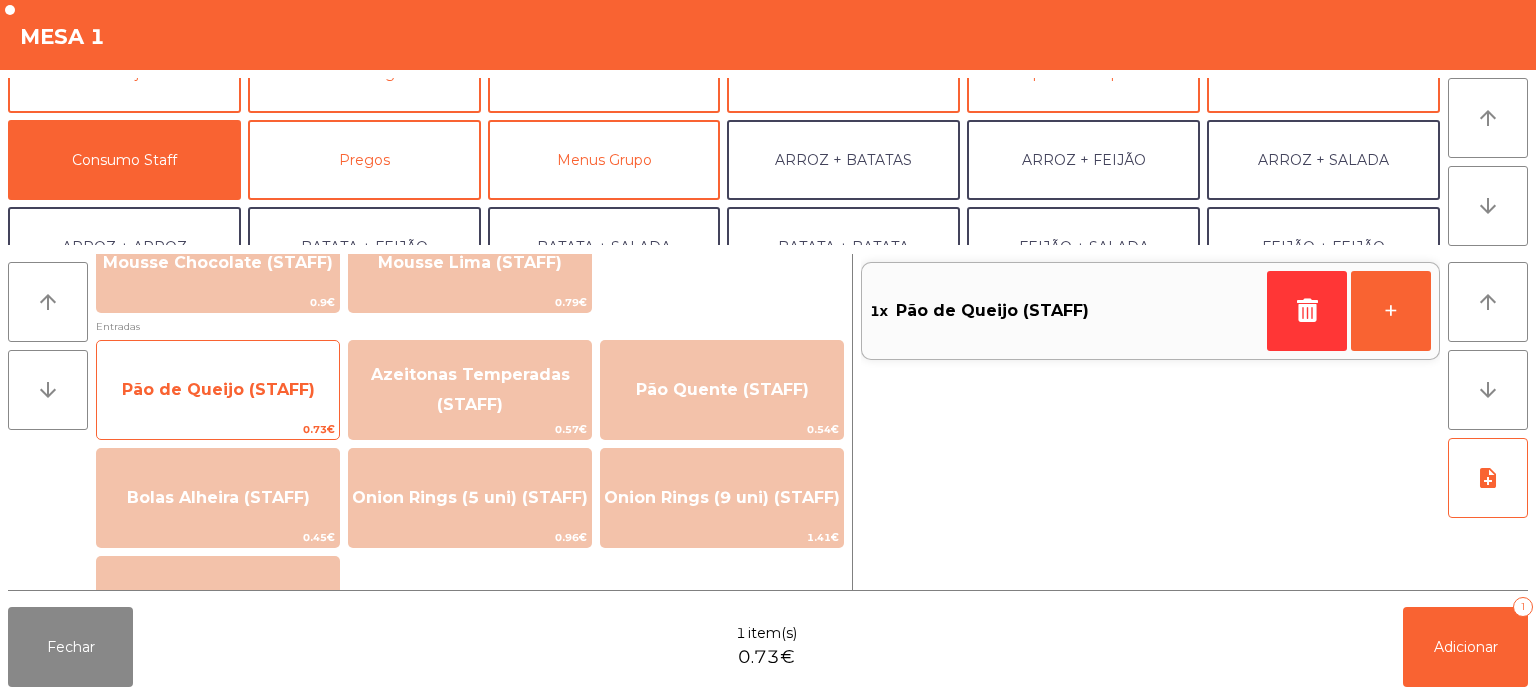 click on "Pão de Queijo (STAFF)" 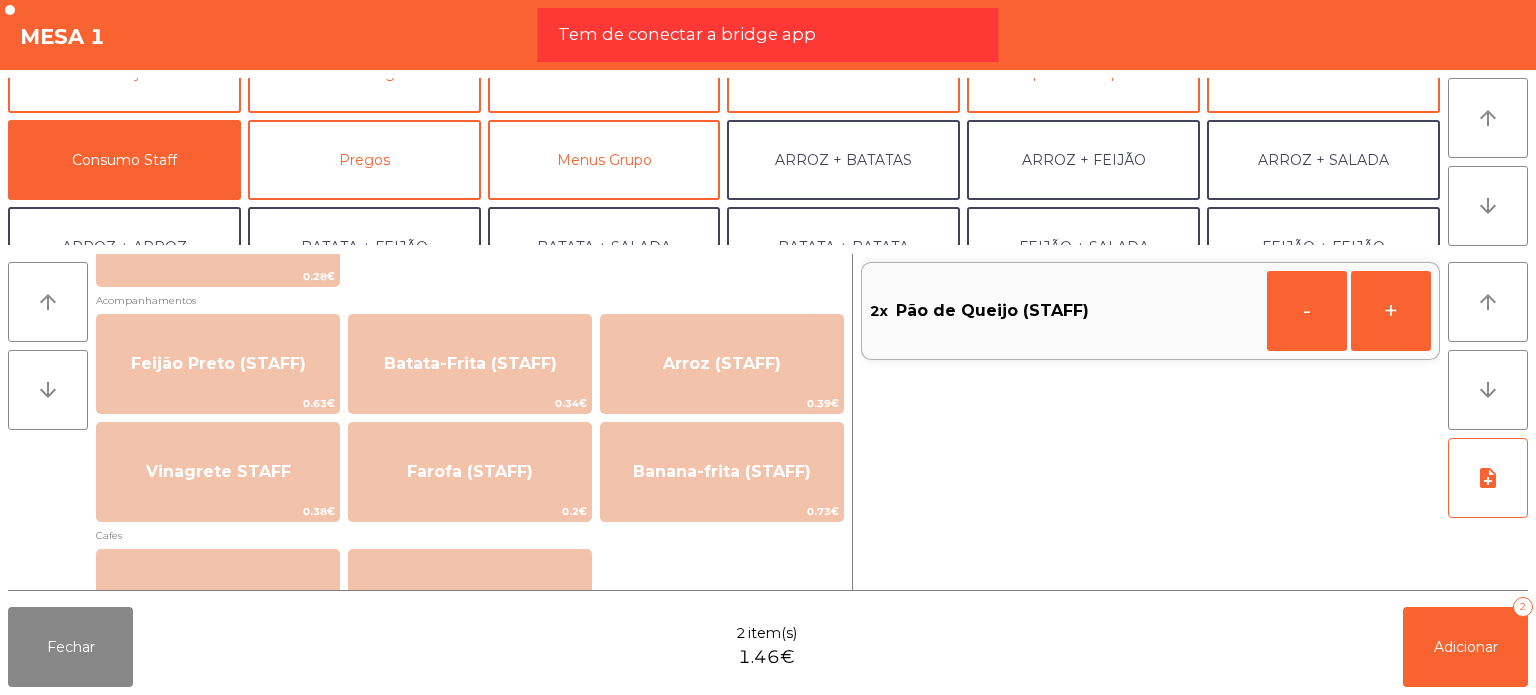 scroll, scrollTop: 762, scrollLeft: 0, axis: vertical 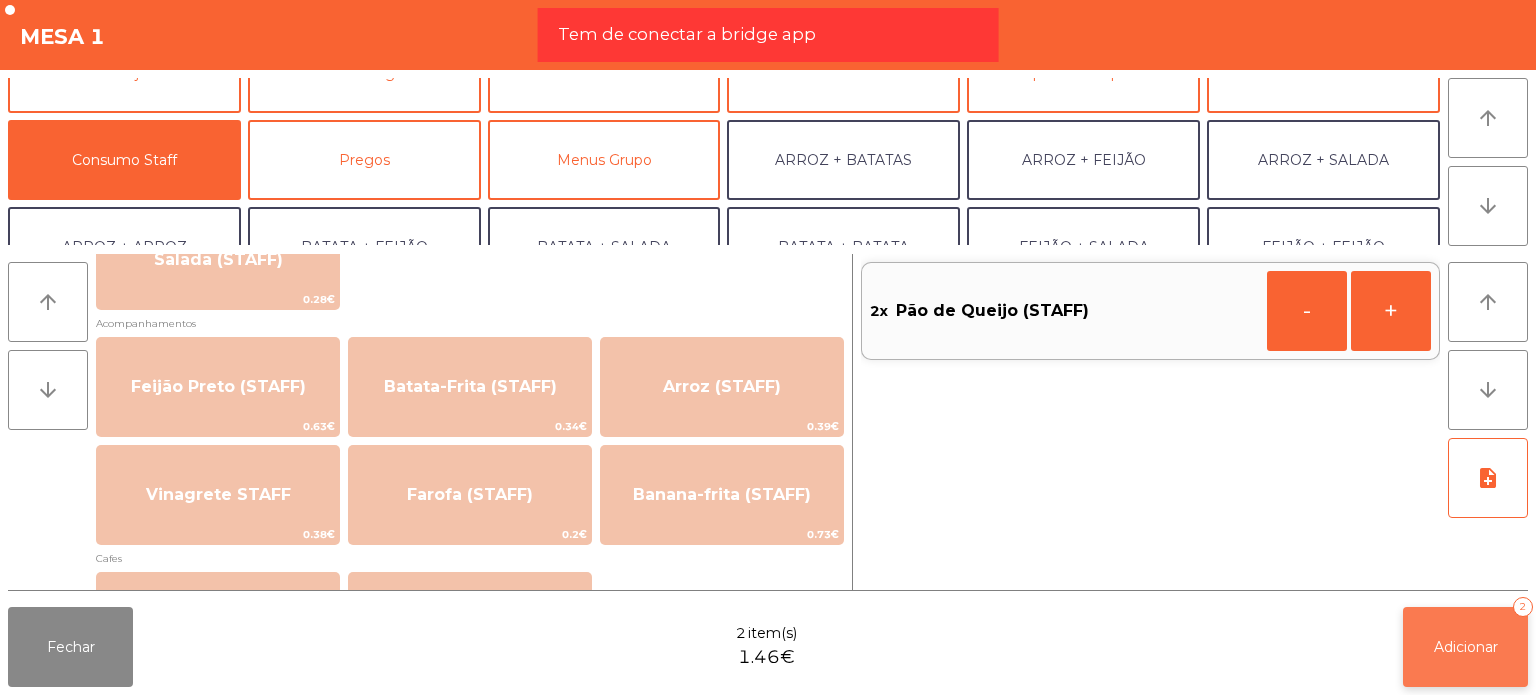 click on "Adicionar" 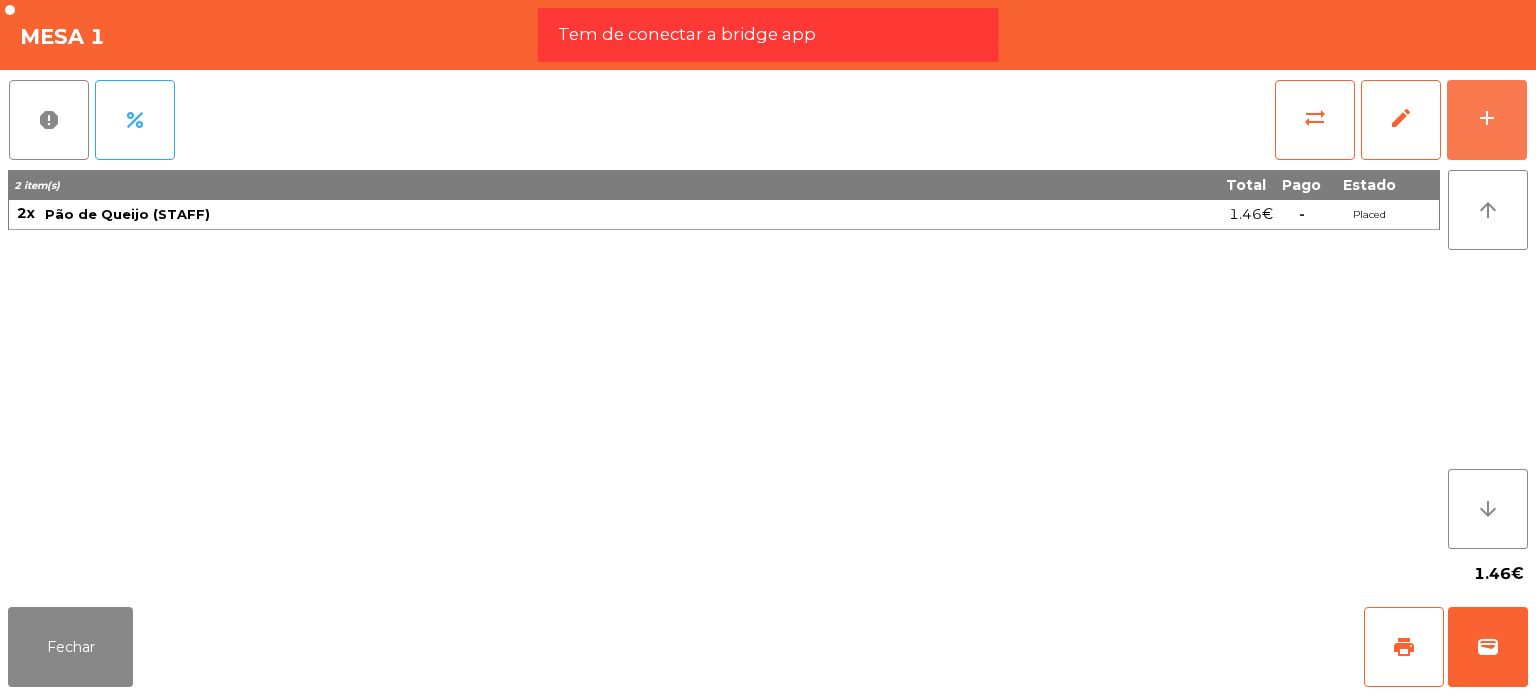 scroll, scrollTop: 0, scrollLeft: 0, axis: both 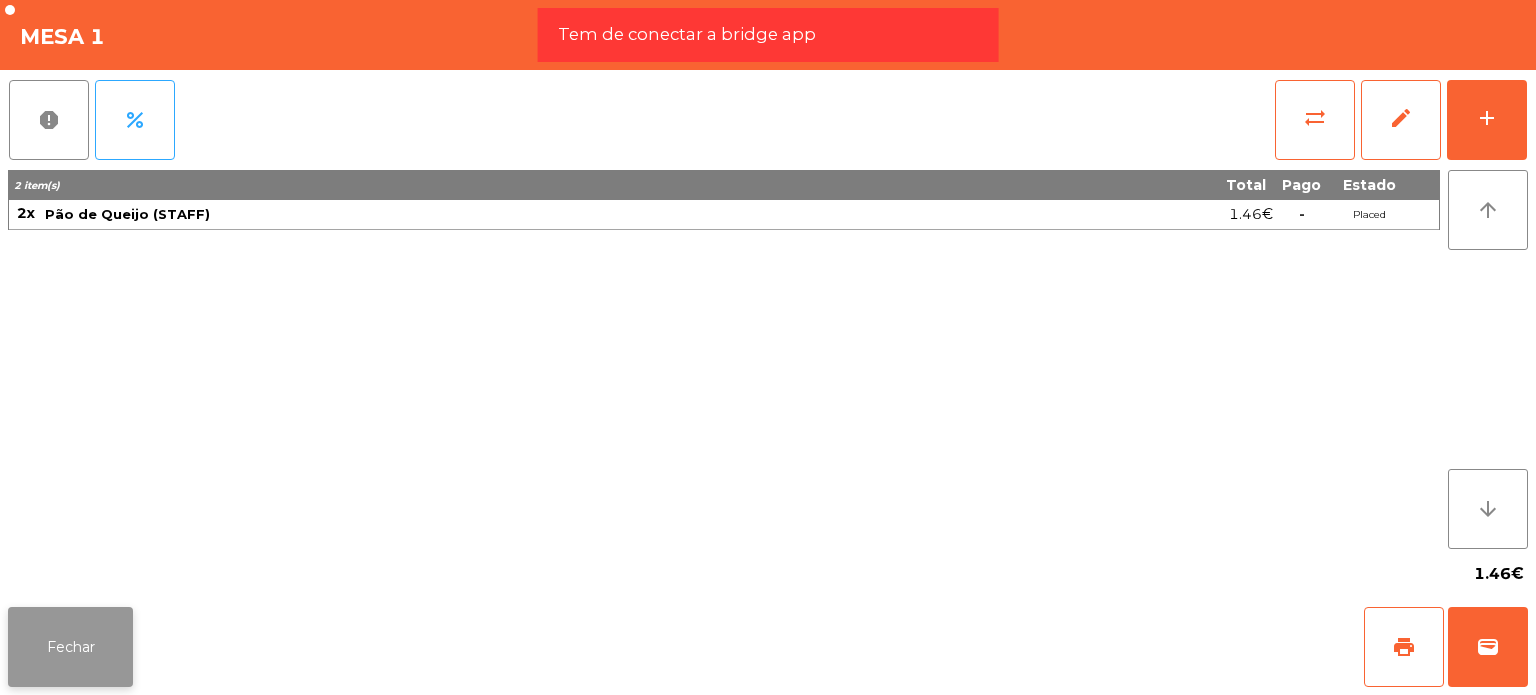 click on "Fechar" 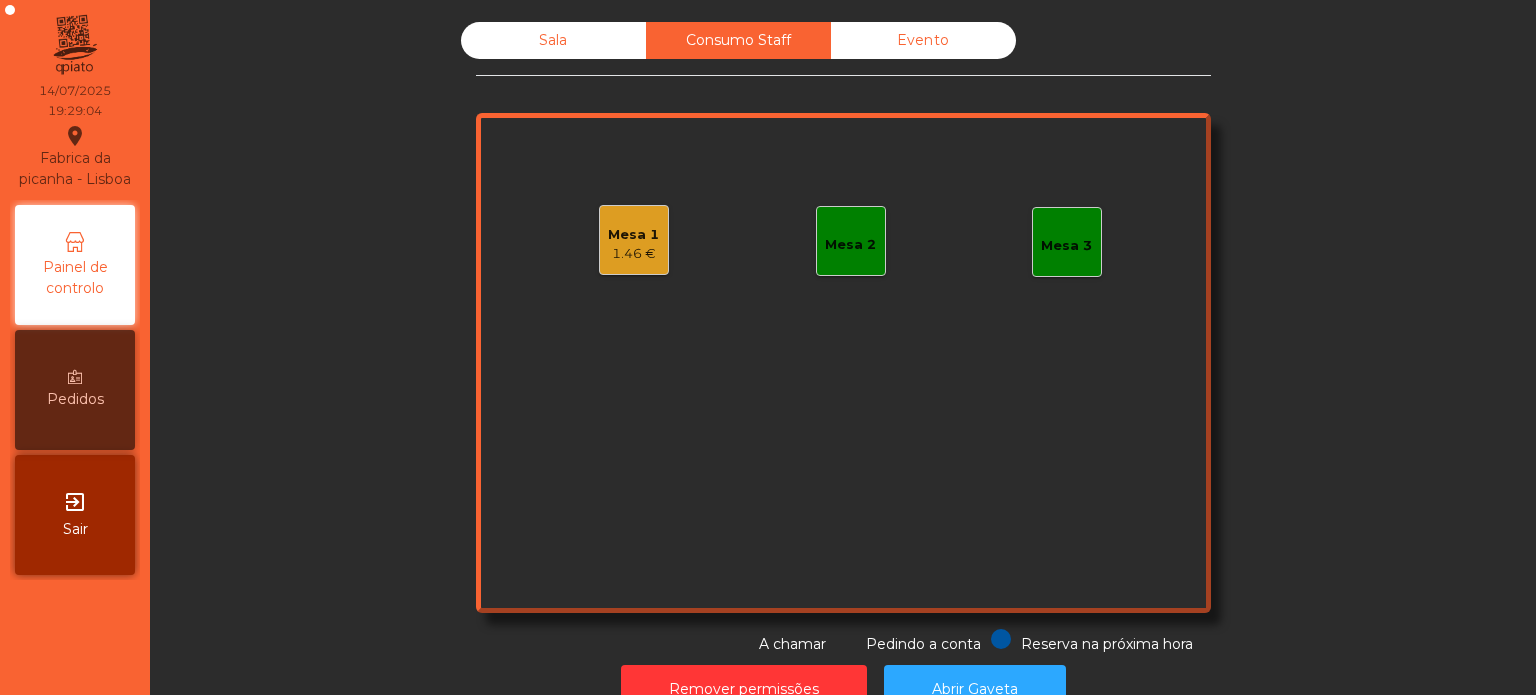 click on "Sala" 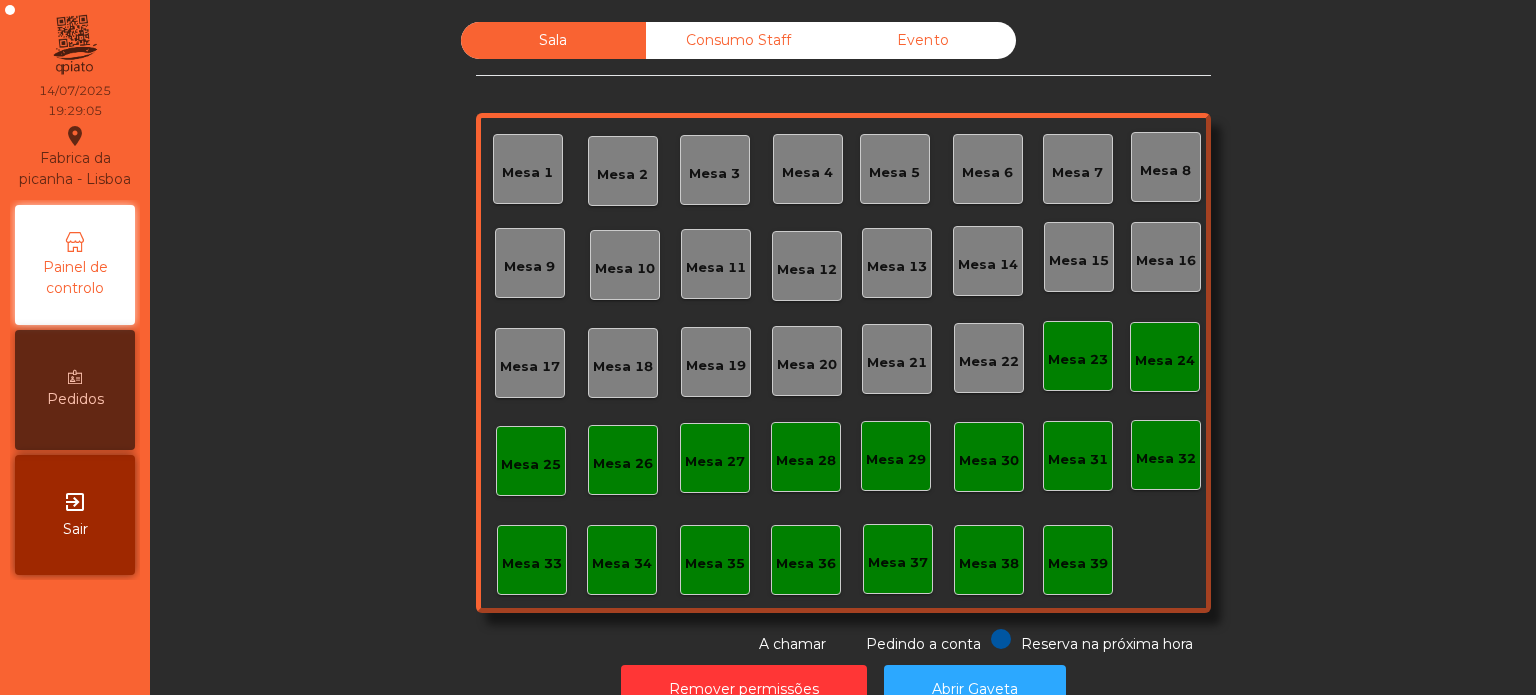click on "Sala   Consumo Staff   Evento   Mesa 1   Mesa 2   Mesa 3   Mesa 4   Mesa 5   Mesa 6   Mesa 7   Mesa 8   Mesa 9   Mesa 10   Mesa 11   Mesa 12   Mesa 13   Mesa 14   Mesa 15   Mesa 16   Mesa 17   Mesa 18   Mesa 19   Mesa 20   Mesa 21   Mesa 22   Mesa 23   Mesa 24   Mesa 25   Mesa 26   Mesa 27   Mesa 28   Mesa 29   Mesa 30   Mesa 31   Mesa 32   Mesa 33   Mesa 34   Mesa 35   Mesa 36   Mesa 37   Mesa 38   Mesa 39  Reserva na próxima hora Pedindo a conta A chamar" 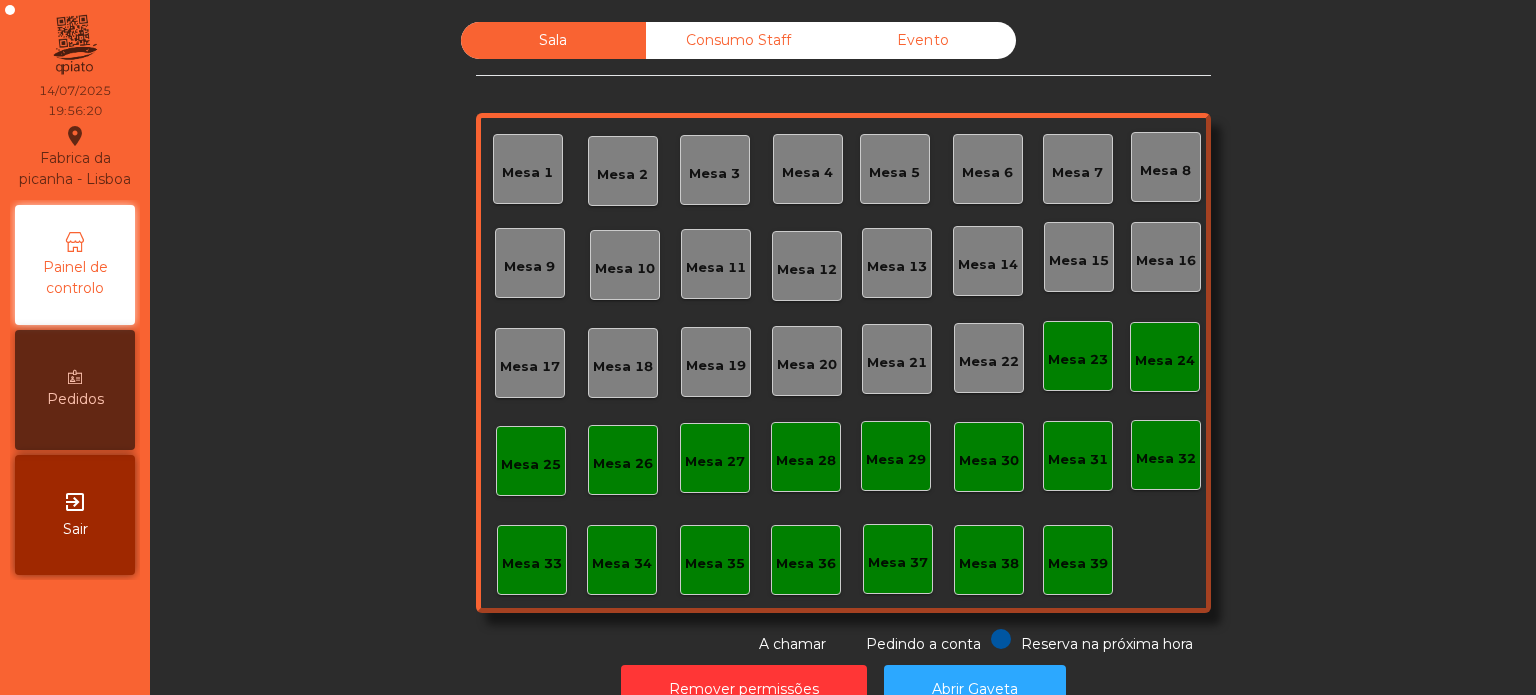 click on "Consumo Staff" 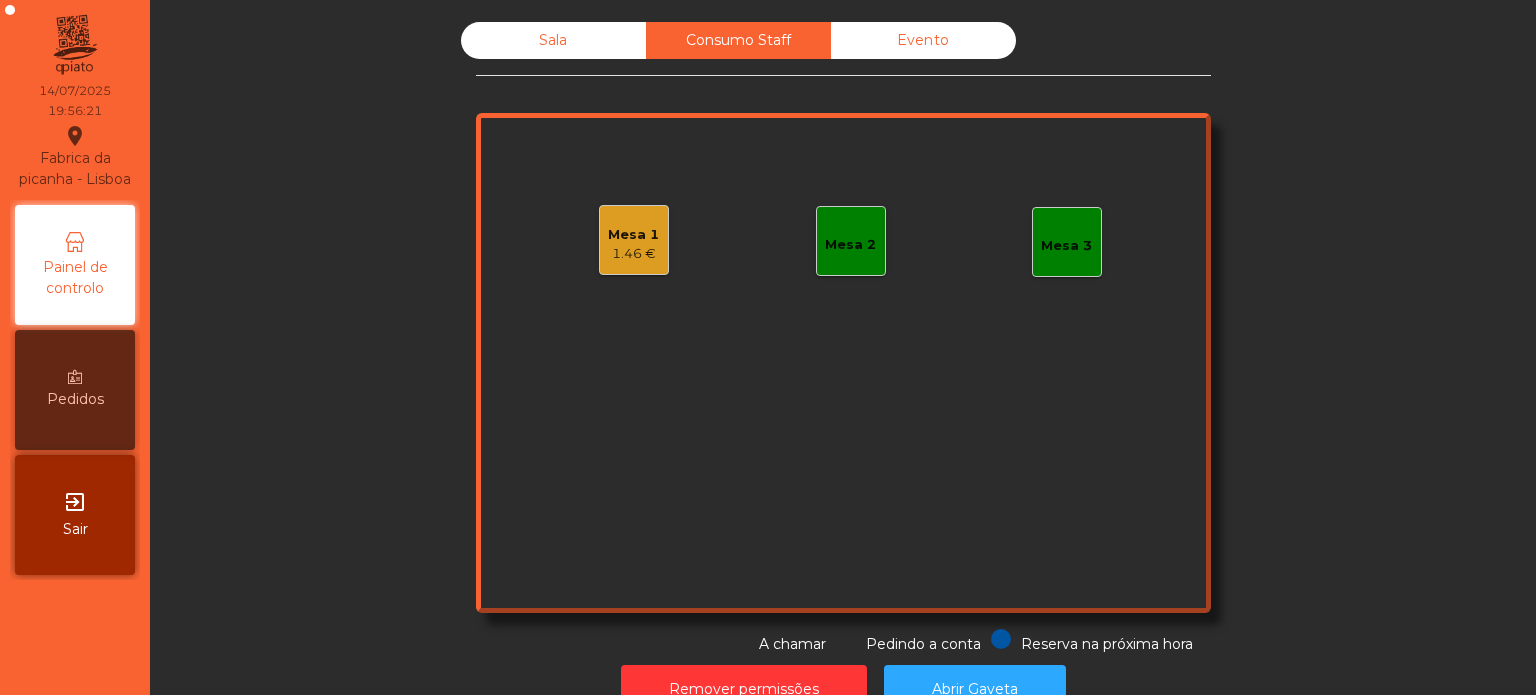click on "Mesa 2" 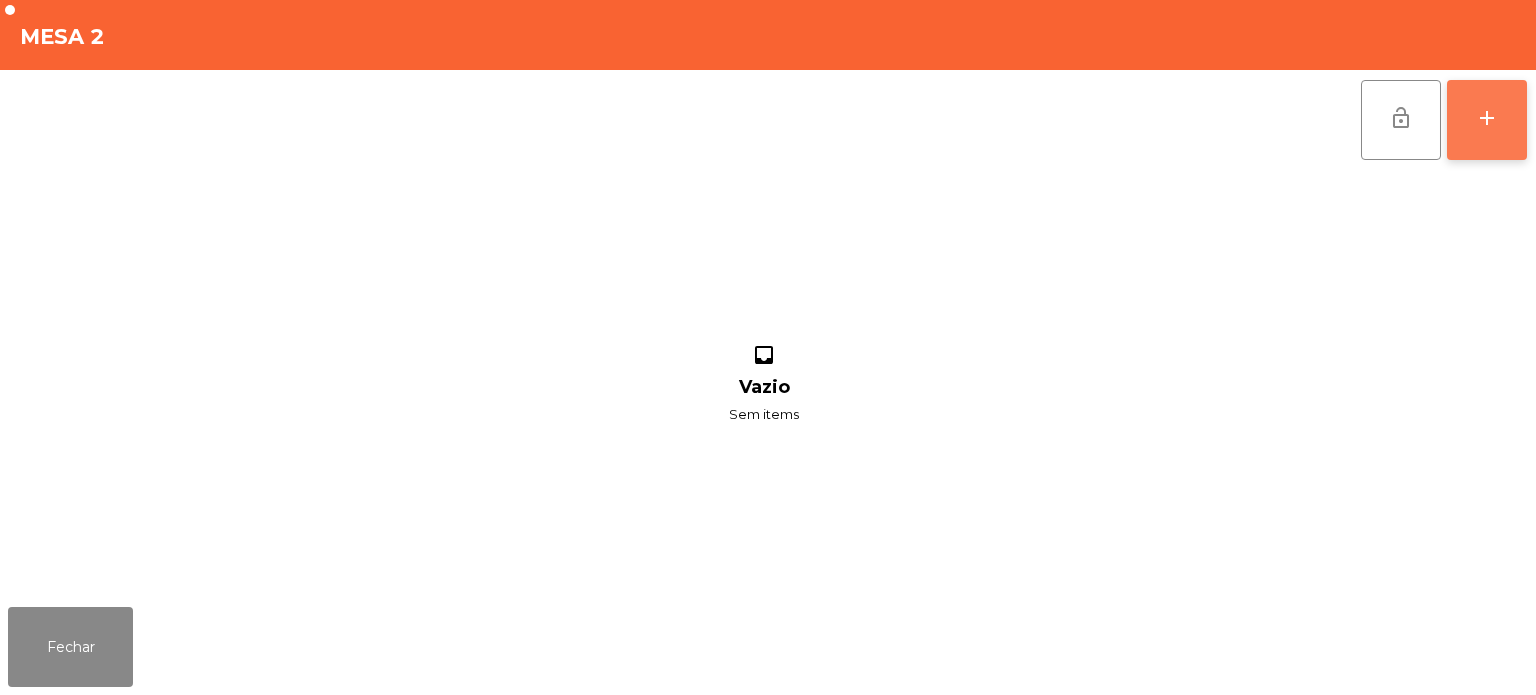 click on "add" 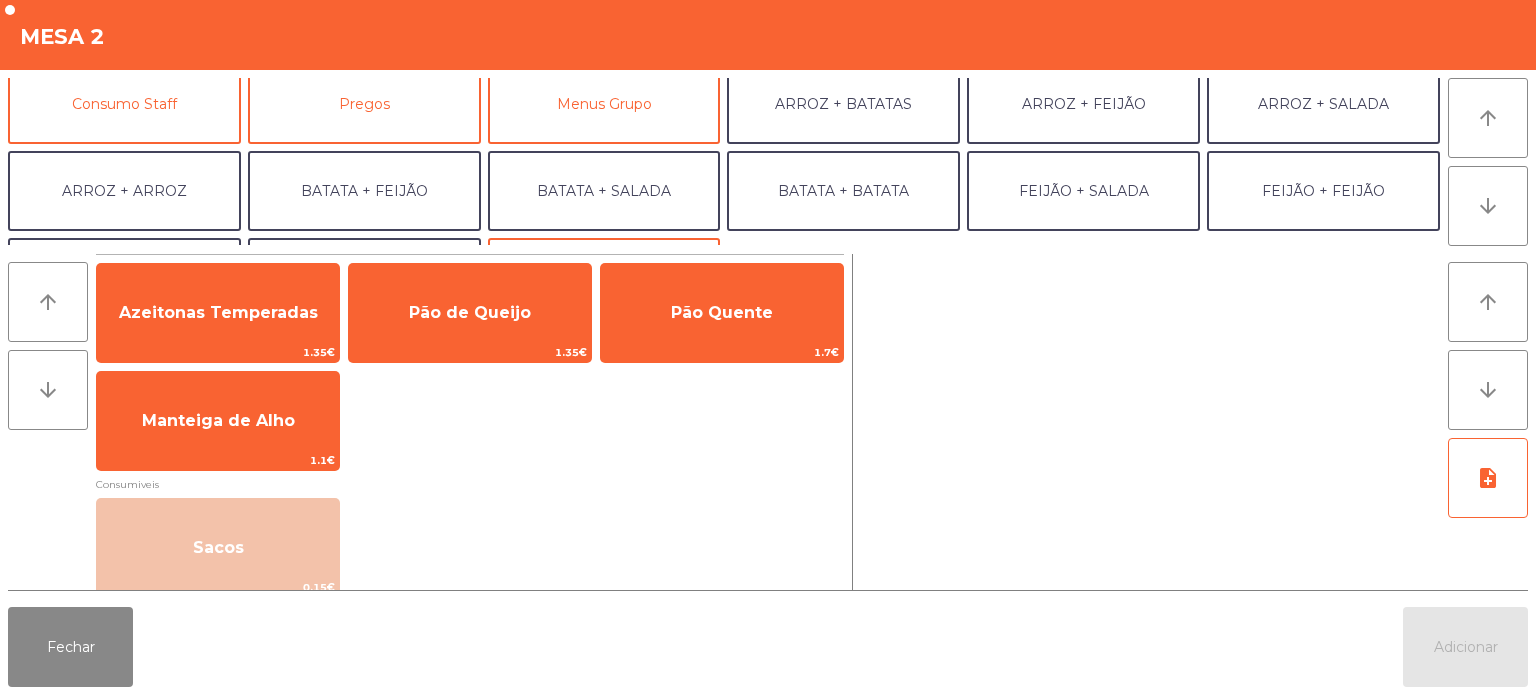 scroll, scrollTop: 179, scrollLeft: 0, axis: vertical 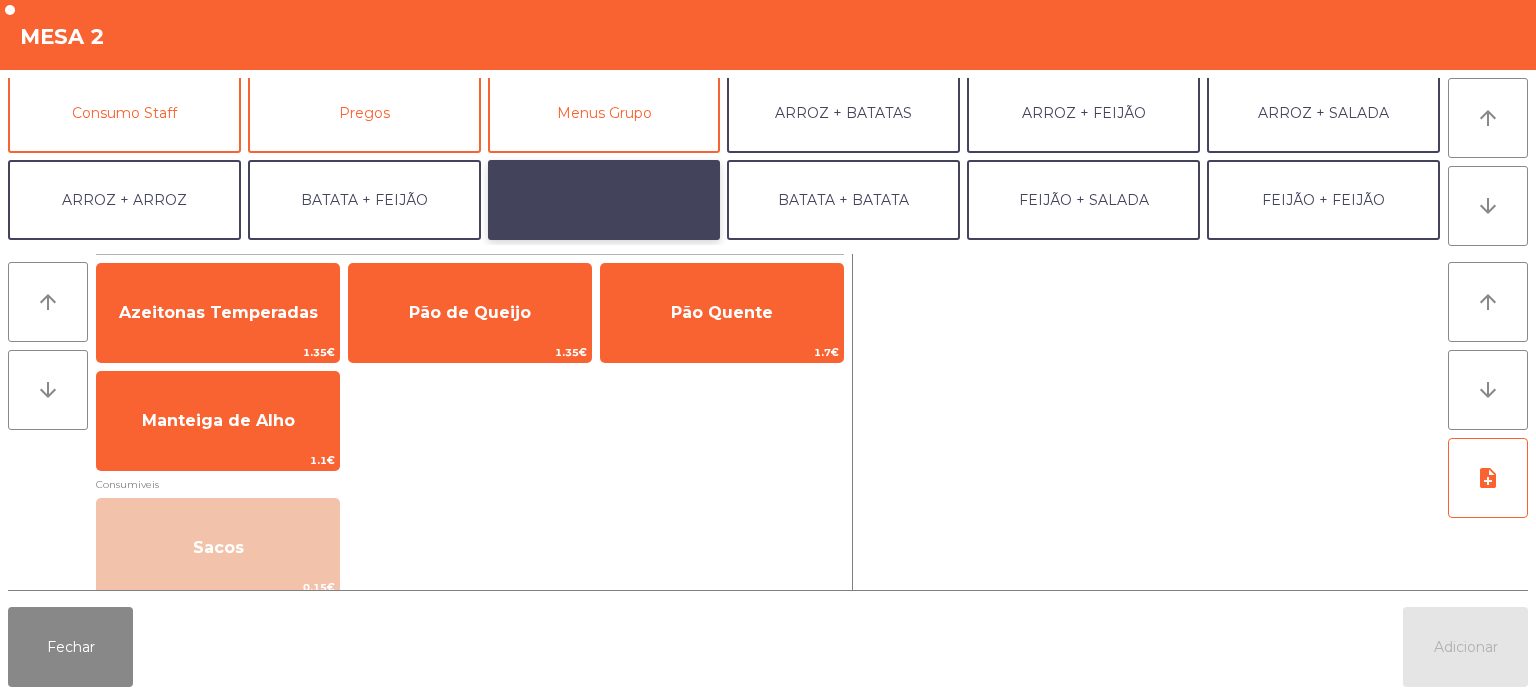 click on "BATATA + SALADA" 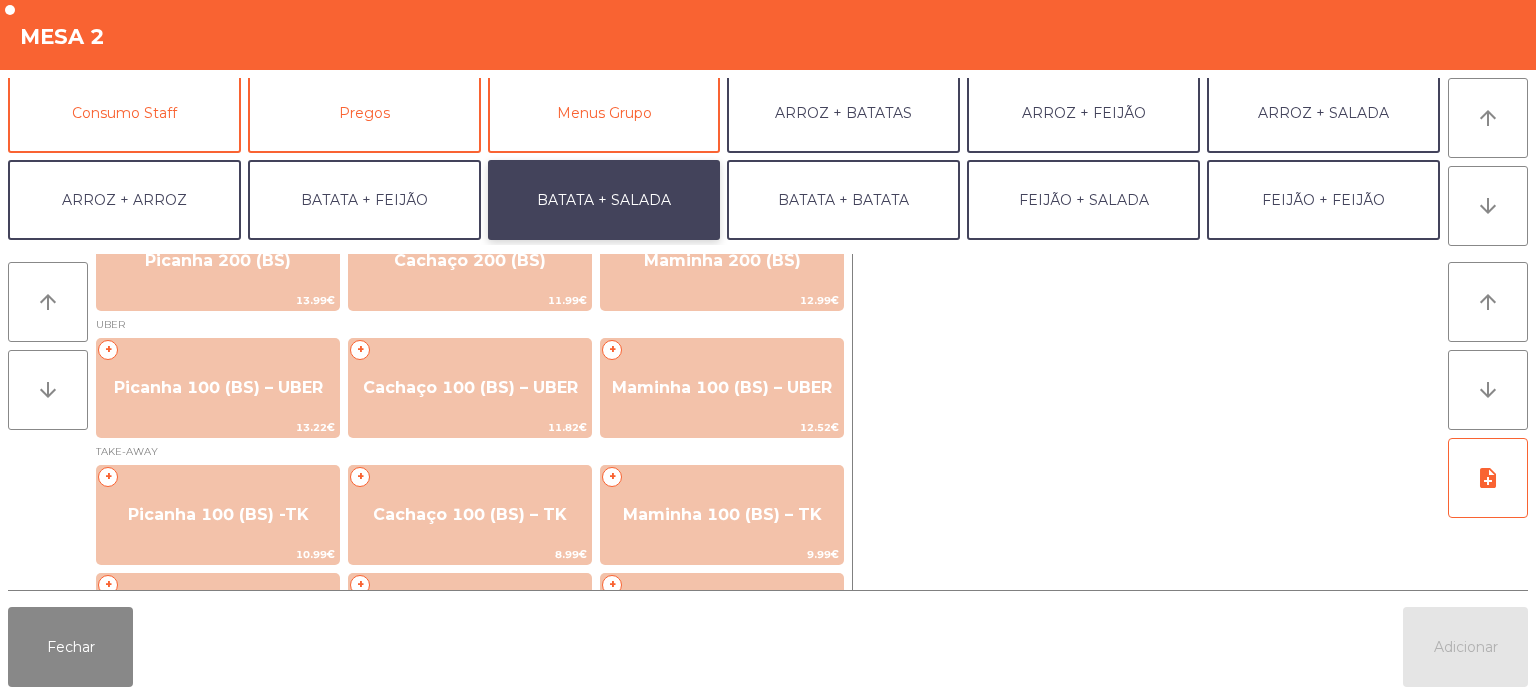 scroll, scrollTop: 201, scrollLeft: 0, axis: vertical 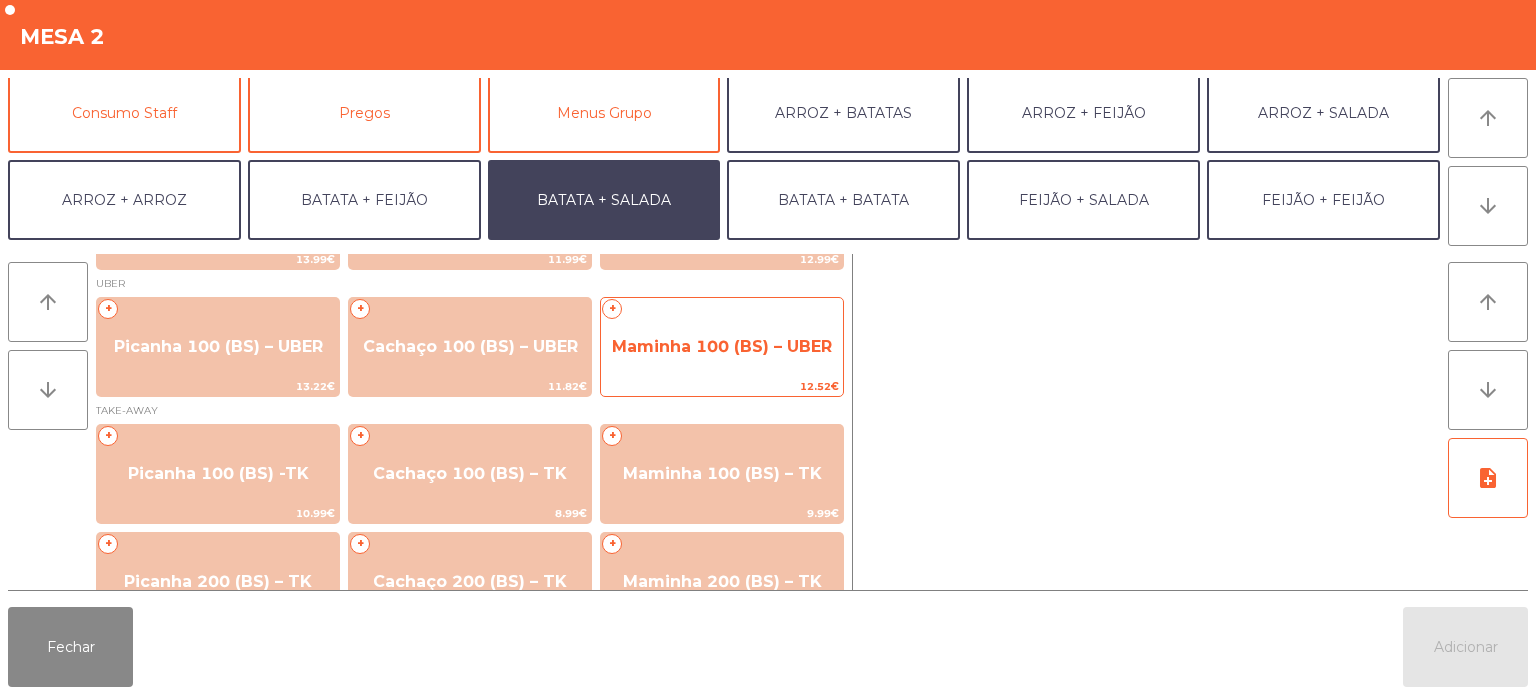 click on "Maminha 100 (BS) – UBER" 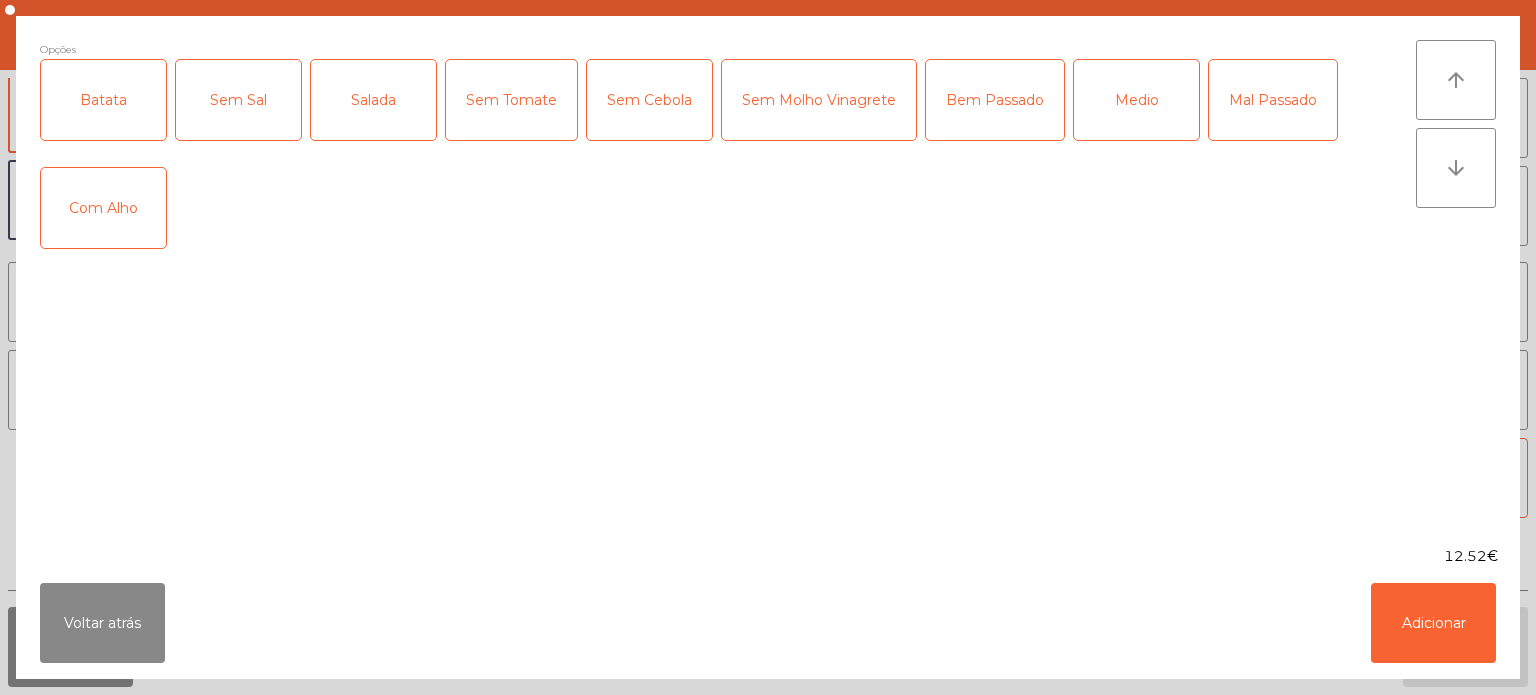 click on "Batata" 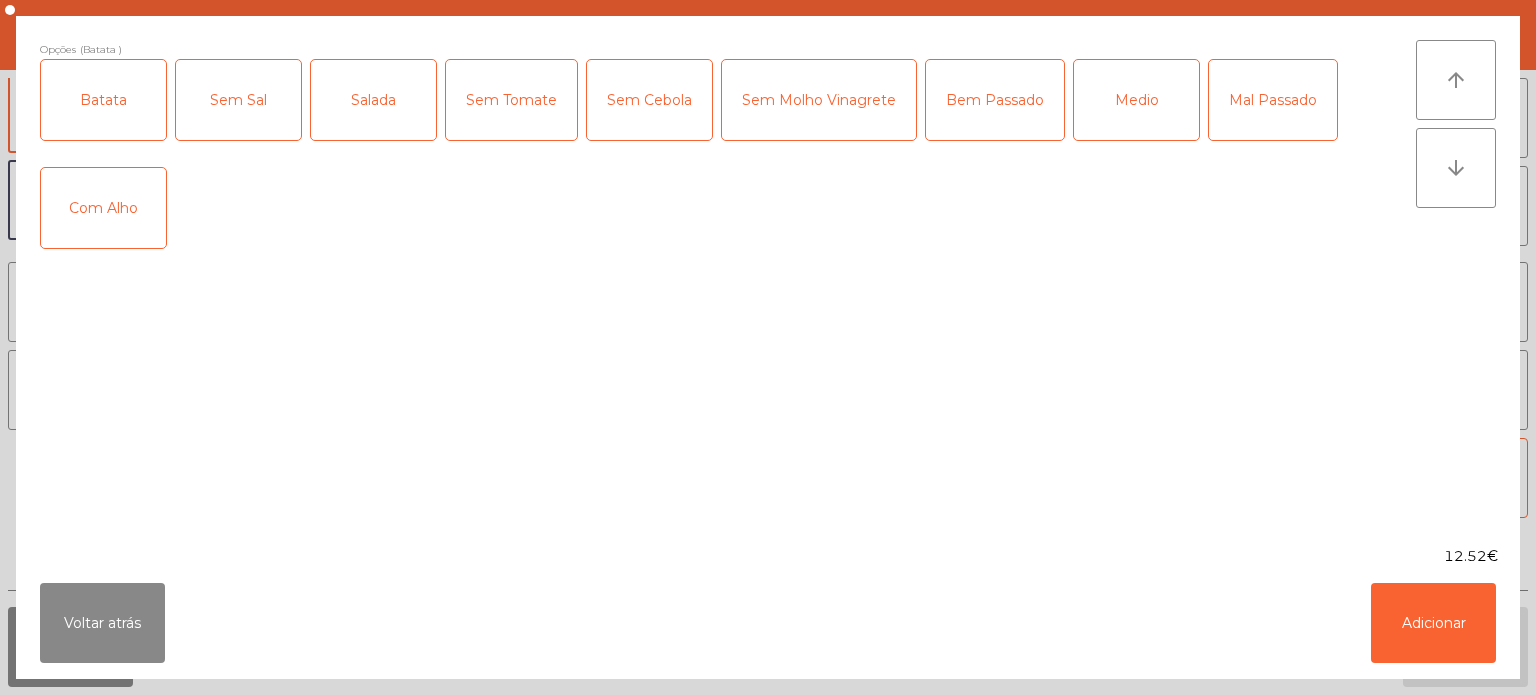 click on "Salada" 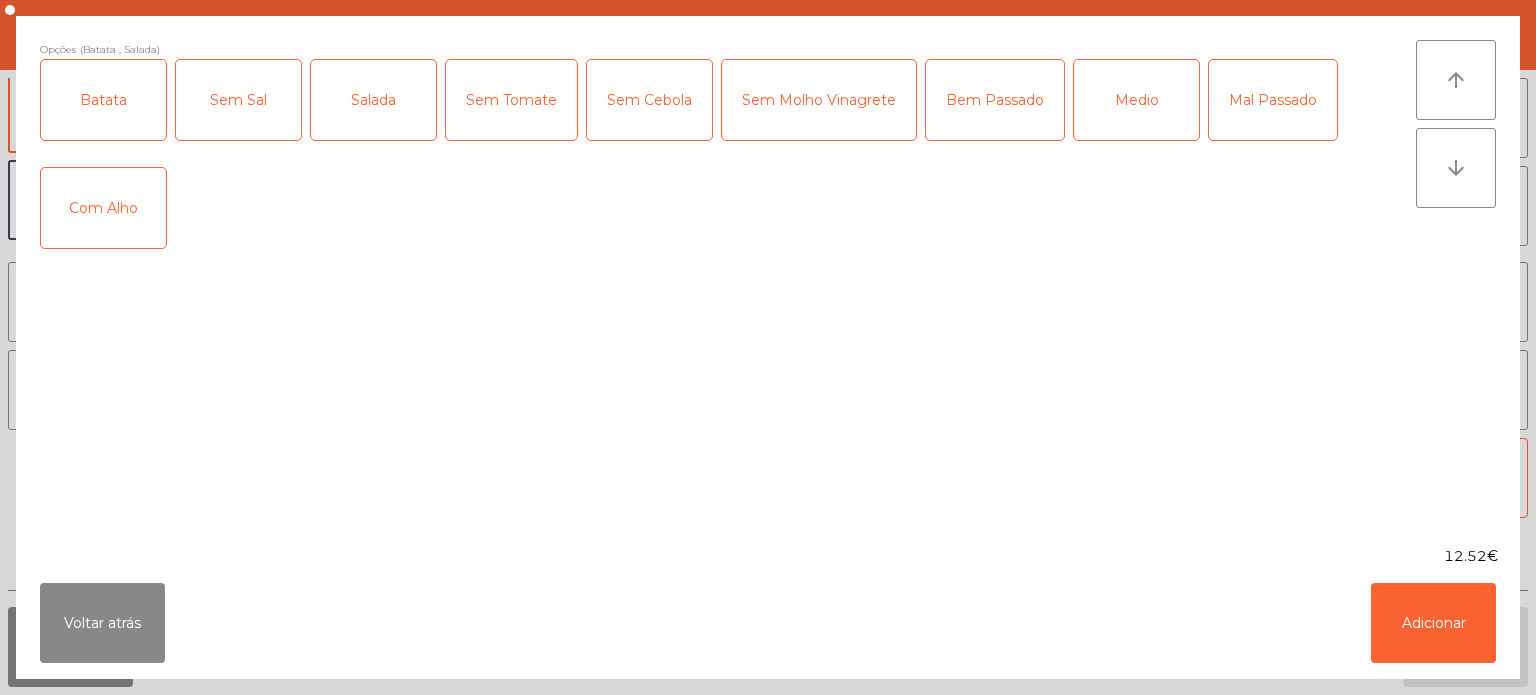 click on "Medio" 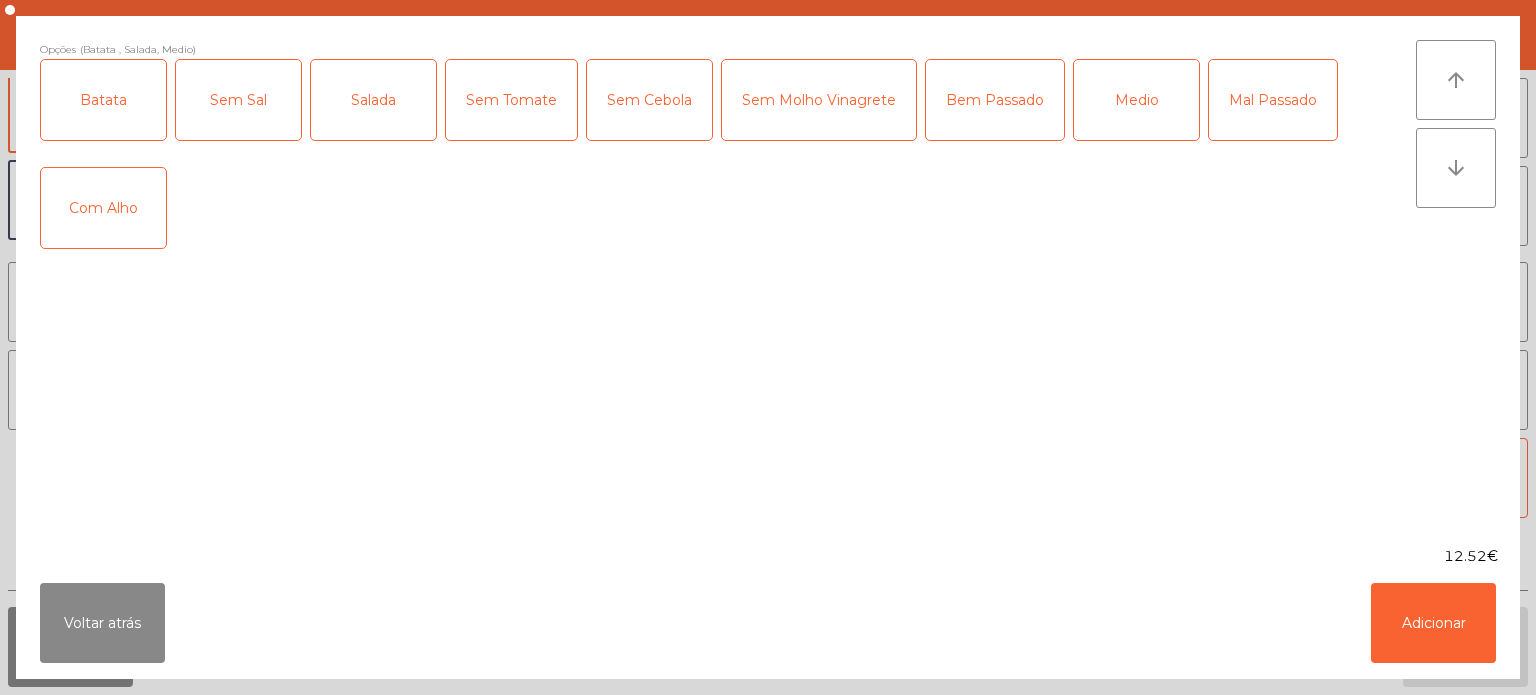 click on "Bem Passado" 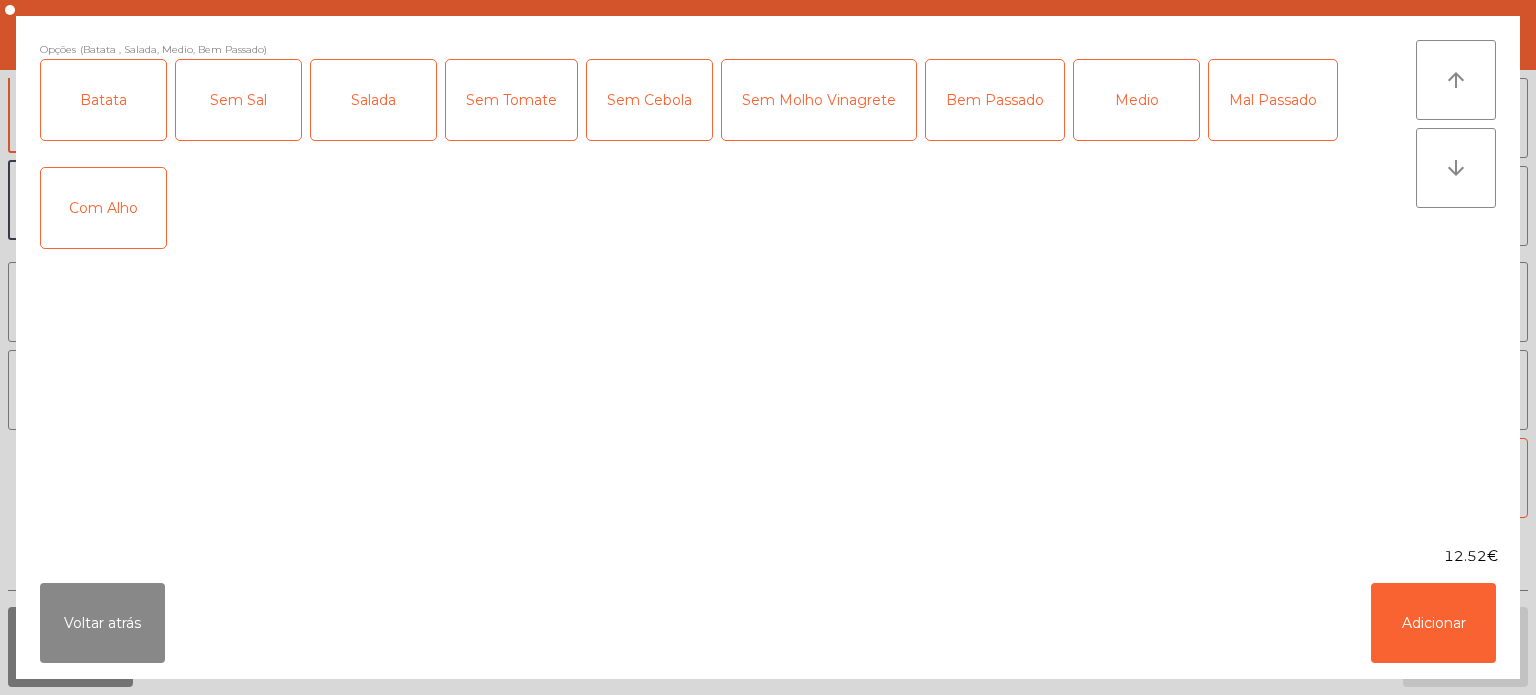 click on "Com Alho" 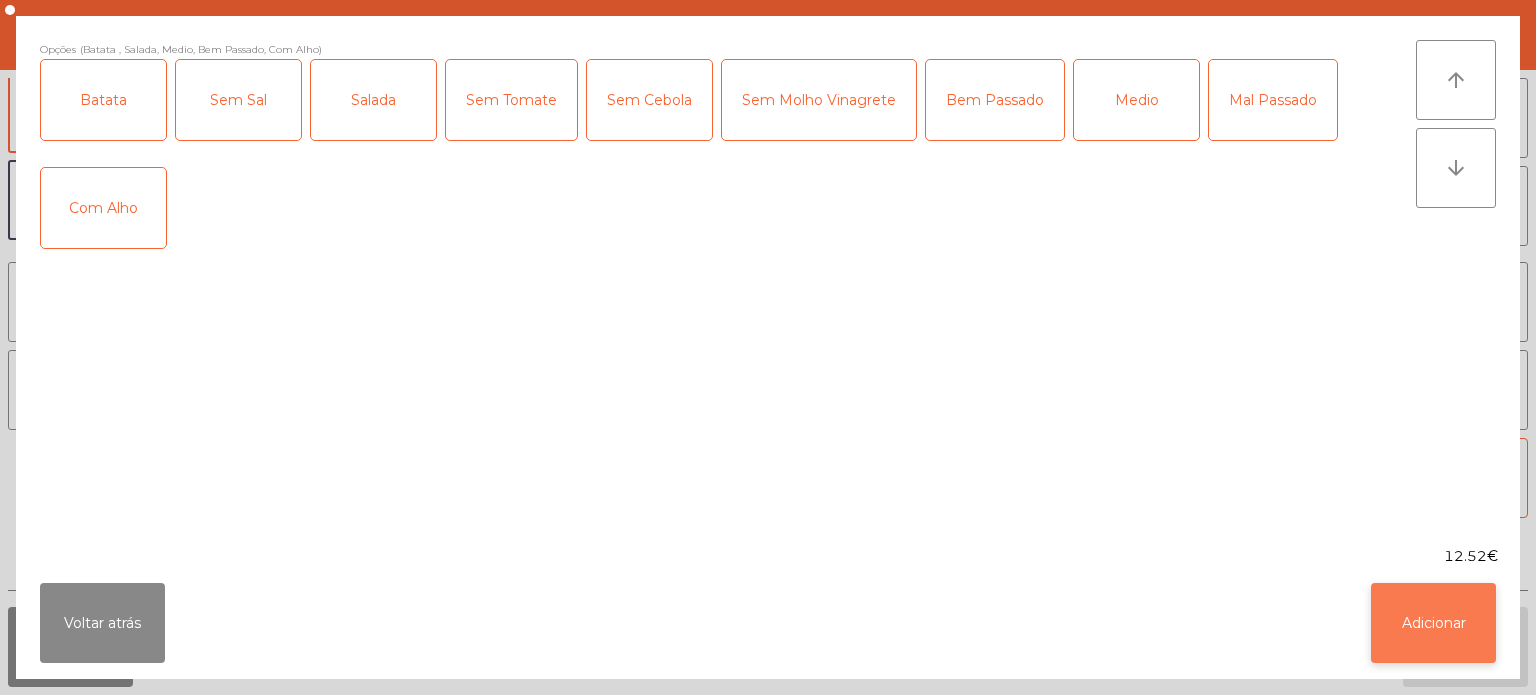 click on "Adicionar" 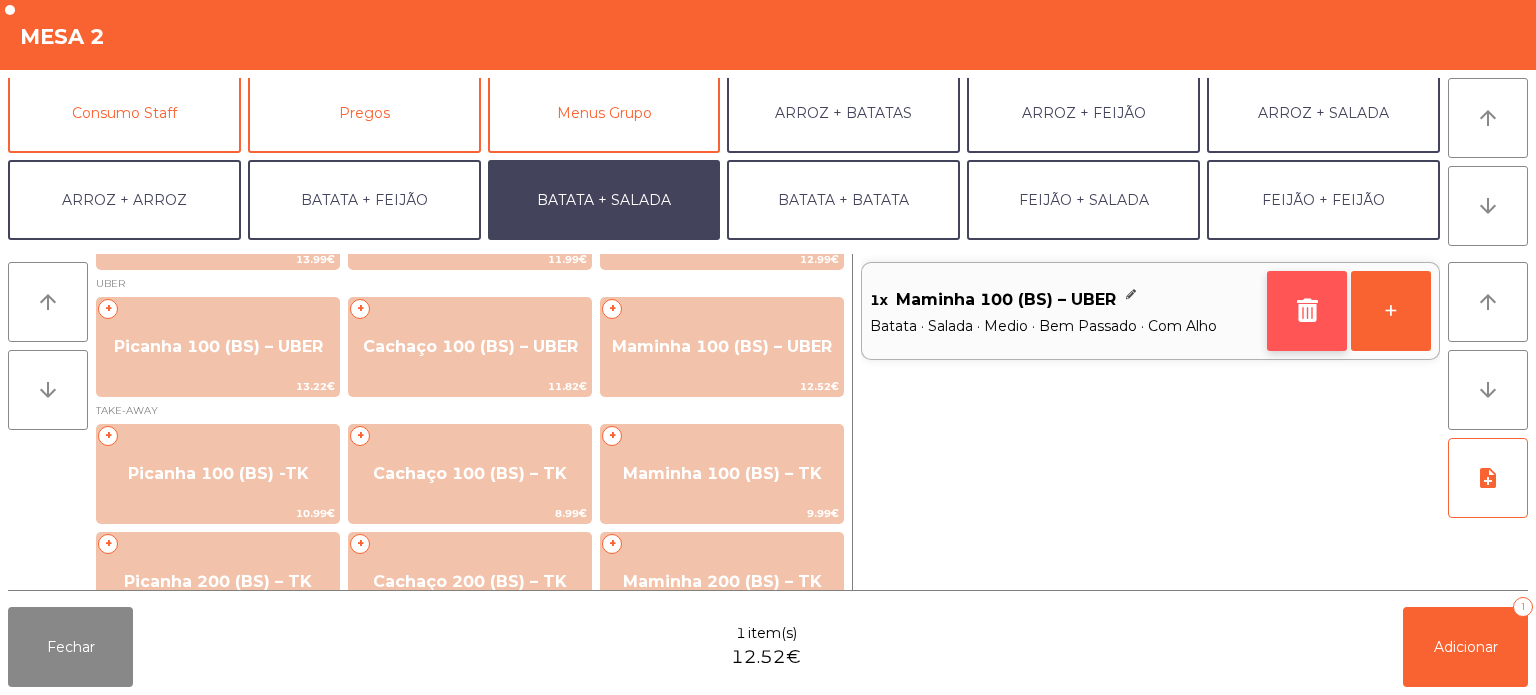 click 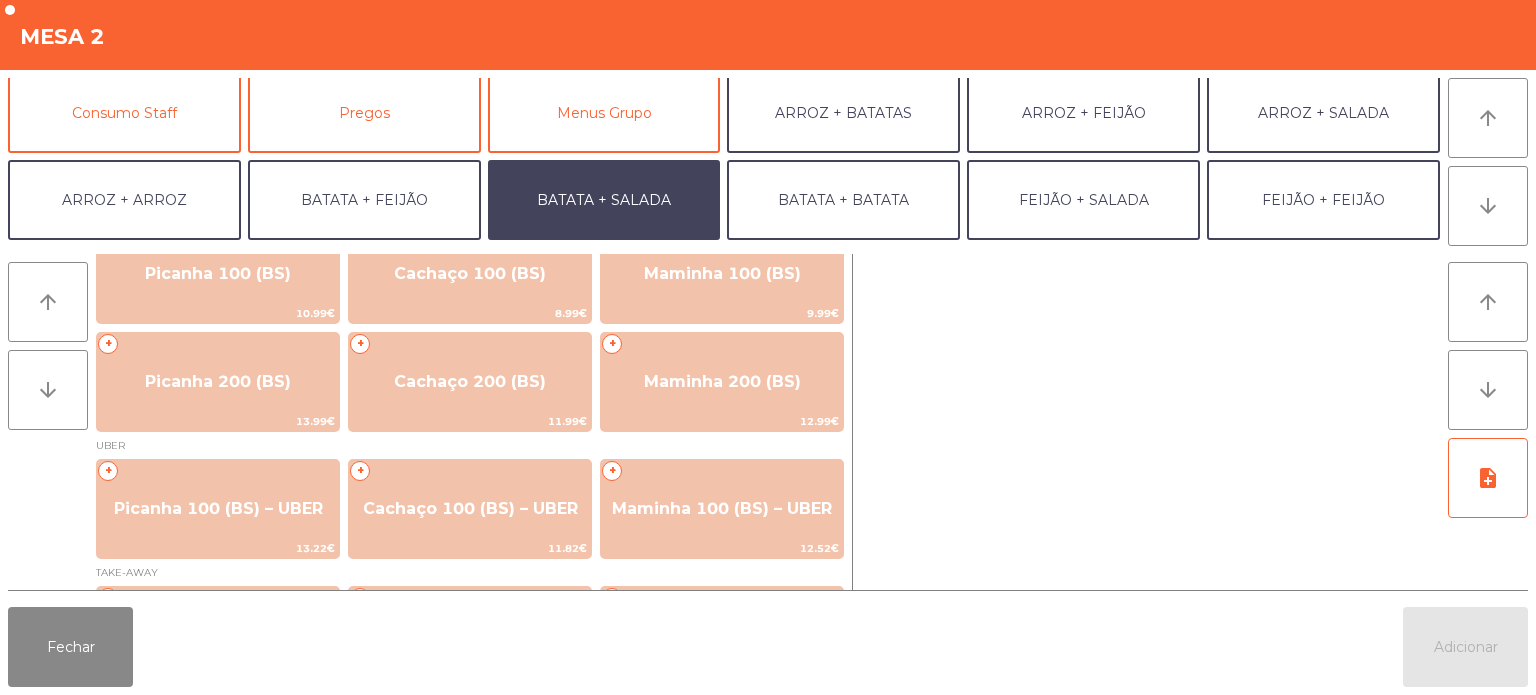 scroll, scrollTop: 0, scrollLeft: 0, axis: both 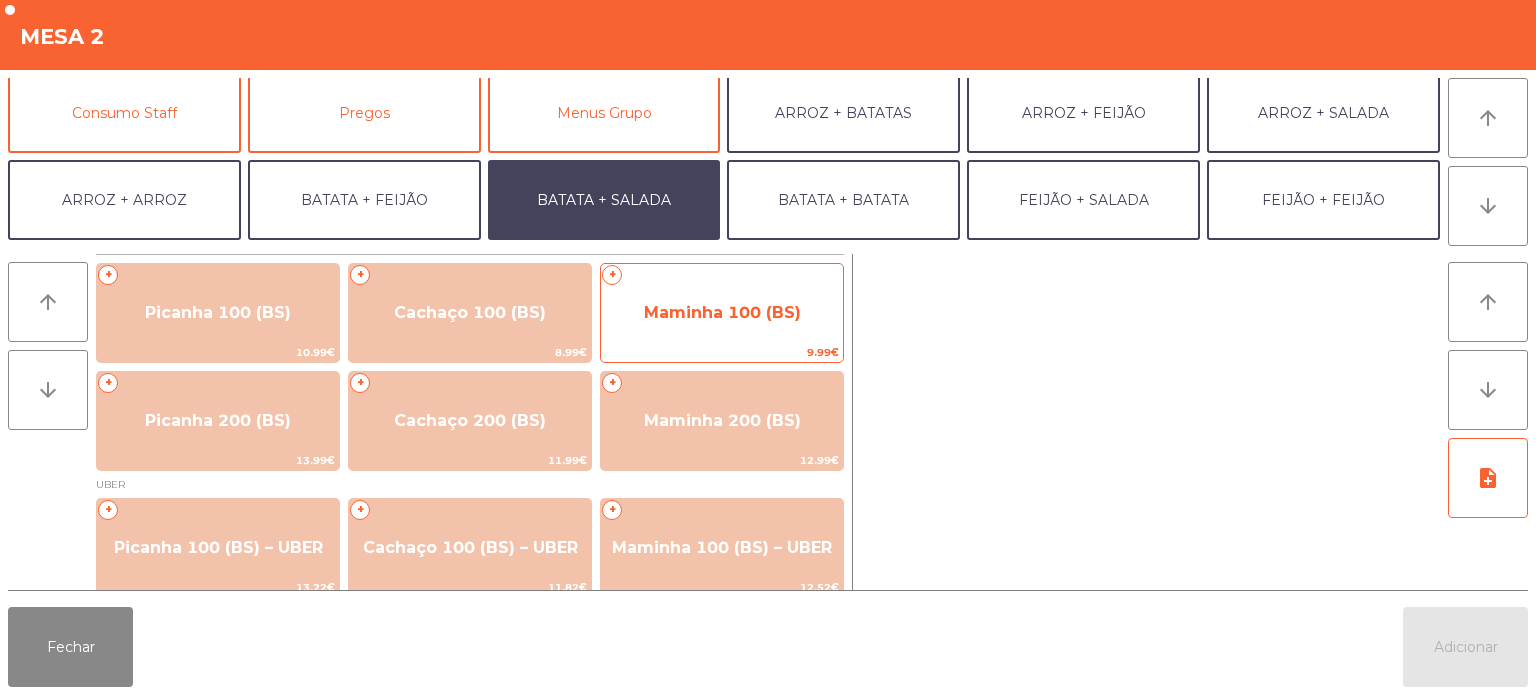 click on "Maminha 100 (BS)" 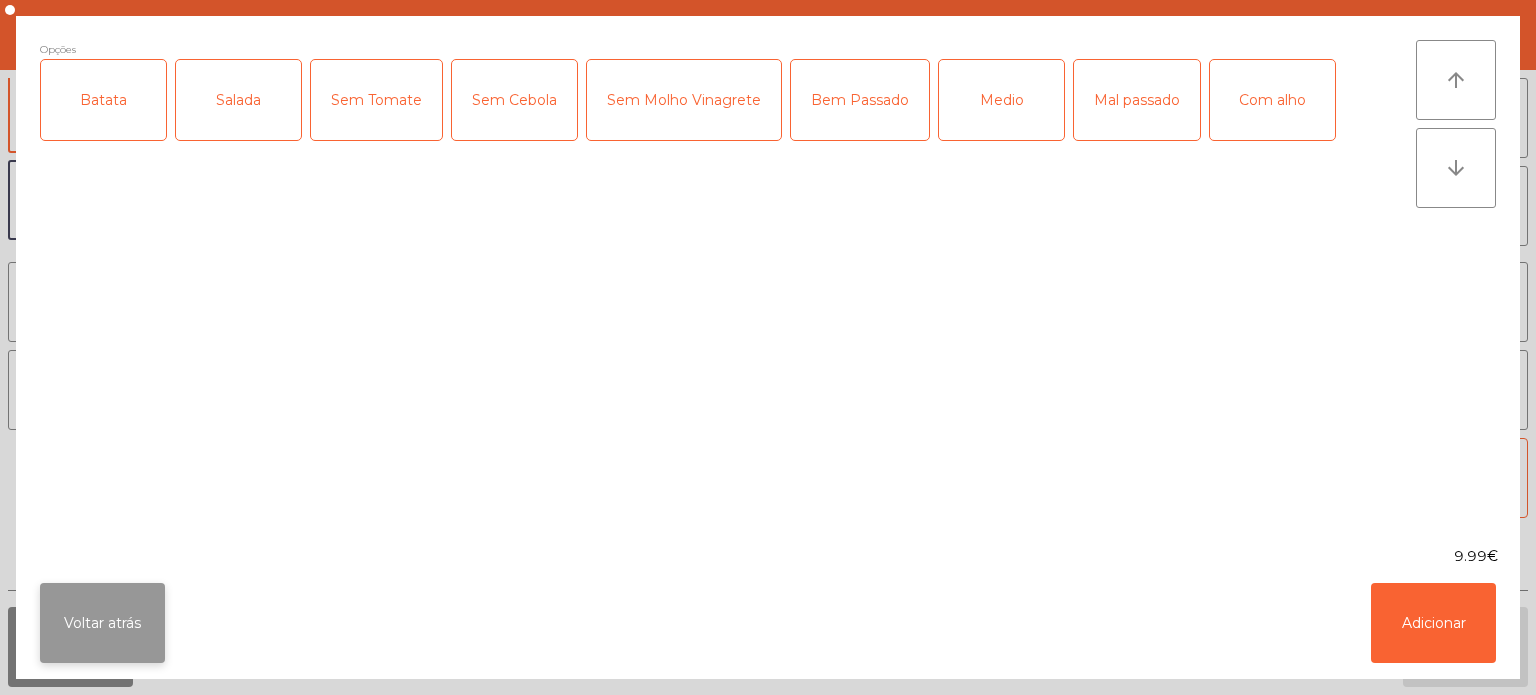 click on "Voltar atrás" 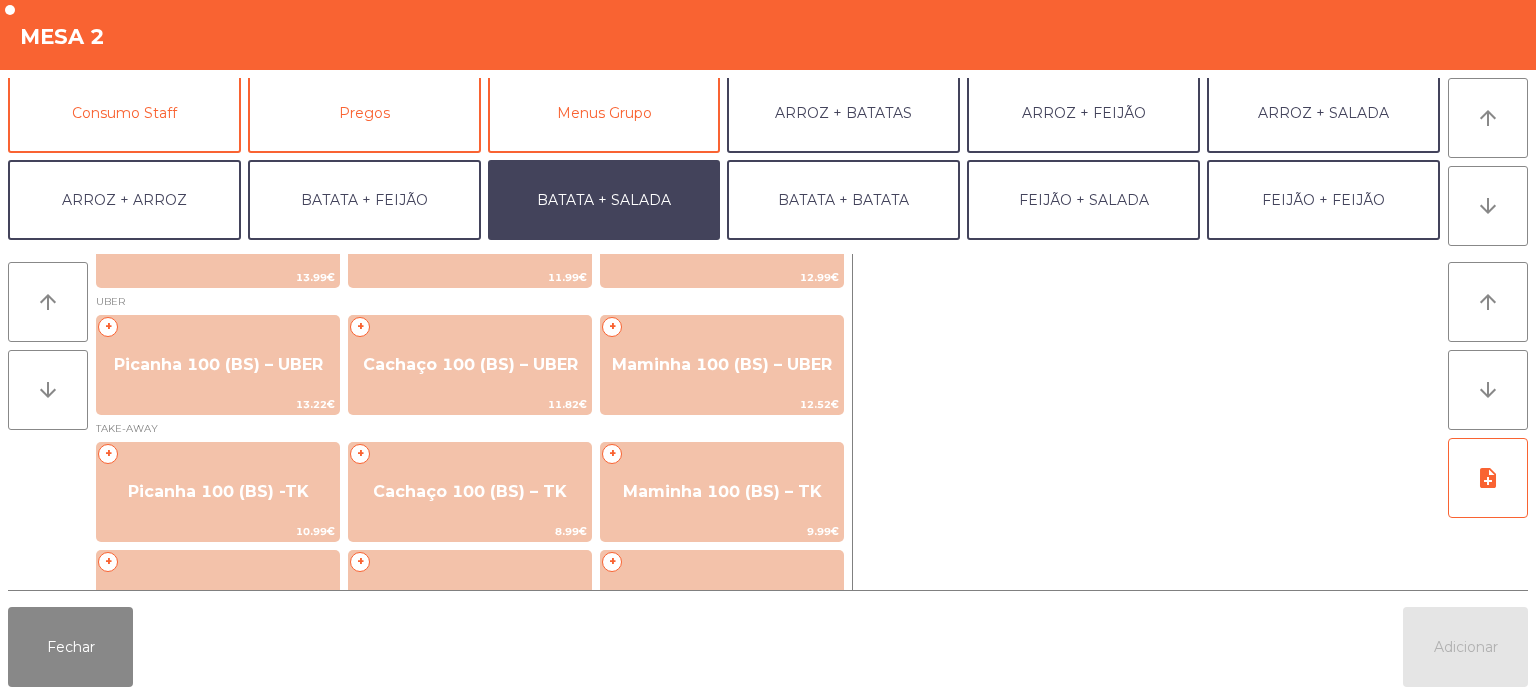 scroll, scrollTop: 250, scrollLeft: 0, axis: vertical 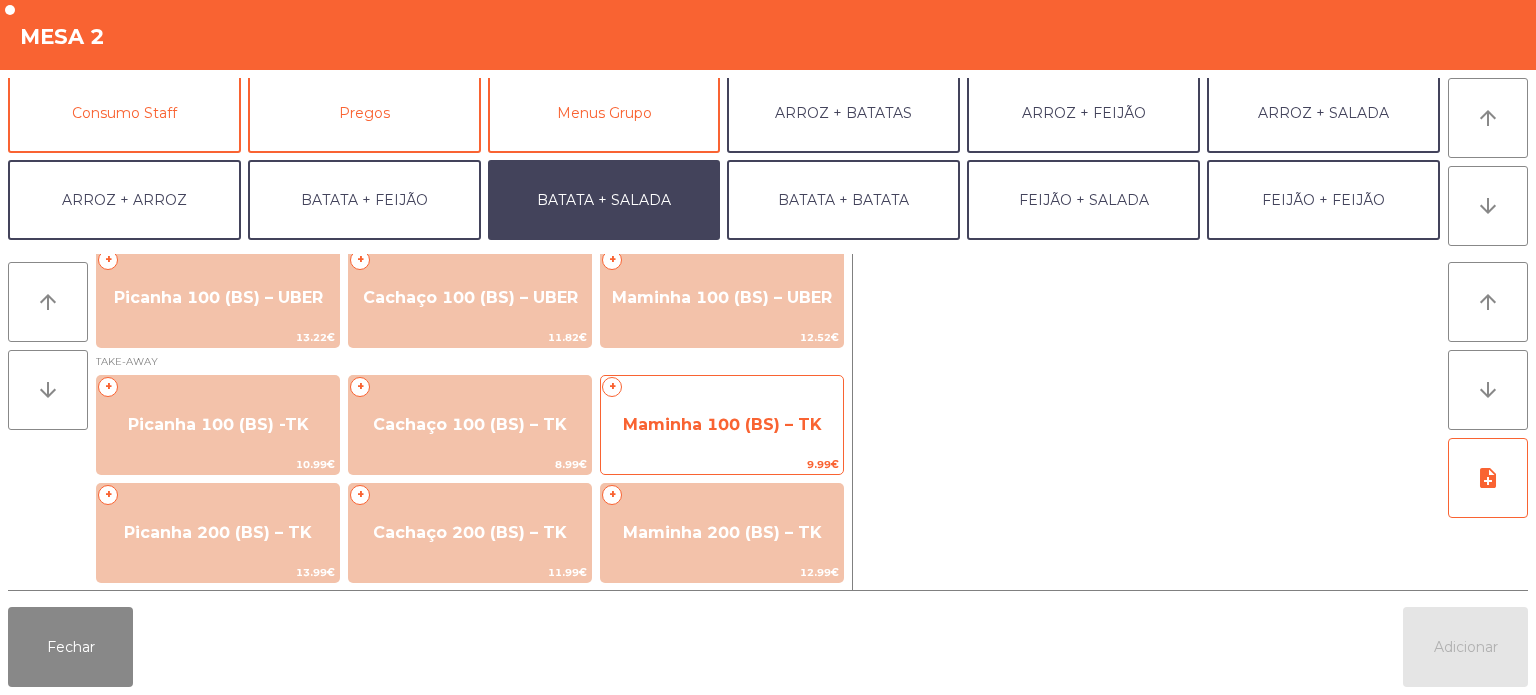 click on "Maminha 100 (BS) – TK" 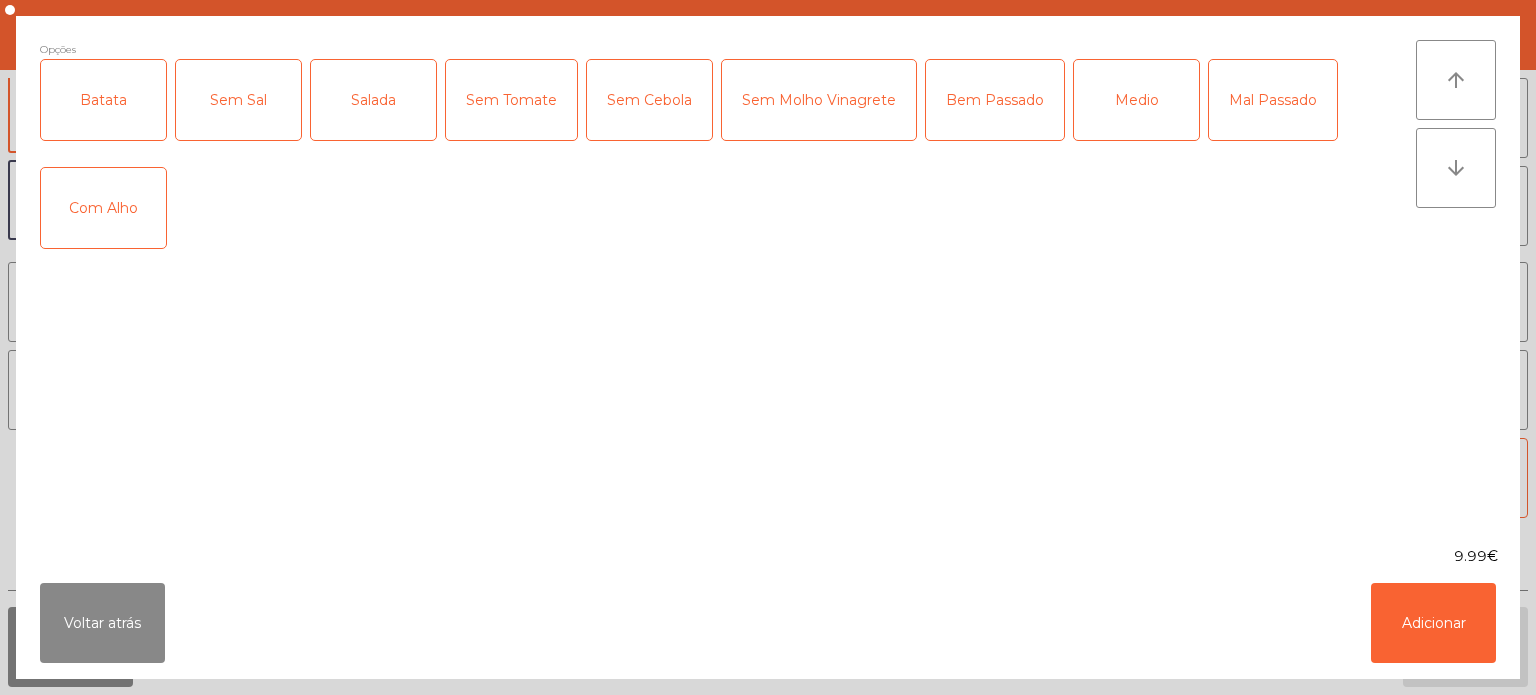 click on "Batata" 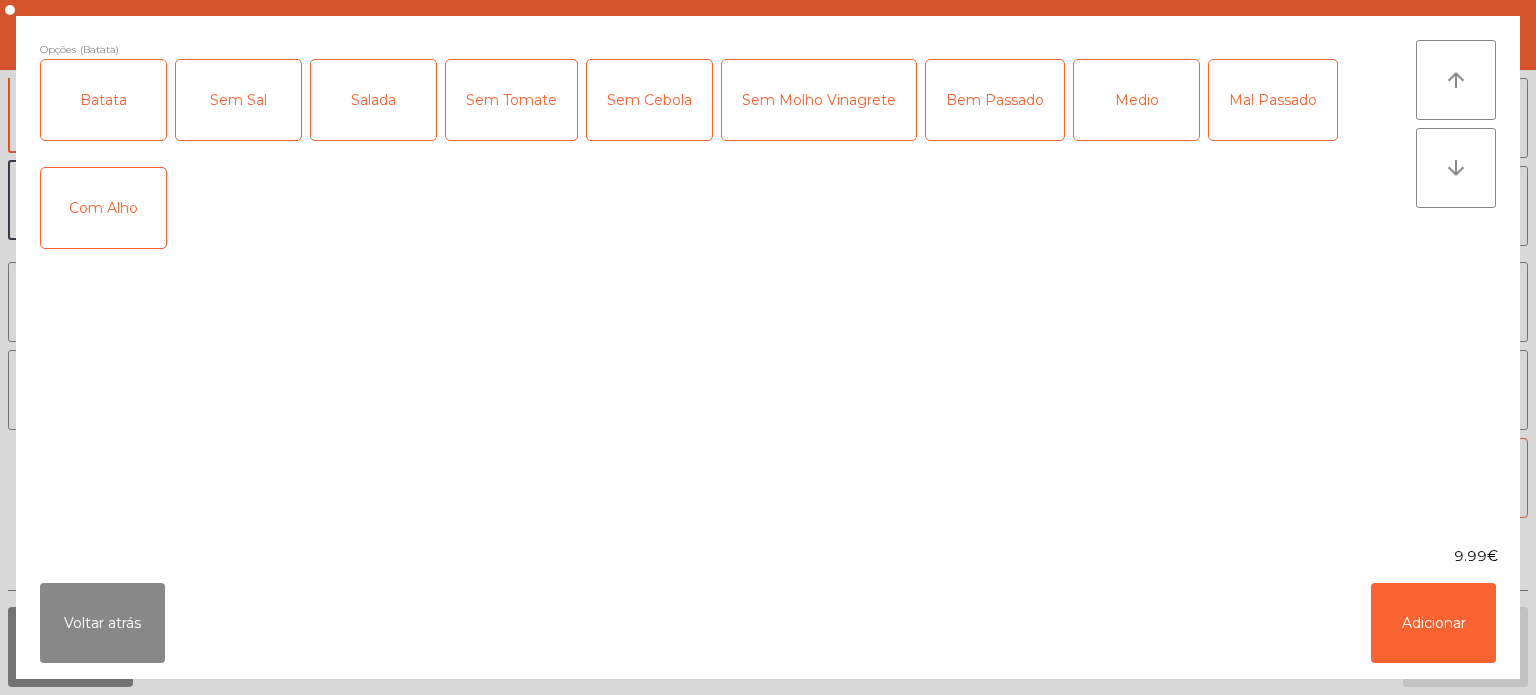 click on "Salada" 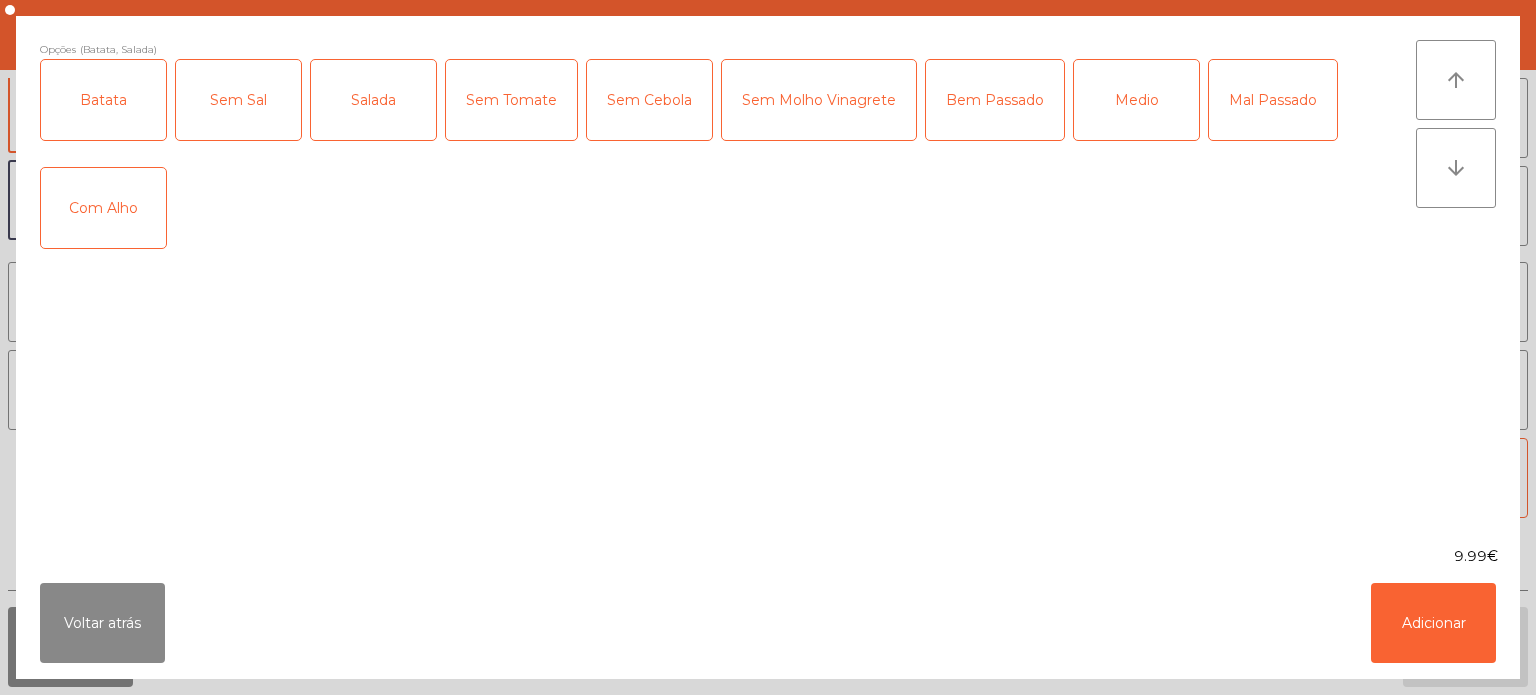 click on "Medio" 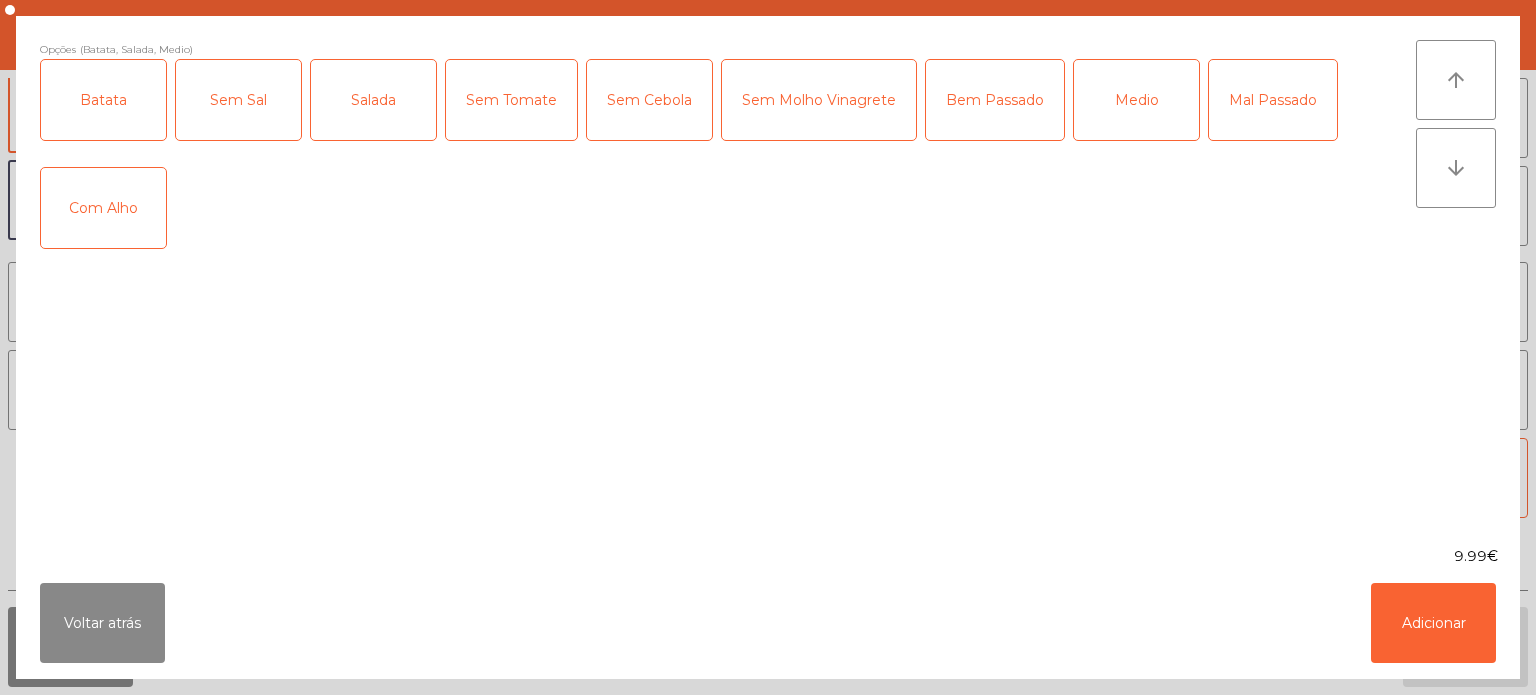 click on "Bem Passado" 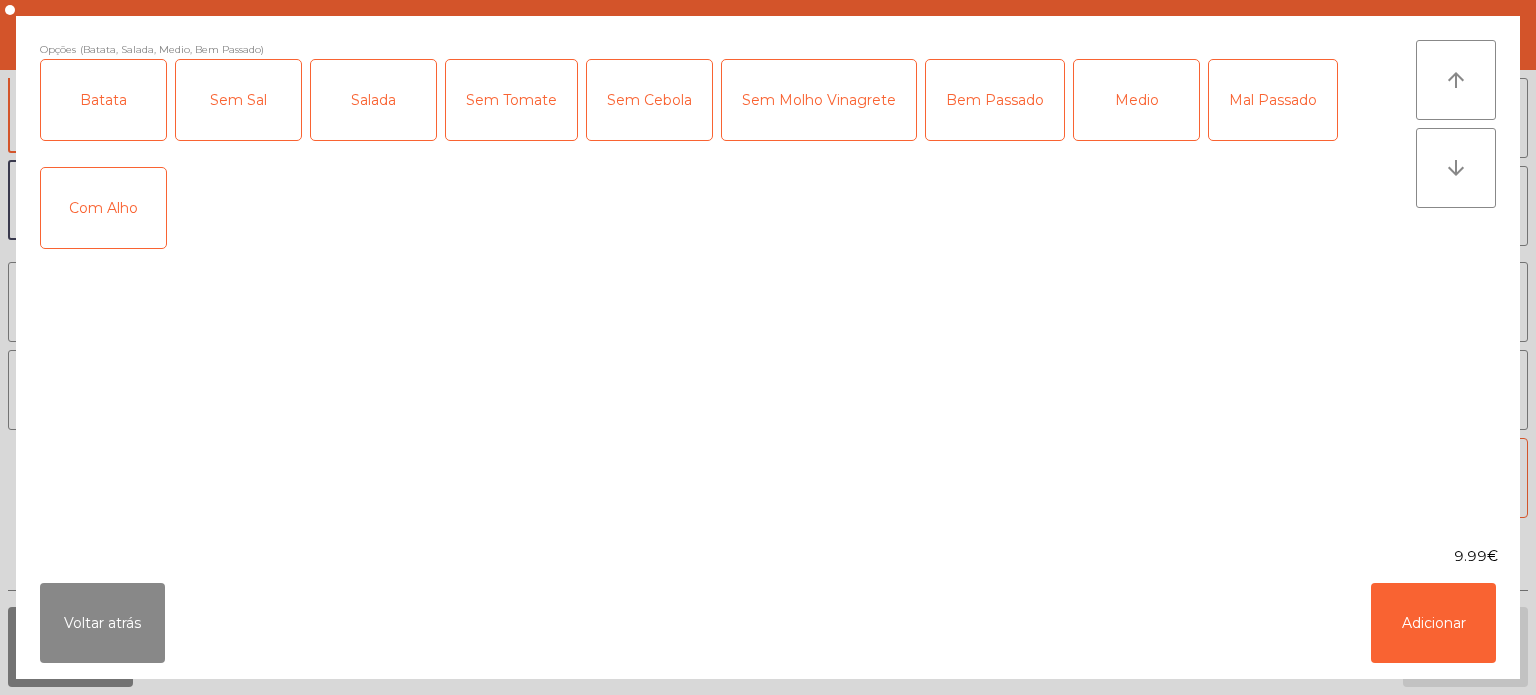 click on "Com Alho" 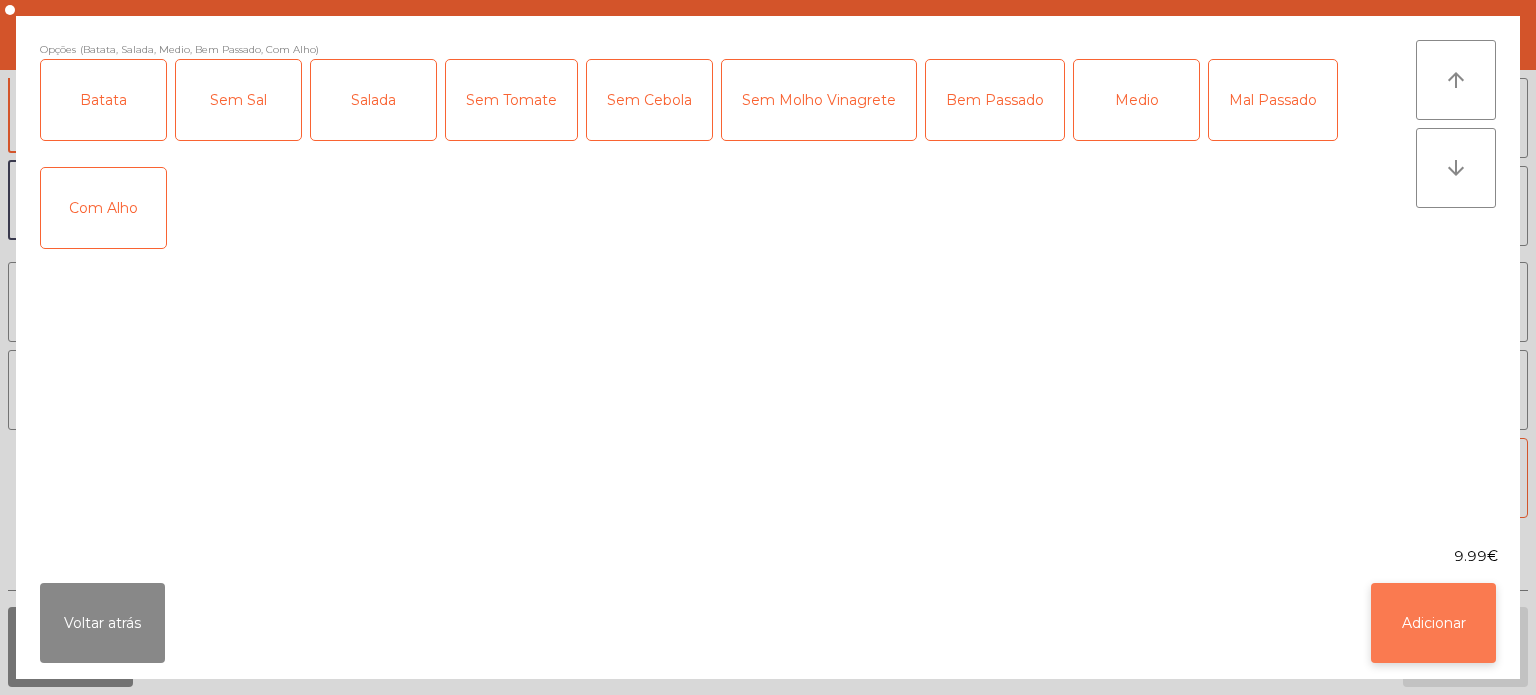 click on "Adicionar" 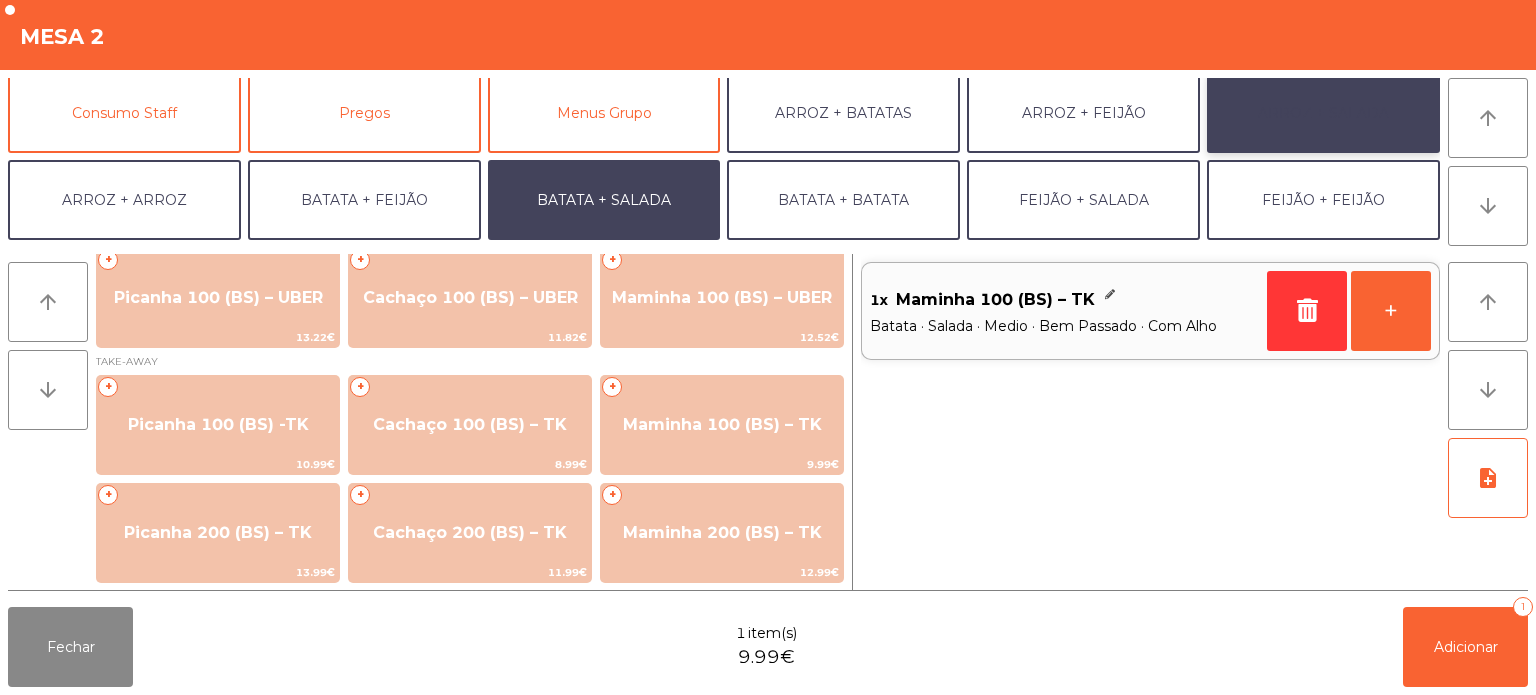 click on "ARROZ + SALADA" 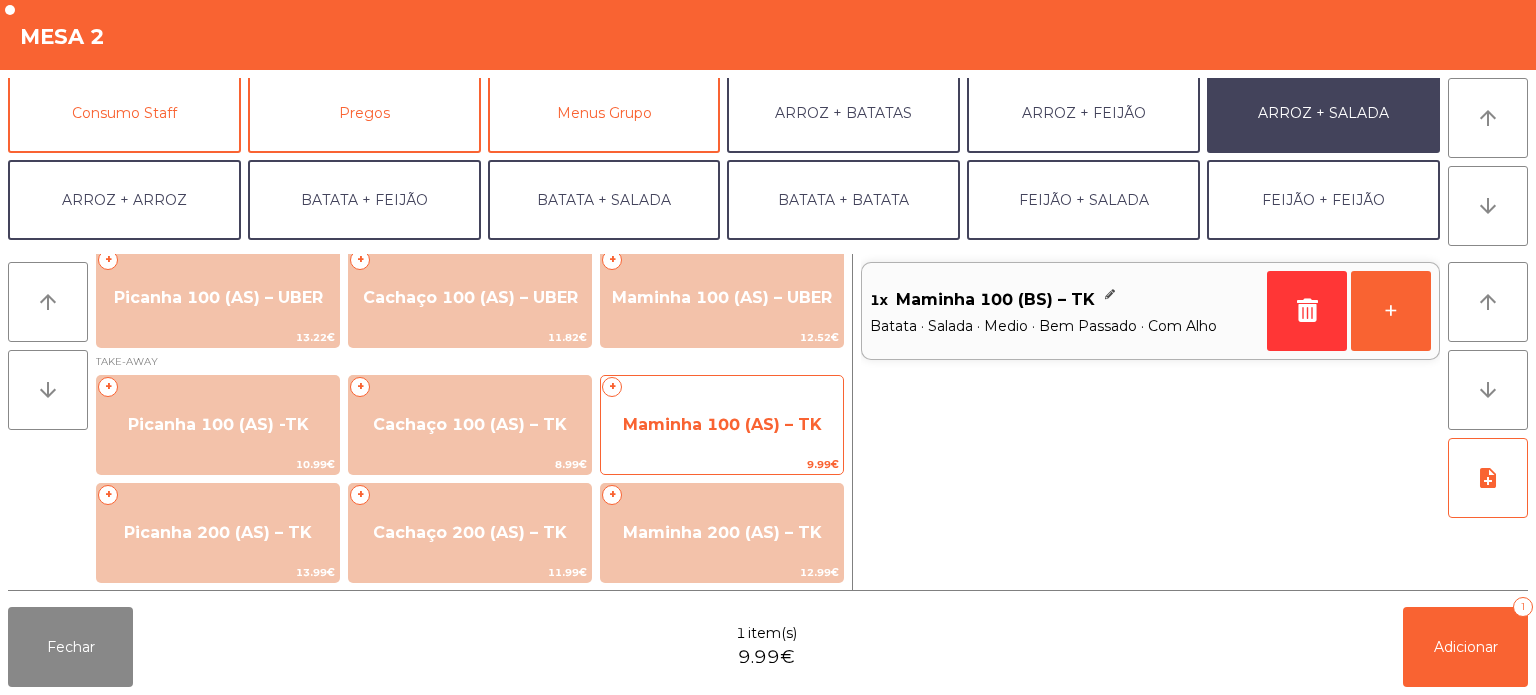 click on "Maminha 100 (AS) – TK" 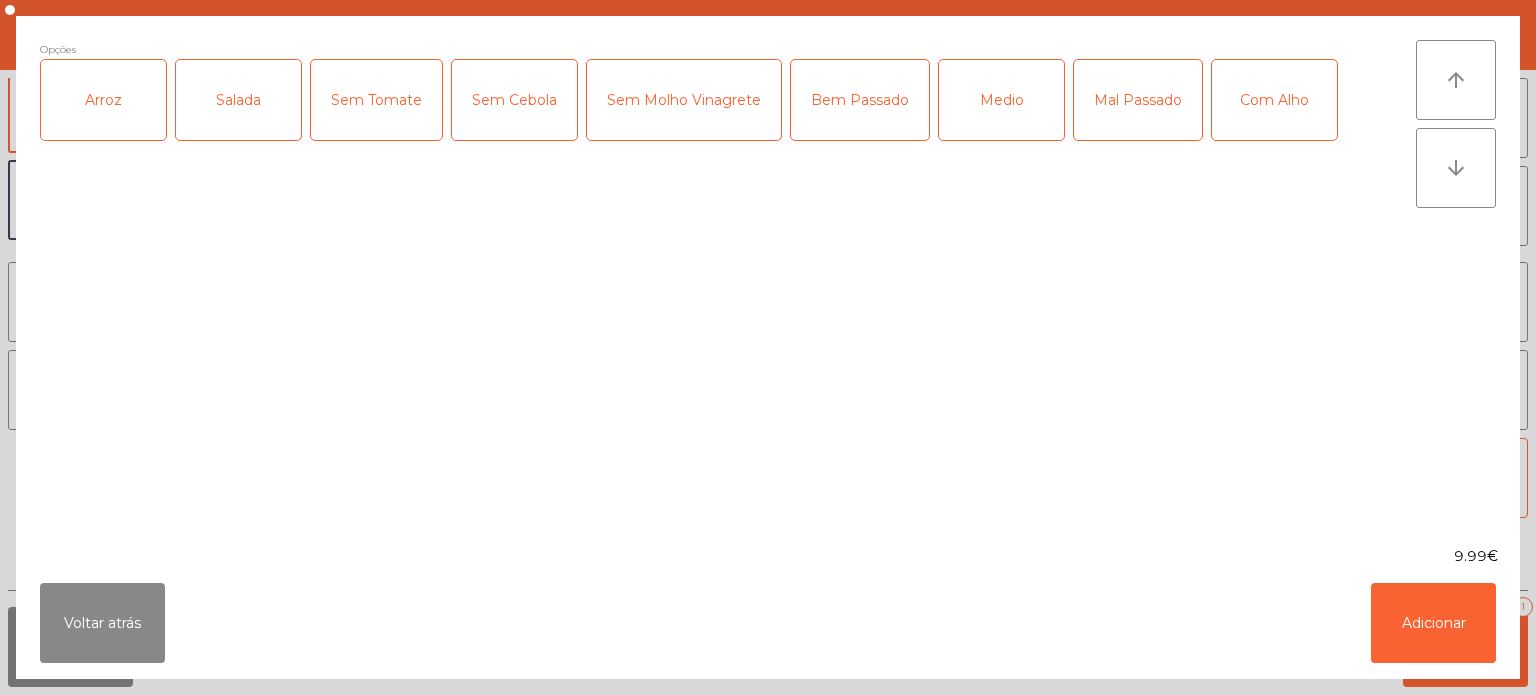 click on "Arroz" 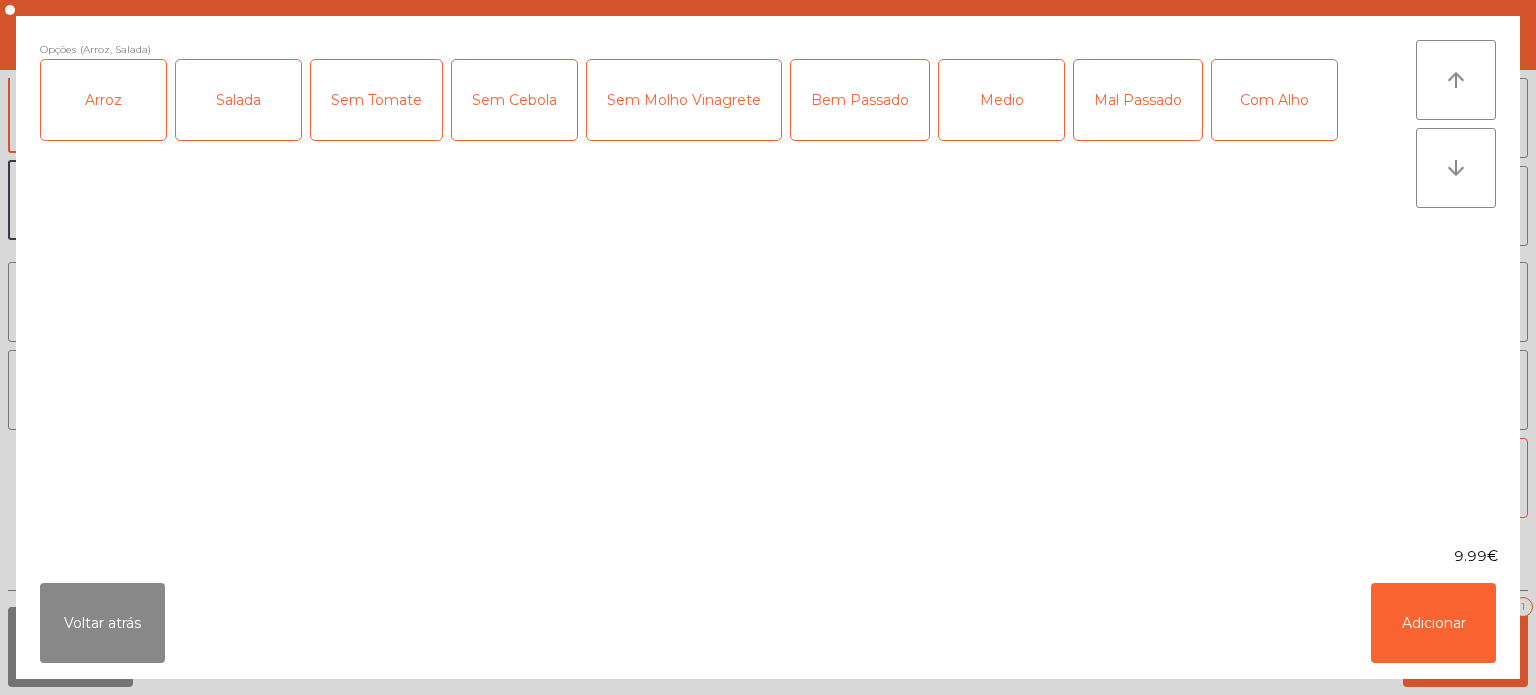 click on "Medio" 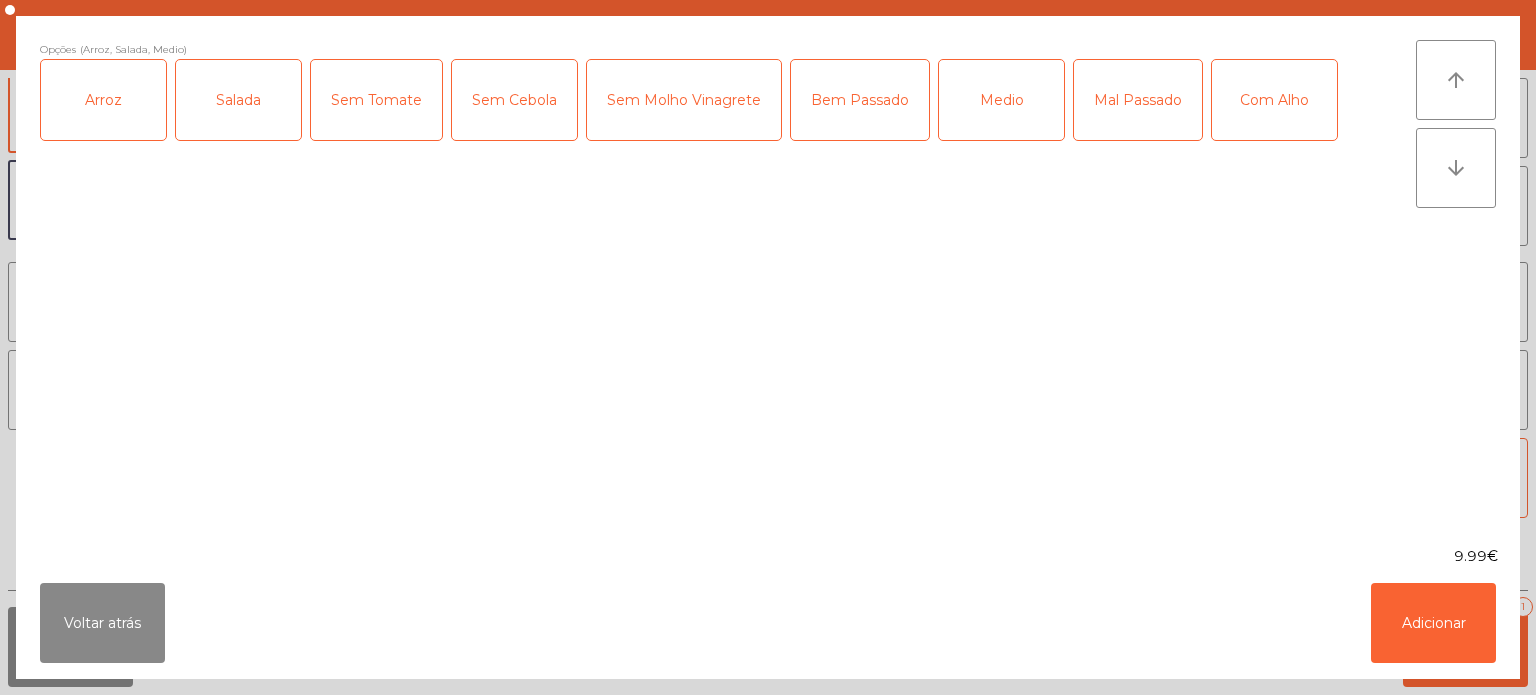 click on "Com Alho" 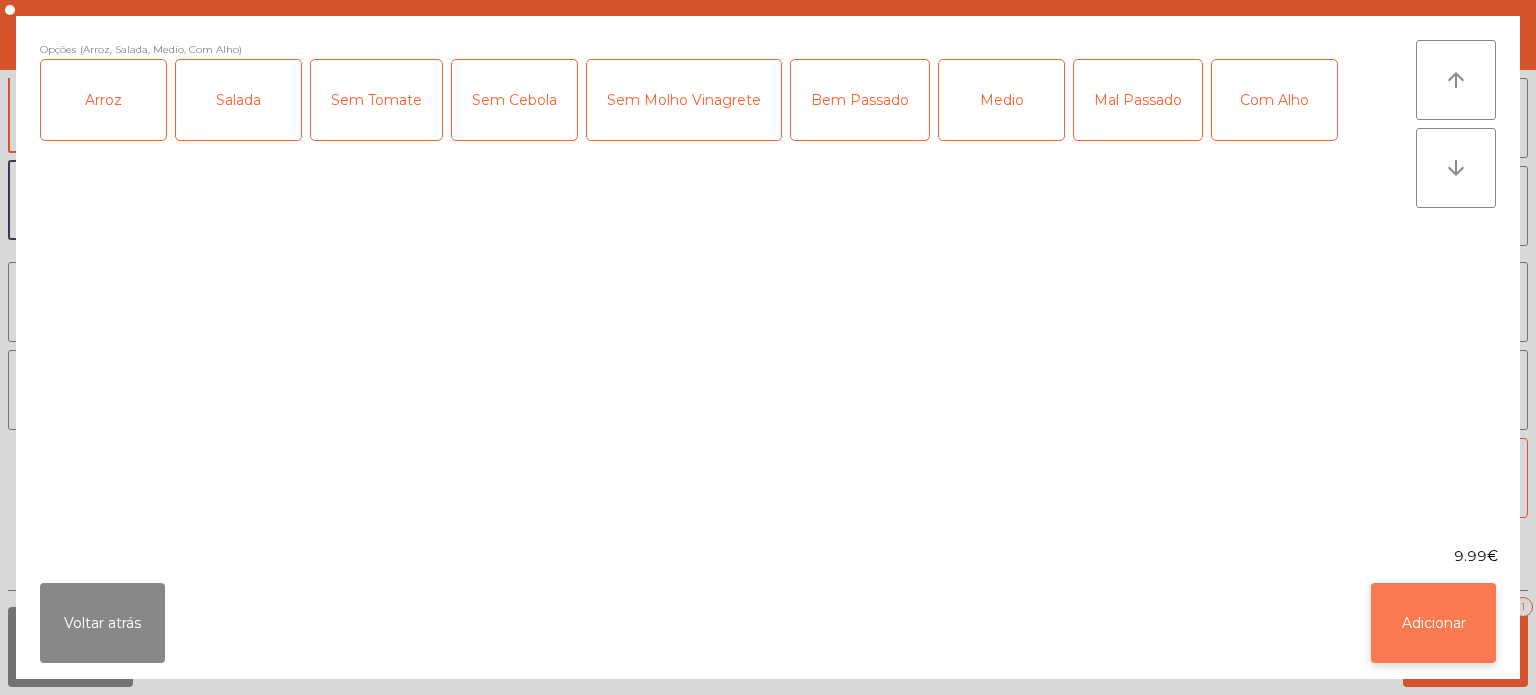 click on "Adicionar" 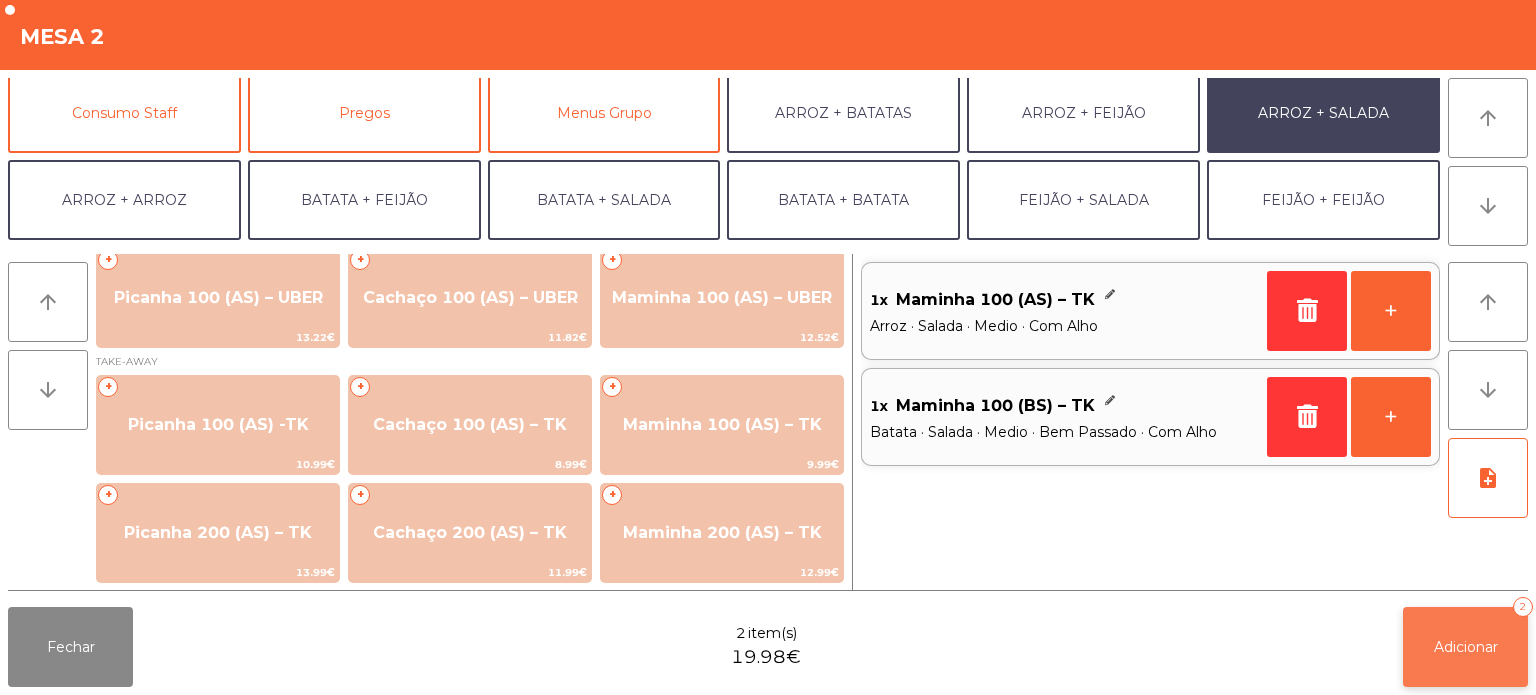 click on "Adicionar   2" 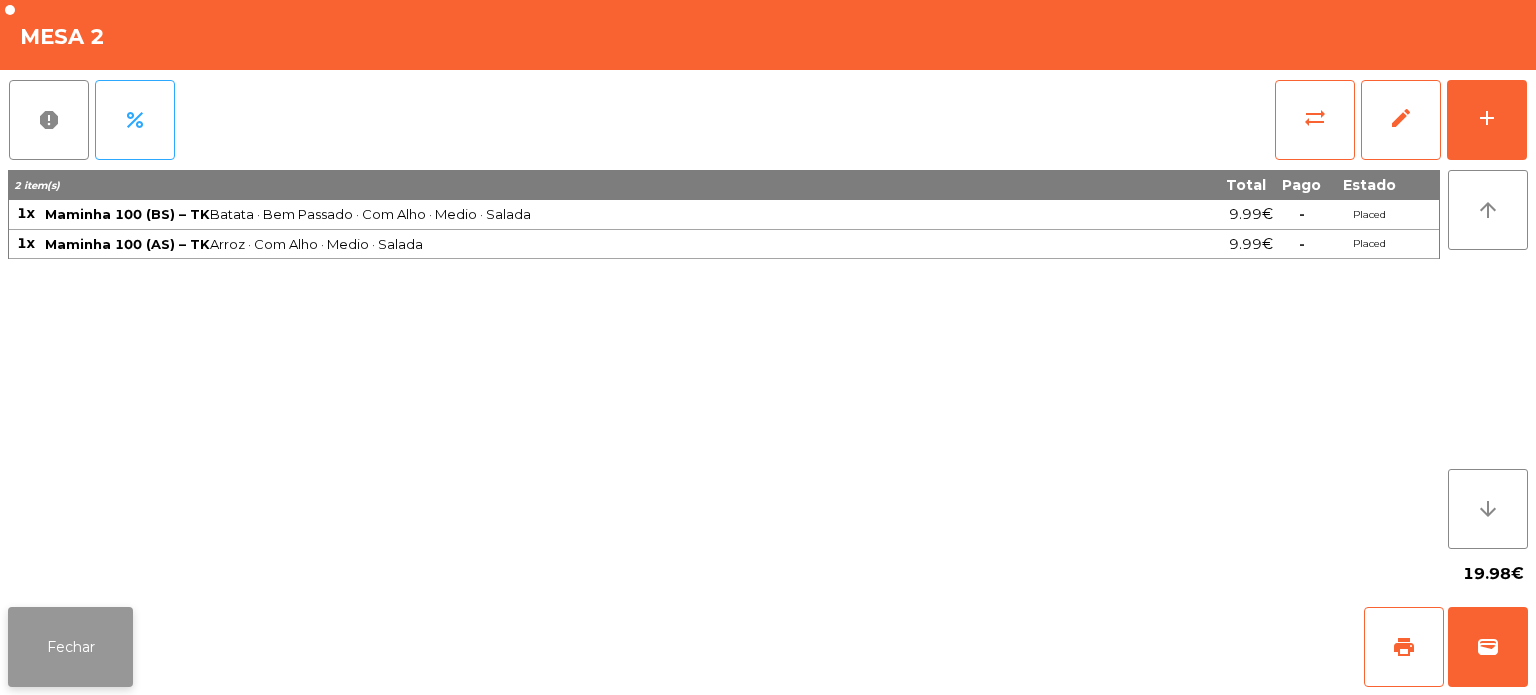 click on "Fechar" 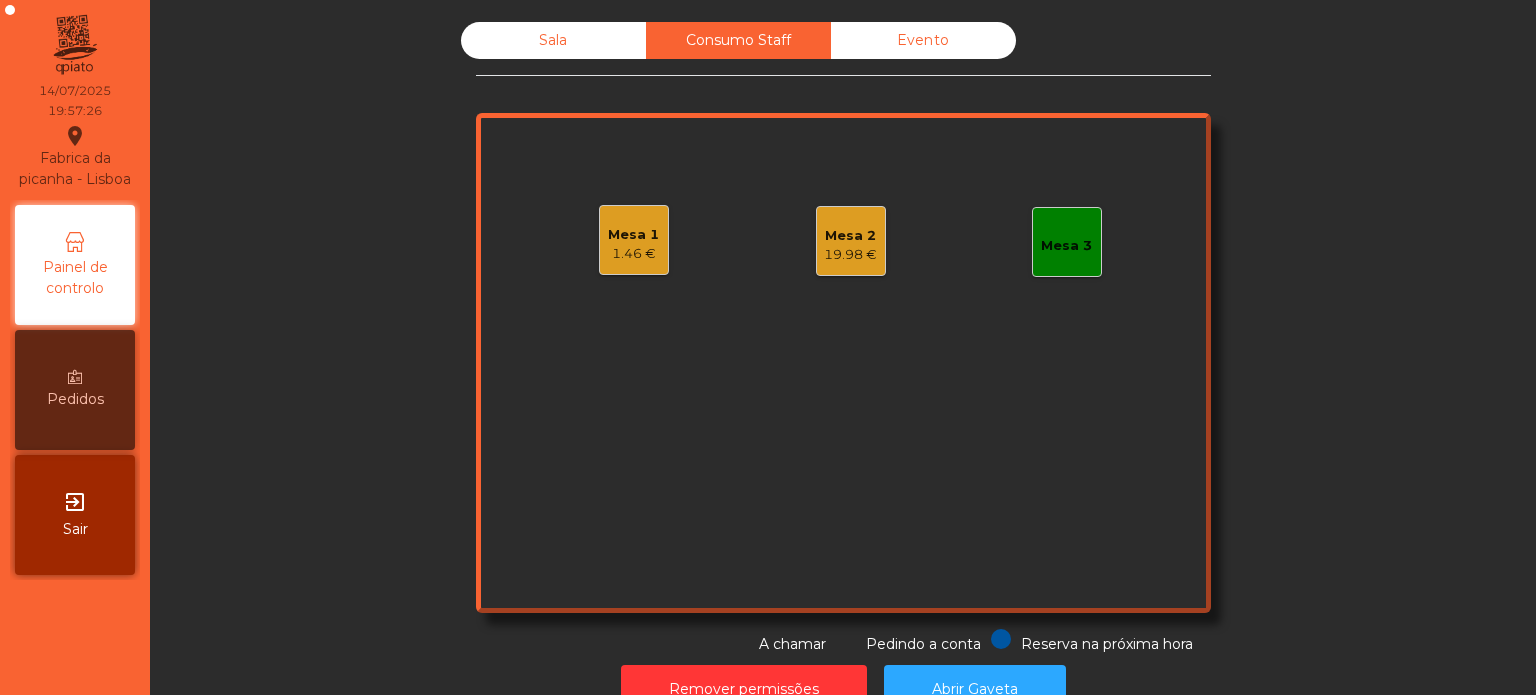 scroll, scrollTop: 55, scrollLeft: 0, axis: vertical 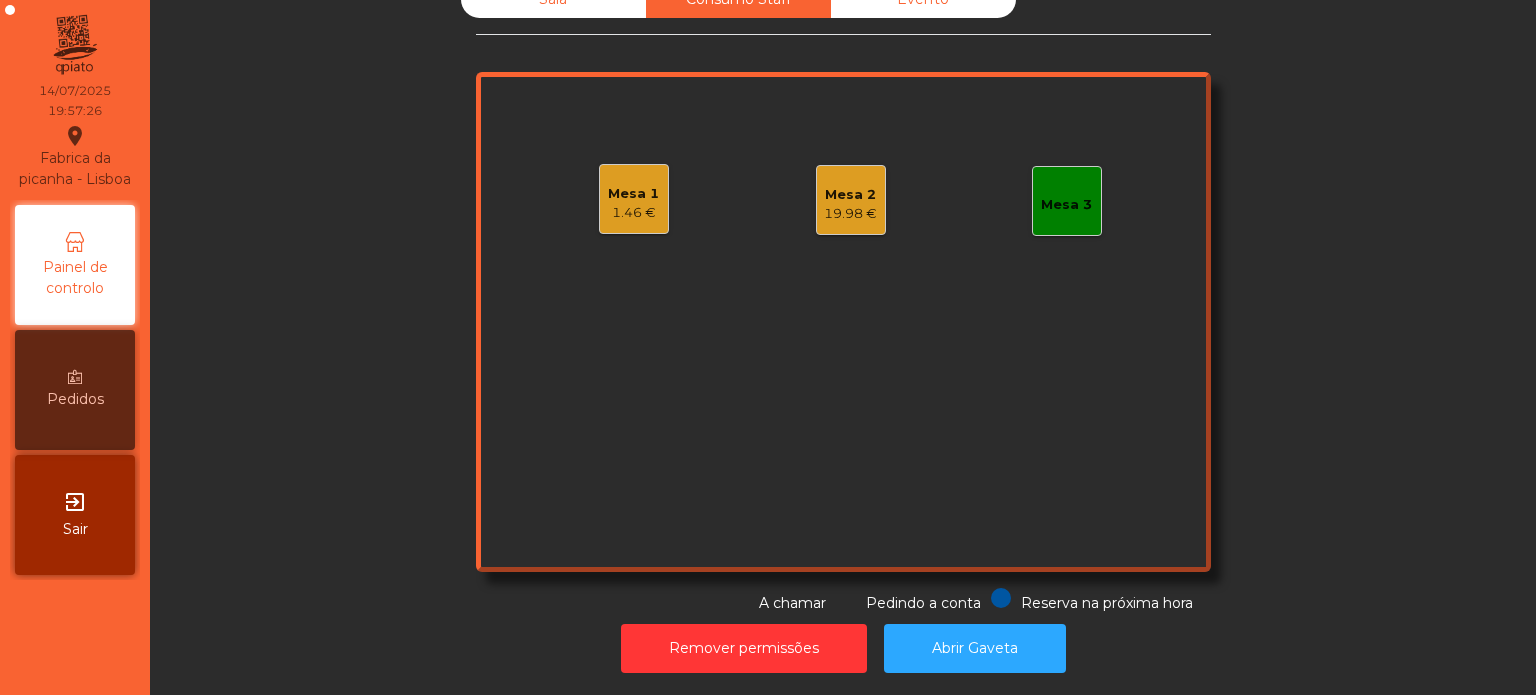 click on "19.98 €" 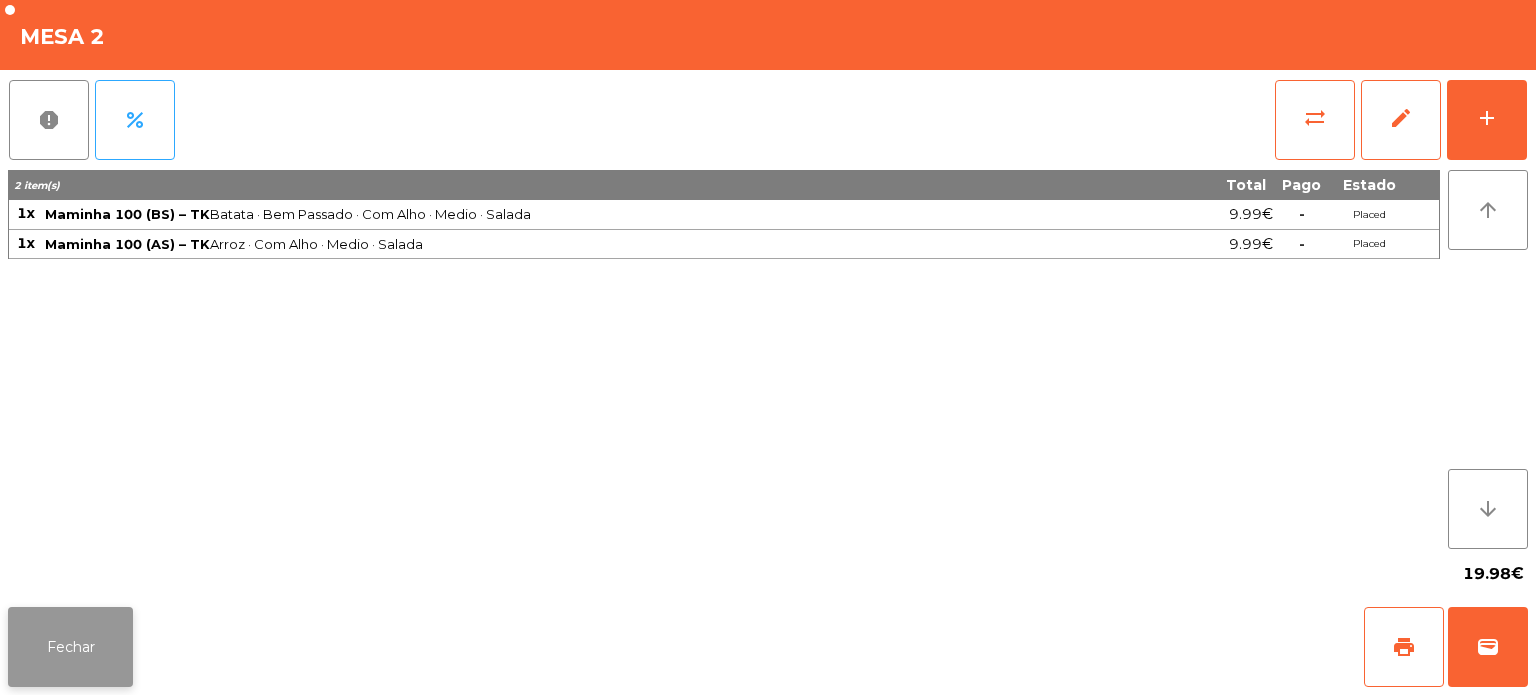 click on "Fechar" 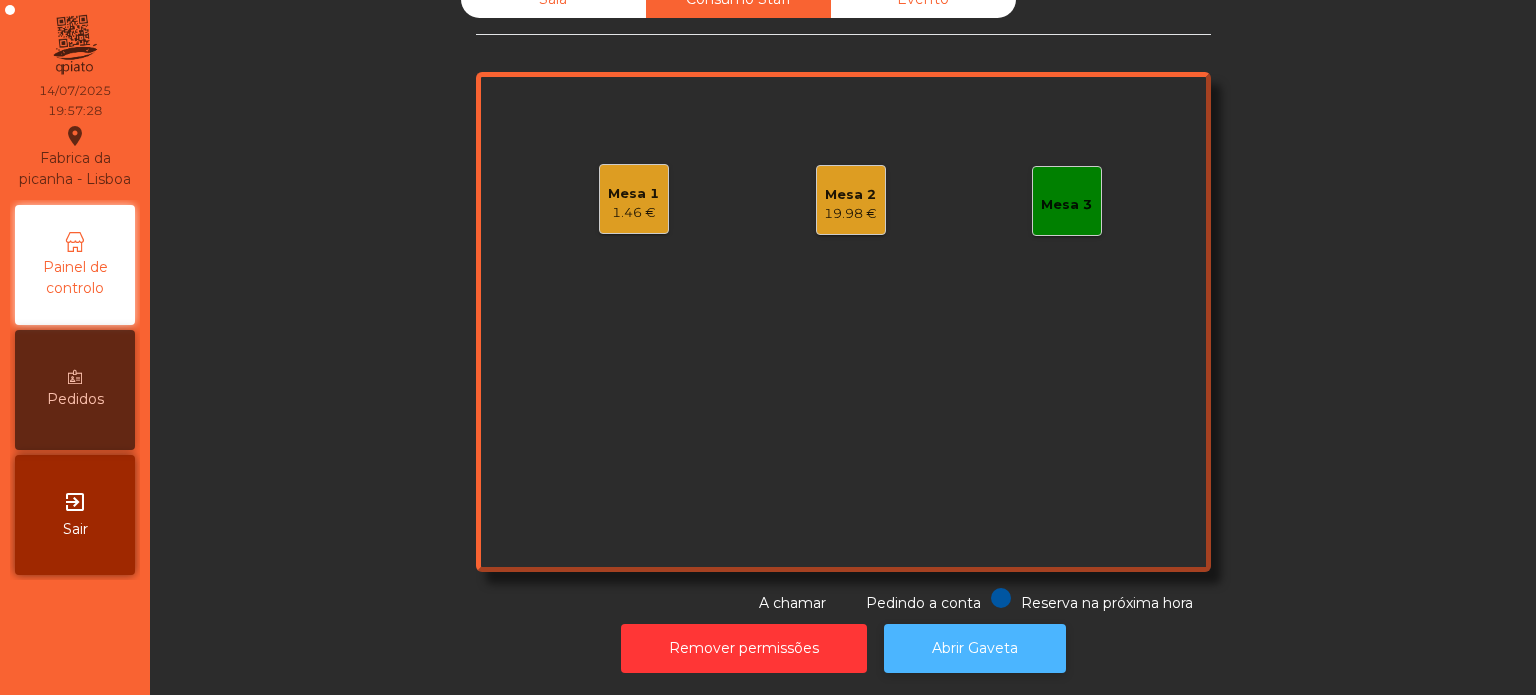 click on "Abrir Gaveta" 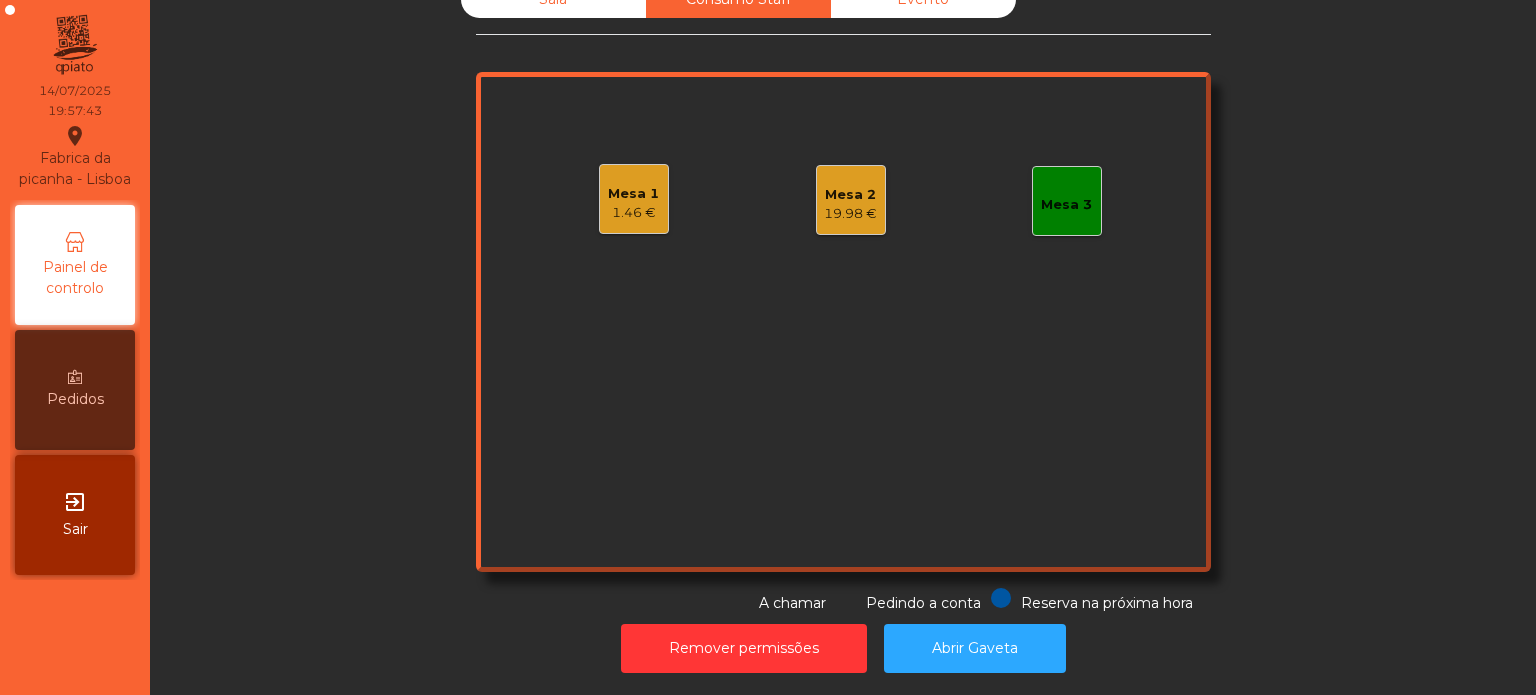 click on "Mesa 2   19.98 €" 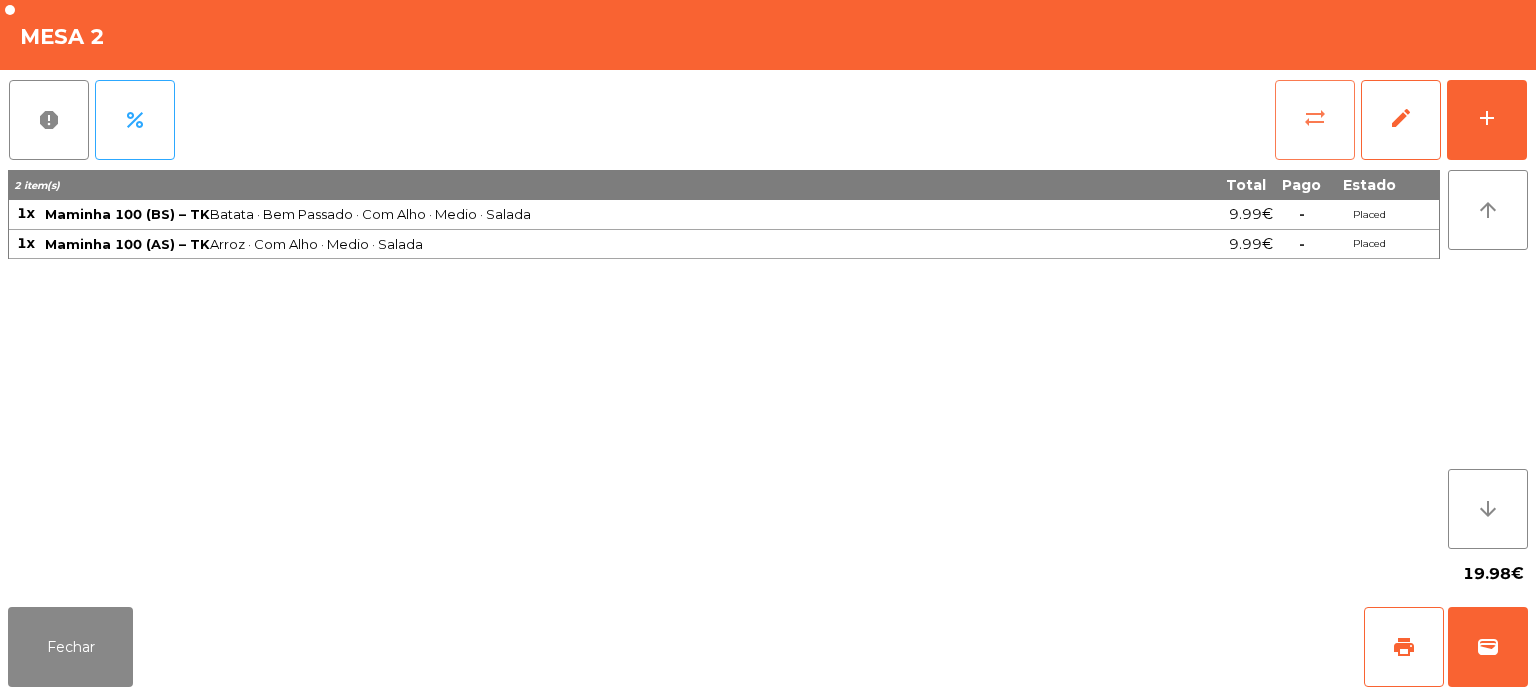 click on "sync_alt" 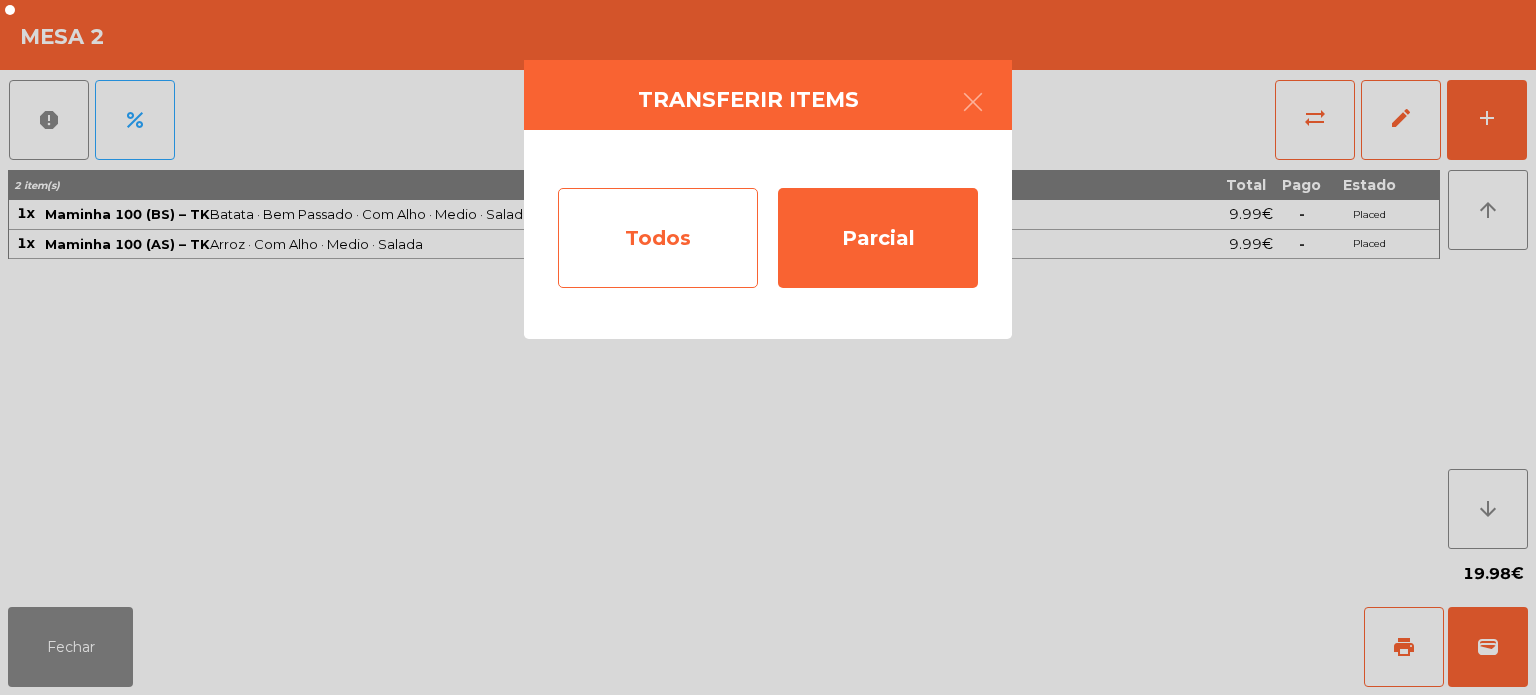 click on "Todos" 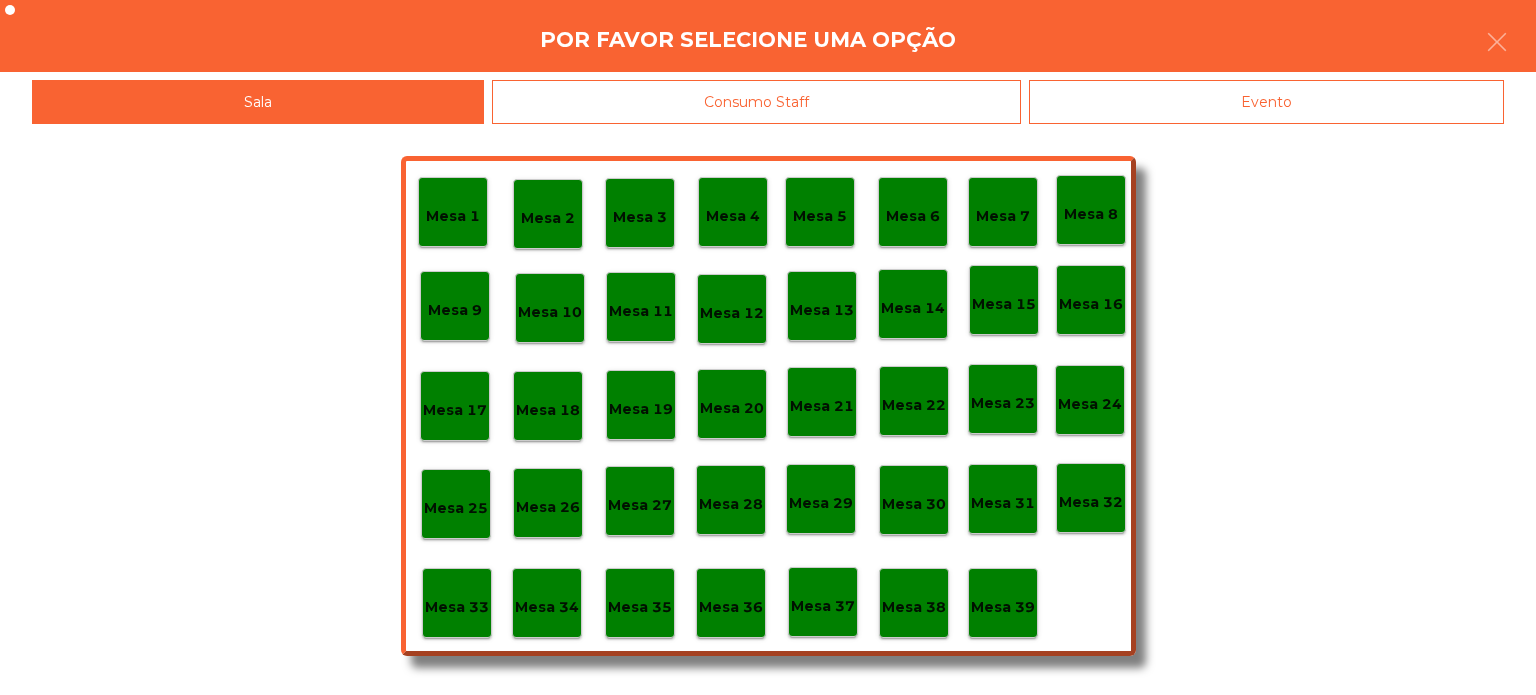 click on "Evento" 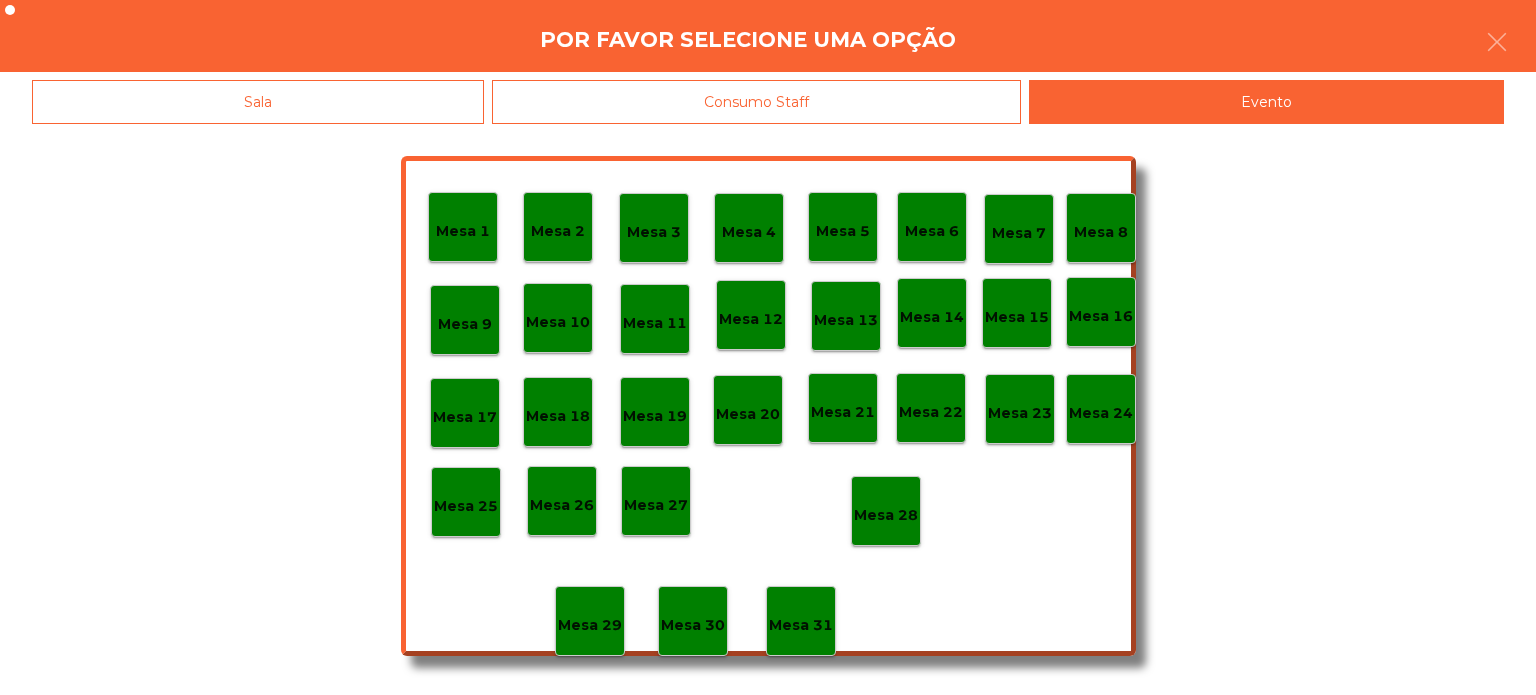 click on "Mesa 28" 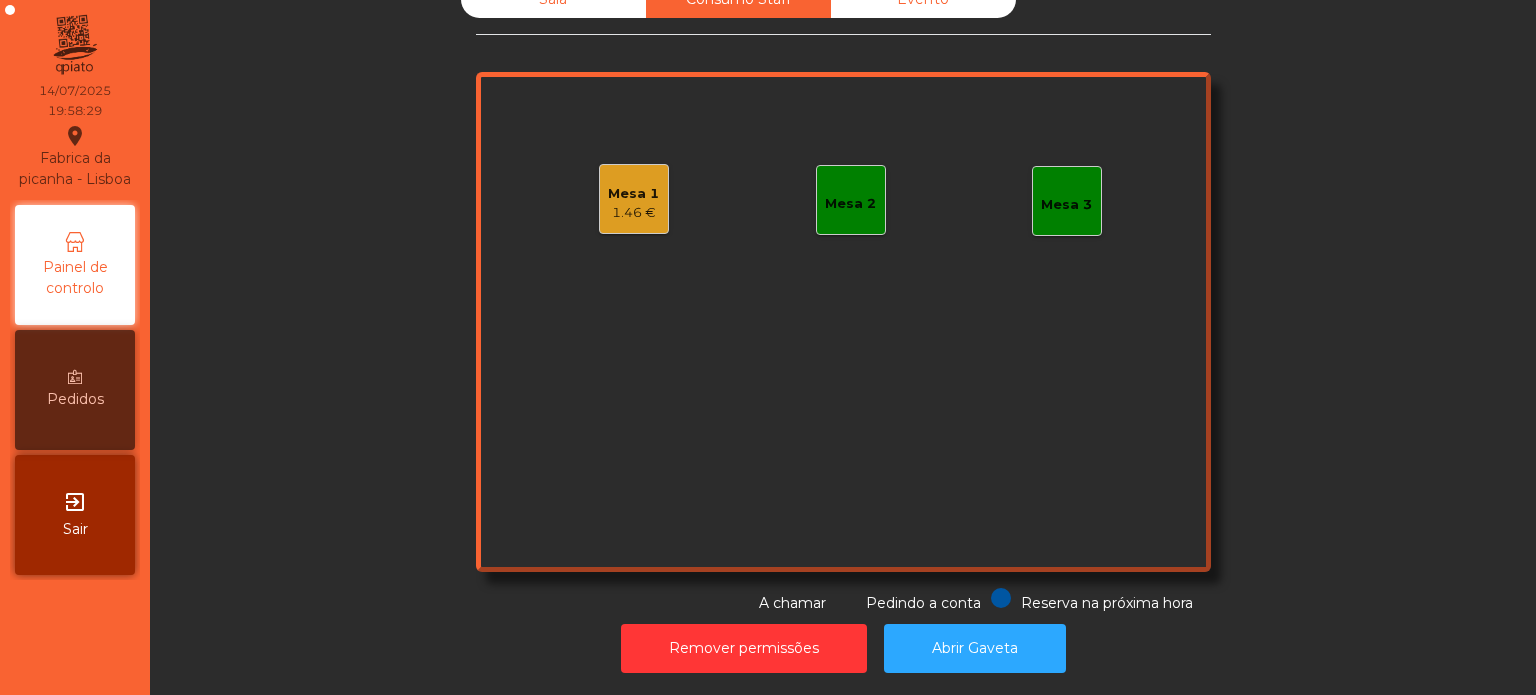 scroll, scrollTop: 0, scrollLeft: 0, axis: both 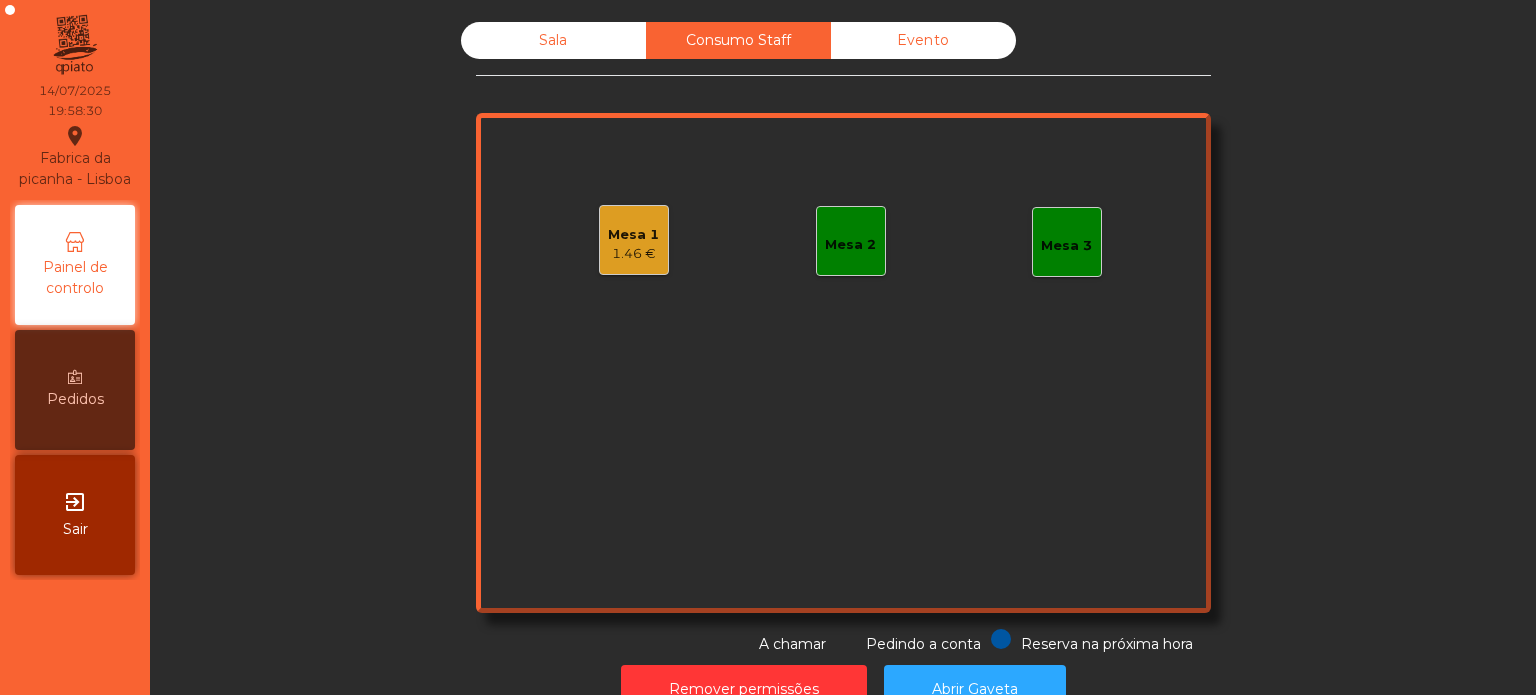 click on "Sala" 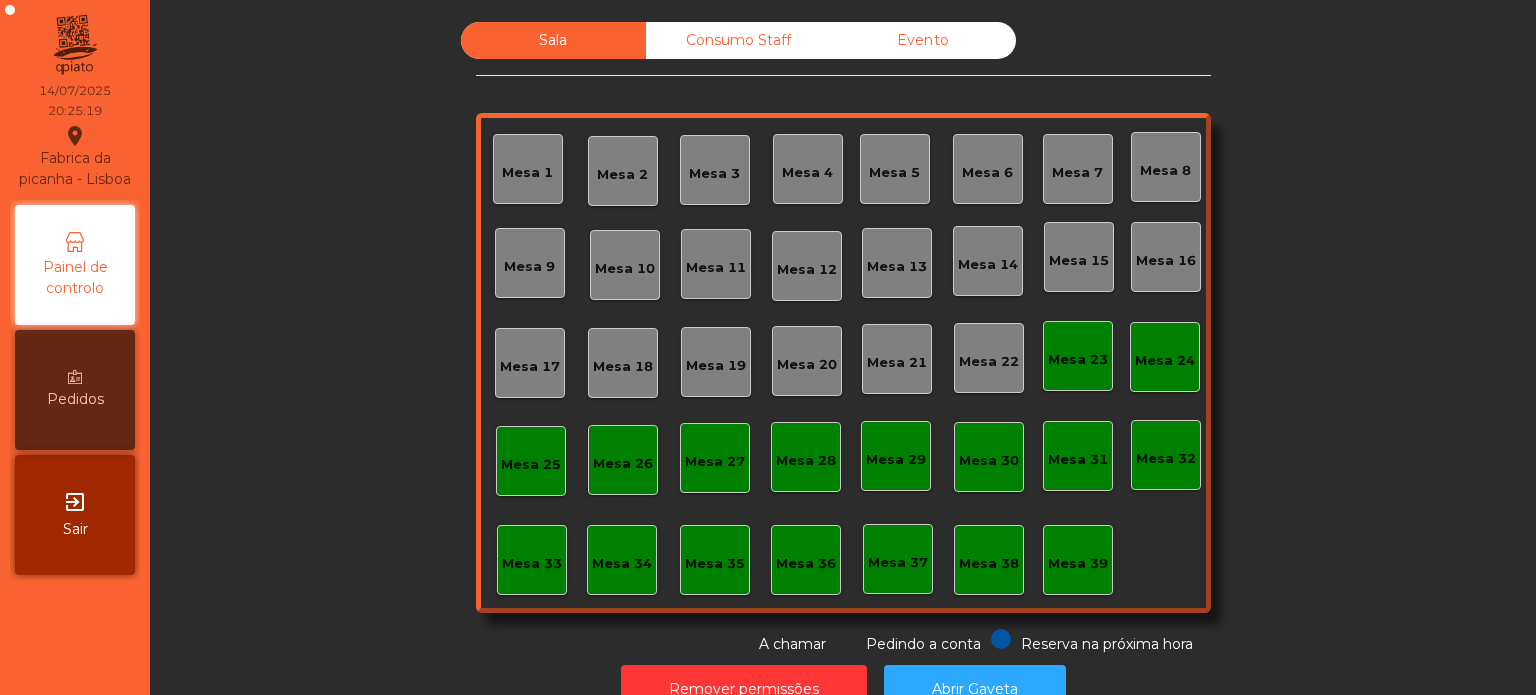 click on "Mesa 7" 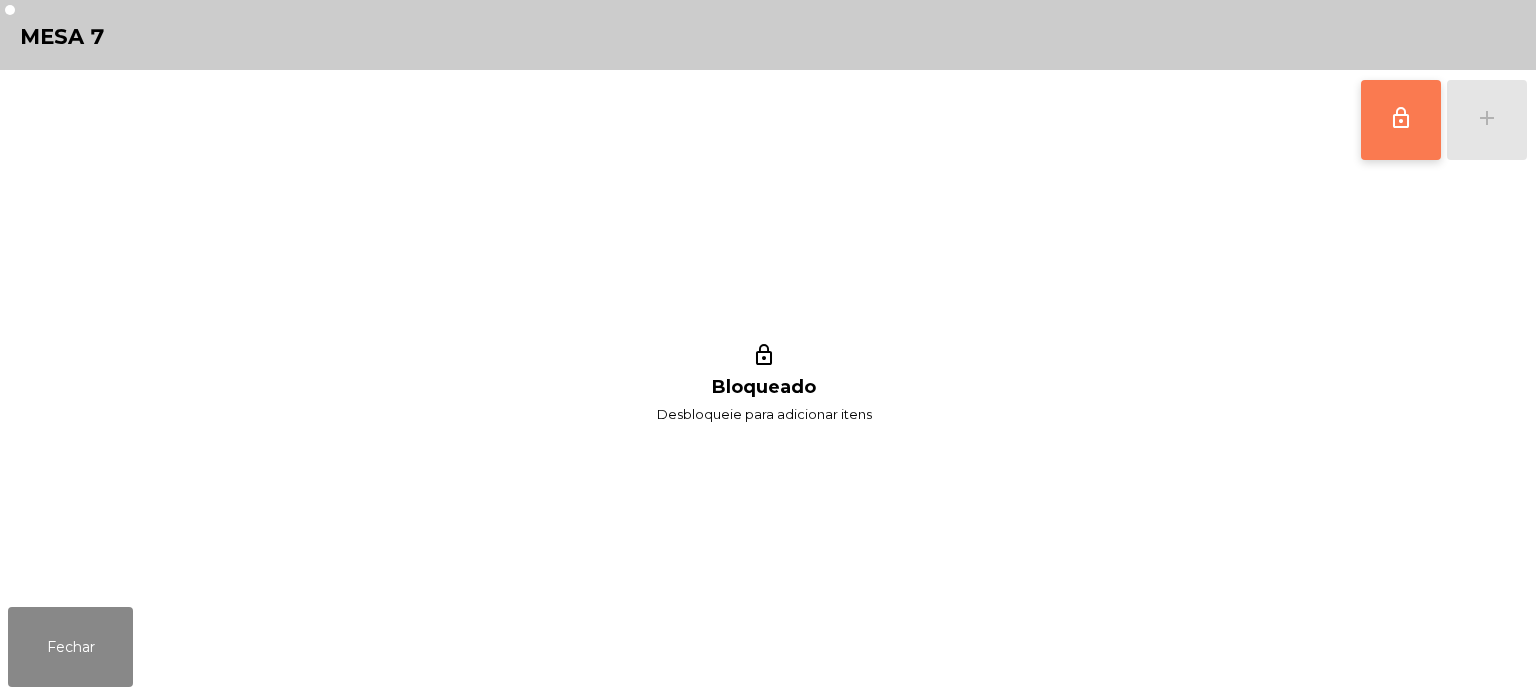 click on "lock_outline" 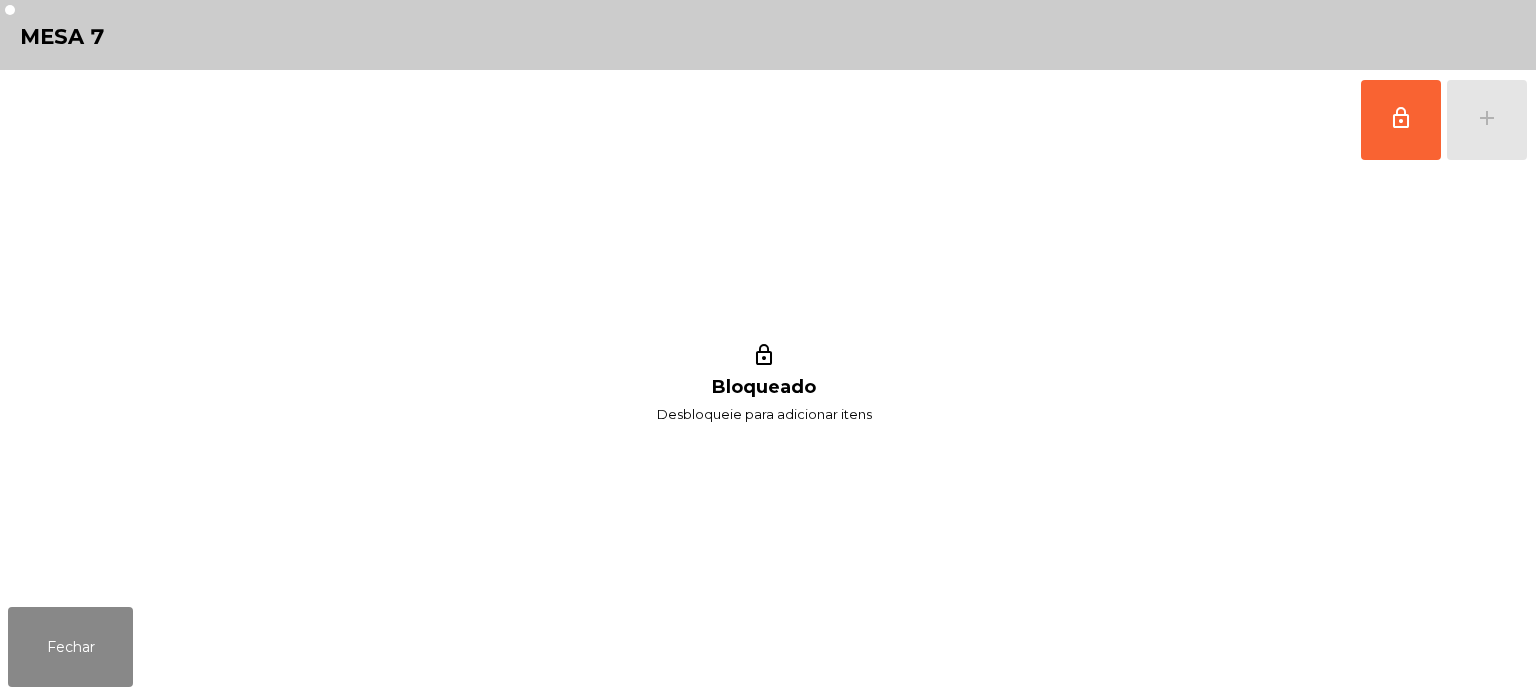 click on "lock_outline   add" 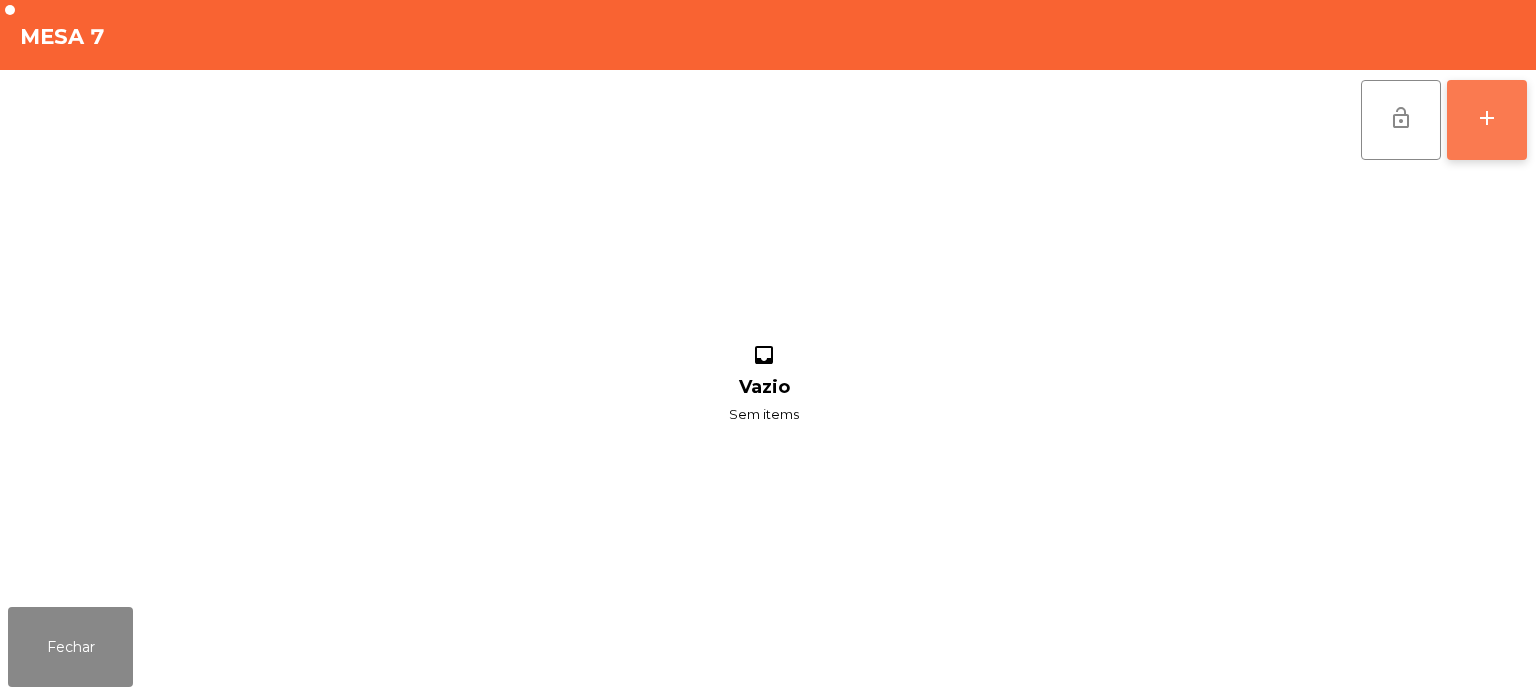 click on "add" 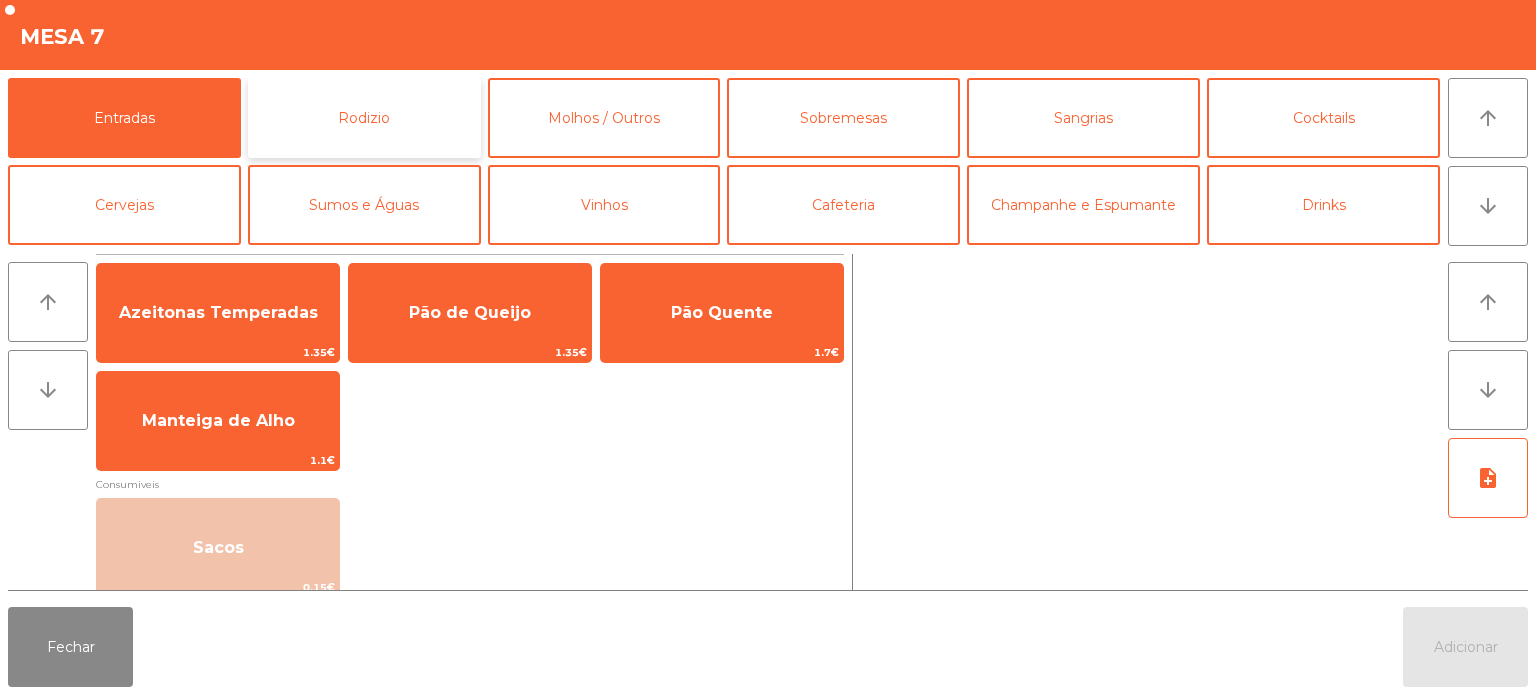 click on "Rodizio" 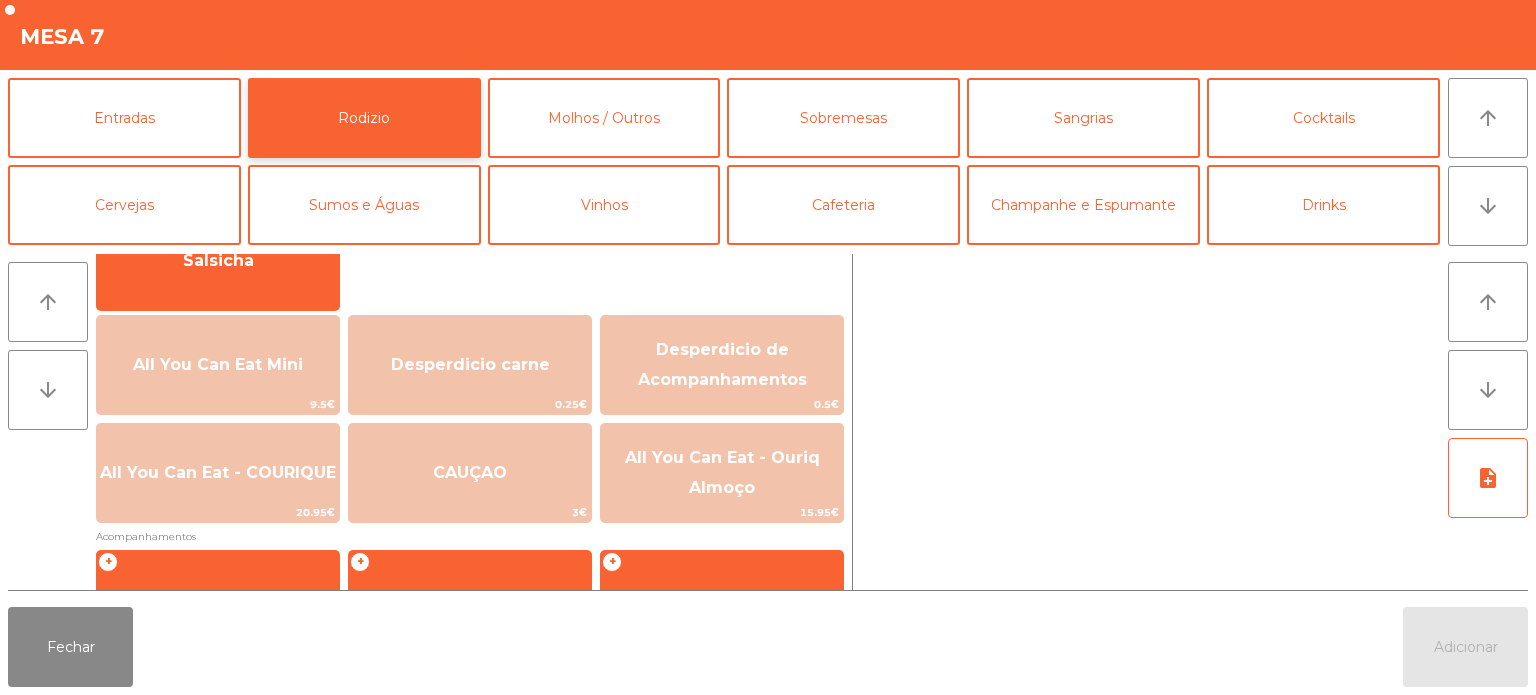 scroll, scrollTop: 212, scrollLeft: 0, axis: vertical 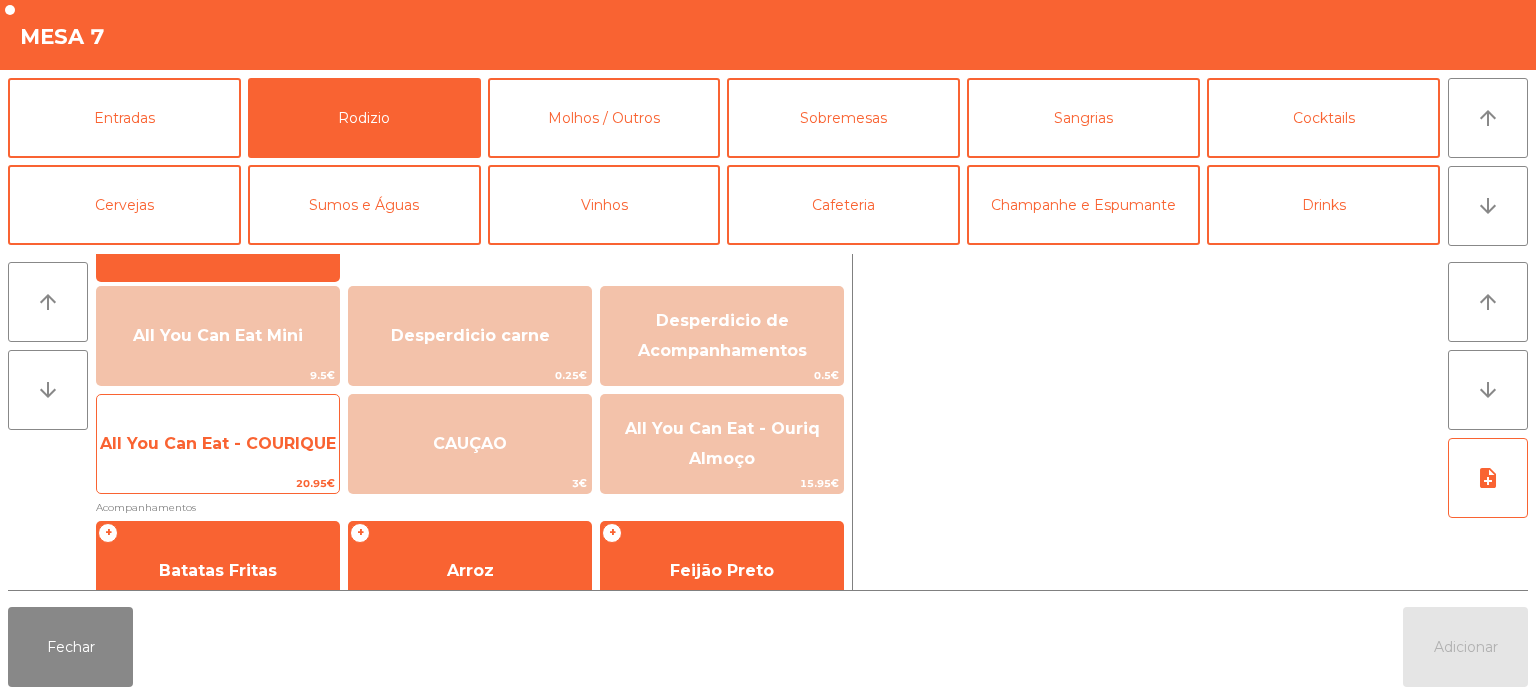 click on "All You Can Eat - COURIQUE" 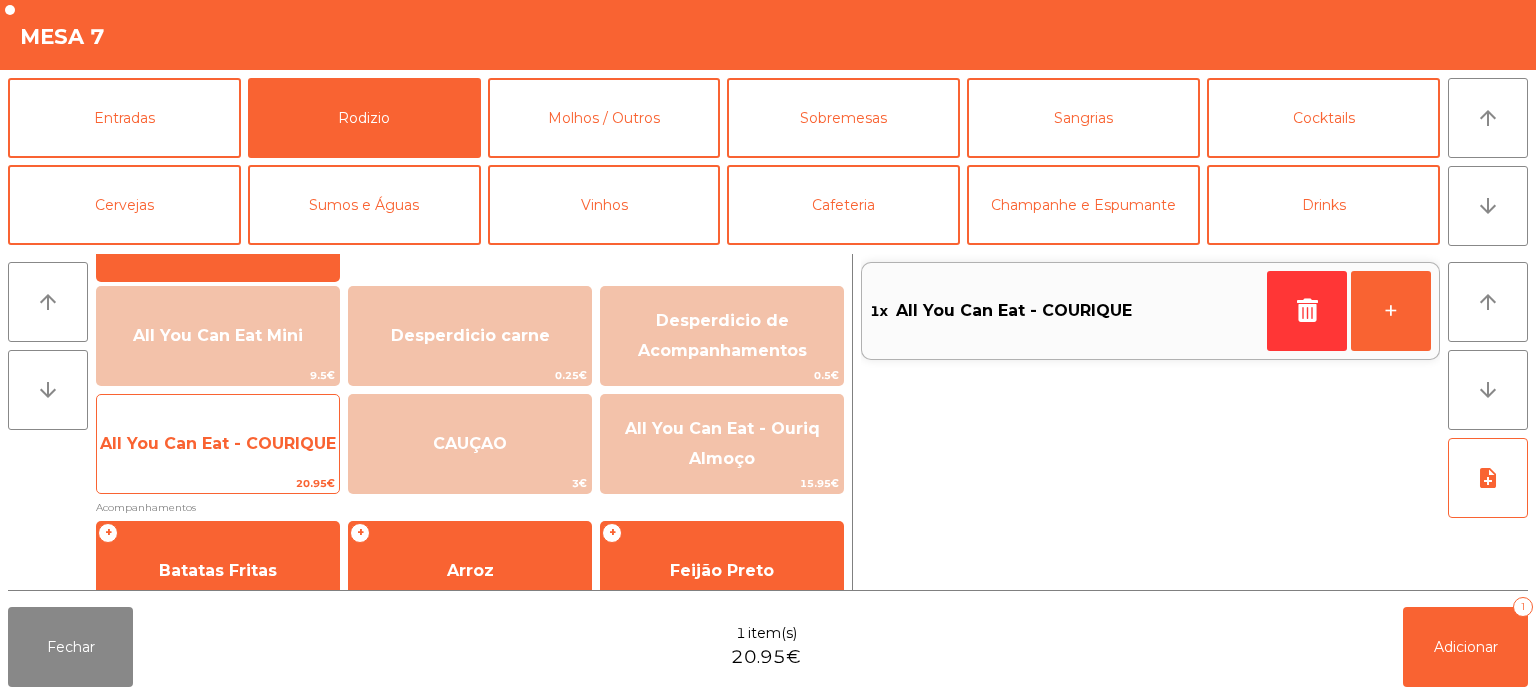 click on "All You Can Eat - COURIQUE" 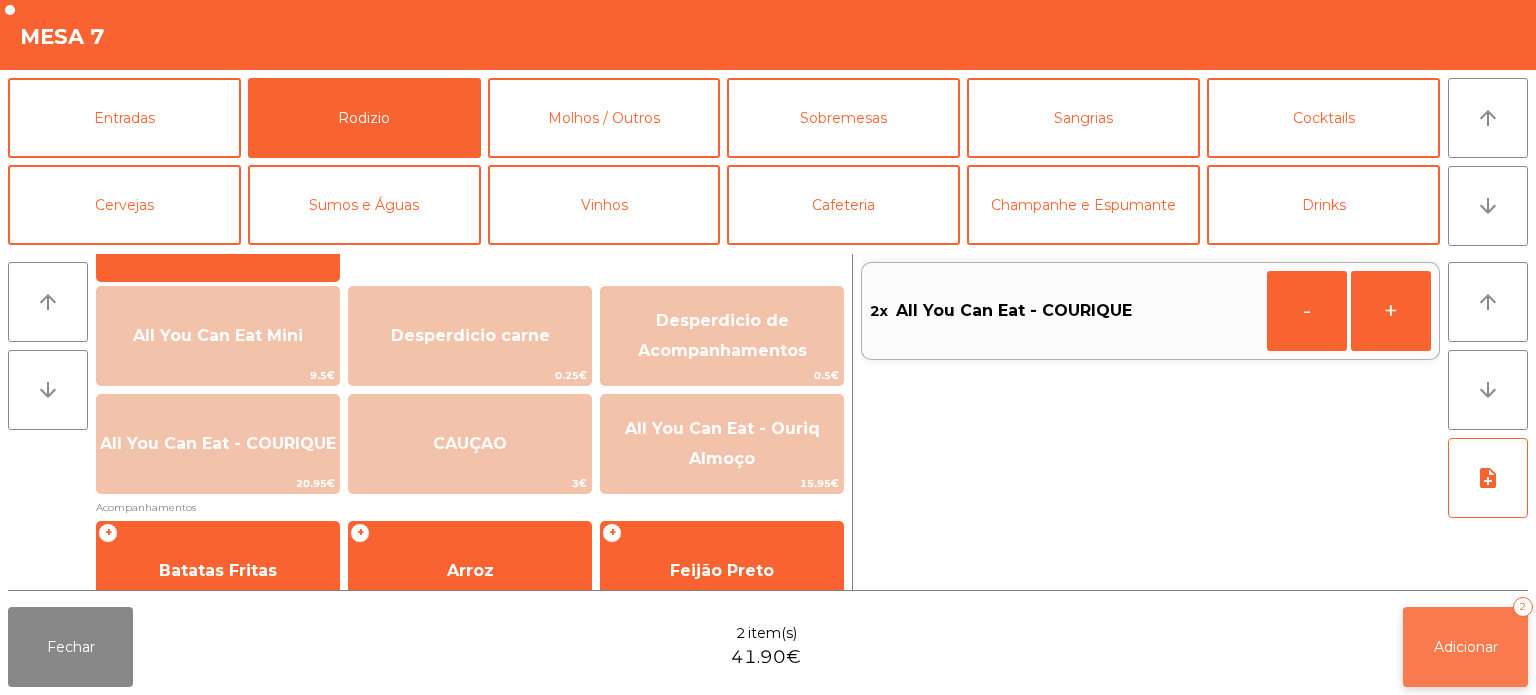 click on "Adicionar   2" 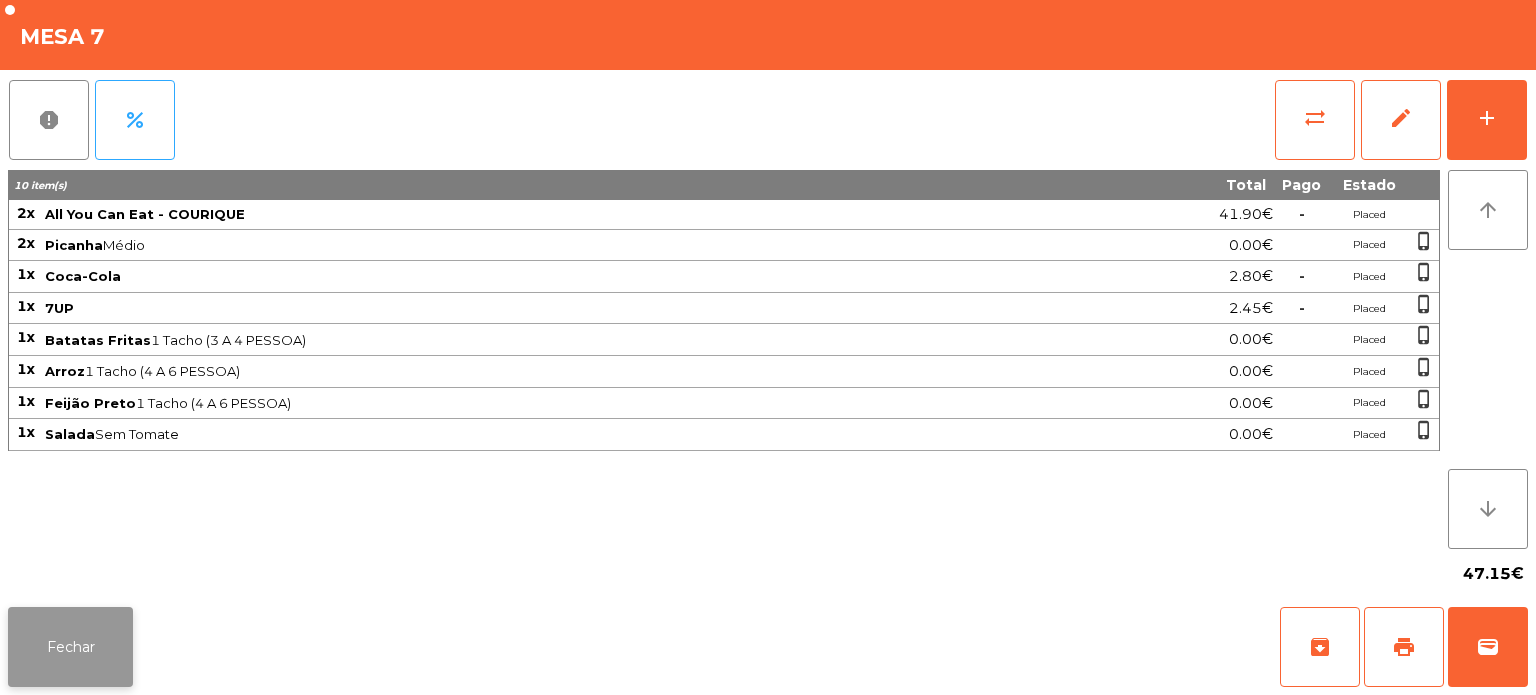 click on "Fechar" 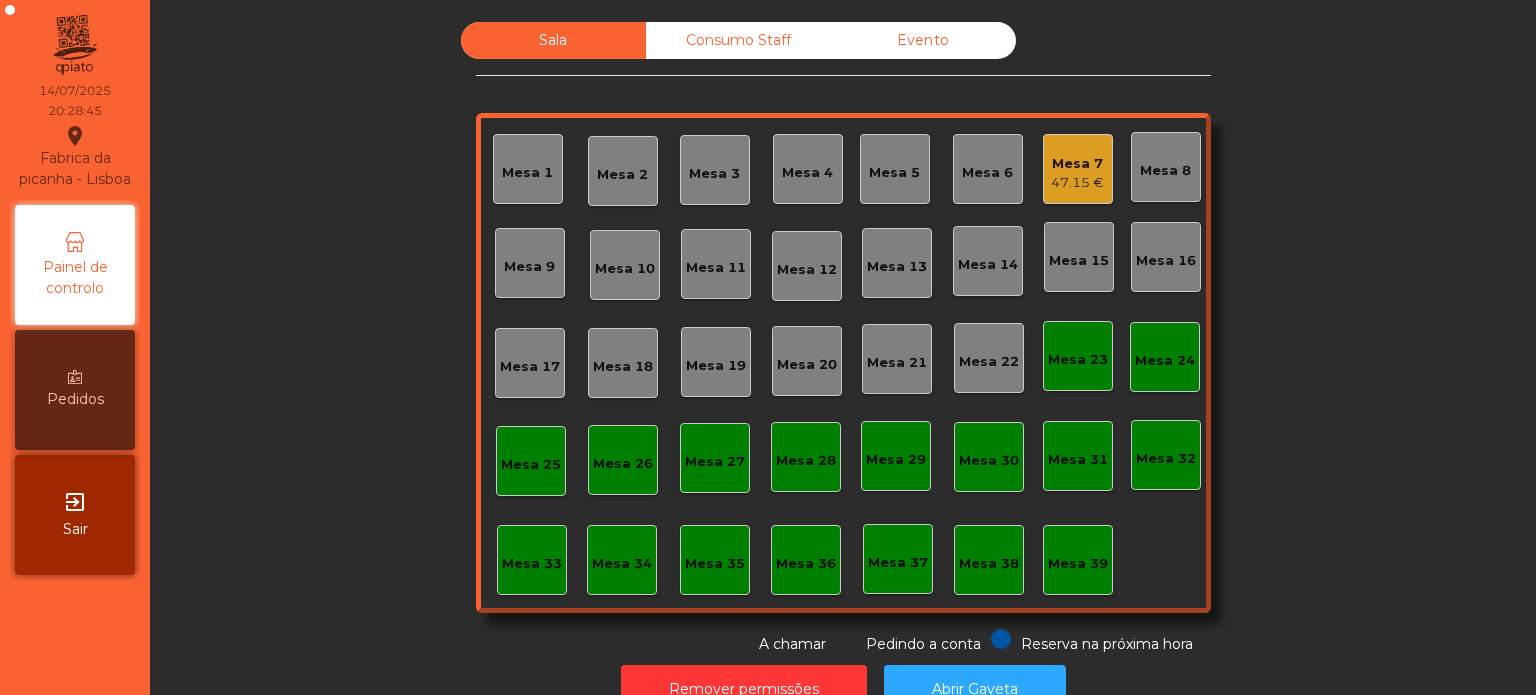 click on "Consumo Staff" 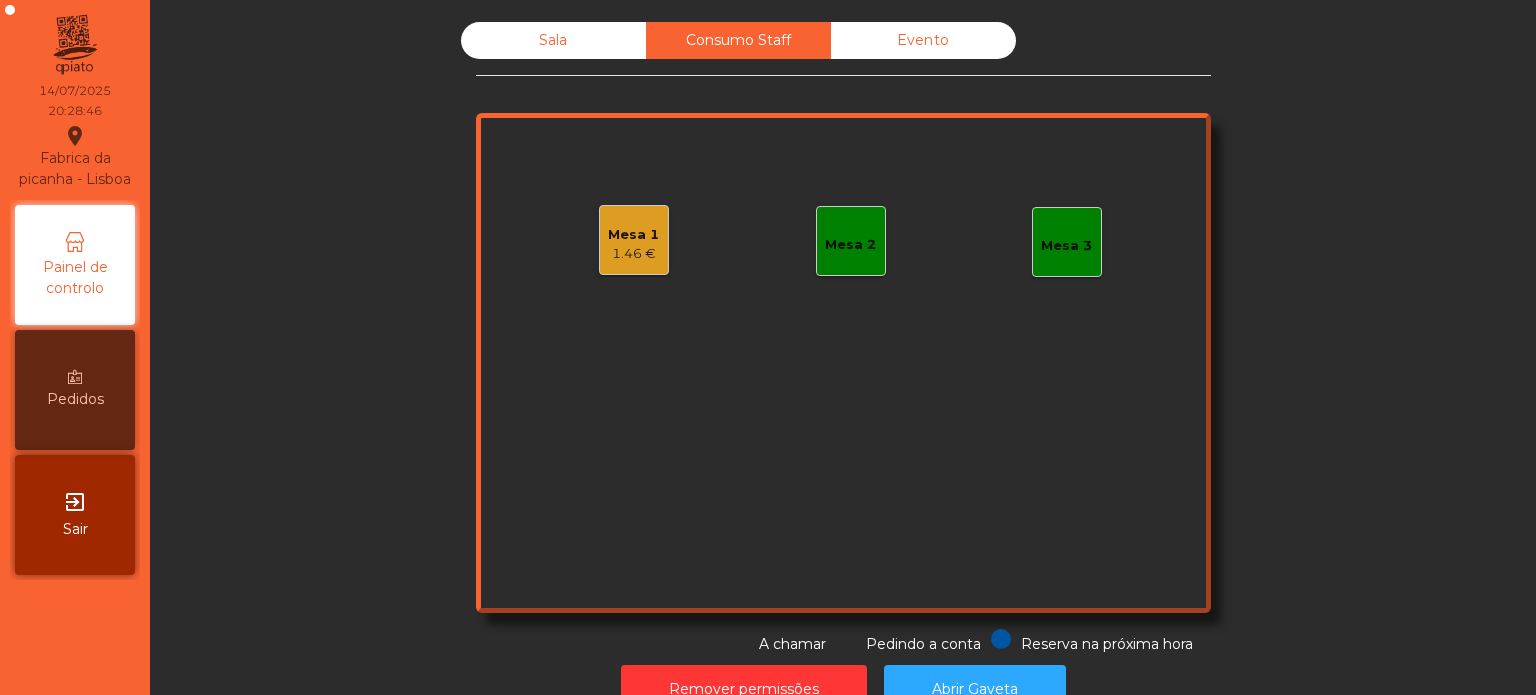 click on "Mesa 1" 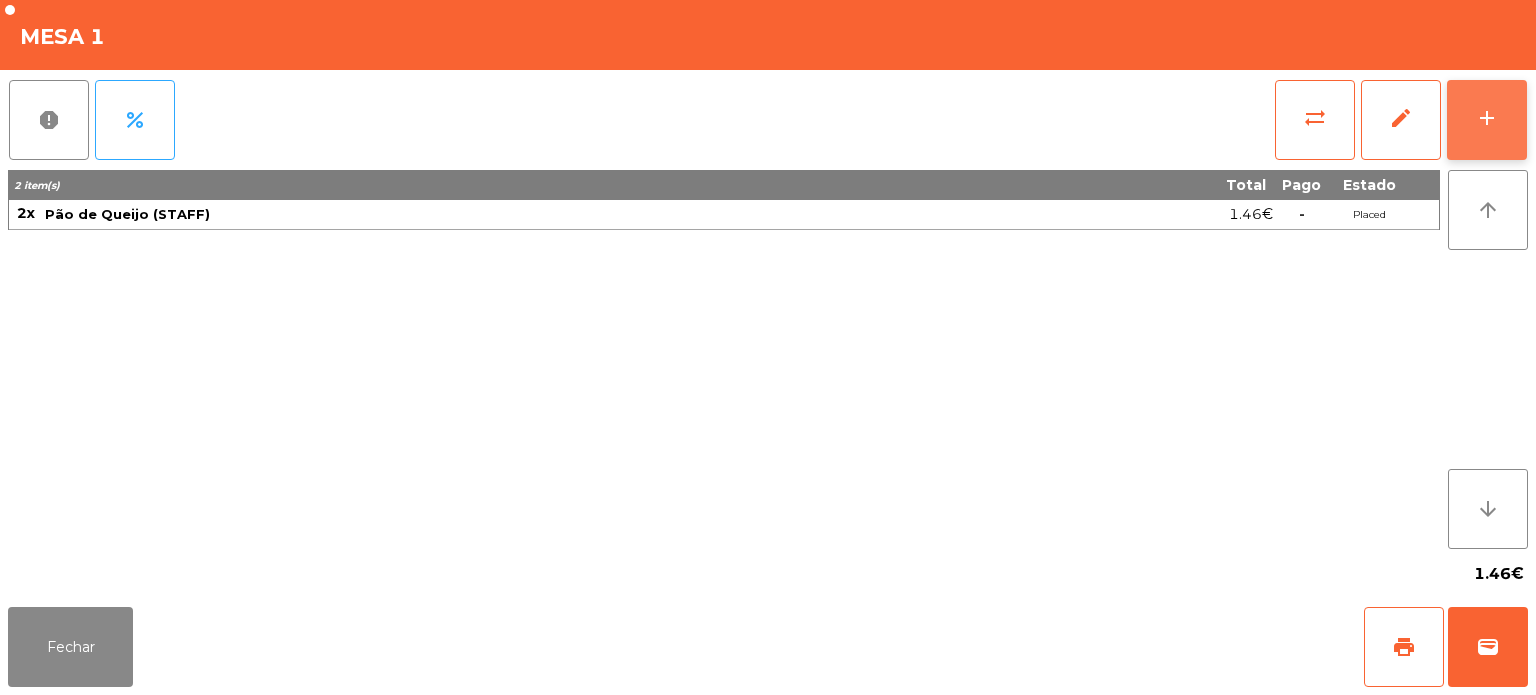 click on "add" 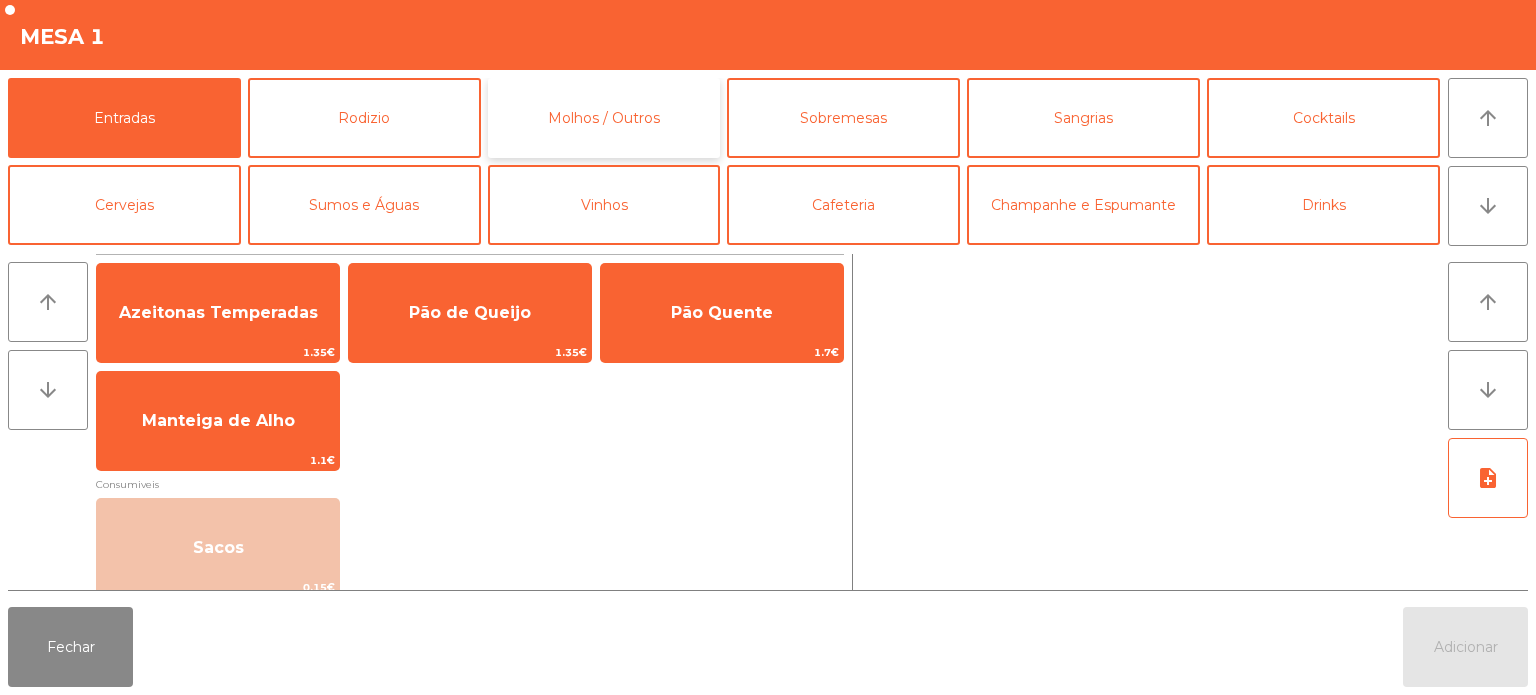 click on "Molhos / Outros" 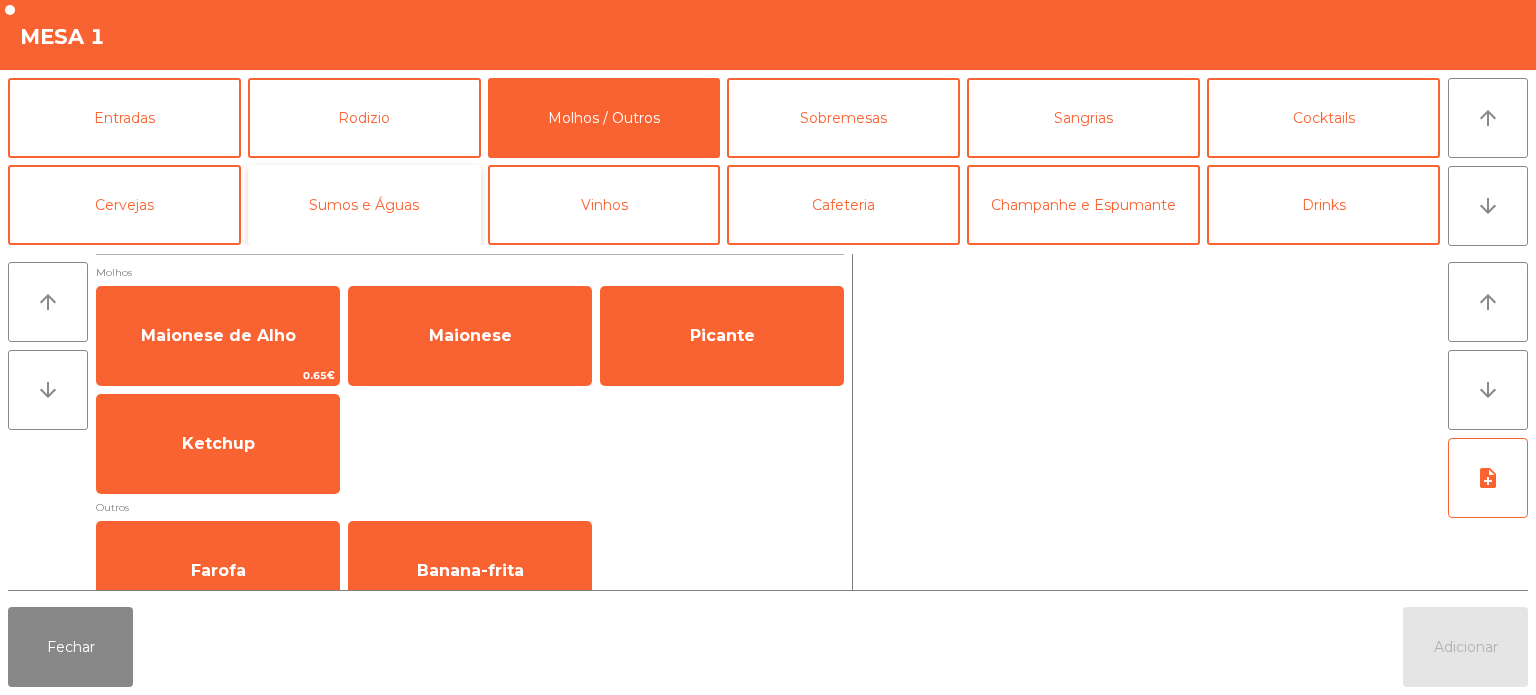 click on "Sumos e Águas" 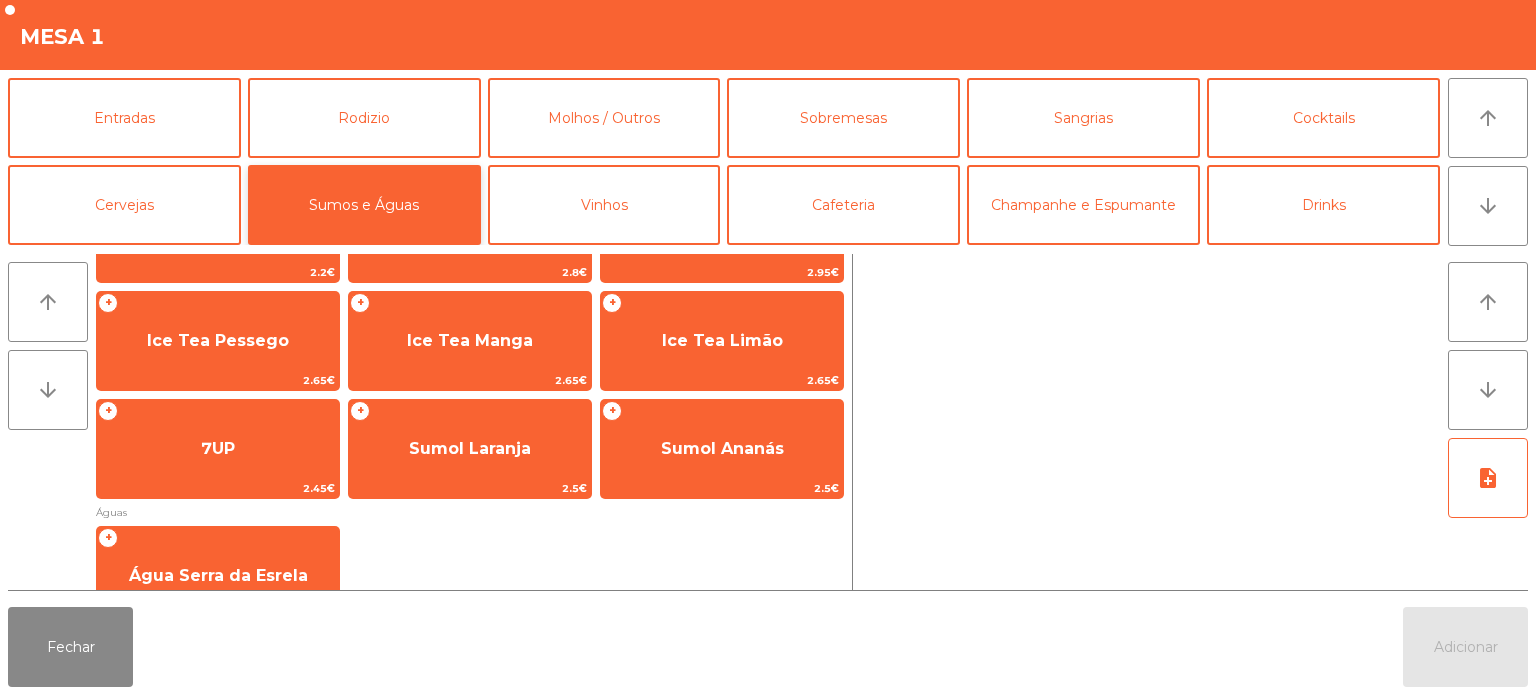 scroll, scrollTop: 236, scrollLeft: 0, axis: vertical 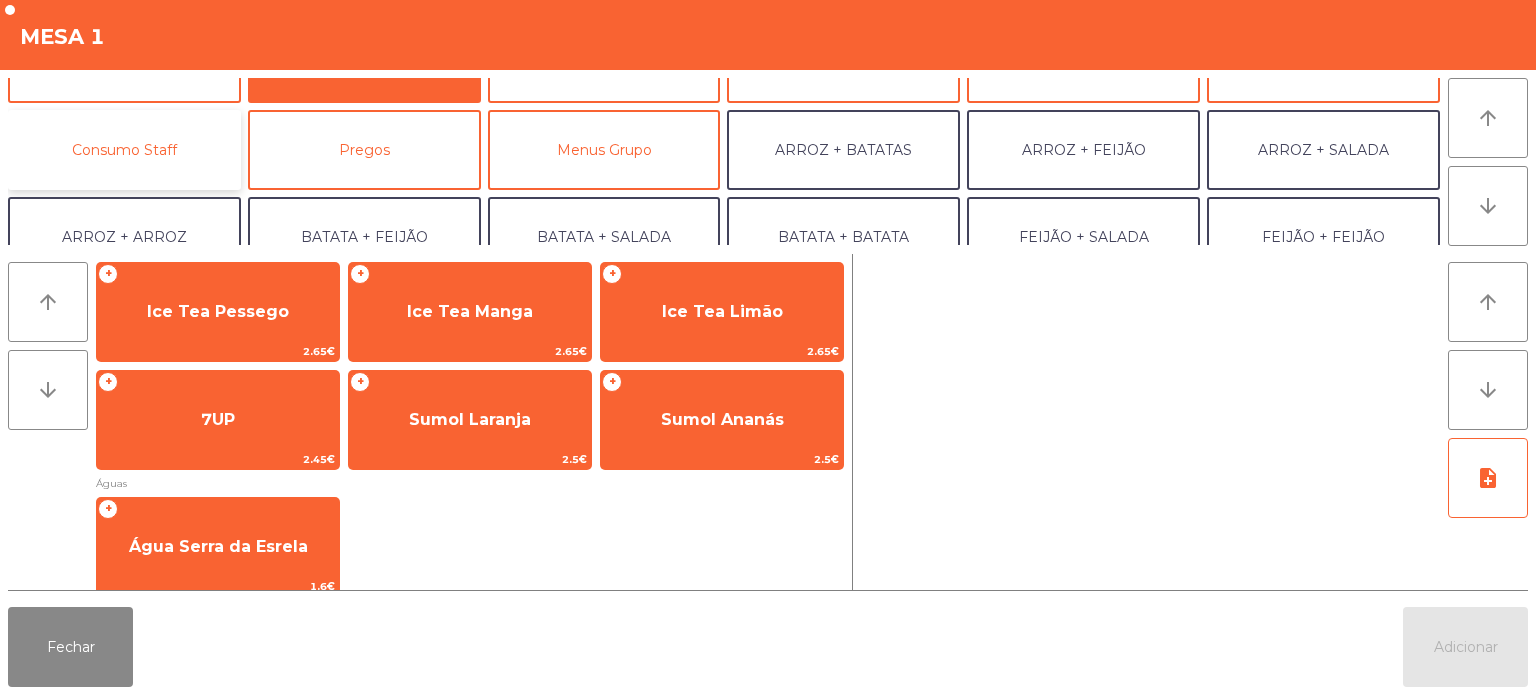 click on "Consumo Staff" 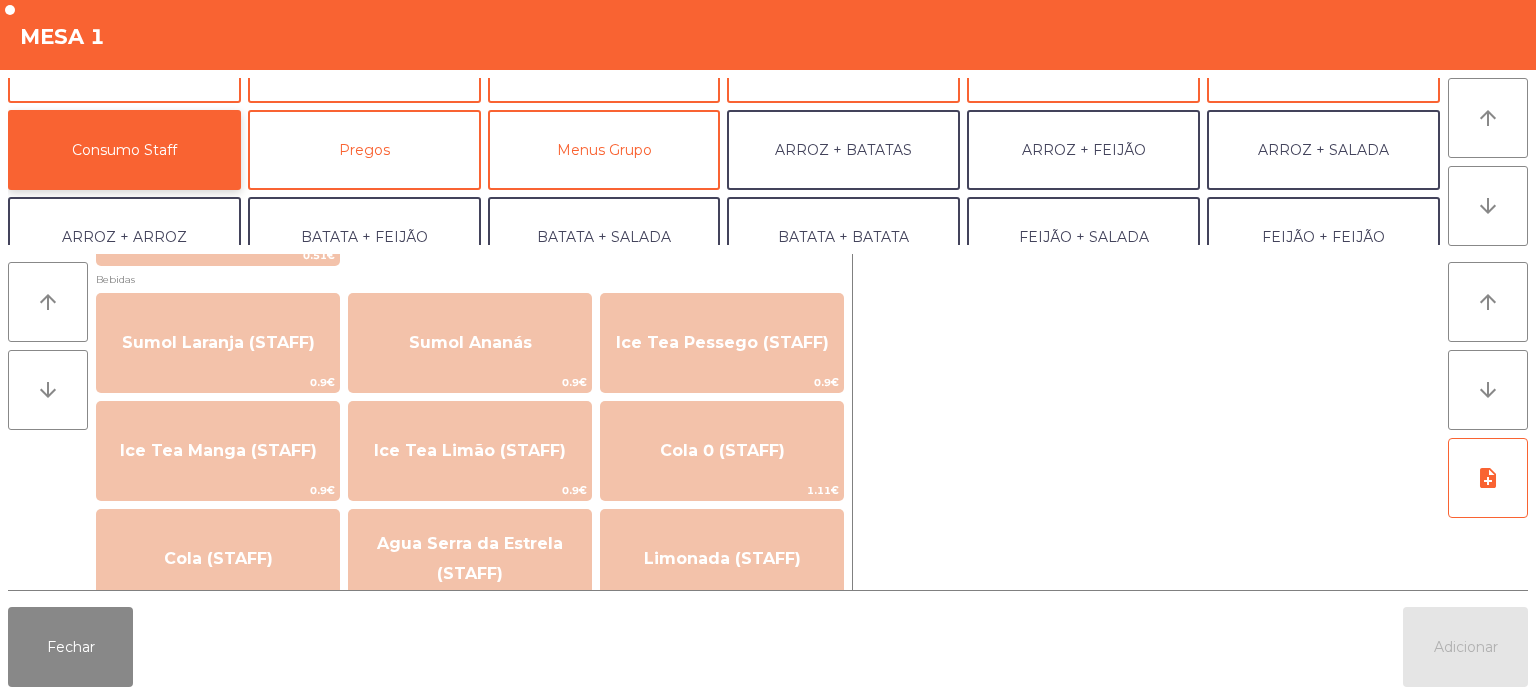 scroll, scrollTop: 211, scrollLeft: 0, axis: vertical 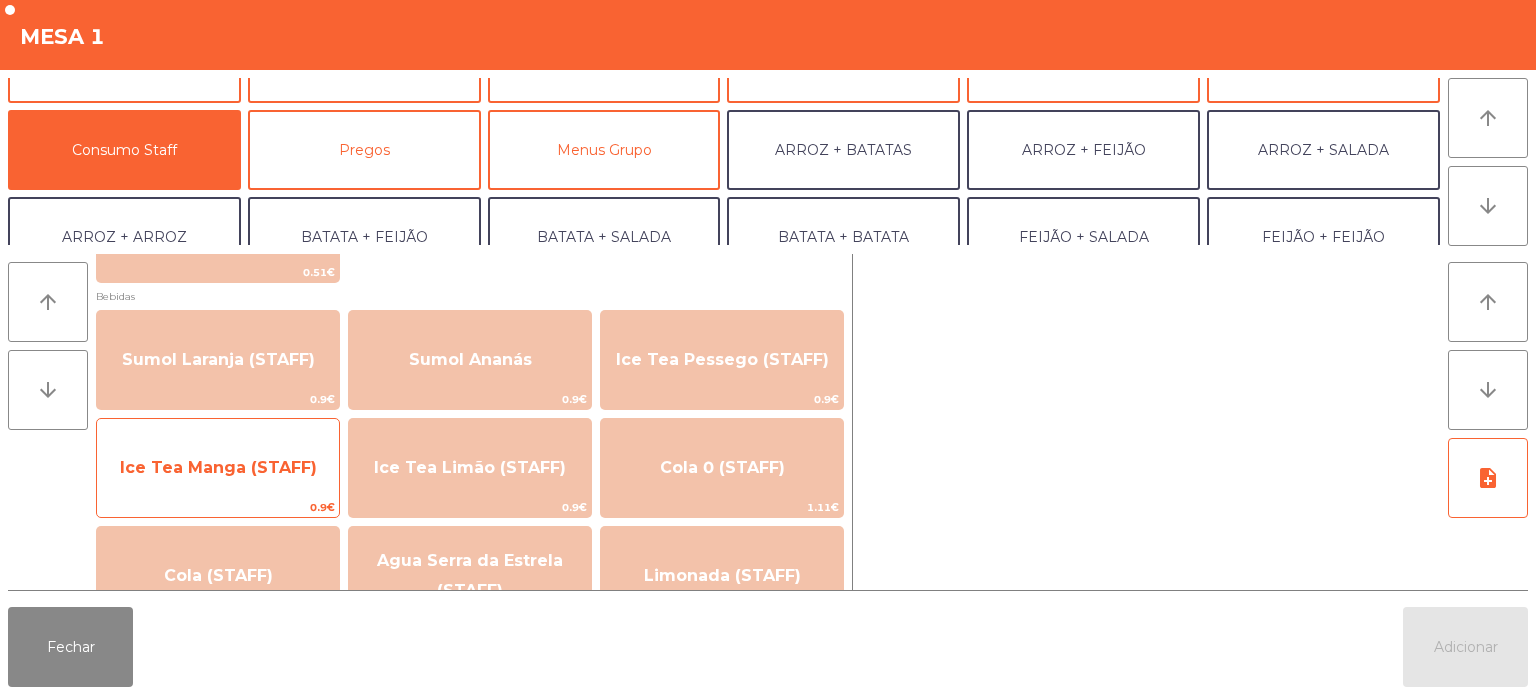click on "Ice Tea Manga (STAFF)" 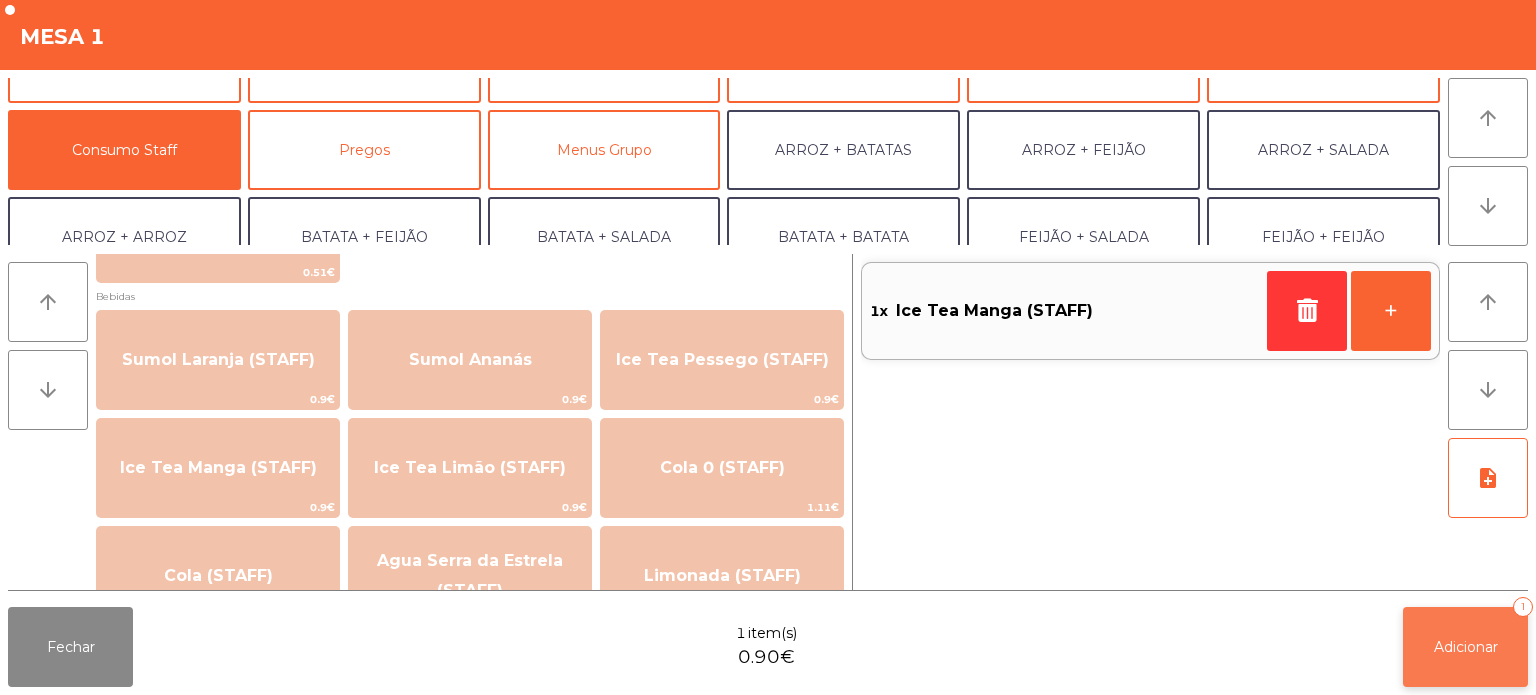 click on "Adicionar   1" 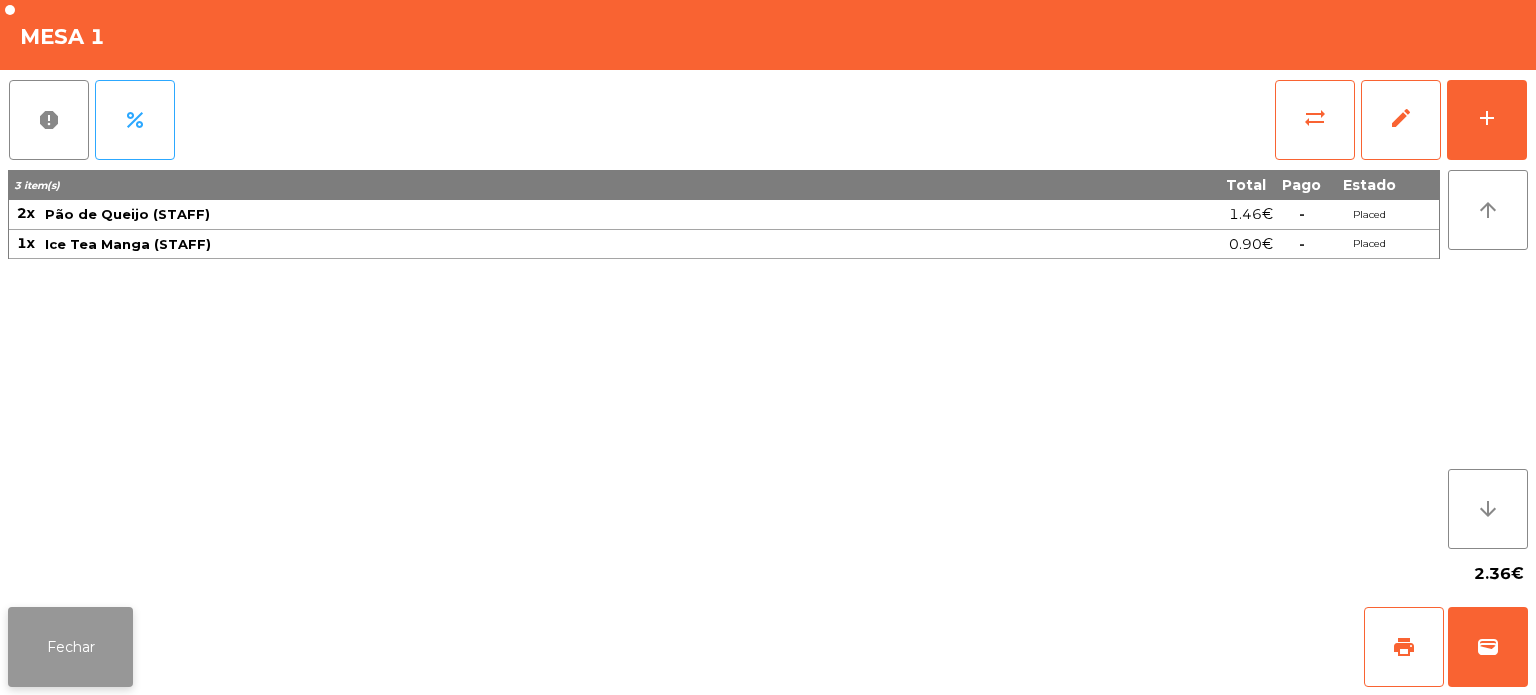 click on "Fechar" 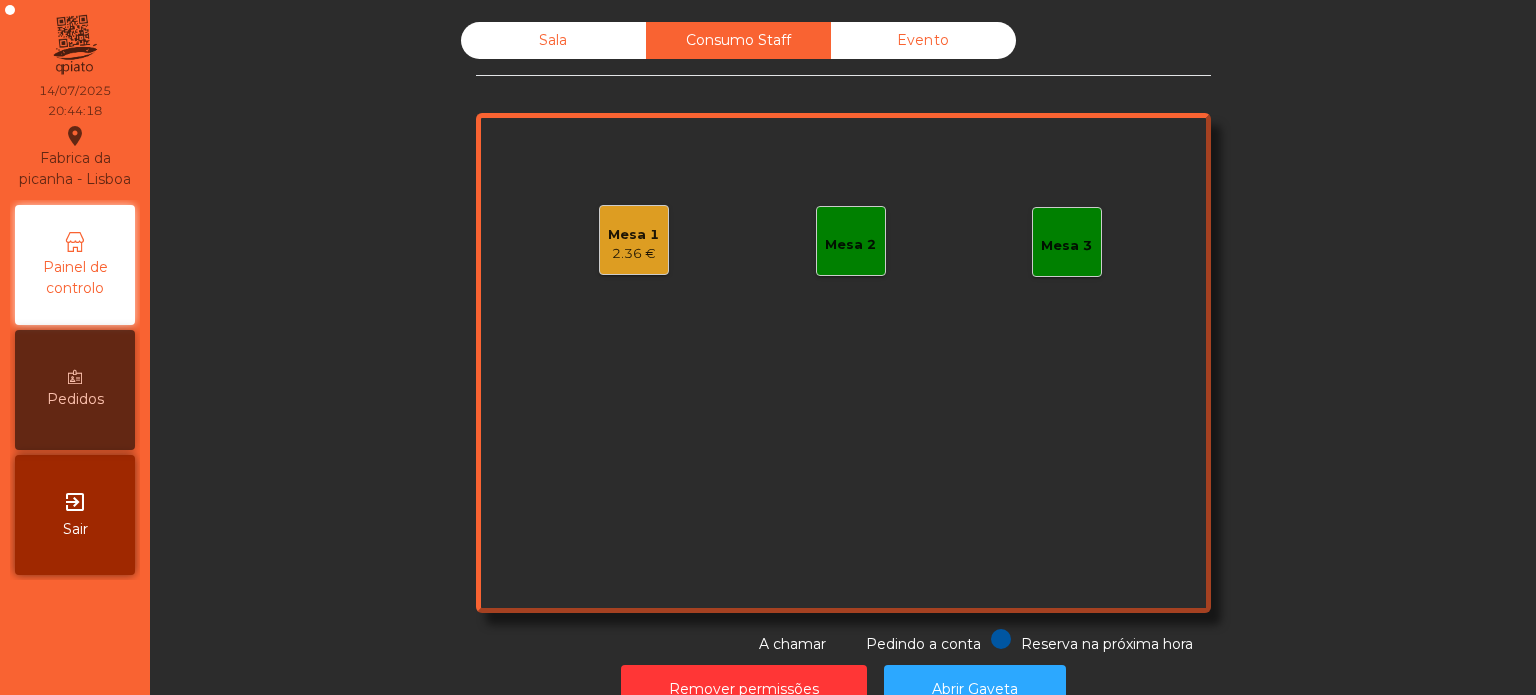 click on "Sala" 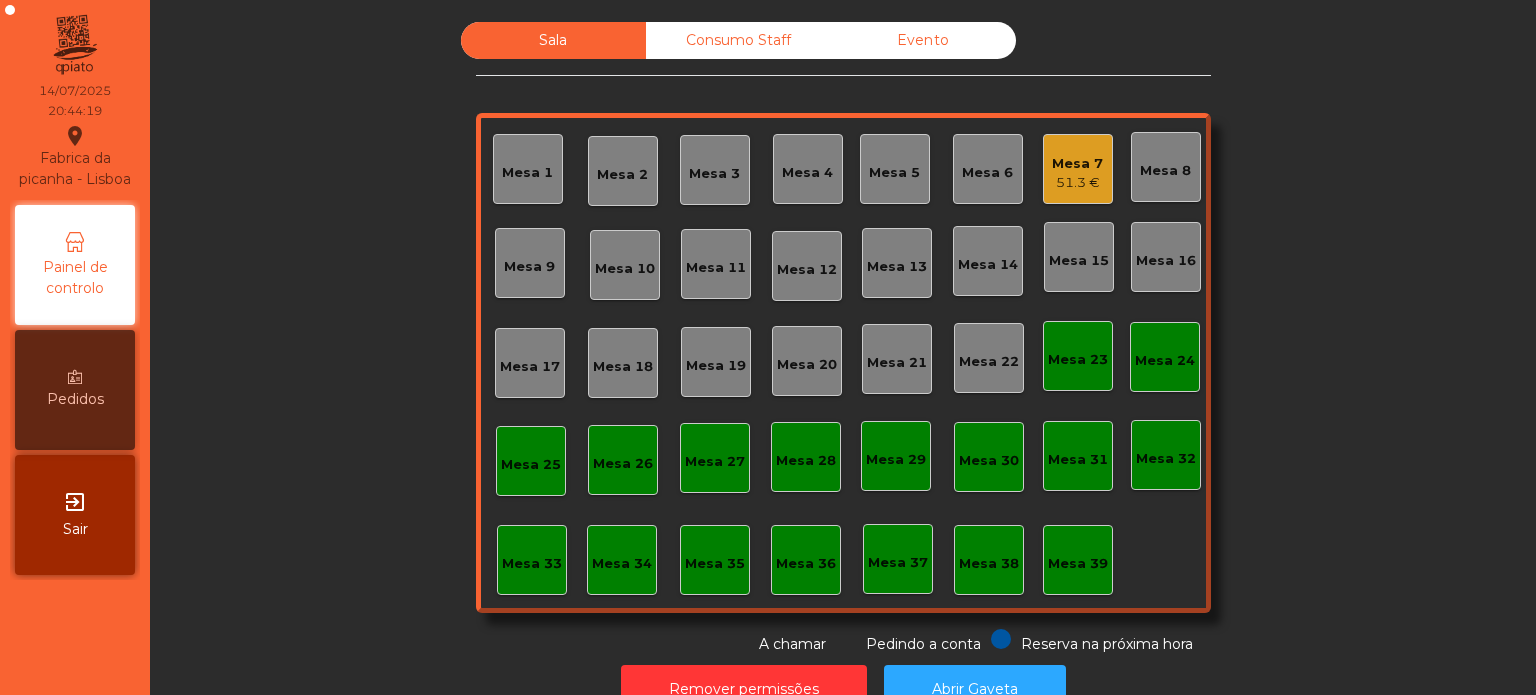 click on "Sala   Consumo Staff   Evento   Mesa 1   Mesa 2   Mesa 3   Mesa 4   Mesa 5   Mesa 6   Mesa 7   51.3 €   Mesa 8   Mesa 9   Mesa 10   Mesa 11   Mesa 12   Mesa 13   Mesa 14   Mesa 15   Mesa 16   Mesa 17   Mesa 18   Mesa 19   Mesa 20   Mesa 21   Mesa 22   Mesa 23   Mesa 24   Mesa 25   Mesa 26   Mesa 27   Mesa 28   Mesa 29   Mesa 30   Mesa 31   Mesa 32   Mesa 33   Mesa 34   Mesa 35   Mesa 36   Mesa 37   Mesa 38   Mesa 39  Reserva na próxima hora Pedindo a conta A chamar" 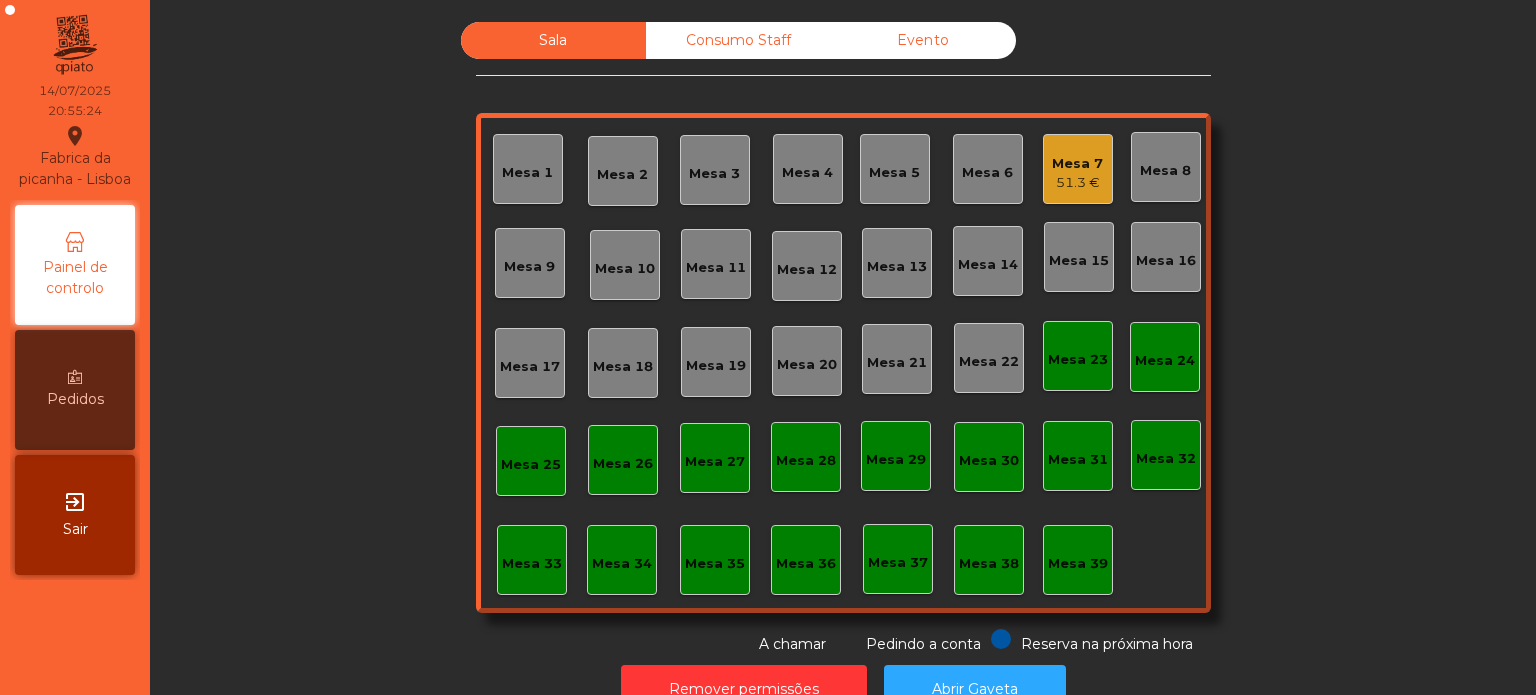 click on "Mesa 39" 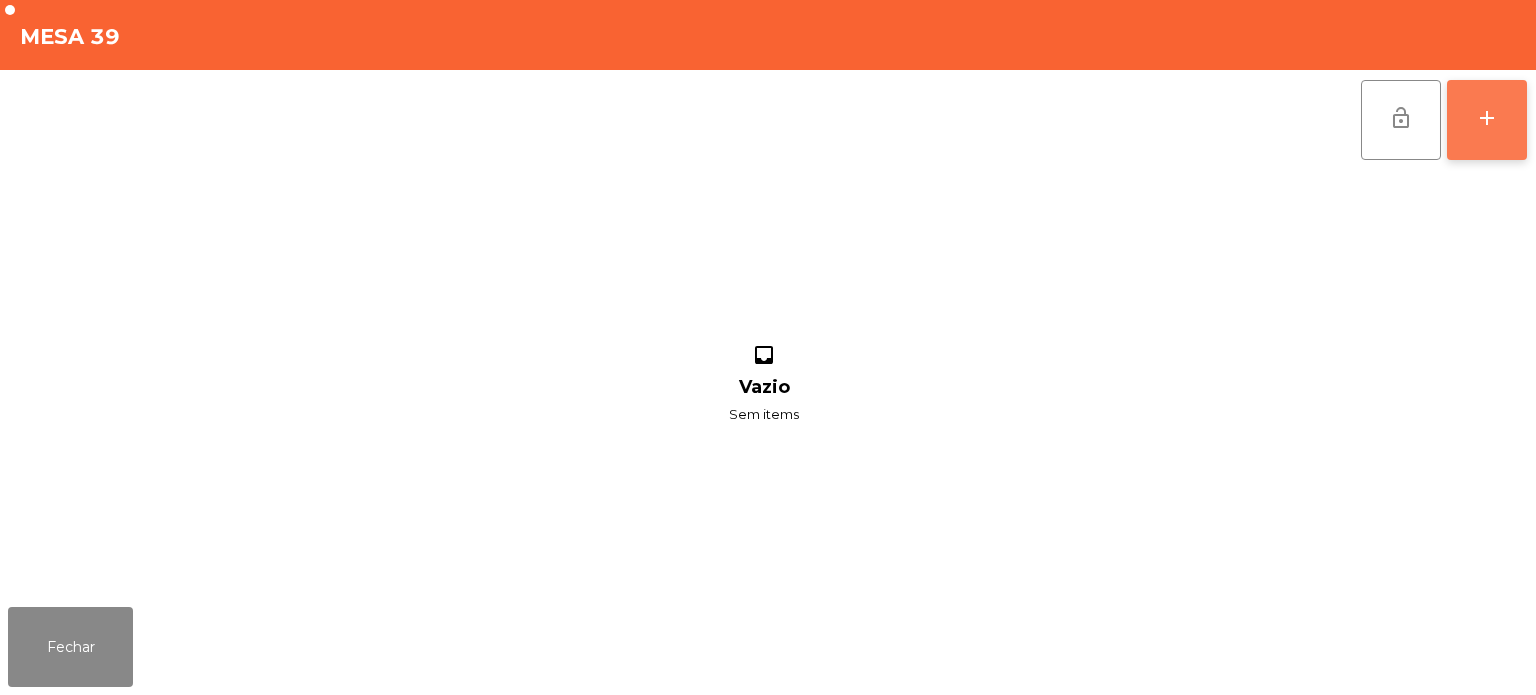 click on "add" 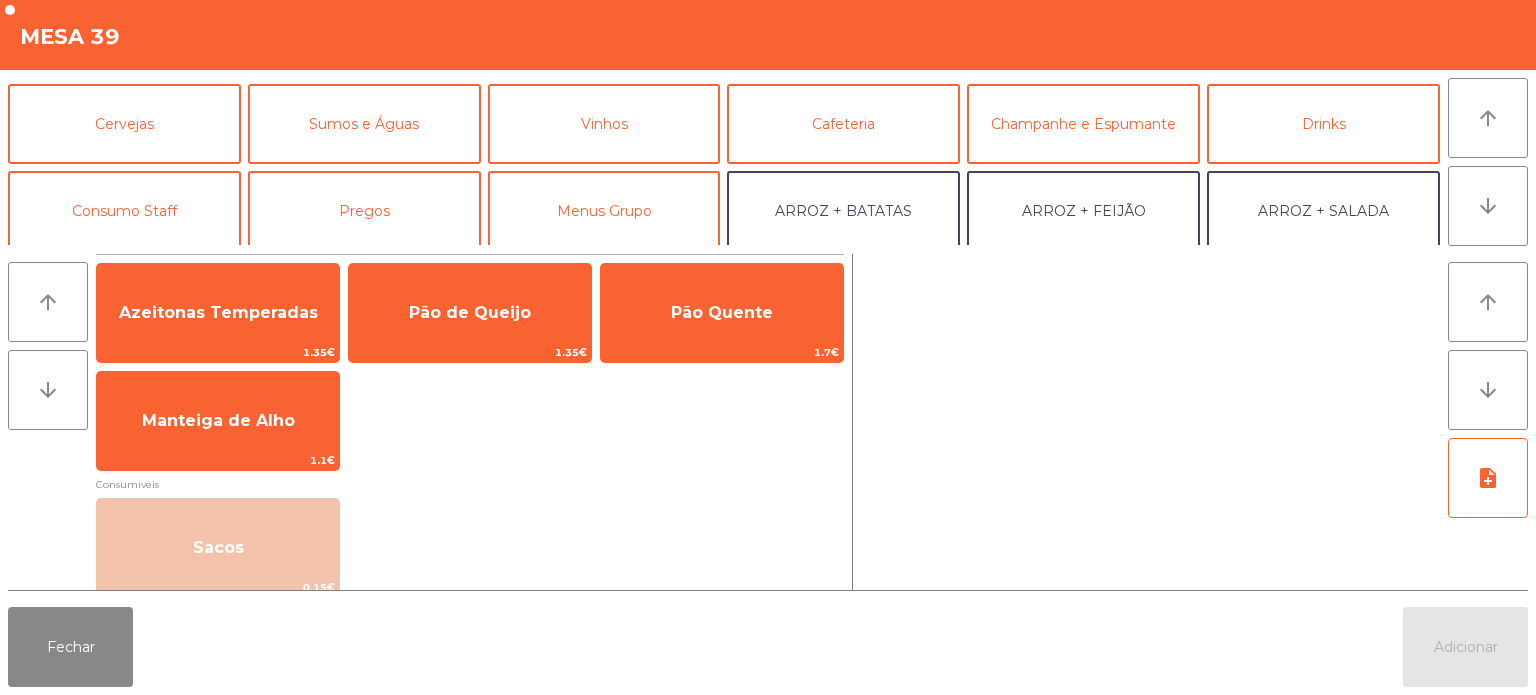 scroll, scrollTop: 96, scrollLeft: 0, axis: vertical 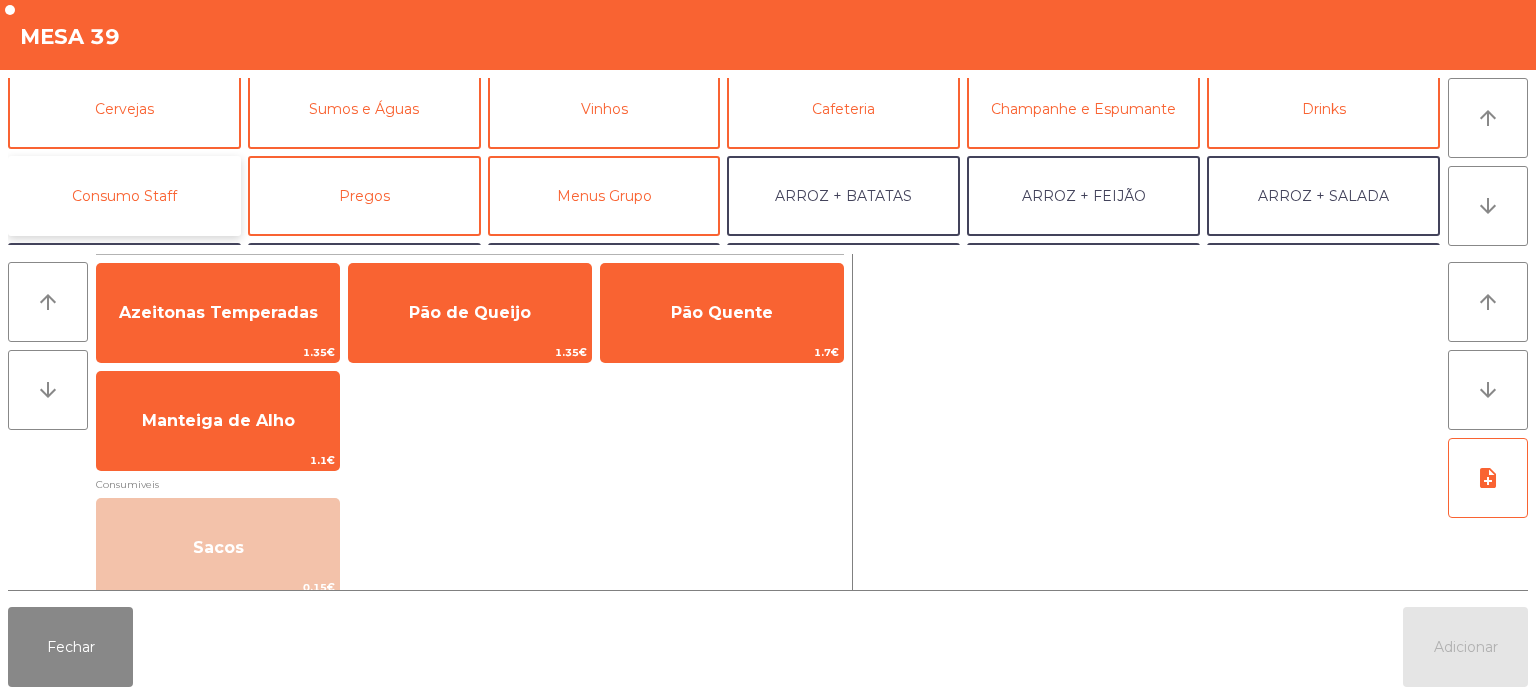 click on "Consumo Staff" 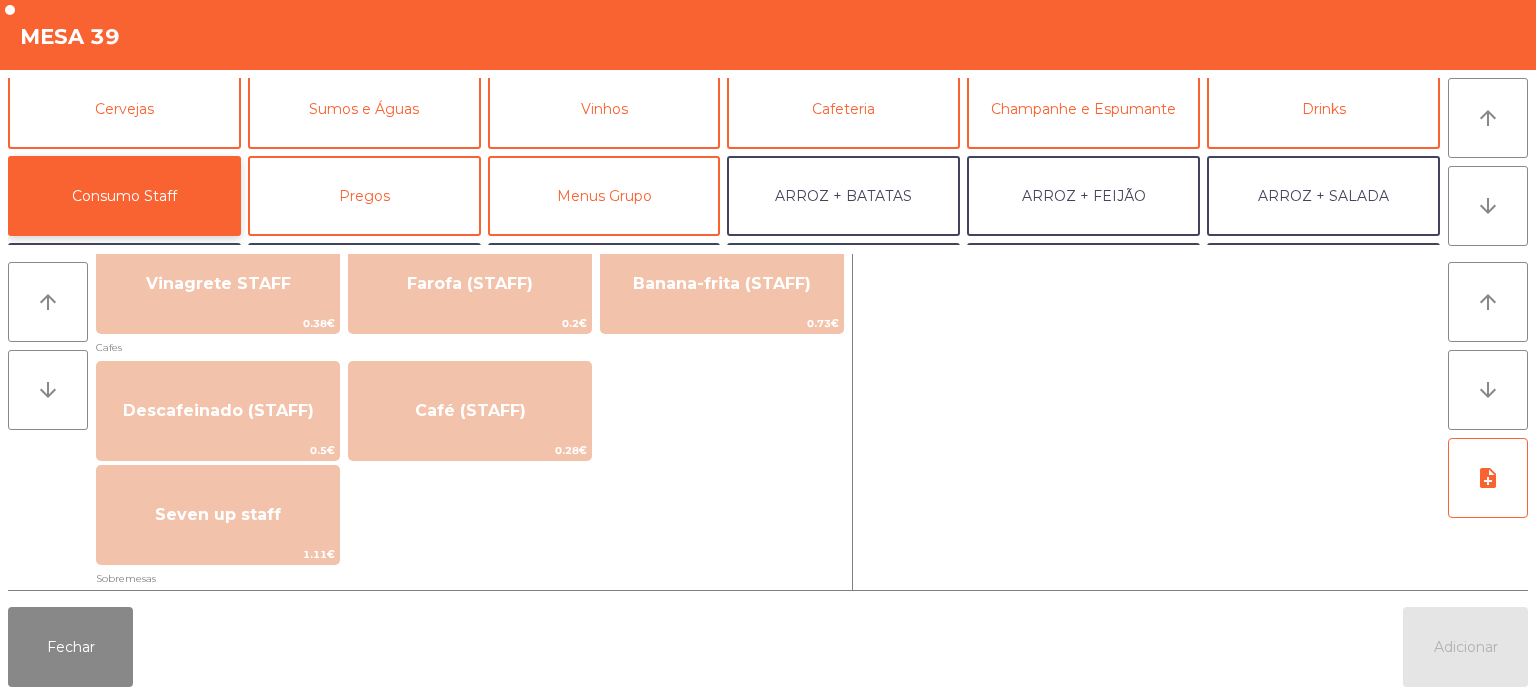 scroll, scrollTop: 1024, scrollLeft: 0, axis: vertical 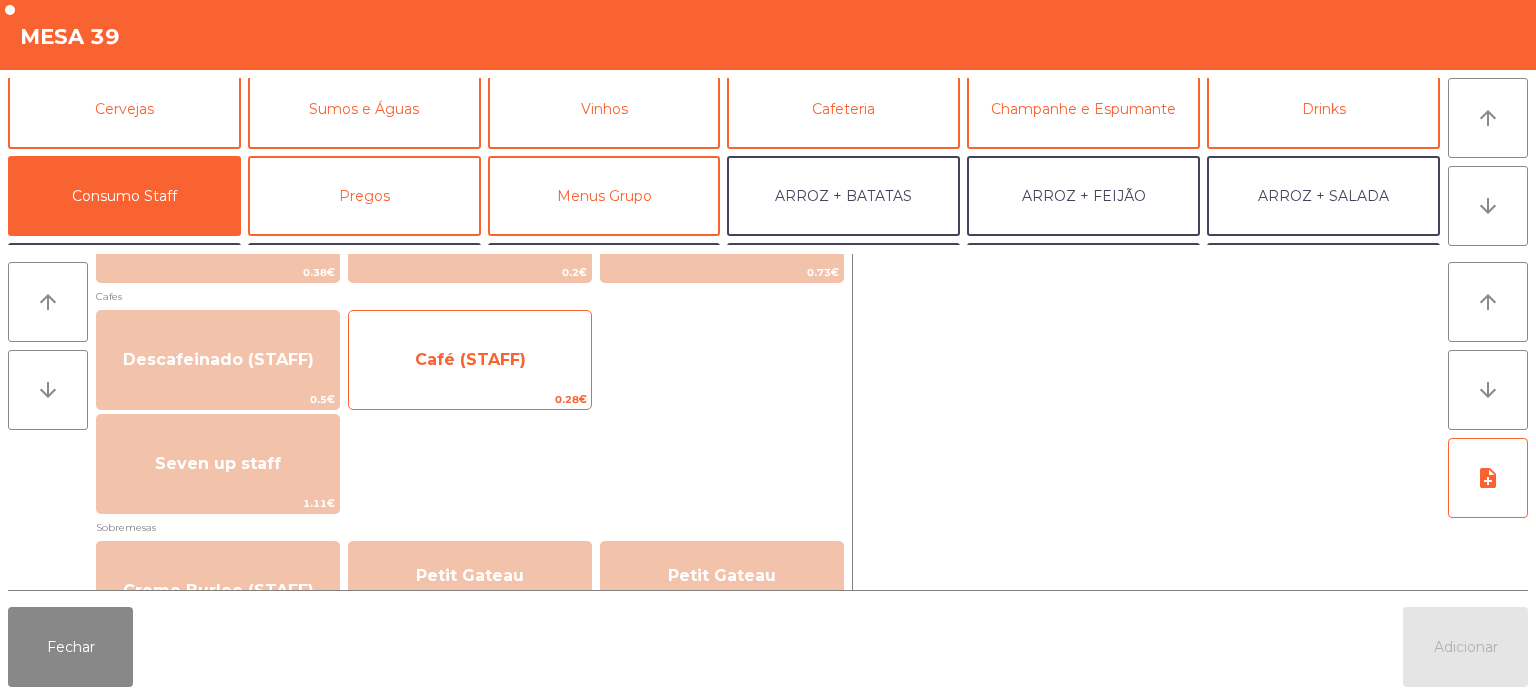 click on "Café (STAFF)" 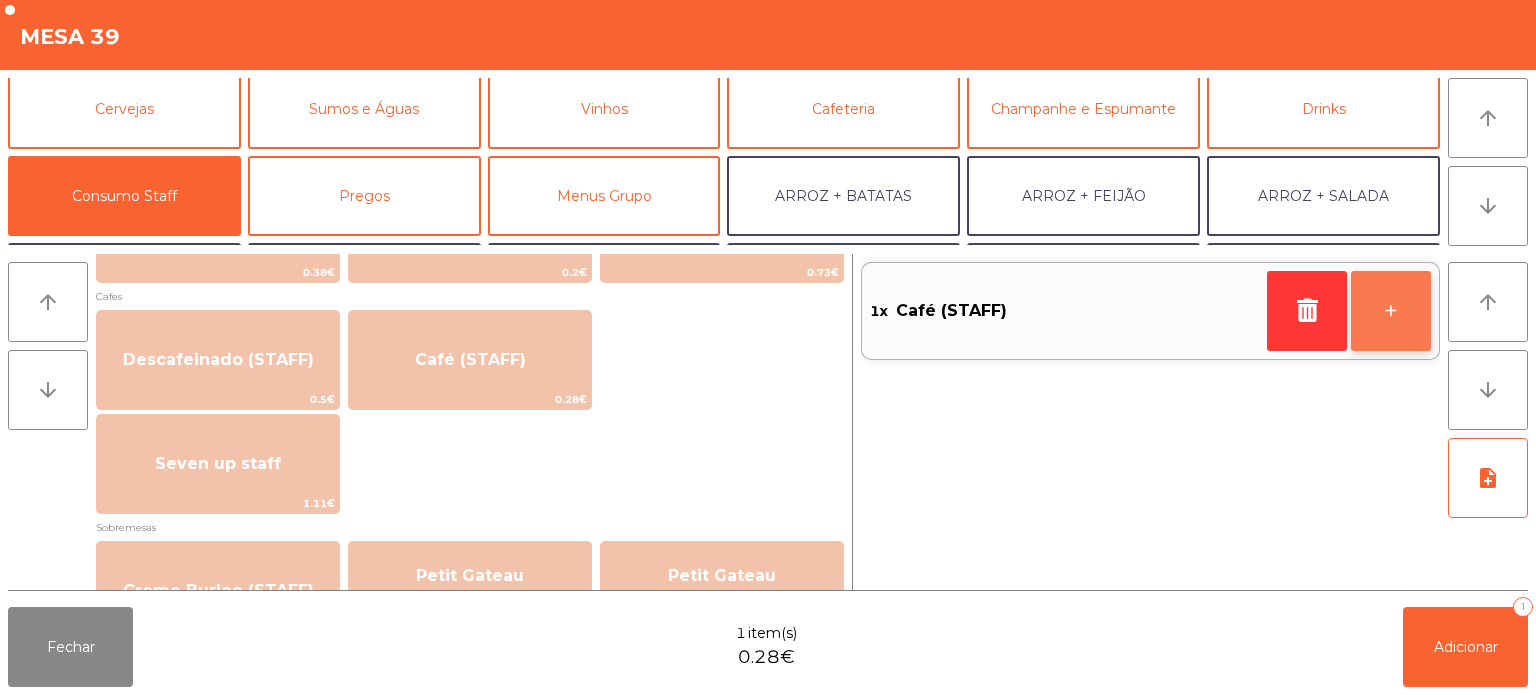 click on "+" 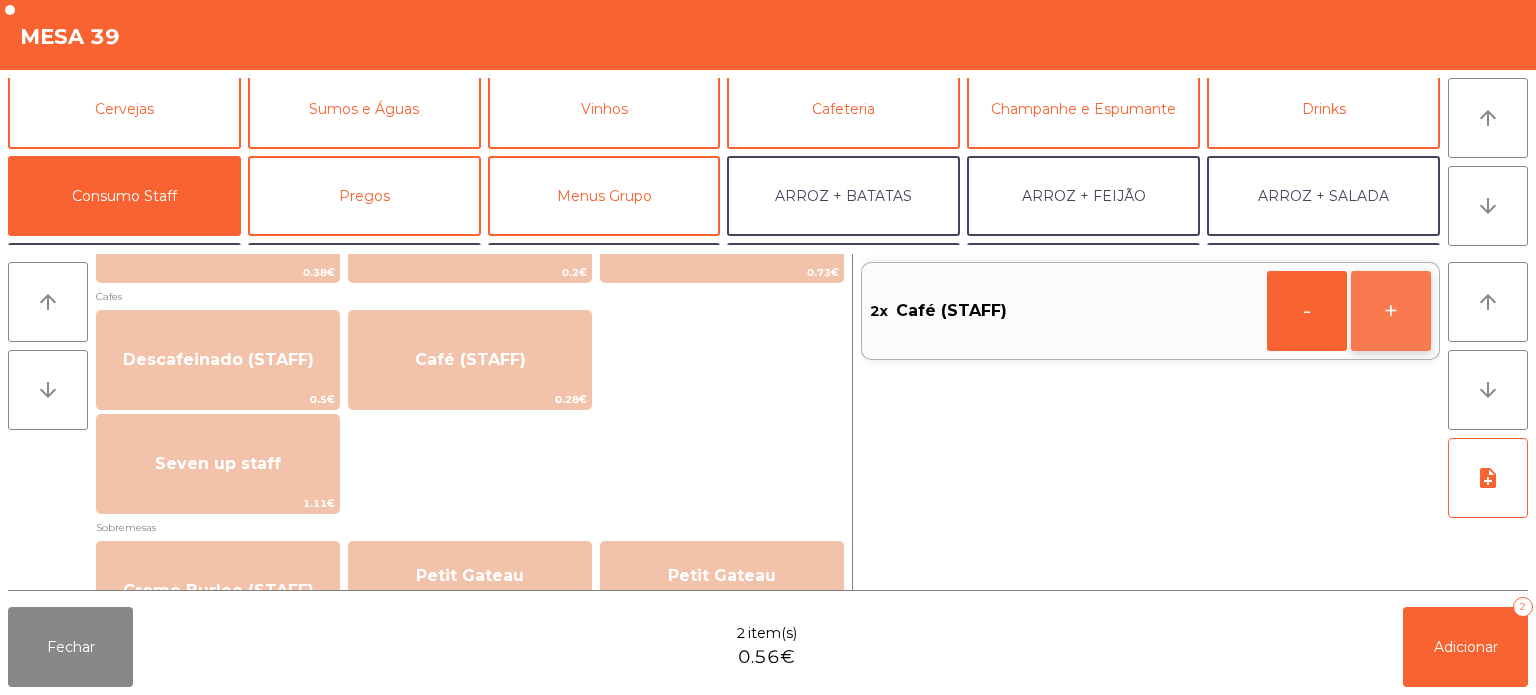 click on "+" 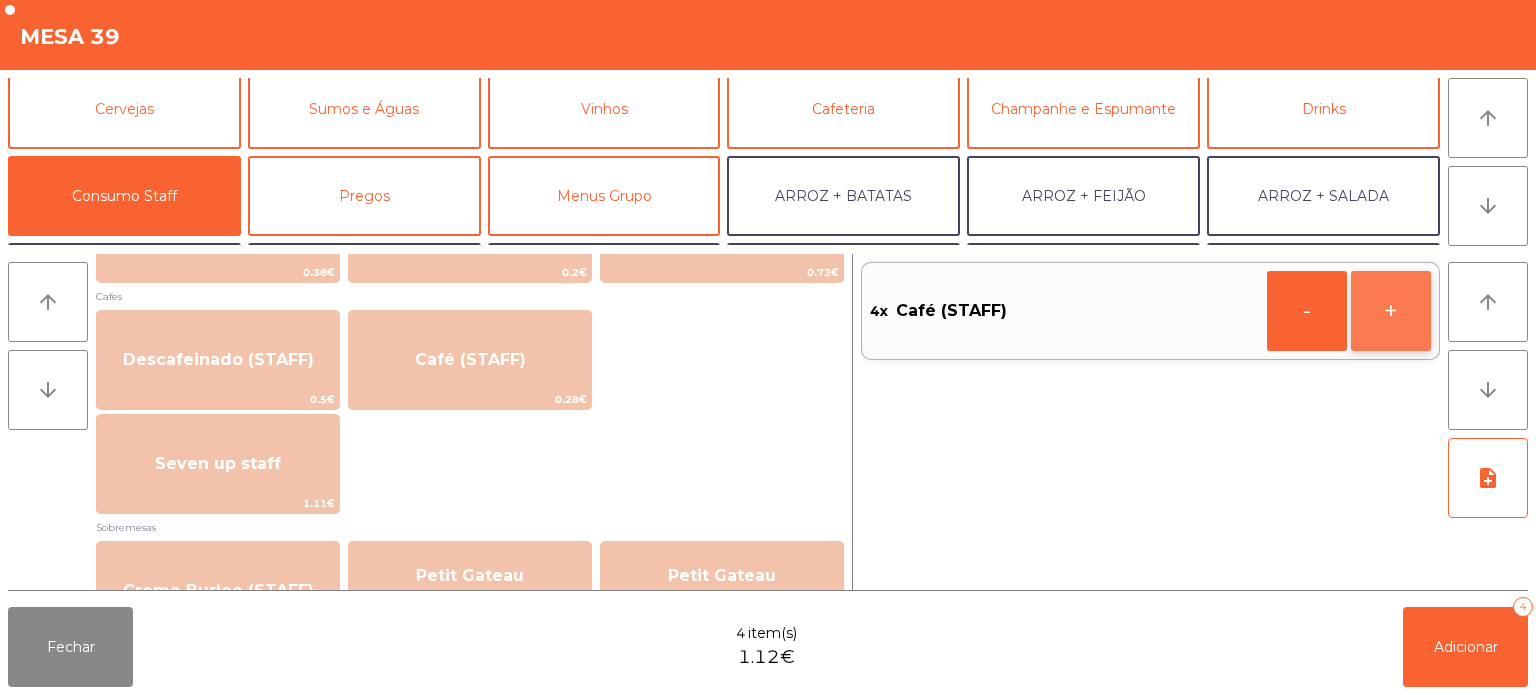 click on "+" 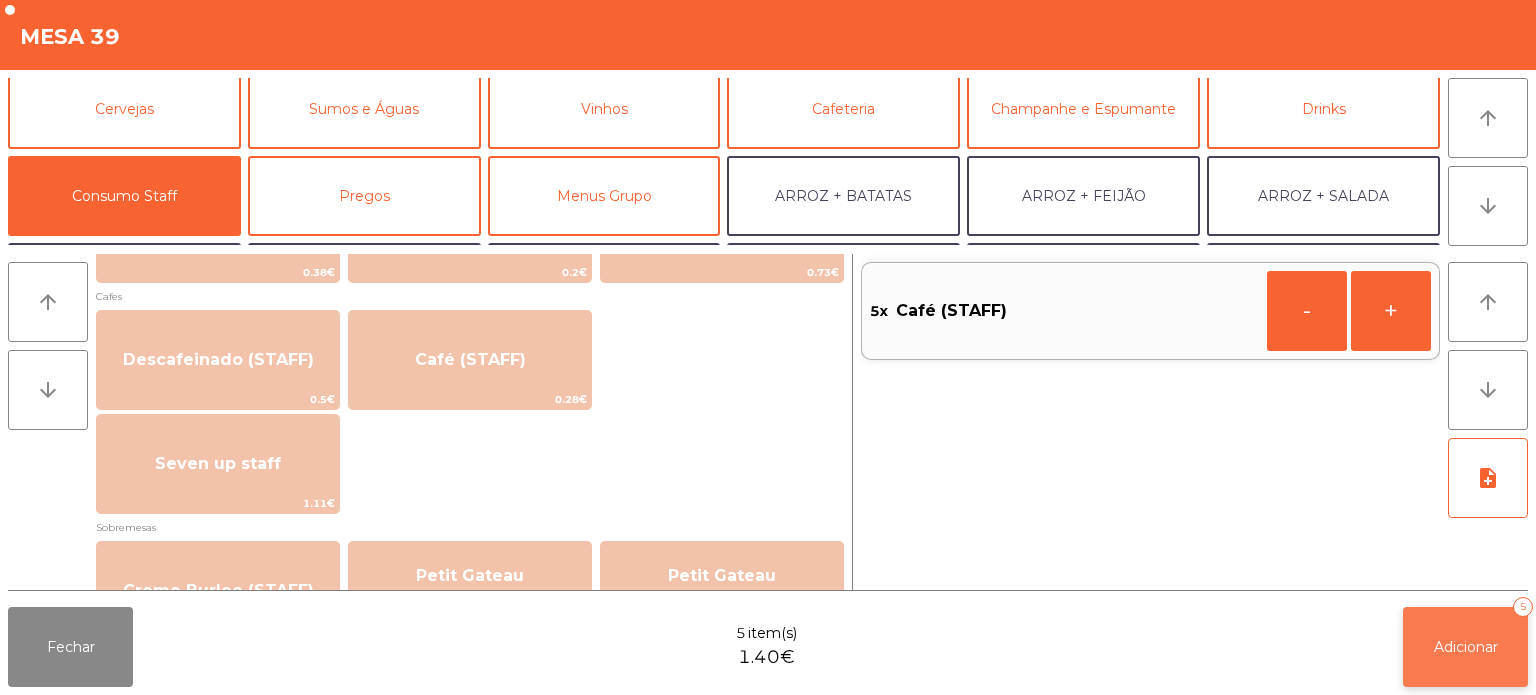 click on "Adicionar" 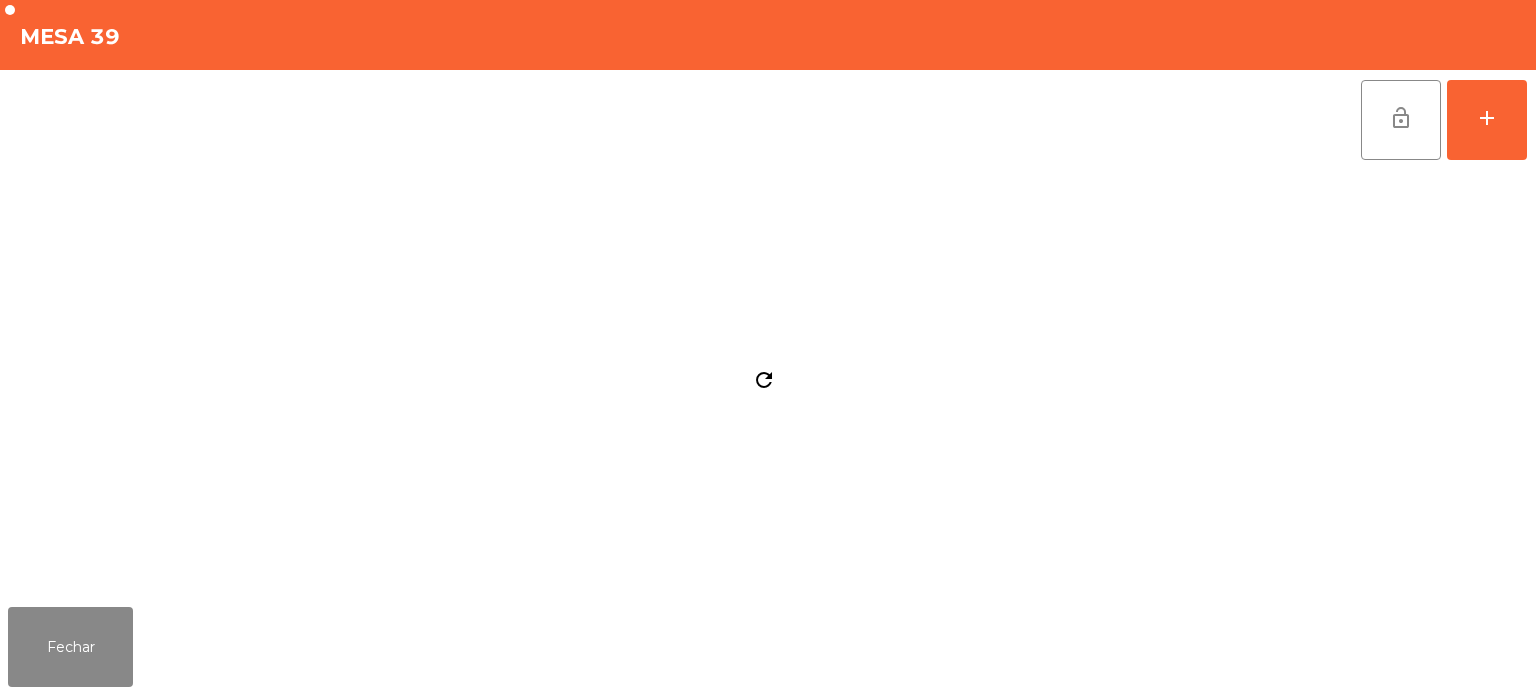 click on "Fechar" 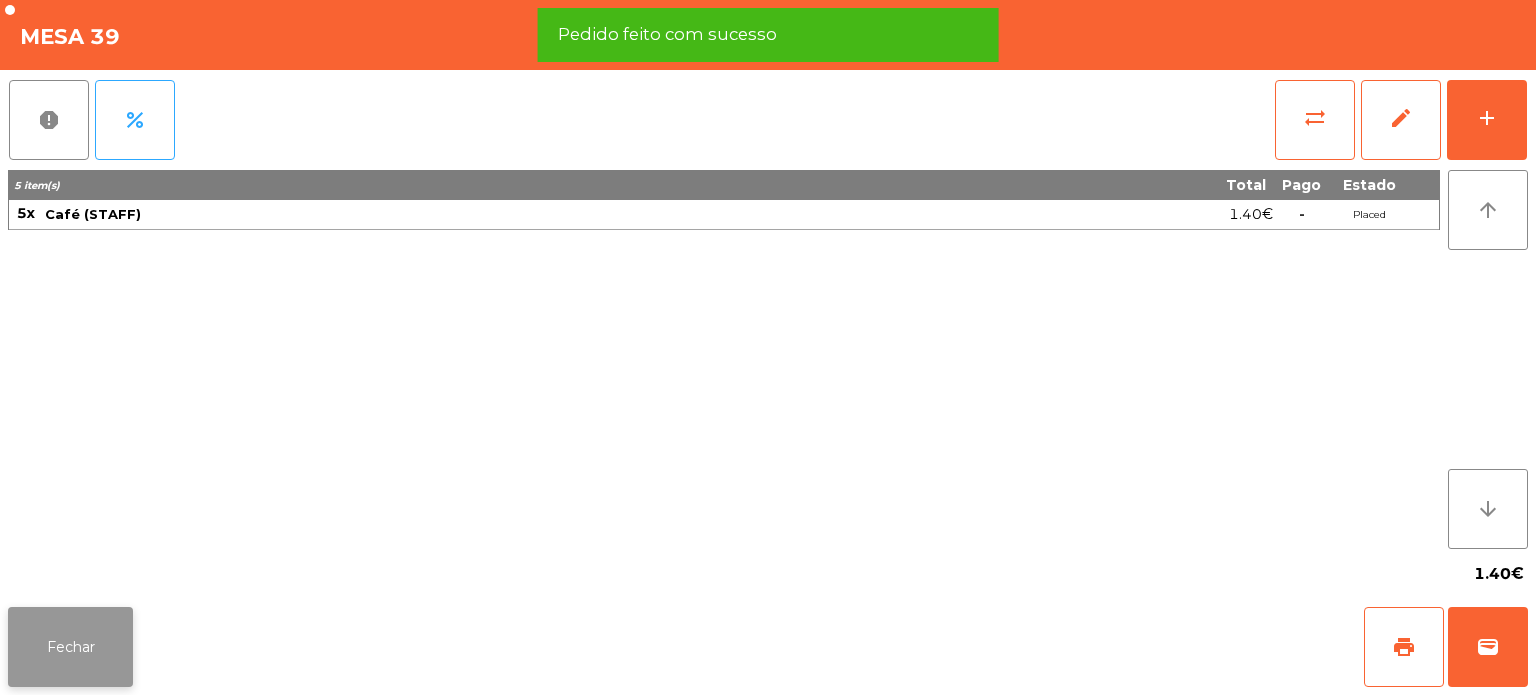 click on "Fechar" 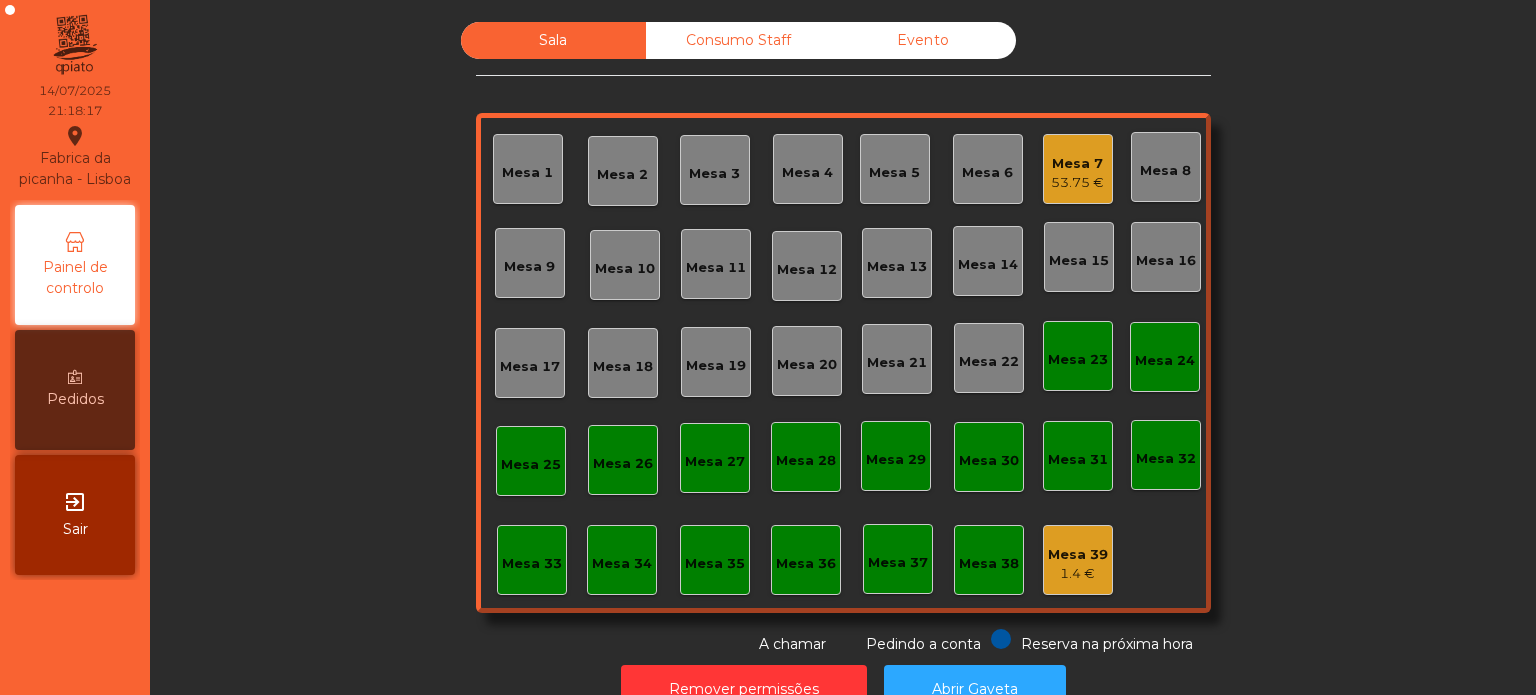 click on "53.75 €" 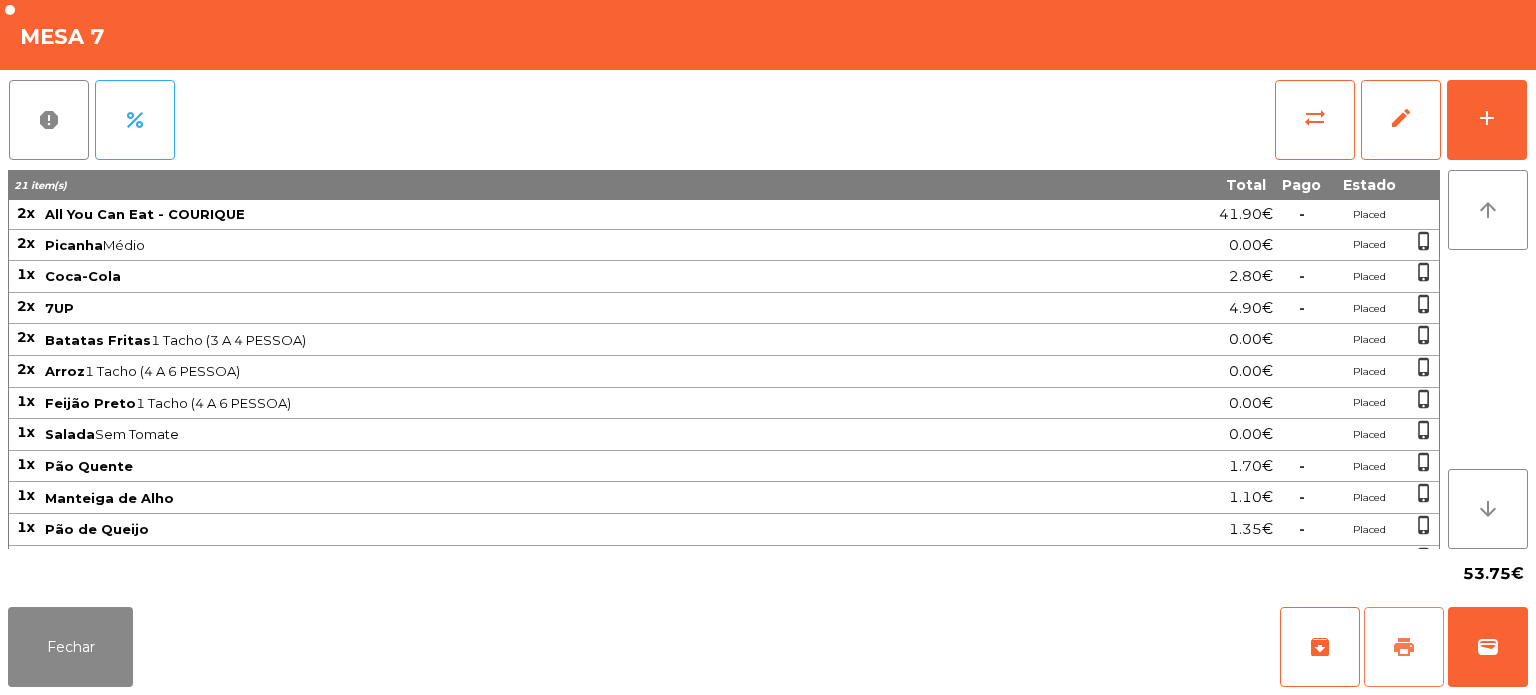 click on "print" 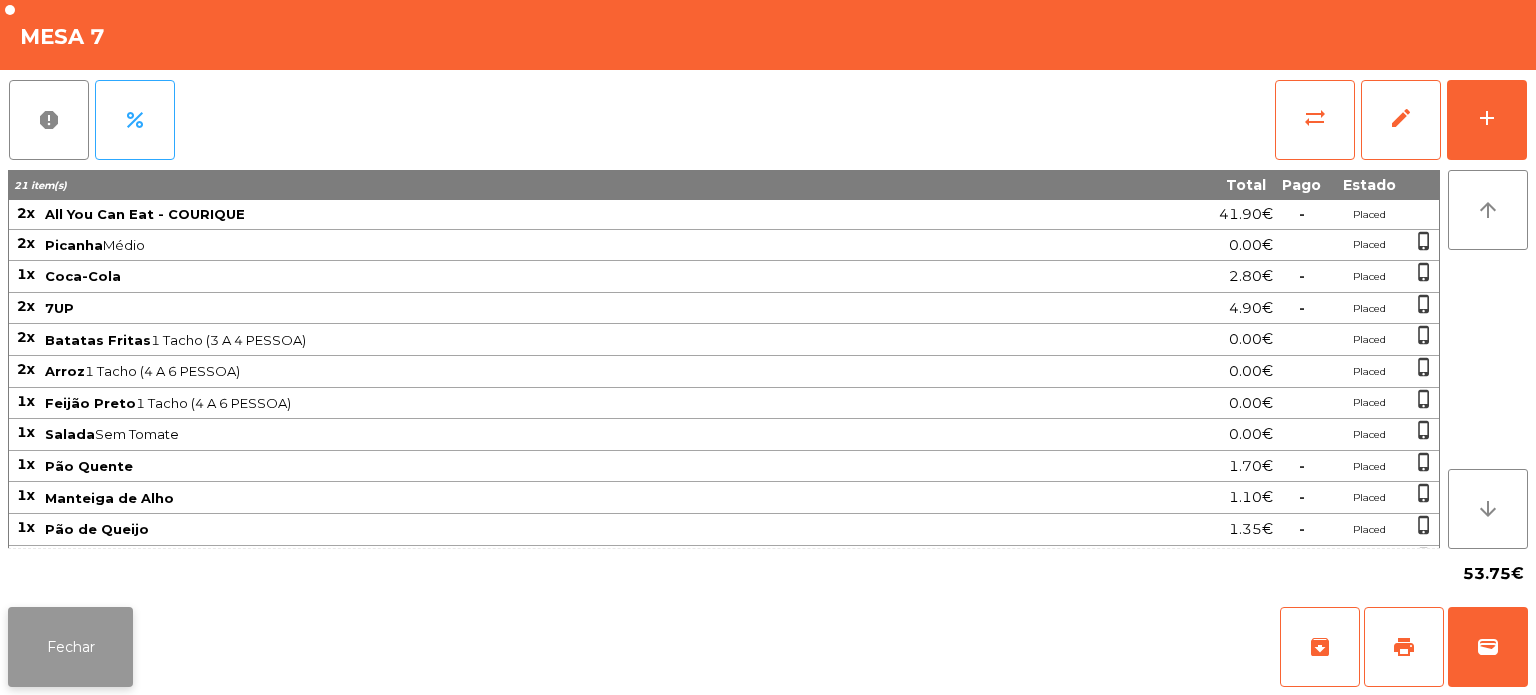 click on "Fechar" 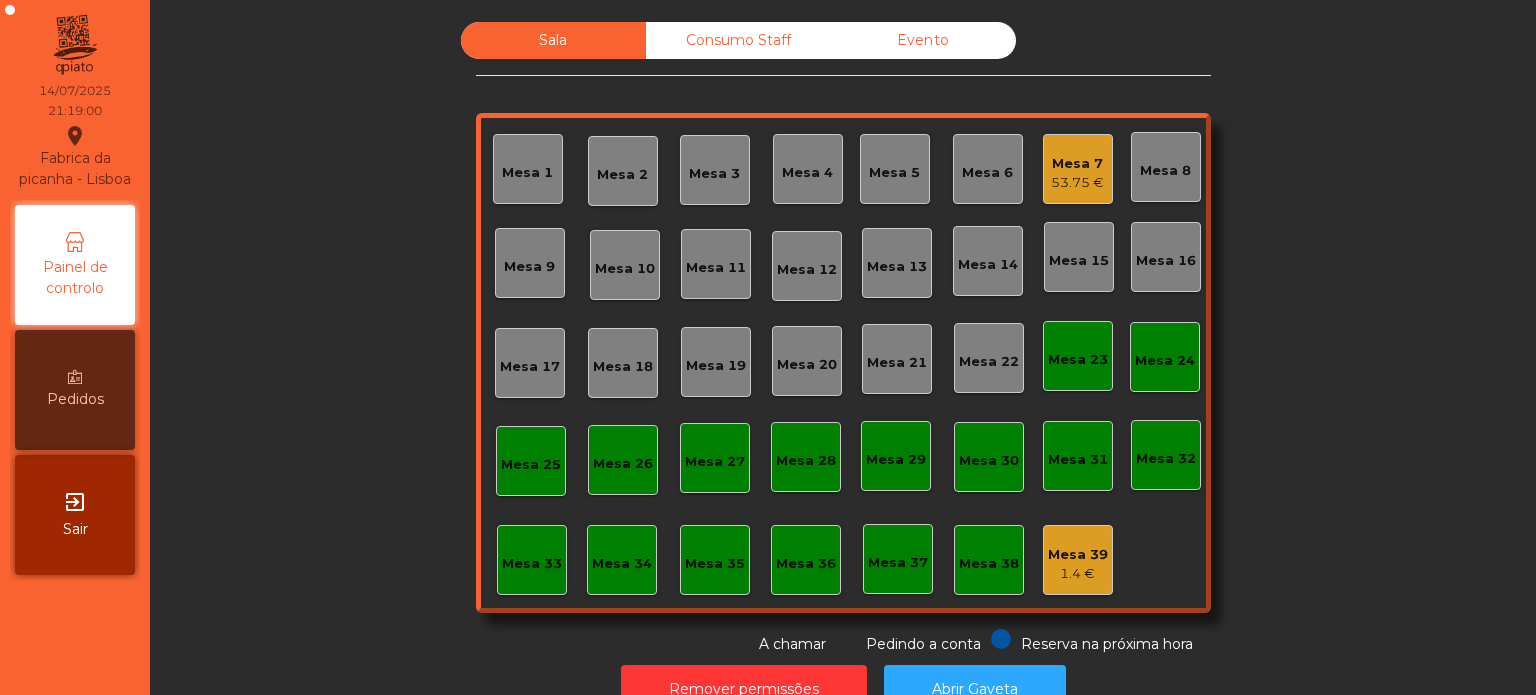 click on "Sala   Consumo Staff   Evento   Mesa 1   Mesa 2   Mesa 3   Mesa 4   Mesa 5   Mesa 6   Mesa 7   53.75 €   Mesa 8   Mesa 9   Mesa 10   Mesa 11   Mesa 12   Mesa 13   Mesa 14   Mesa 15   Mesa 16   Mesa 17   Mesa 18   Mesa 19   Mesa 20   Mesa 21   Mesa 22   Mesa 23   Mesa 24   Mesa 25   Mesa 26   Mesa 27   Mesa 28   Mesa 29   Mesa 30   Mesa 31   Mesa 32   Mesa 33   Mesa 34   Mesa 35   Mesa 36   Mesa 37   Mesa 38   Mesa 39   1.4 €  Reserva na próxima hora Pedindo a conta A chamar" 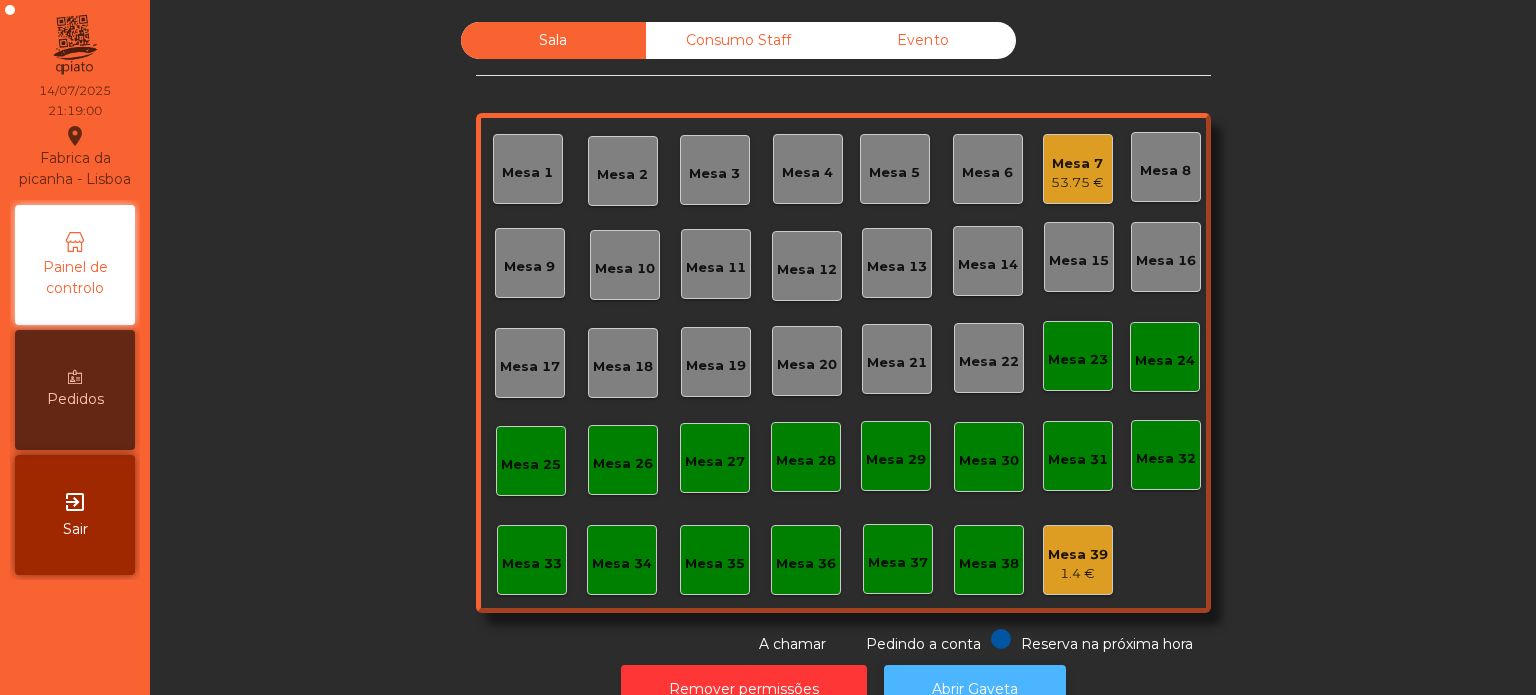 click on "Abrir Gaveta" 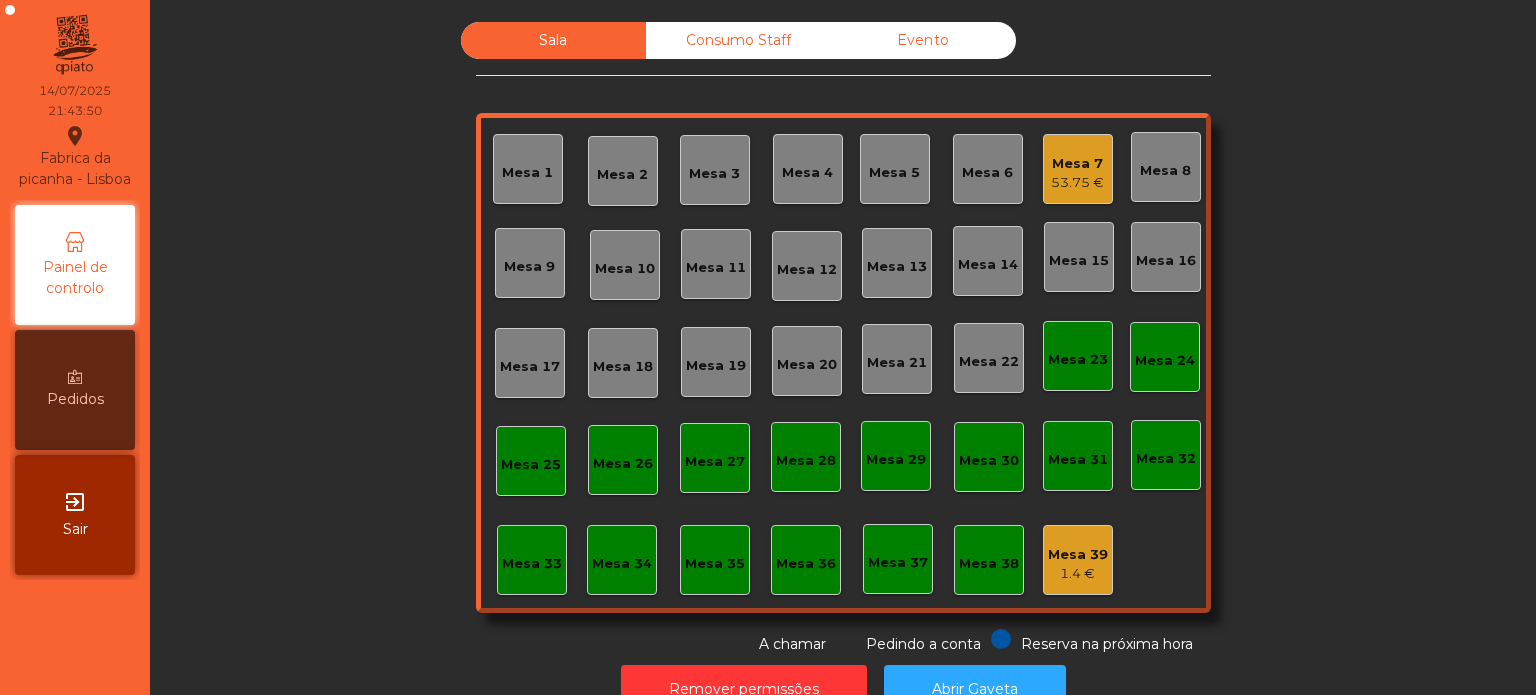 click on "53.75 €" 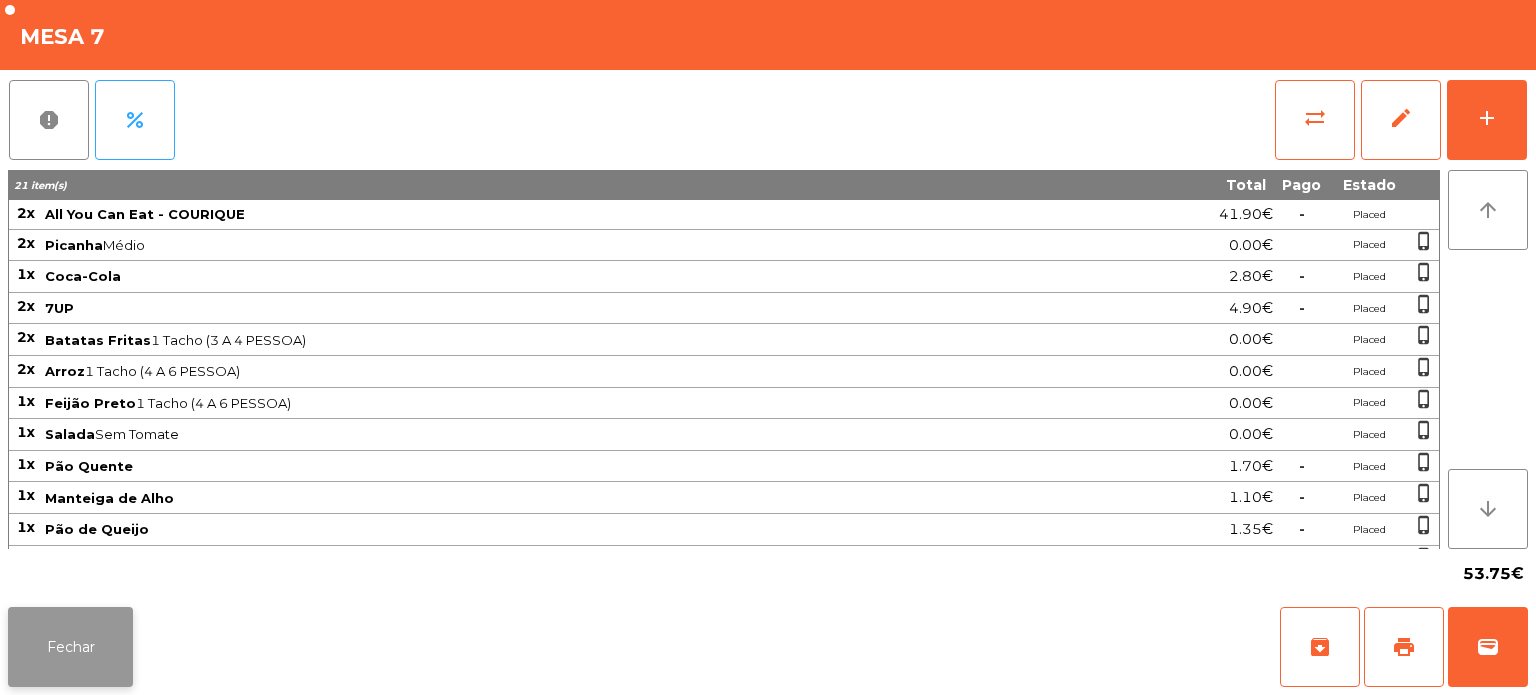 click on "Fechar" 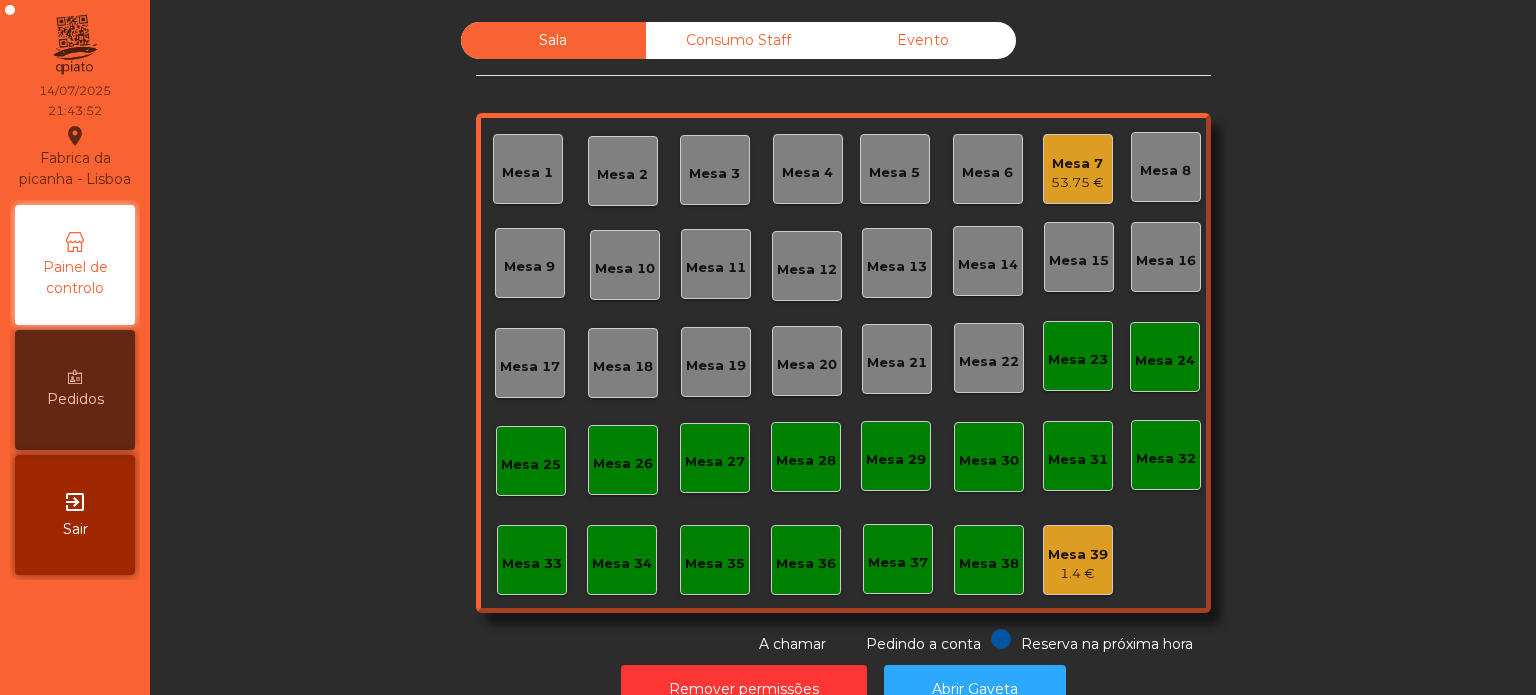 click on "53.75 €" 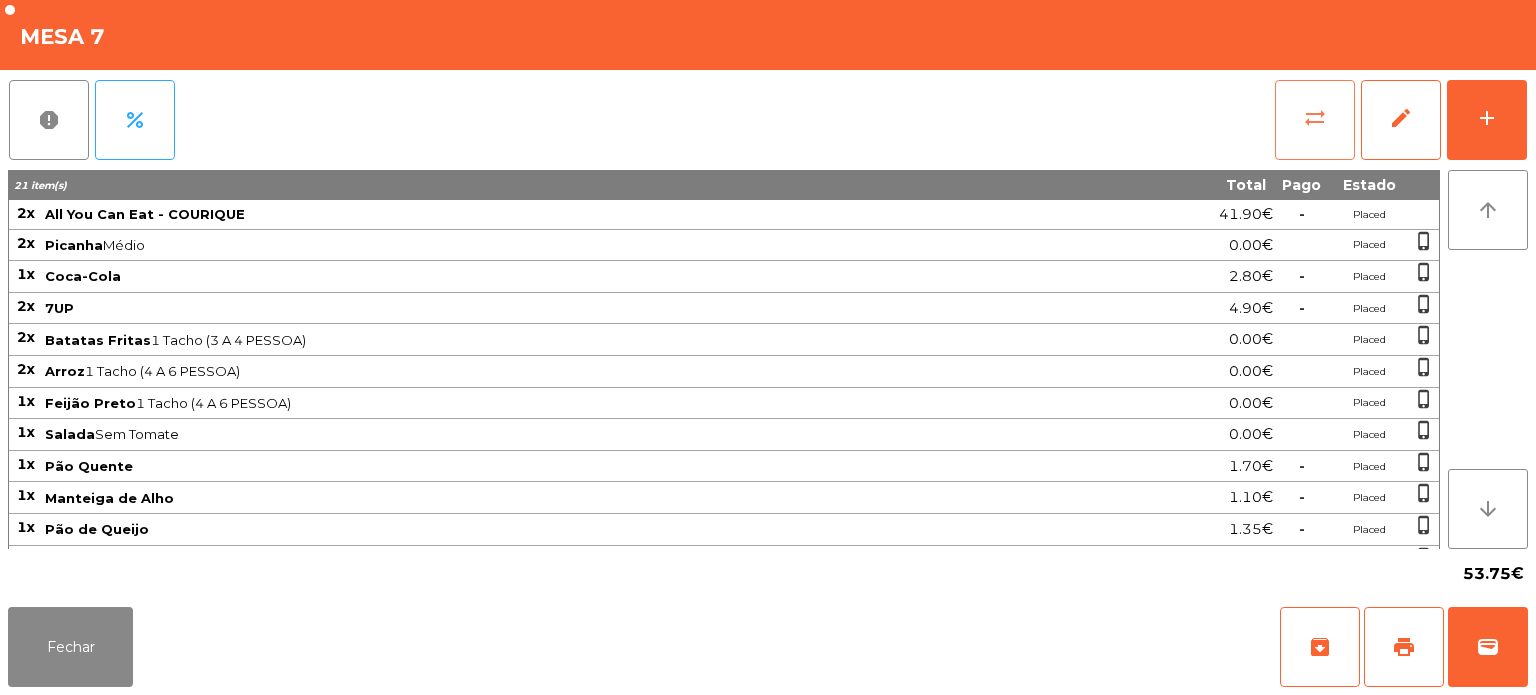 click on "sync_alt" 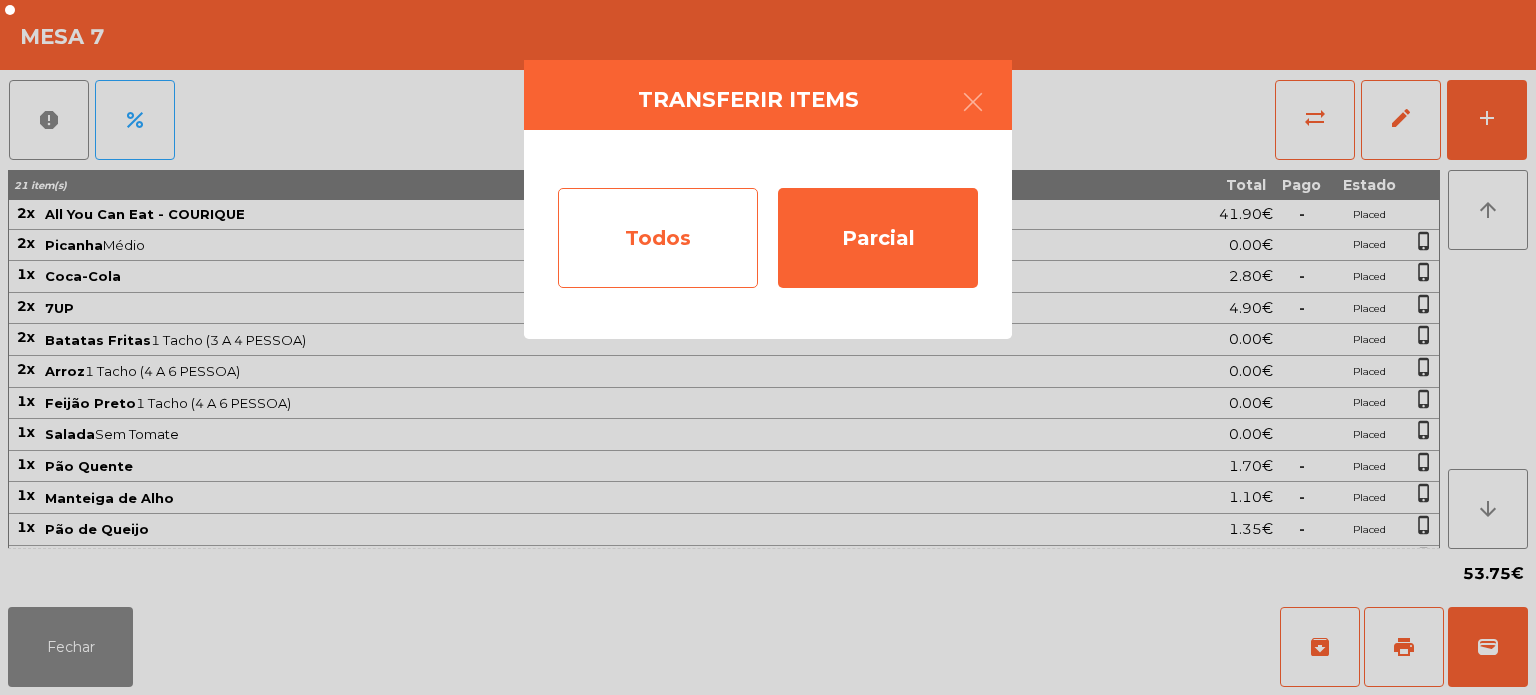 click on "Todos" 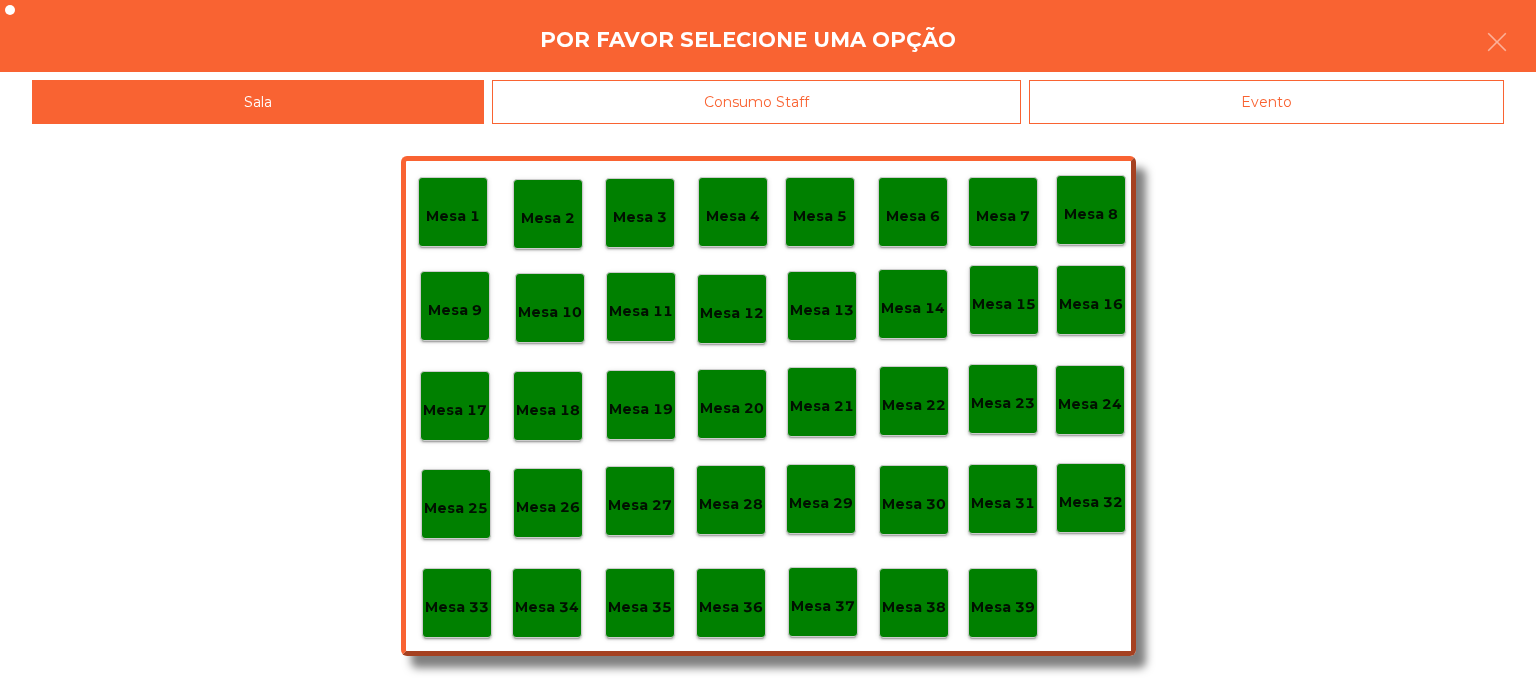 click on "Evento" 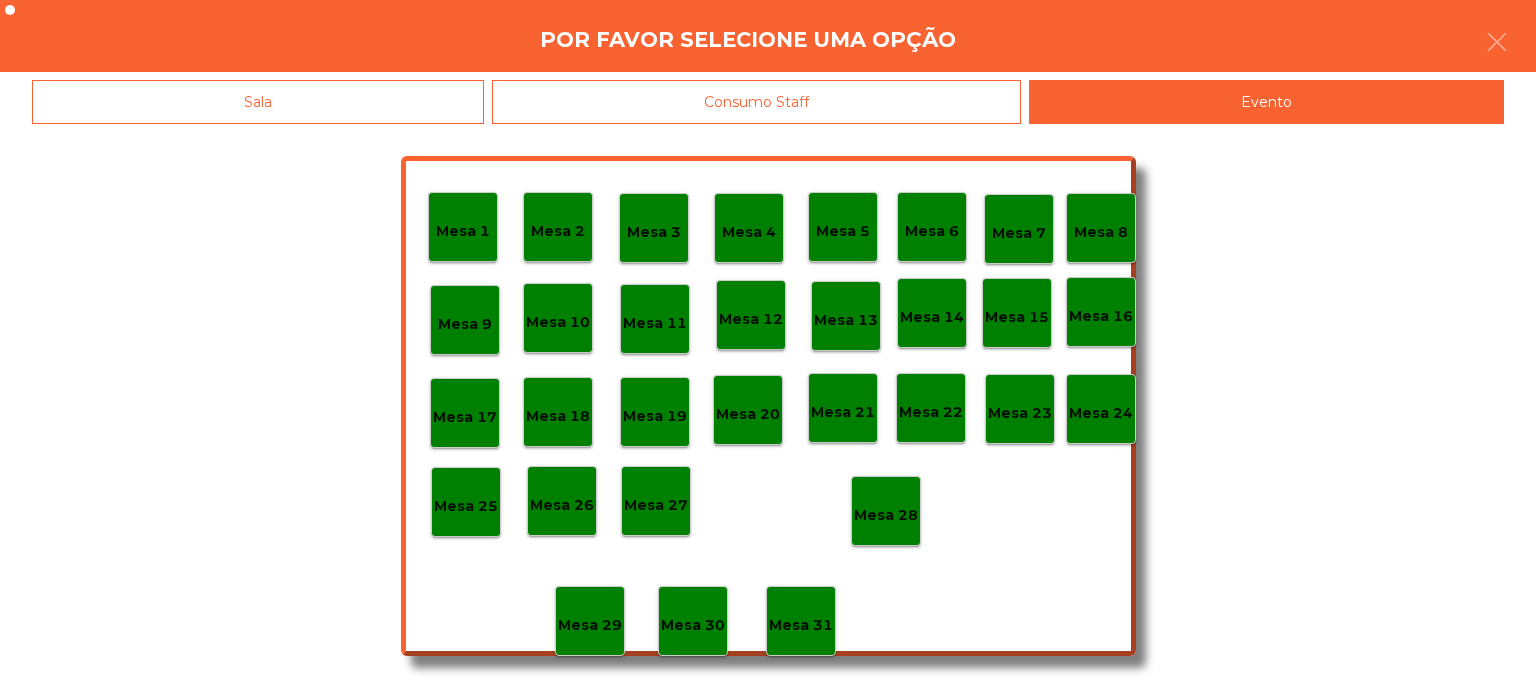 click on "Mesa 28" 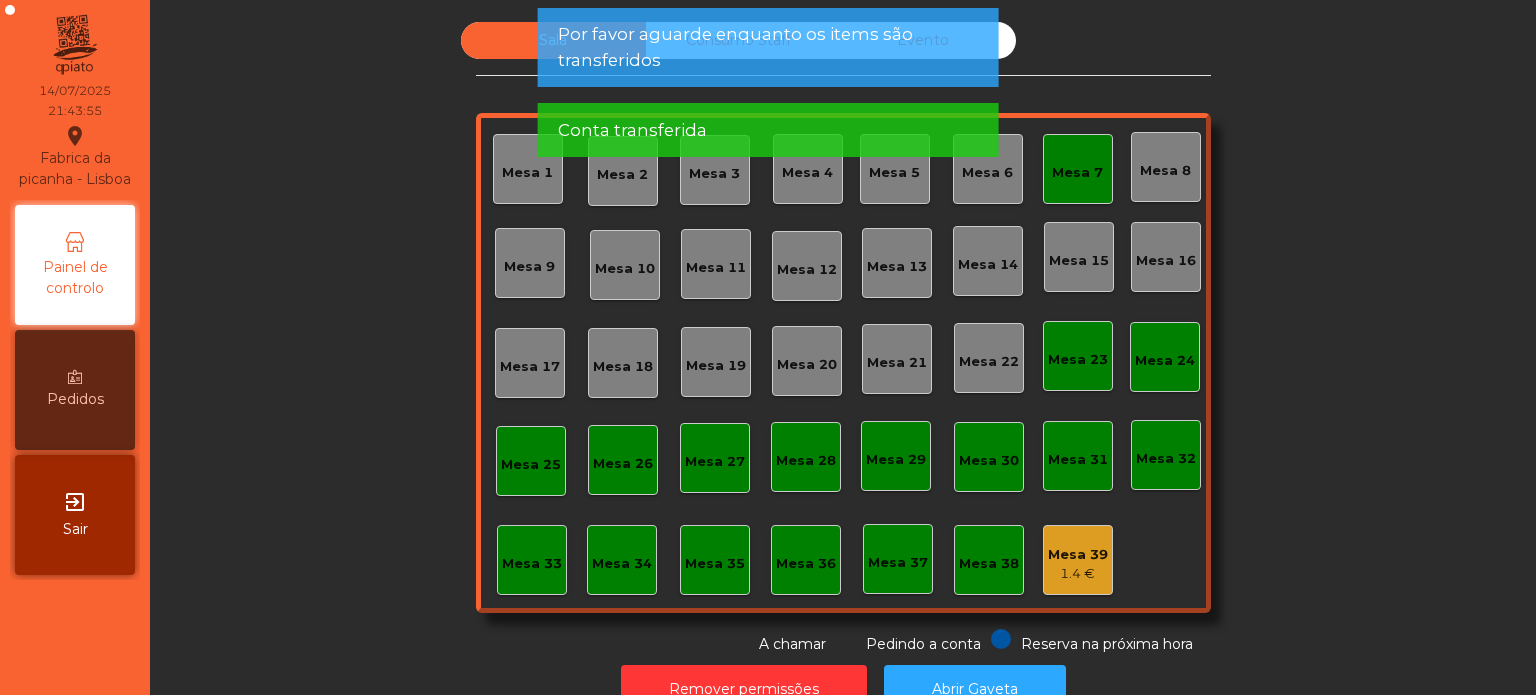 click on "Mesa 7" 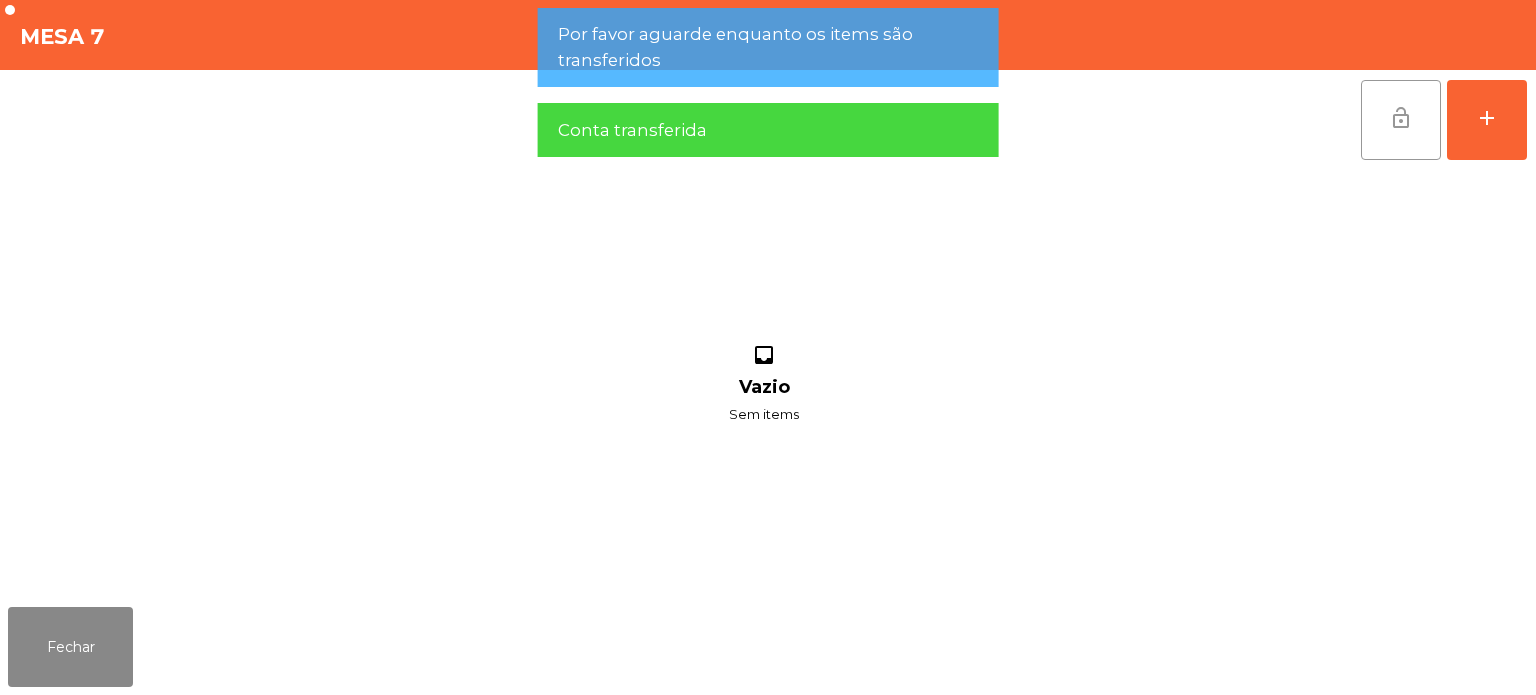 click on "lock_open" 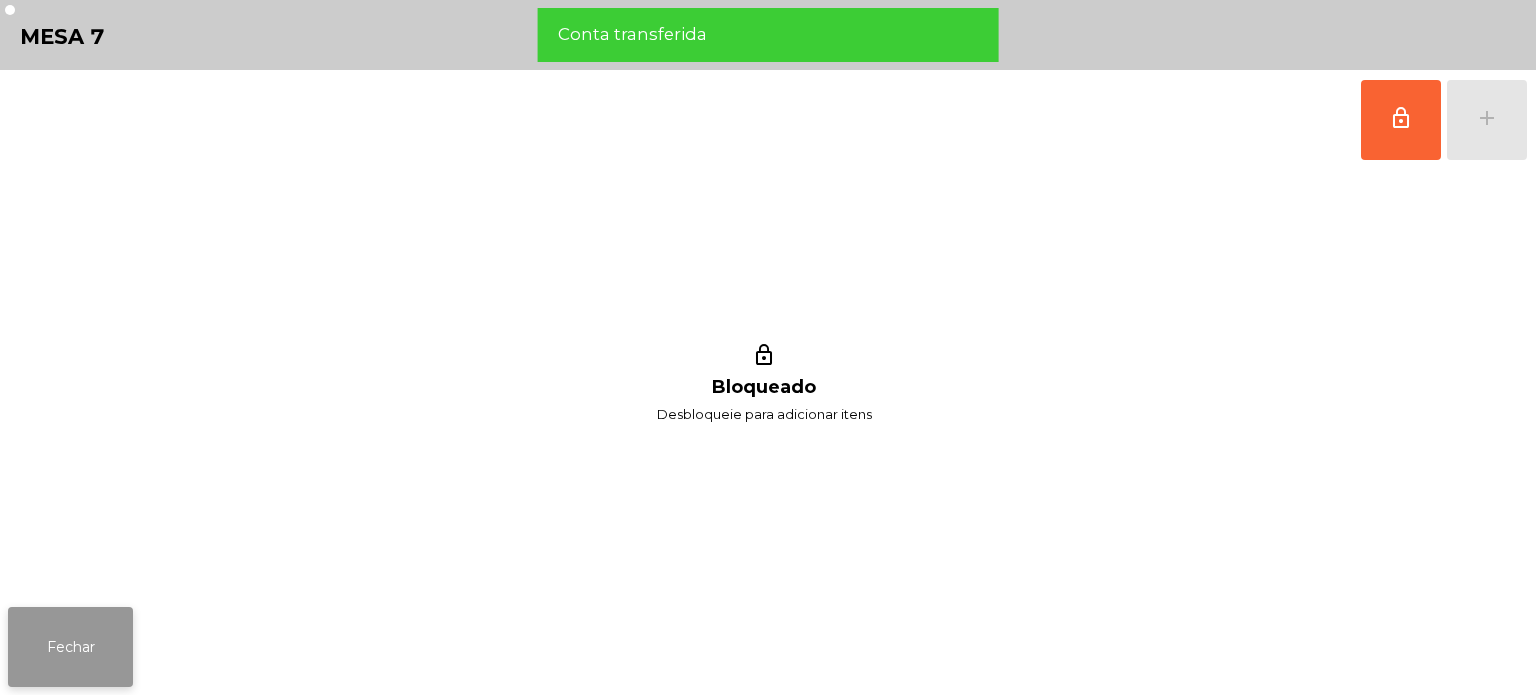 click on "Fechar" 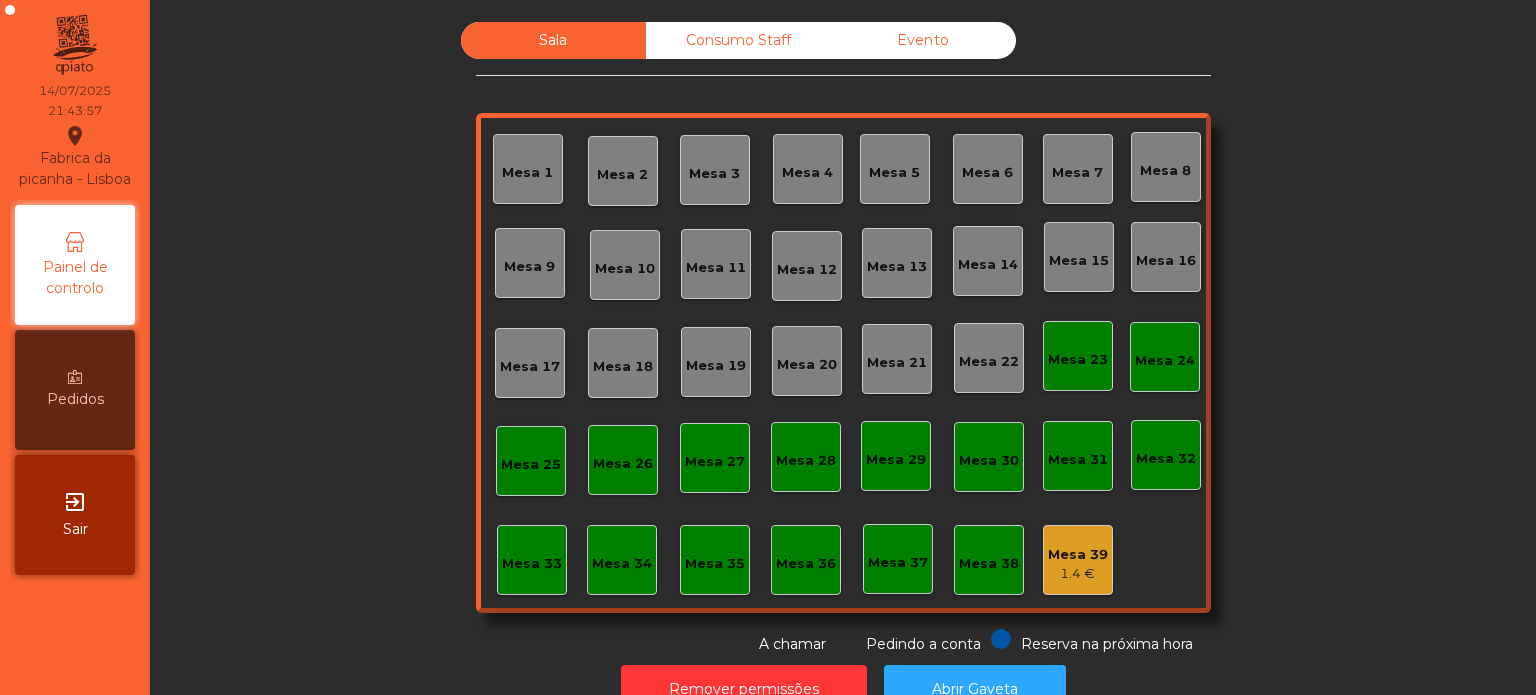 click on "Consumo Staff" 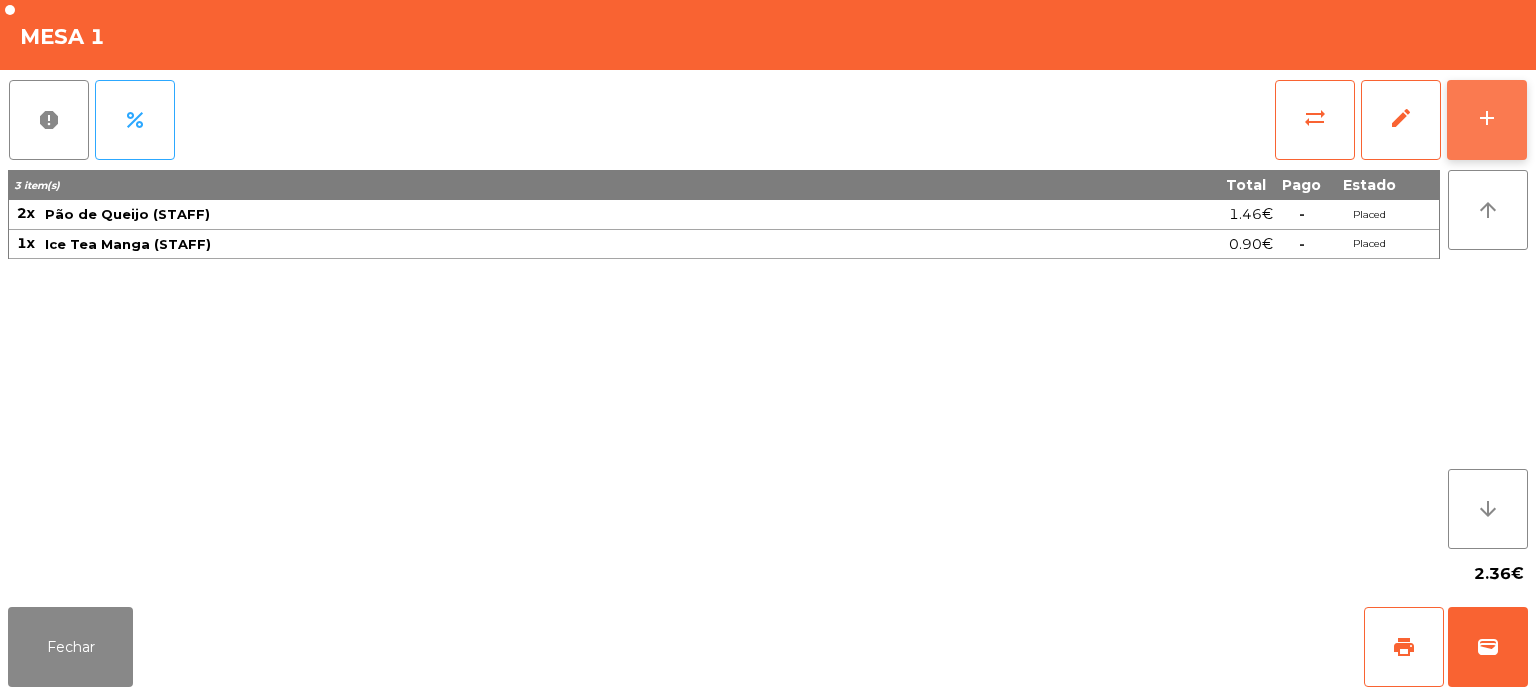 click on "add" 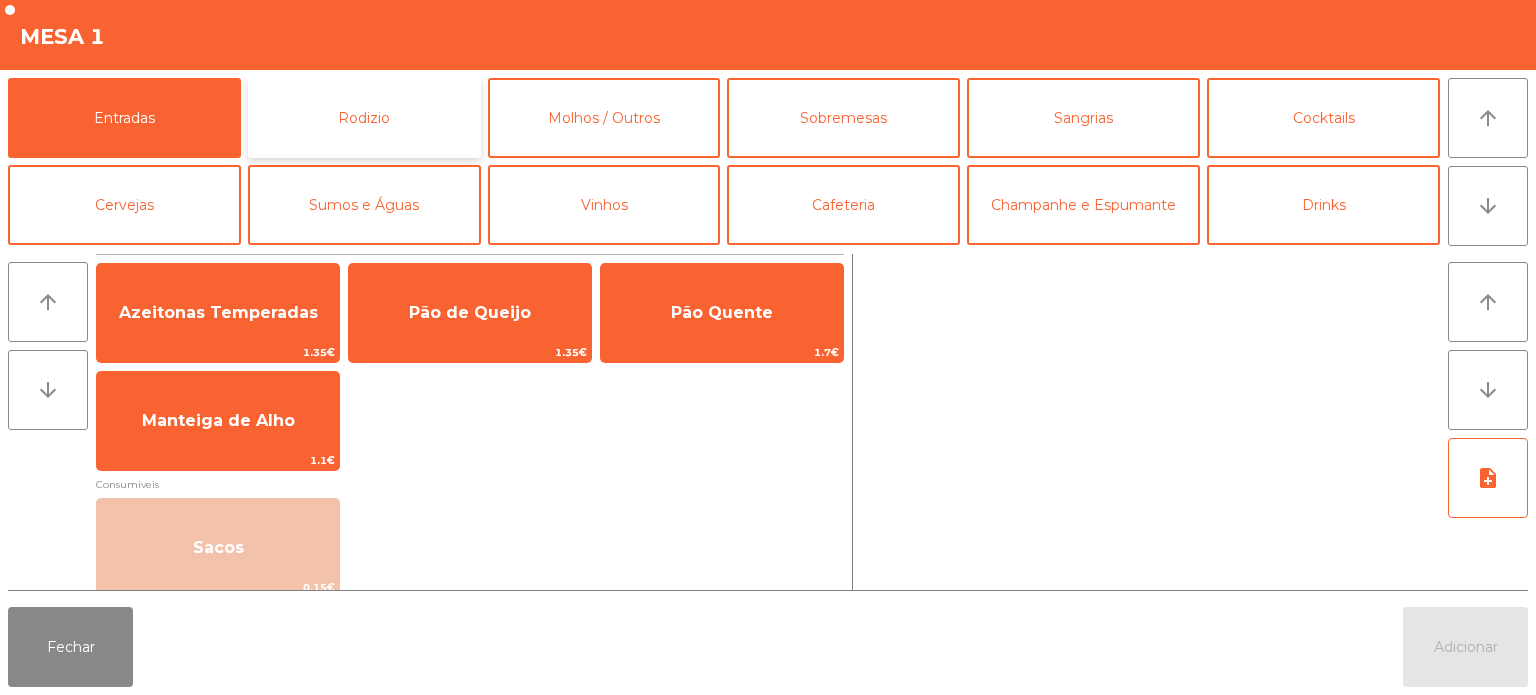 click on "Rodizio" 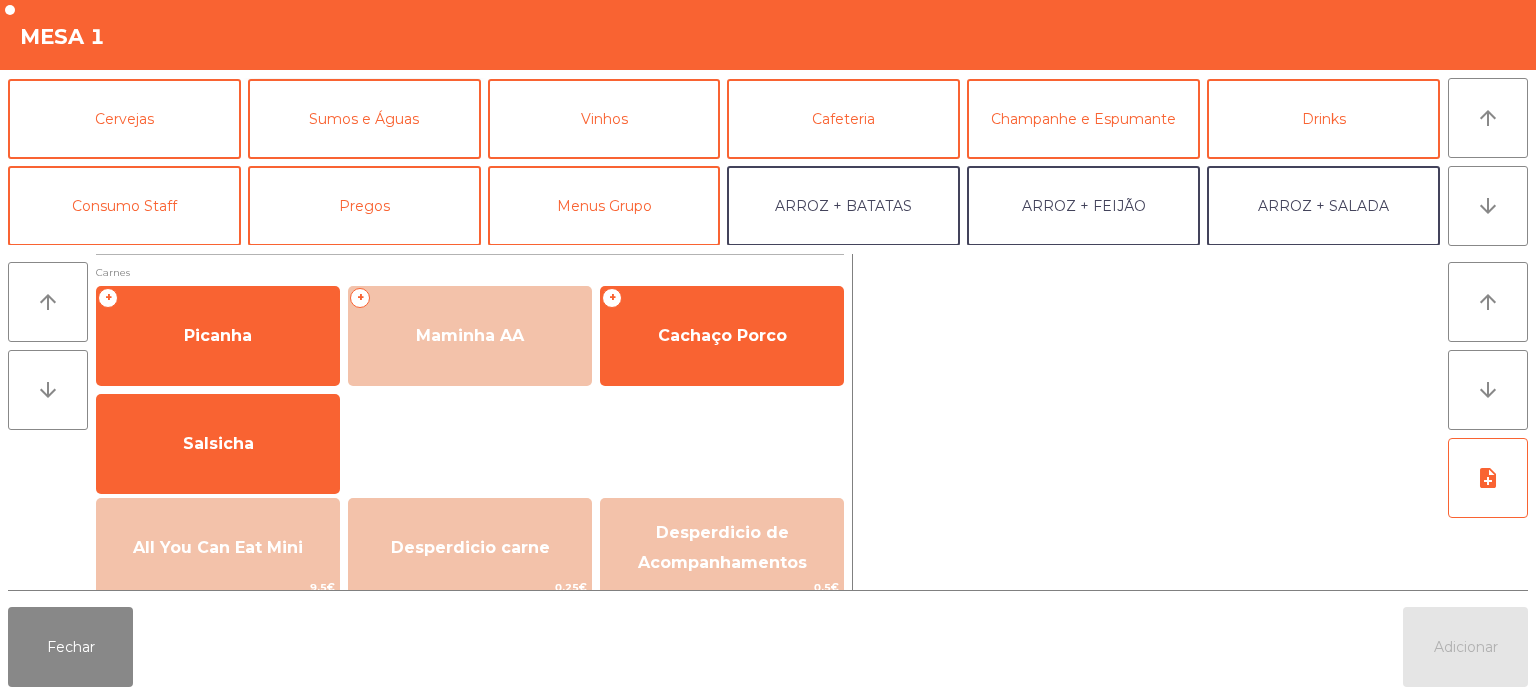 scroll, scrollTop: 101, scrollLeft: 0, axis: vertical 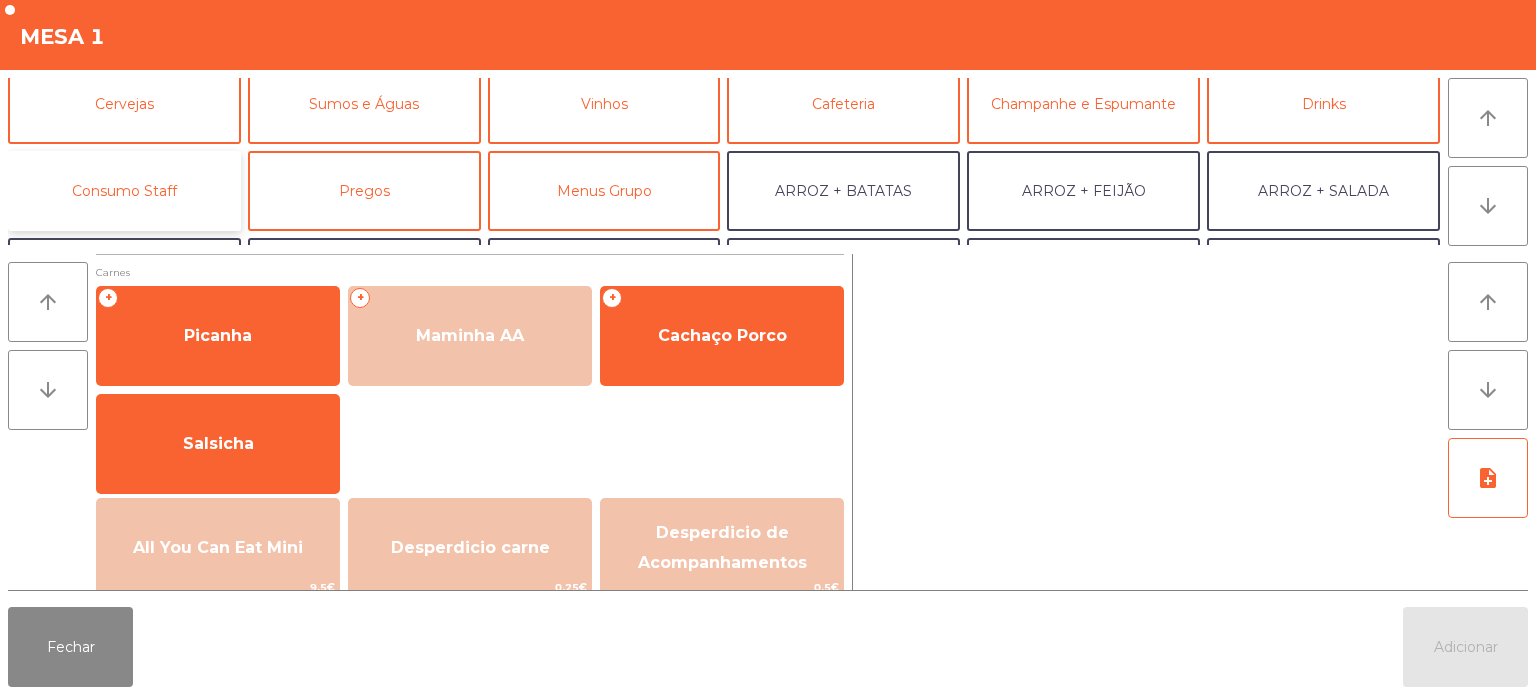 click on "Consumo Staff" 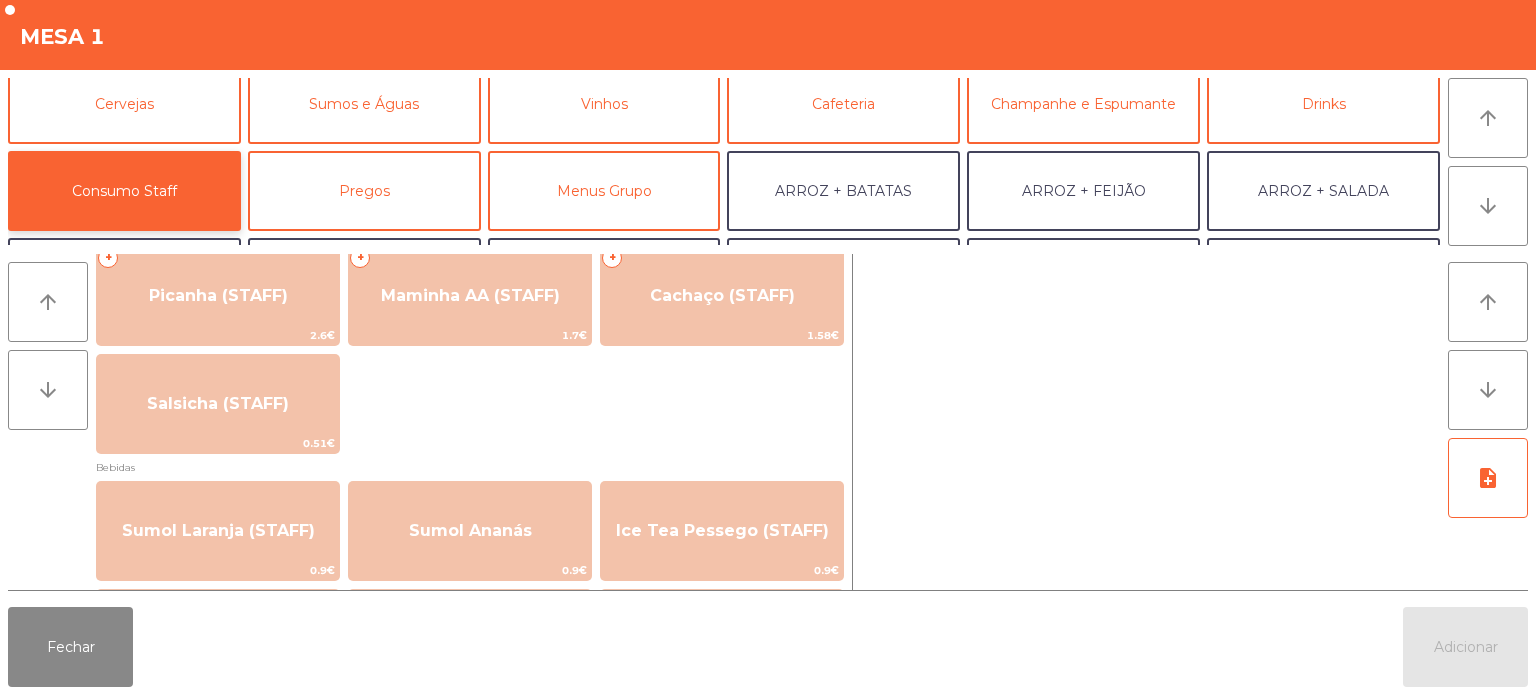 scroll, scrollTop: 43, scrollLeft: 0, axis: vertical 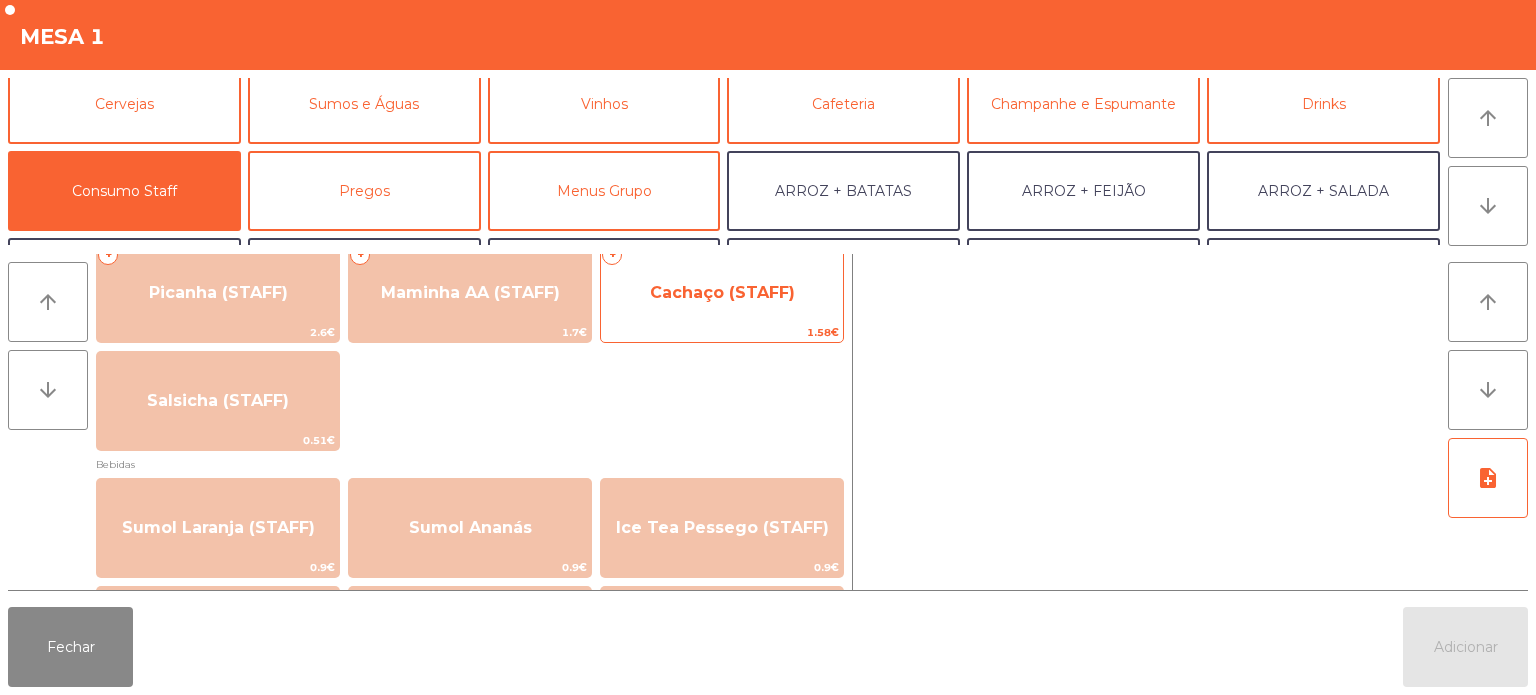 click on "Cachaço (STAFF)" 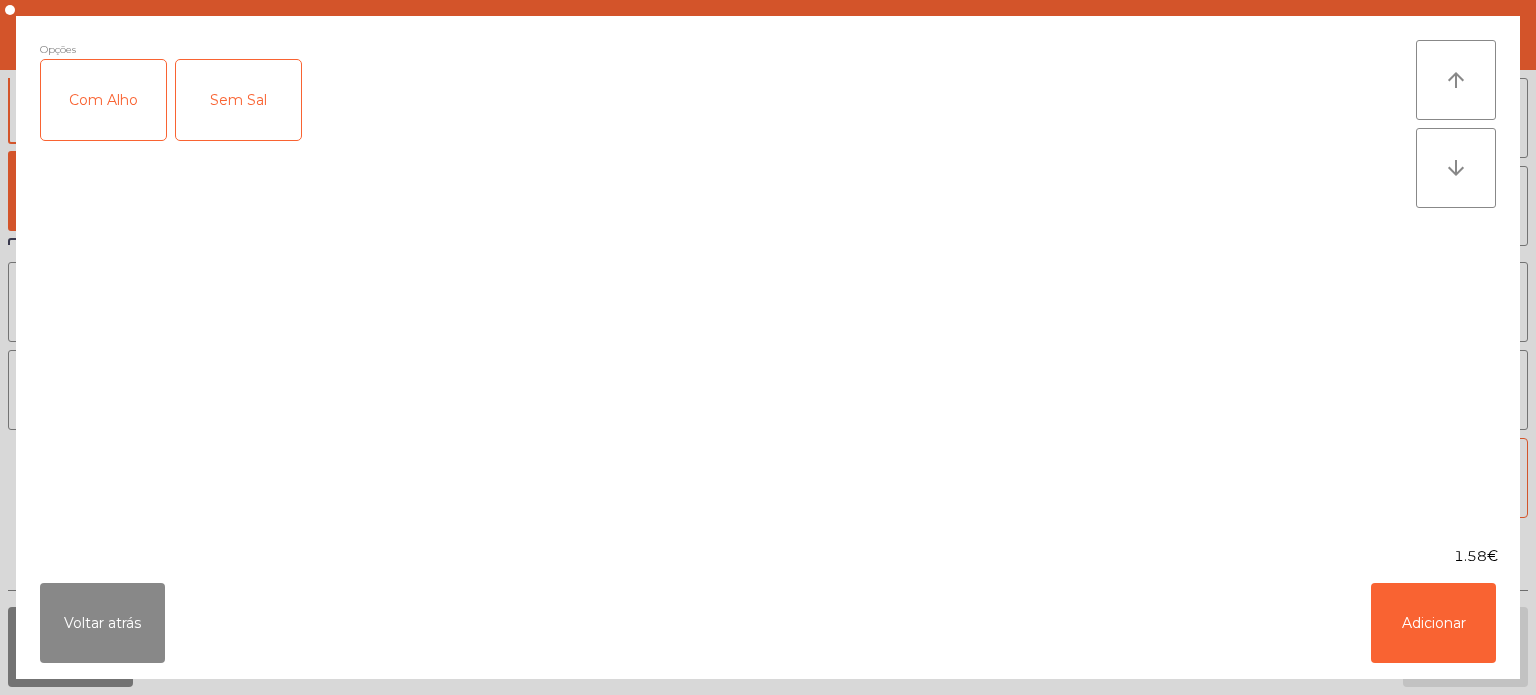 click on "Com Alho" 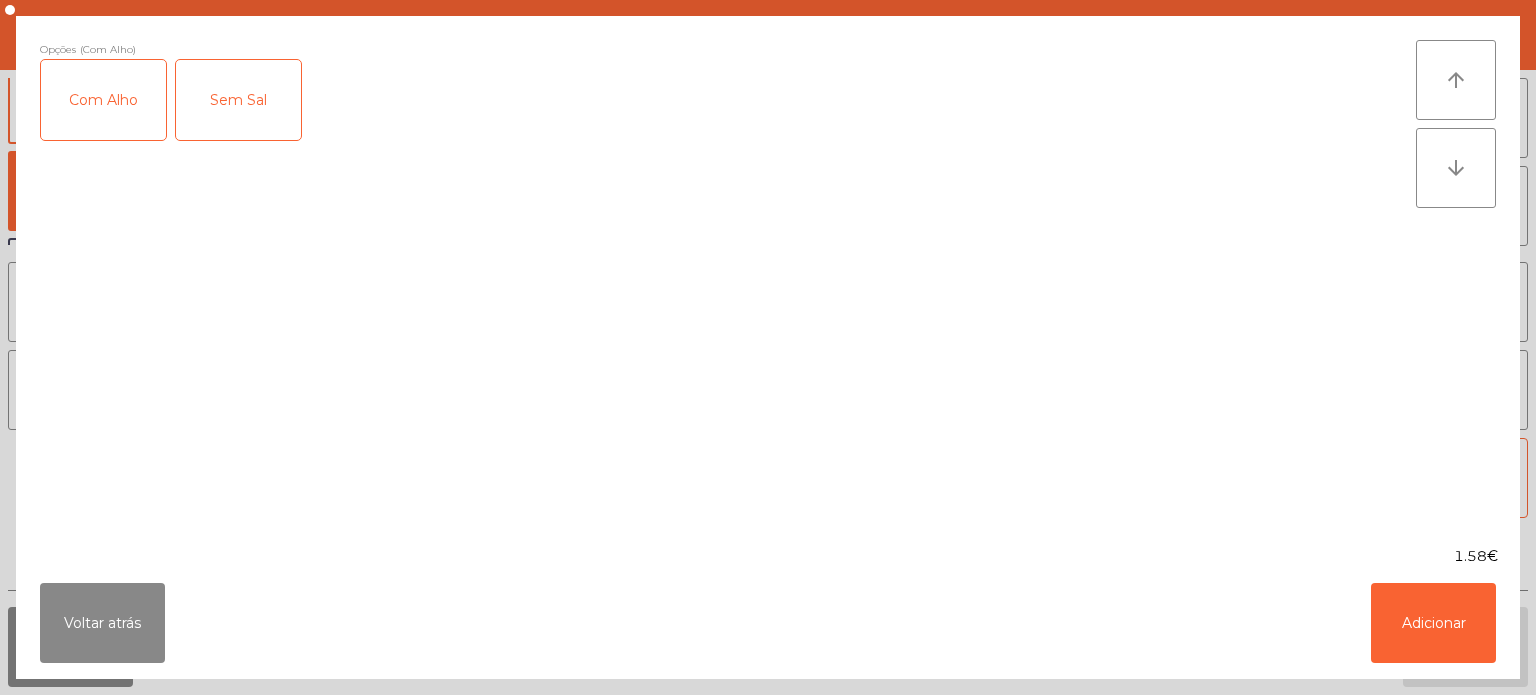 click on "Sem Sal" 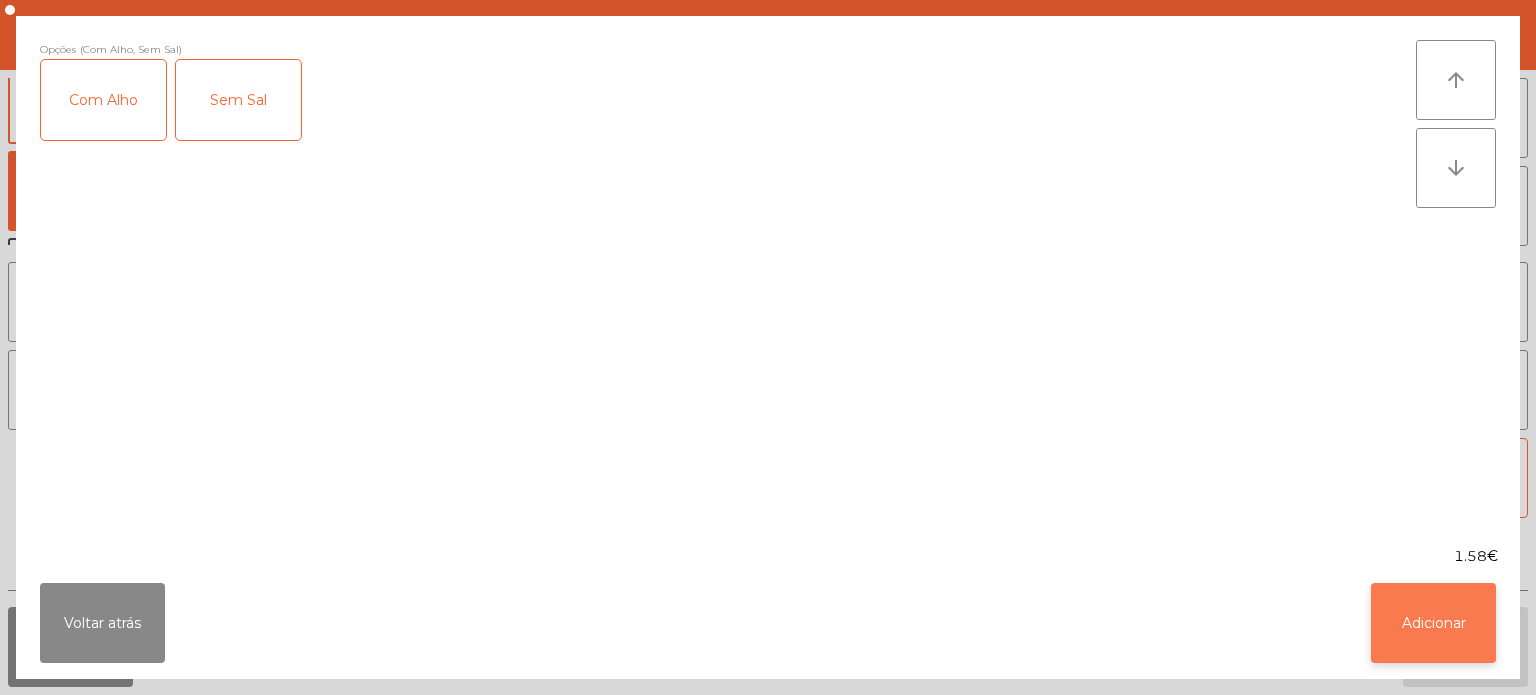 click on "Adicionar" 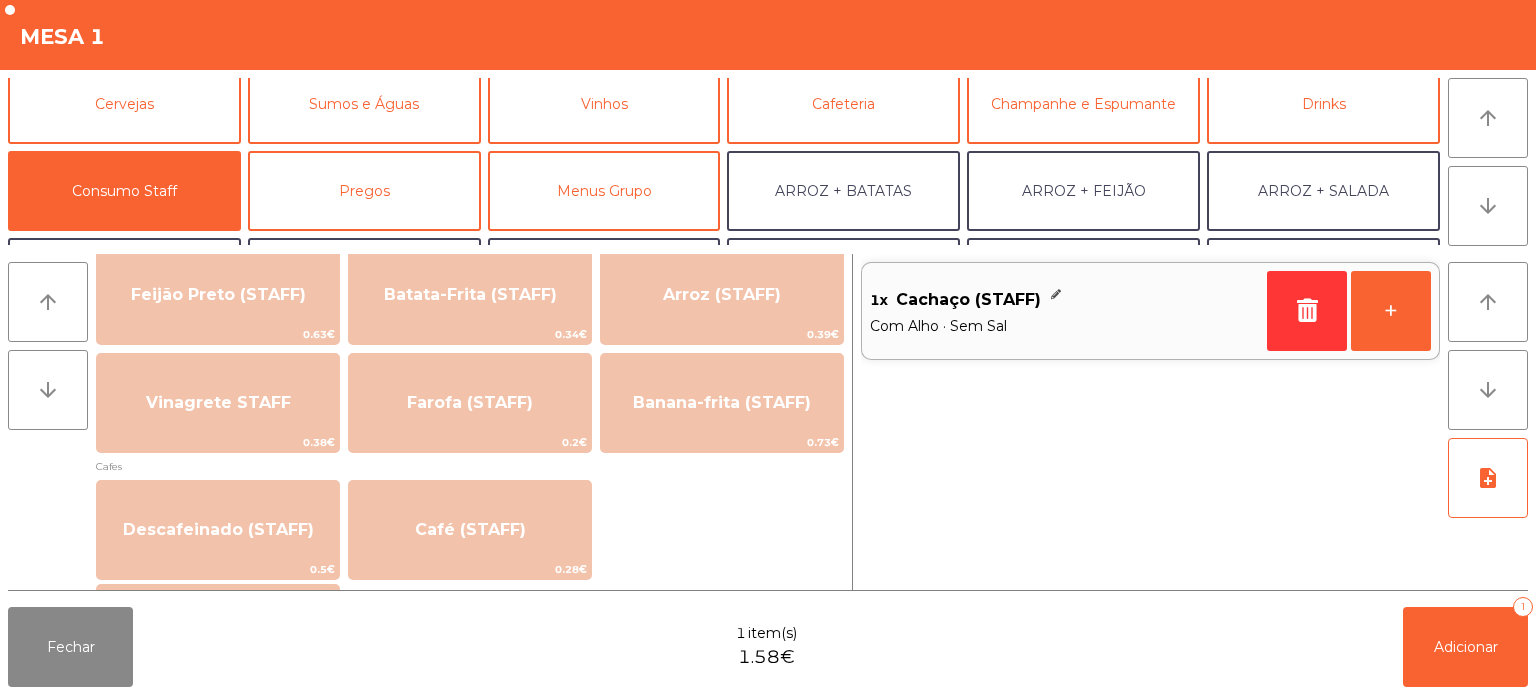 scroll, scrollTop: 865, scrollLeft: 0, axis: vertical 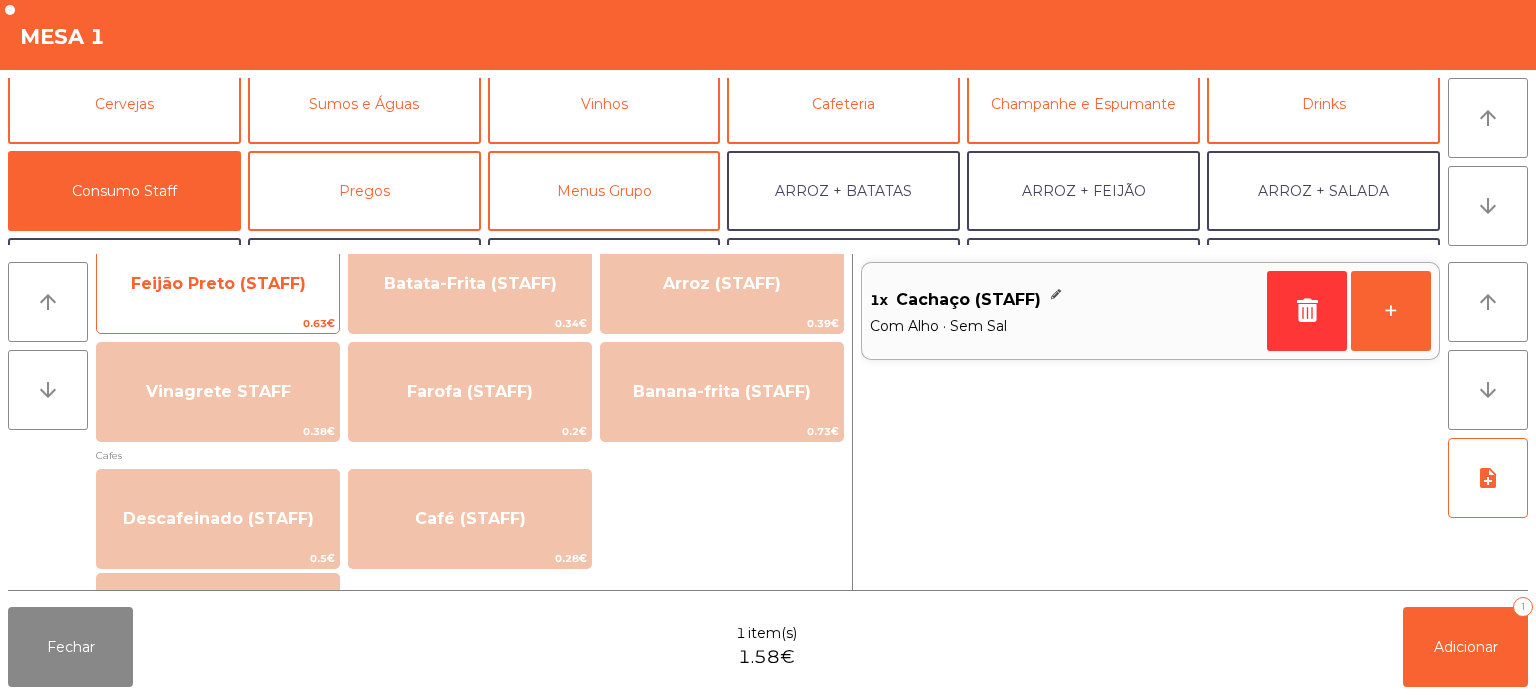 click on "Feijão Preto (STAFF)" 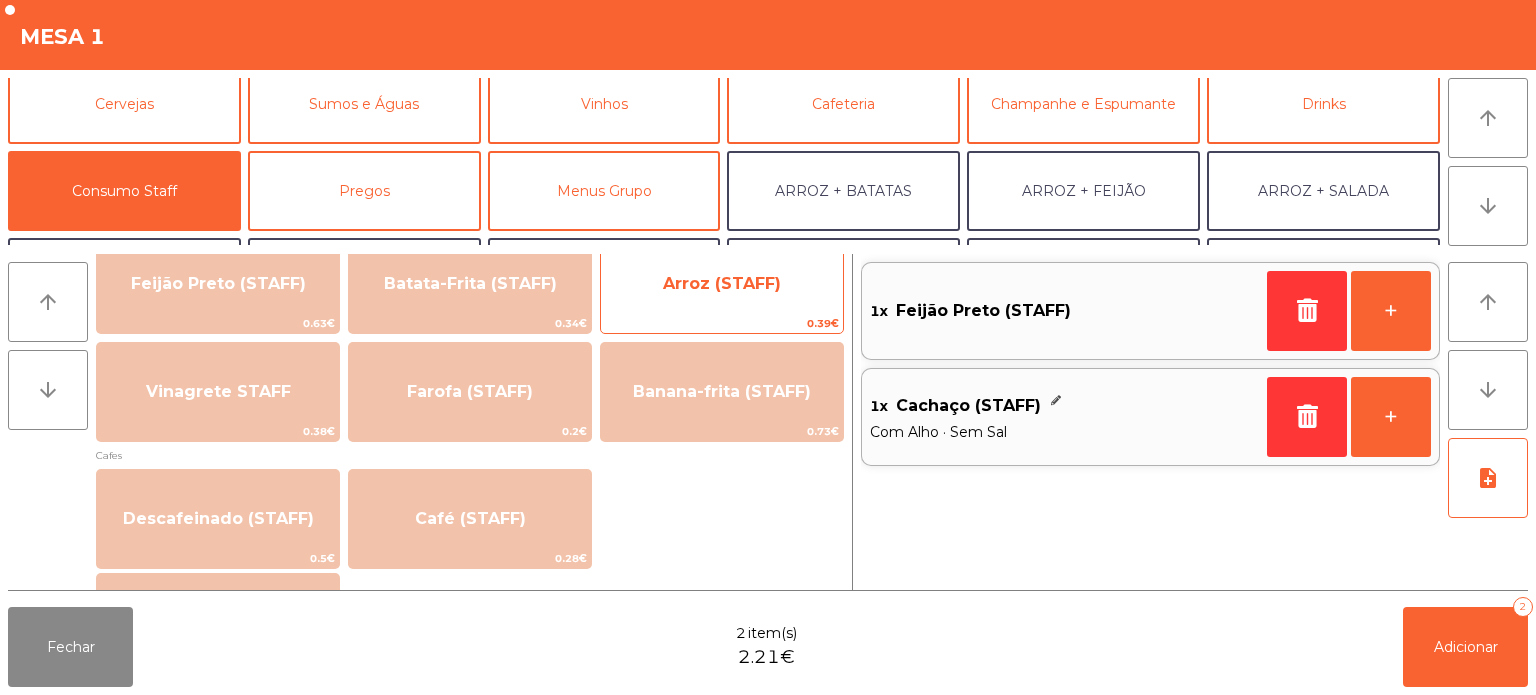 click on "Arroz (STAFF)" 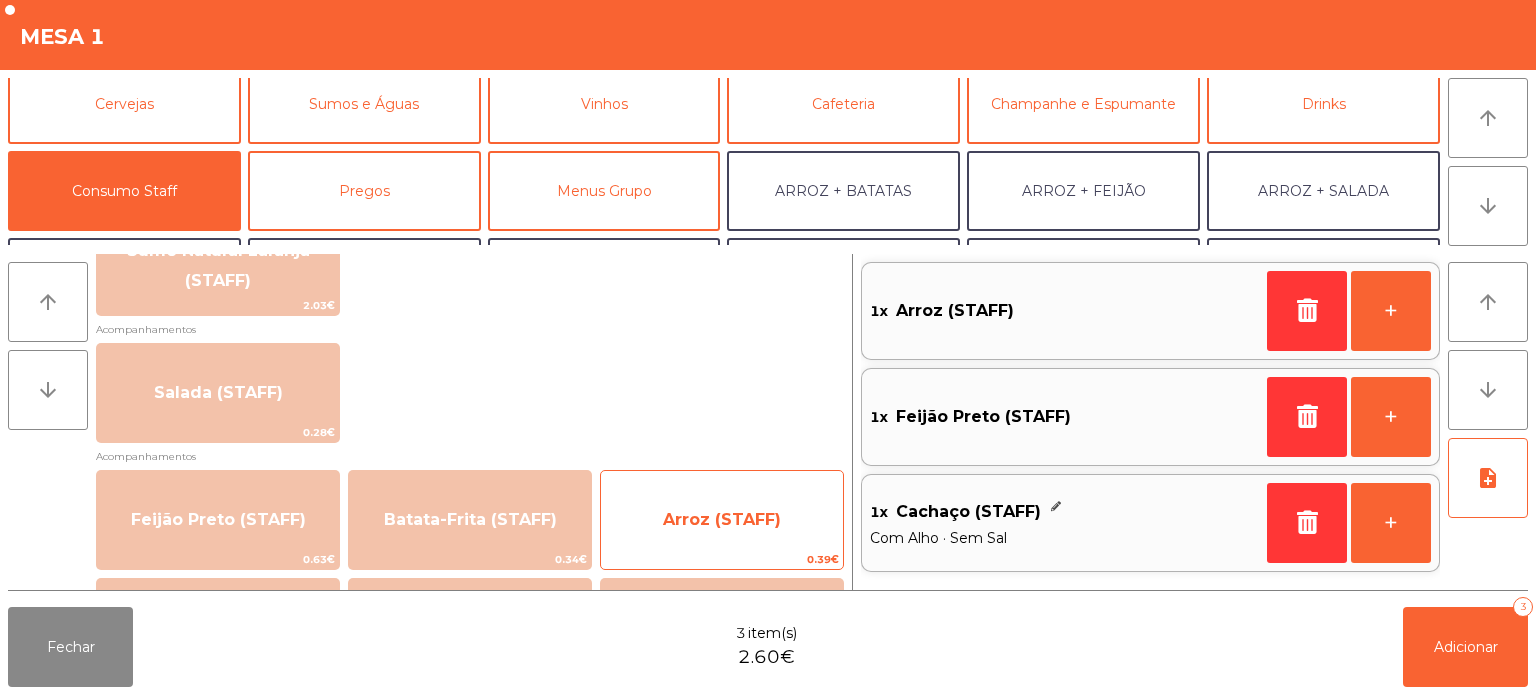 scroll, scrollTop: 628, scrollLeft: 0, axis: vertical 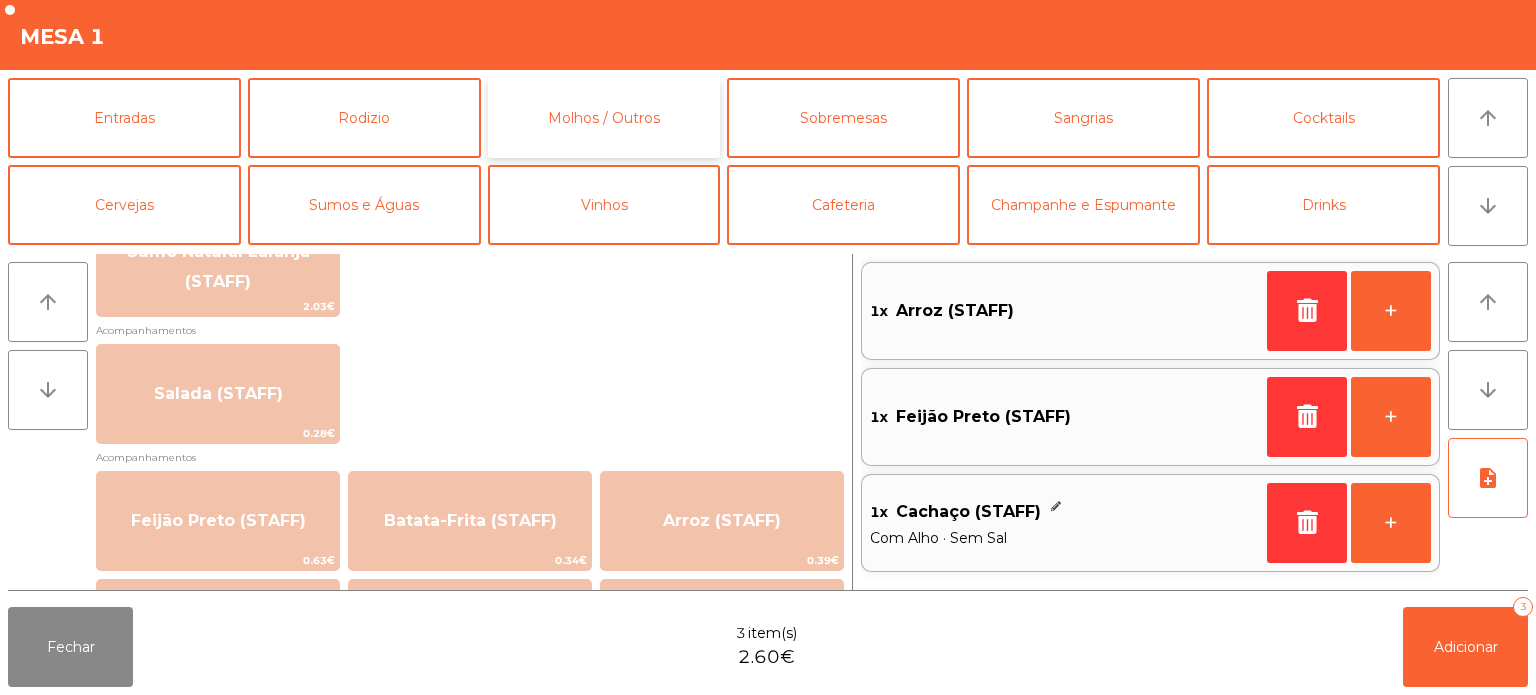 click on "Molhos / Outros" 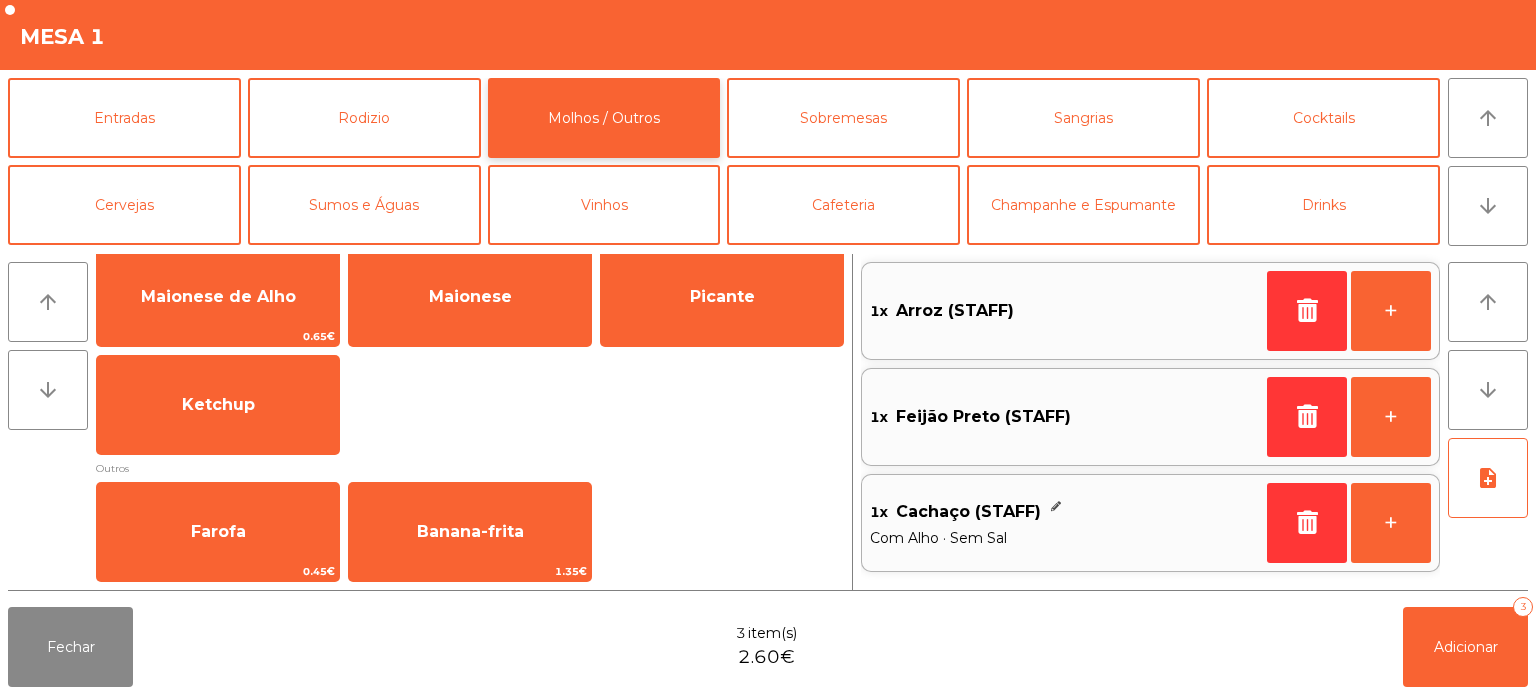 scroll, scrollTop: 38, scrollLeft: 0, axis: vertical 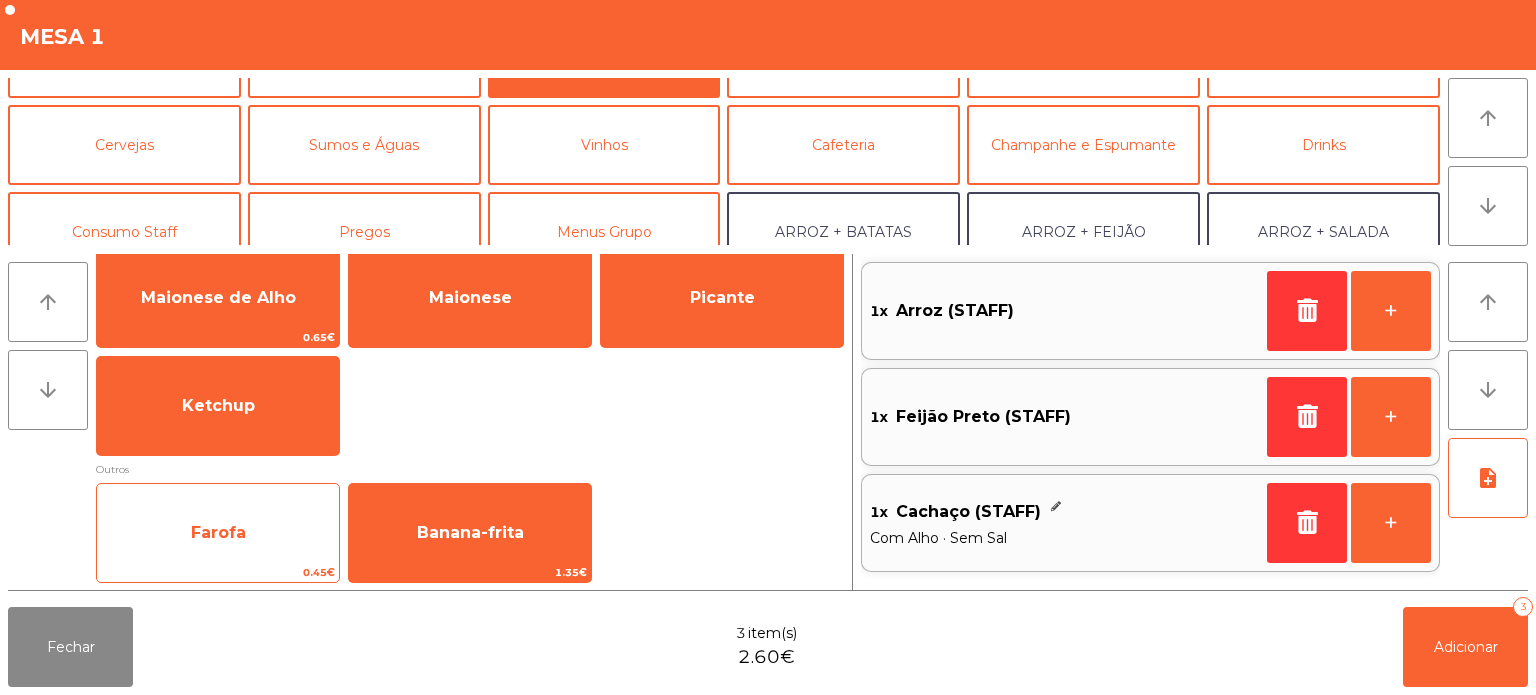 click on "Farofa" 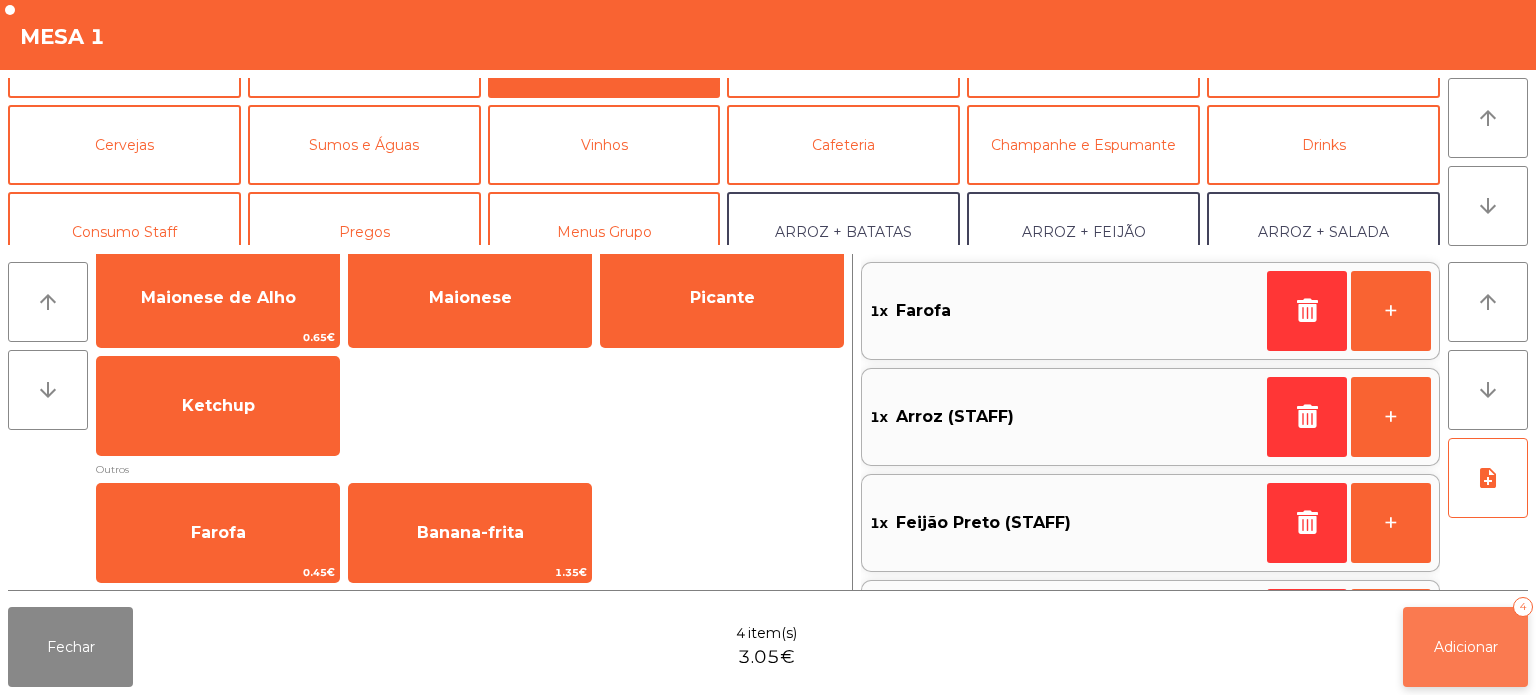 click on "Adicionar" 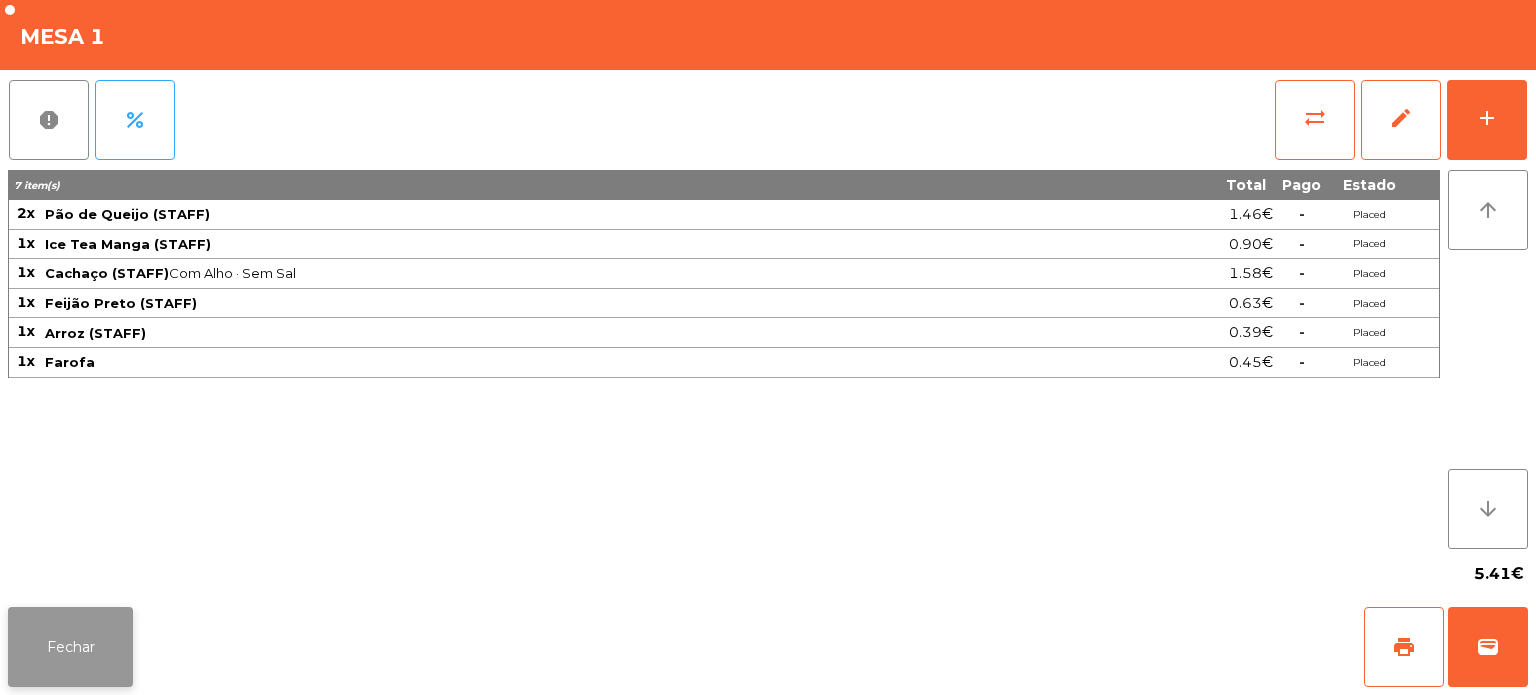click on "Fechar" 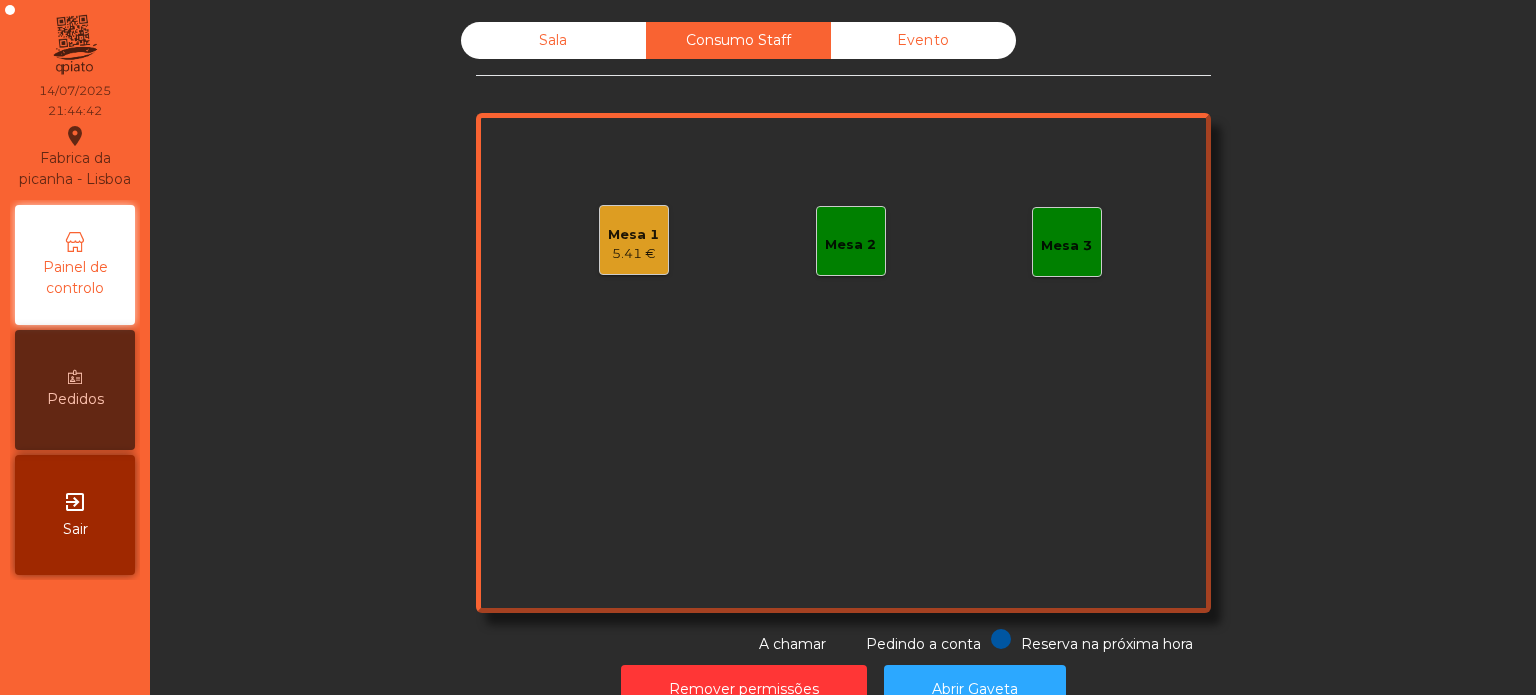 click on "Sala" 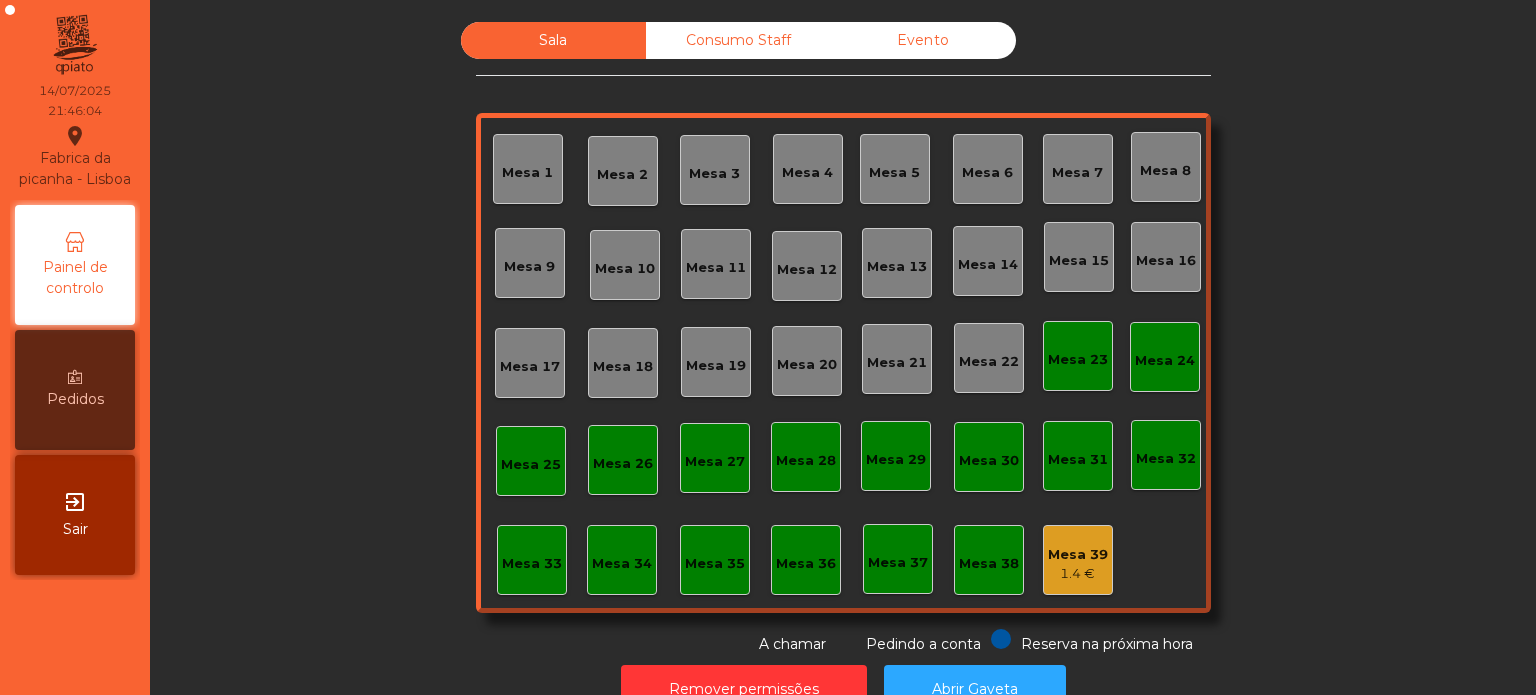 click on "Mesa 33" 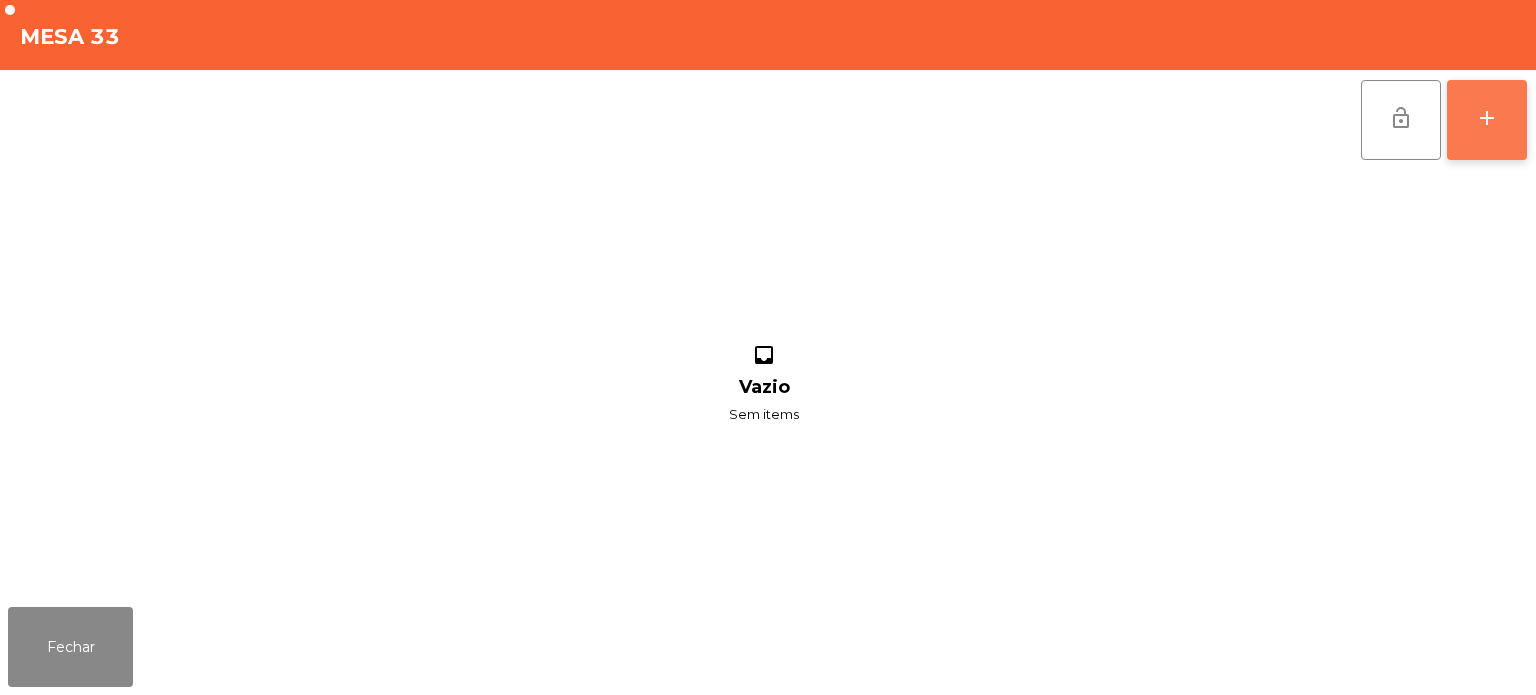 click on "add" 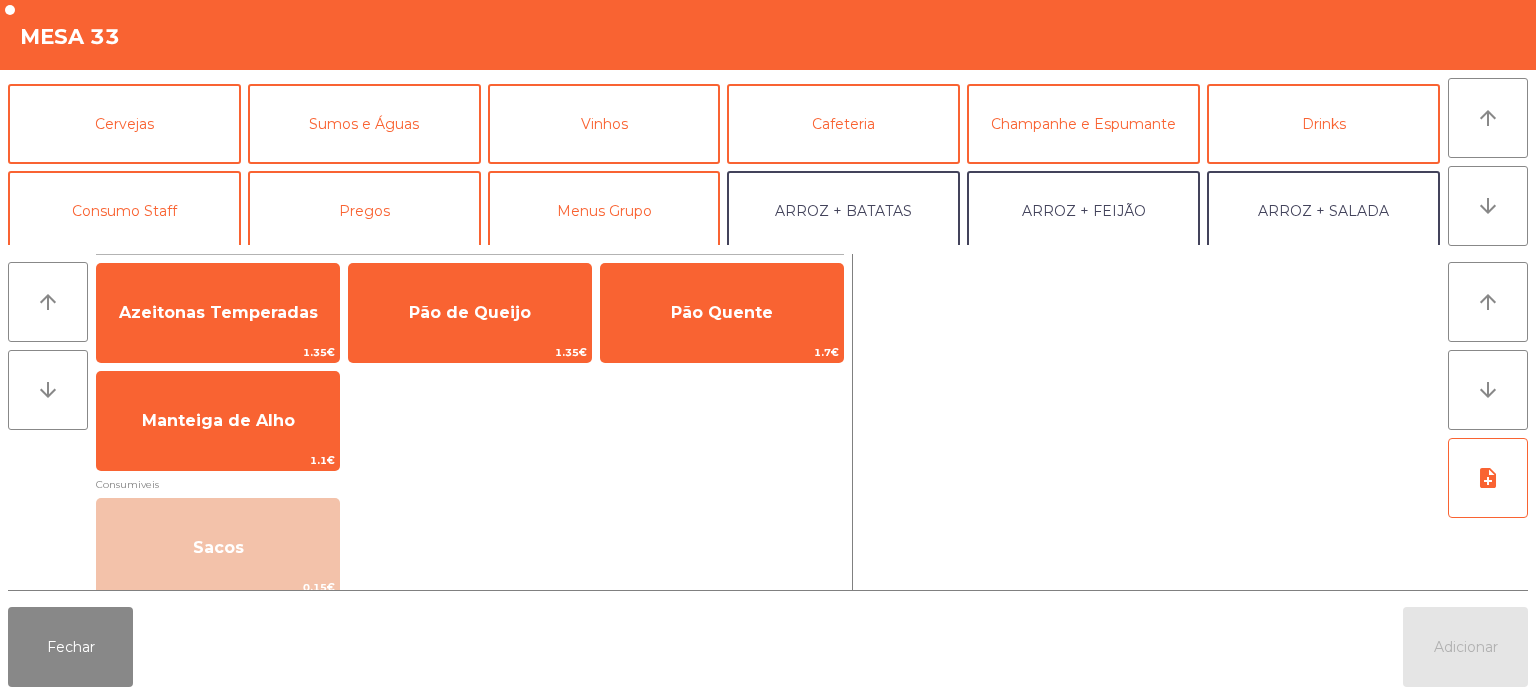 scroll, scrollTop: 114, scrollLeft: 0, axis: vertical 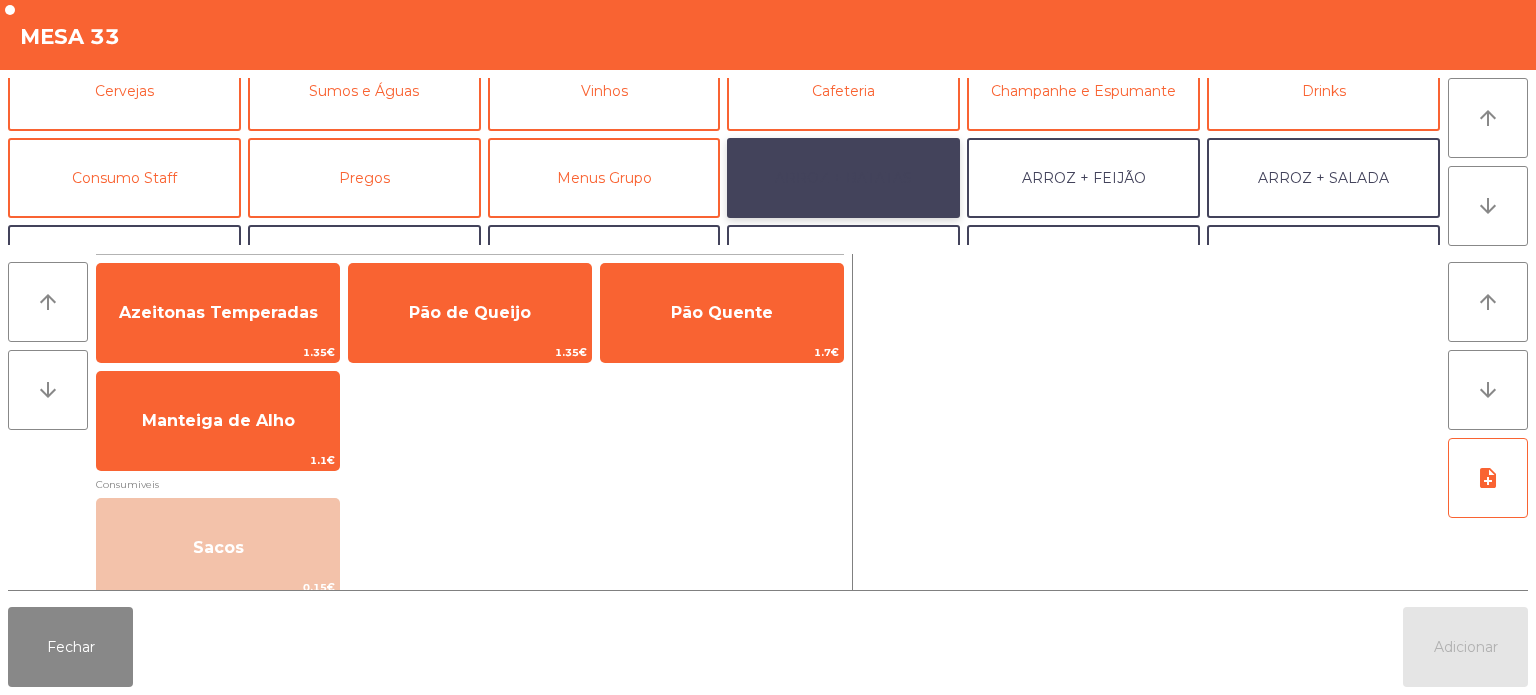 click on "ARROZ + BATATAS" 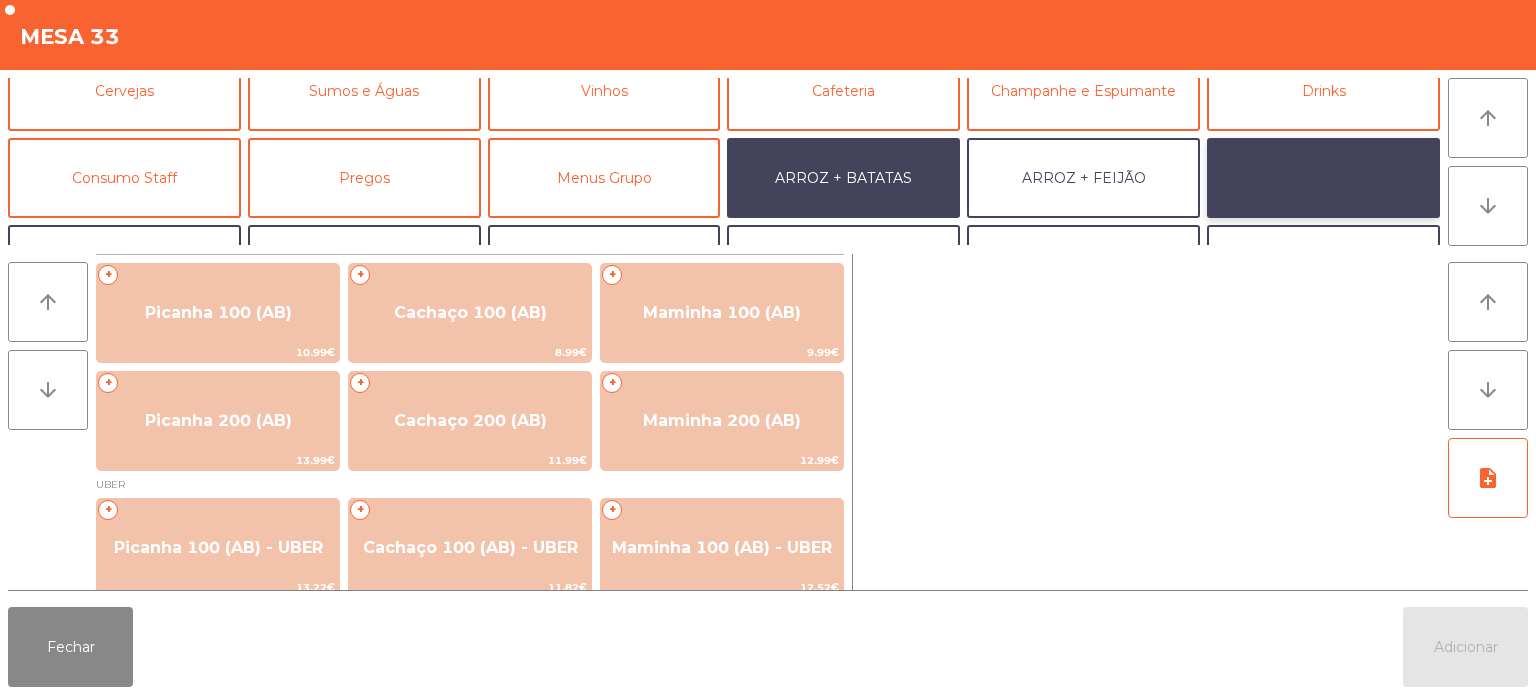 click on "ARROZ + SALADA" 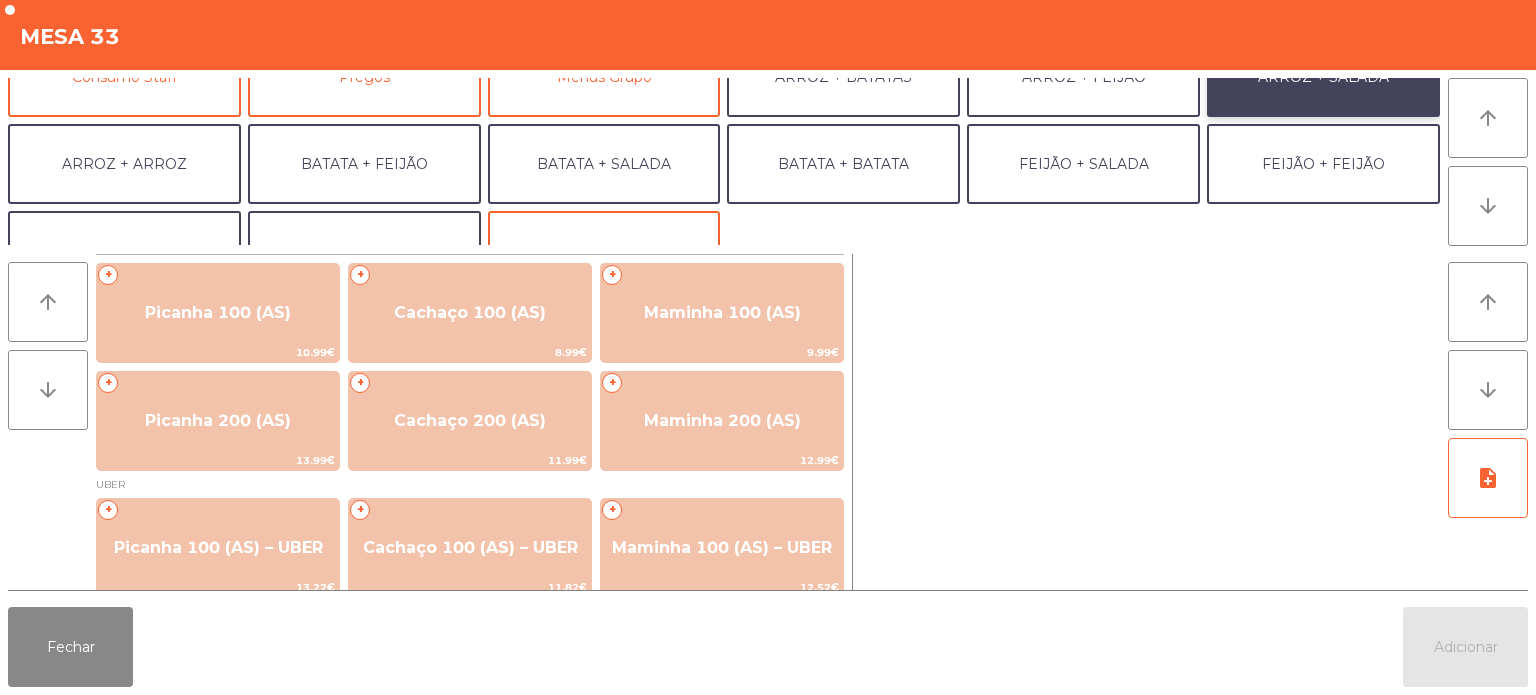 scroll, scrollTop: 220, scrollLeft: 0, axis: vertical 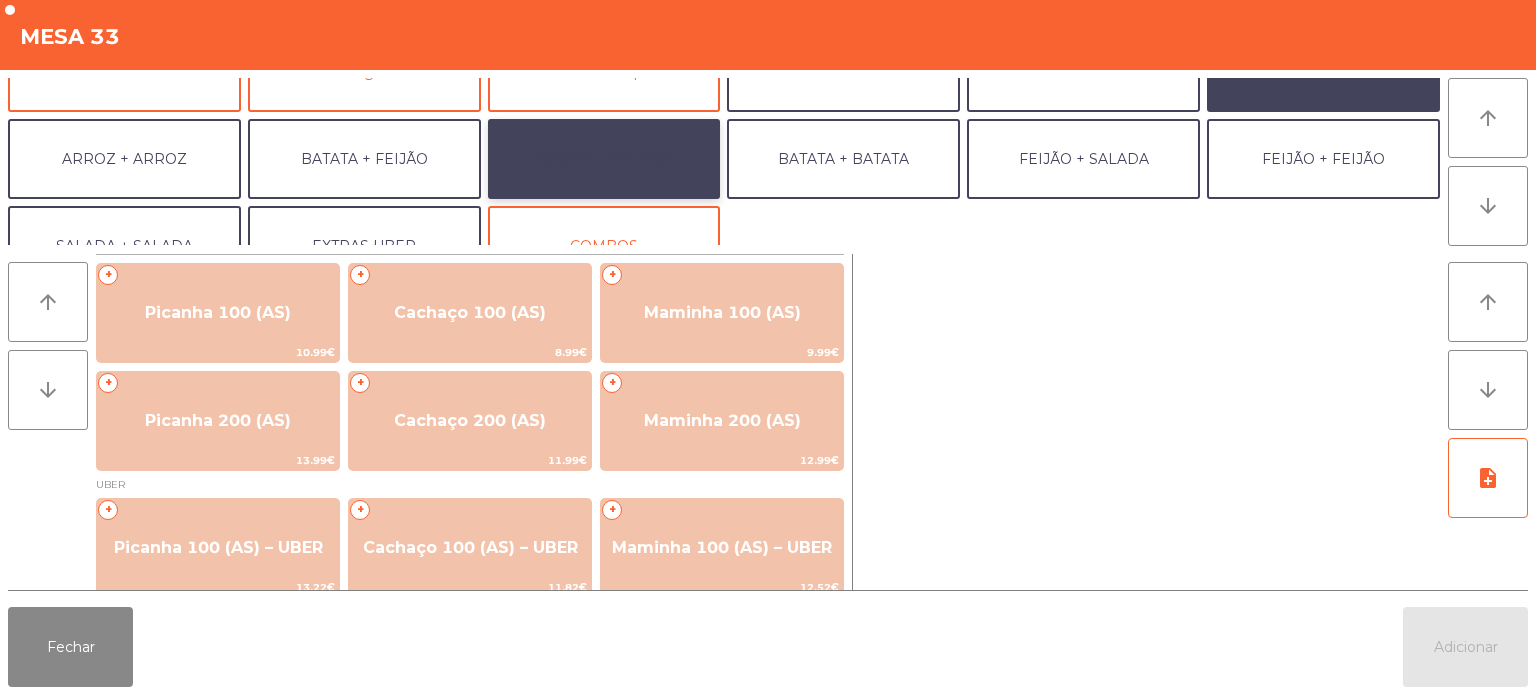 click on "BATATA + SALADA" 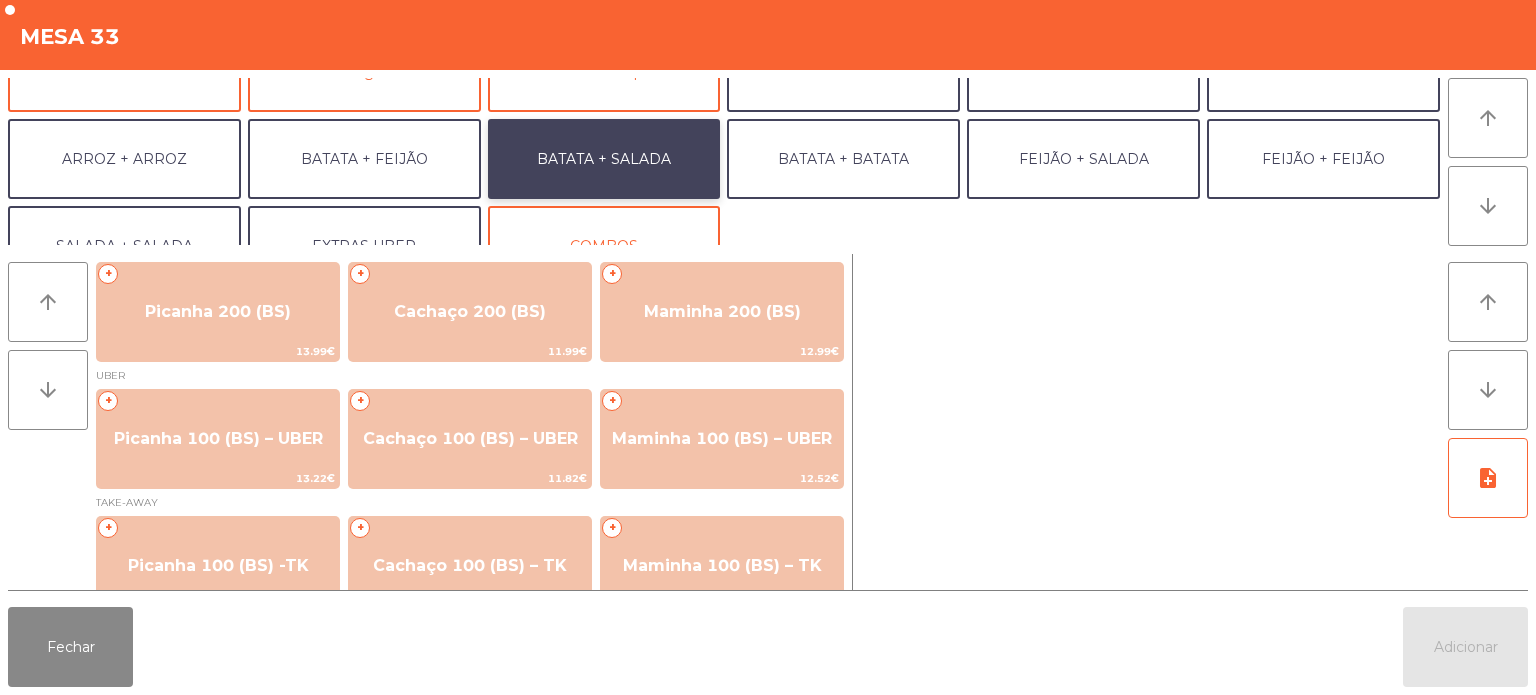 scroll, scrollTop: 118, scrollLeft: 0, axis: vertical 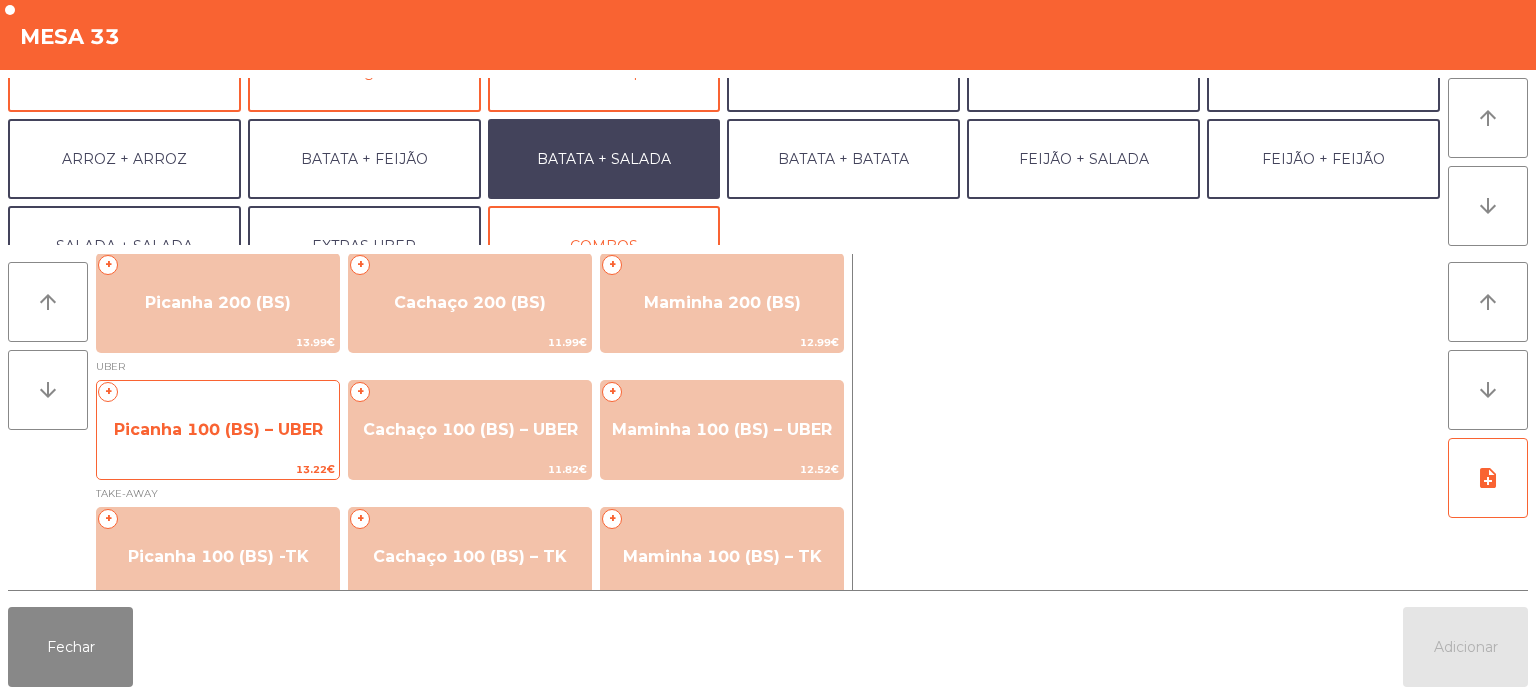 click on "Picanha 100 (BS) – UBER" 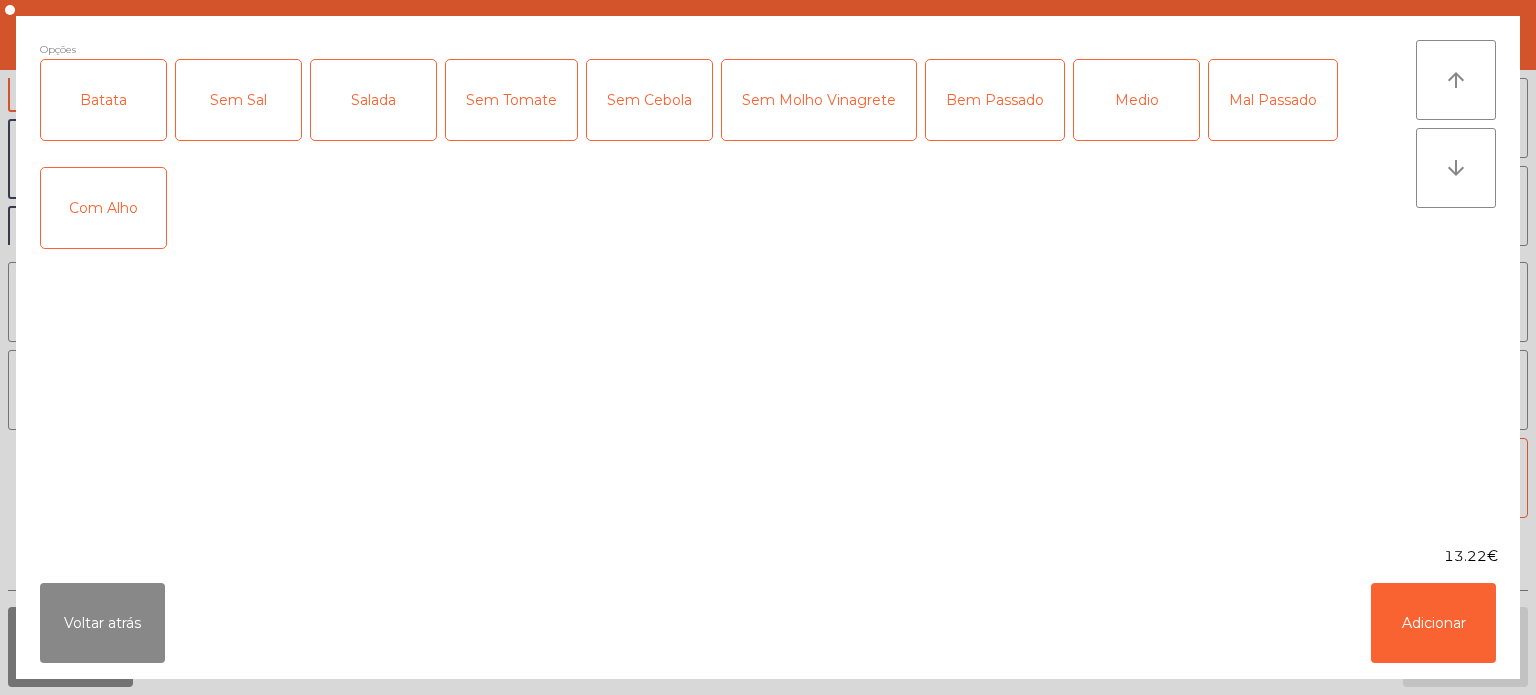 click on "Batata" 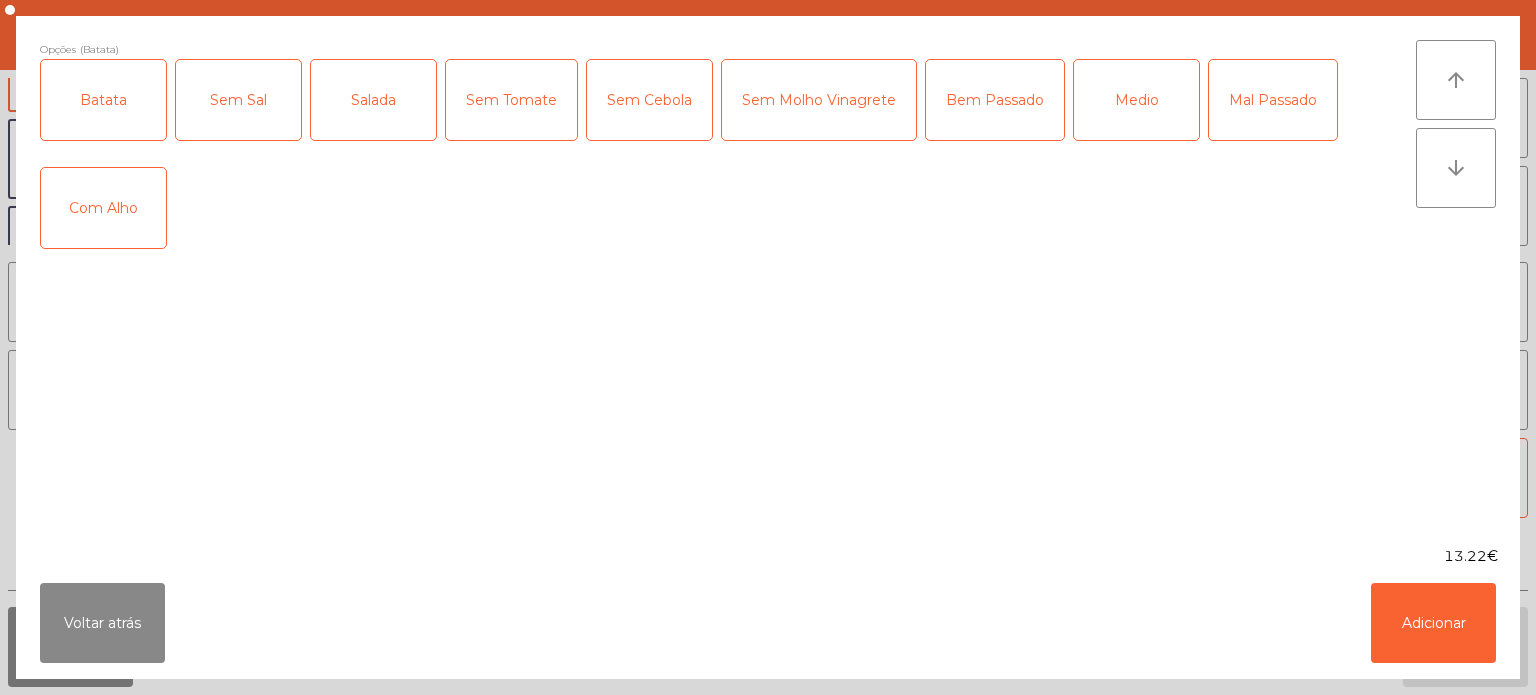 click on "Salada" 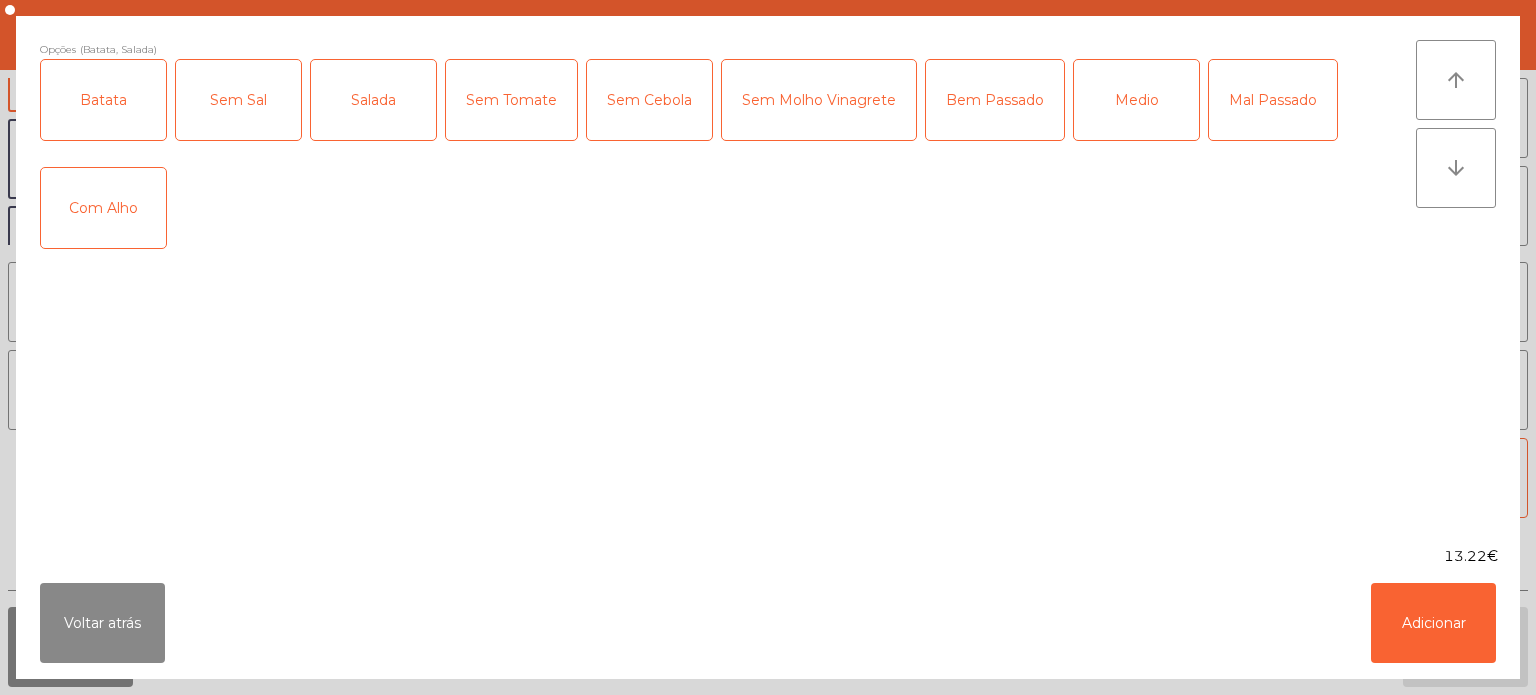 click on "Medio" 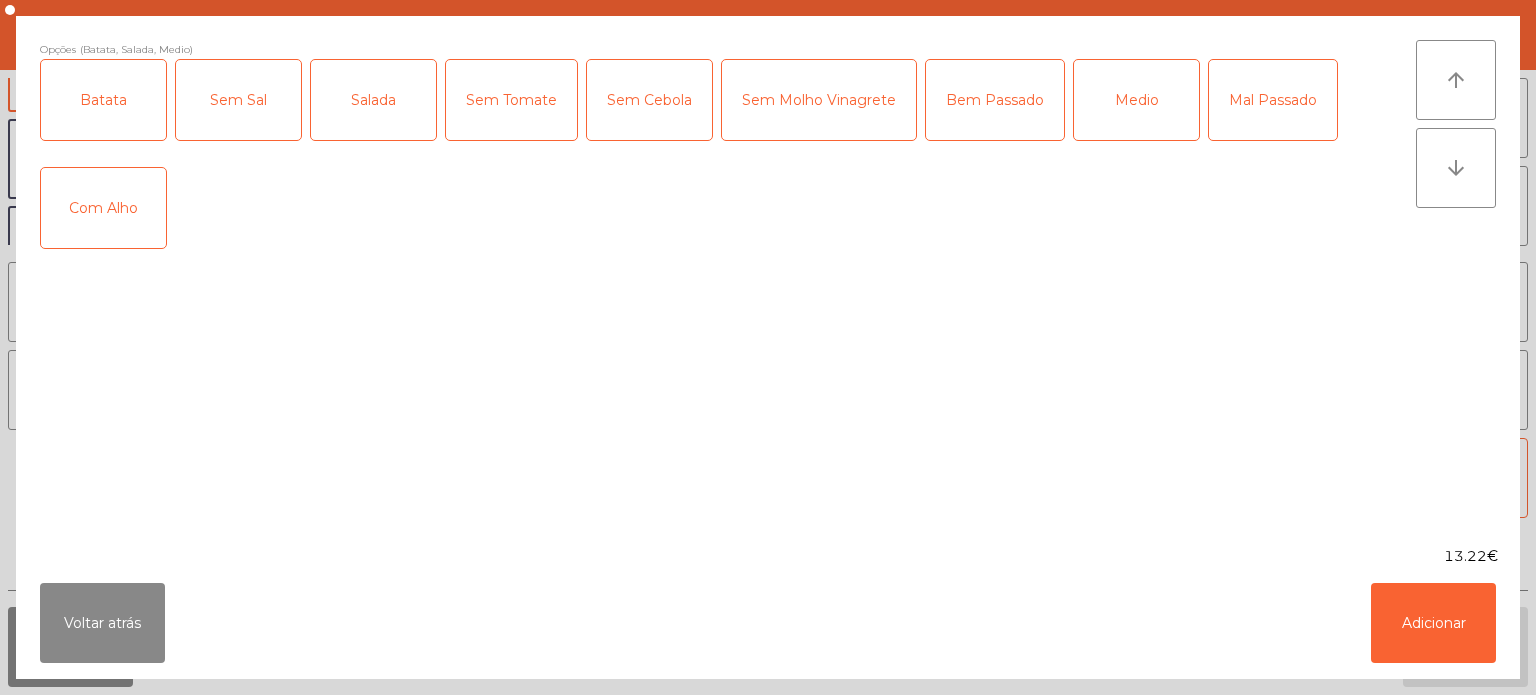 click on "Com Alho" 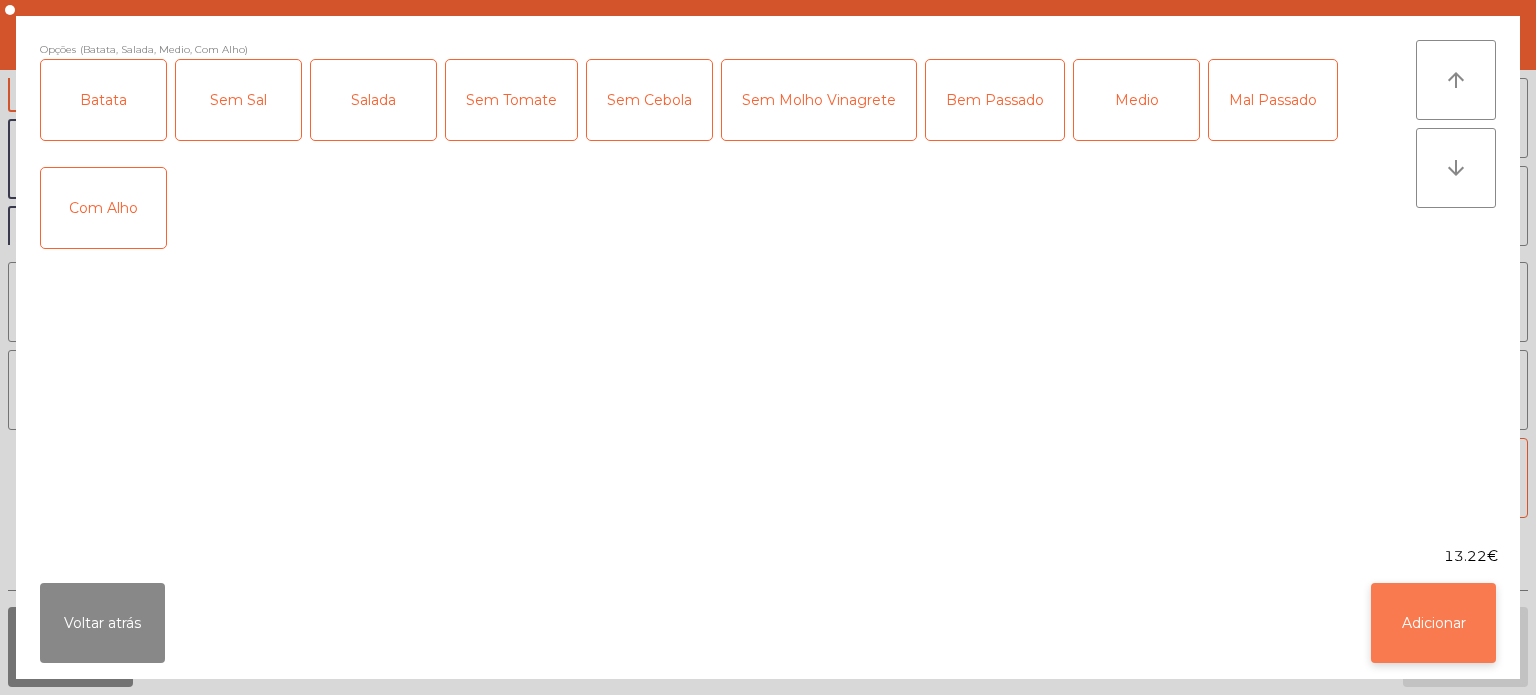 click on "Adicionar" 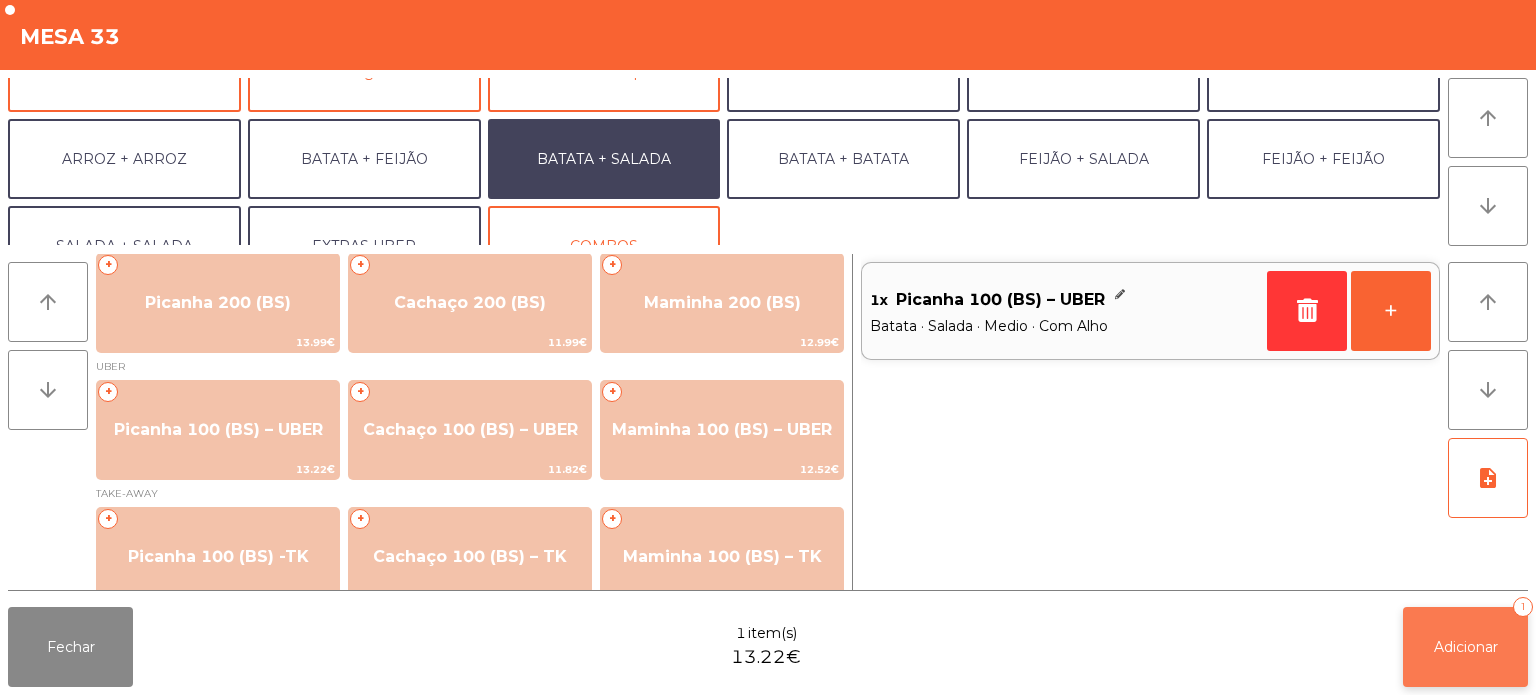 click on "Adicionar" 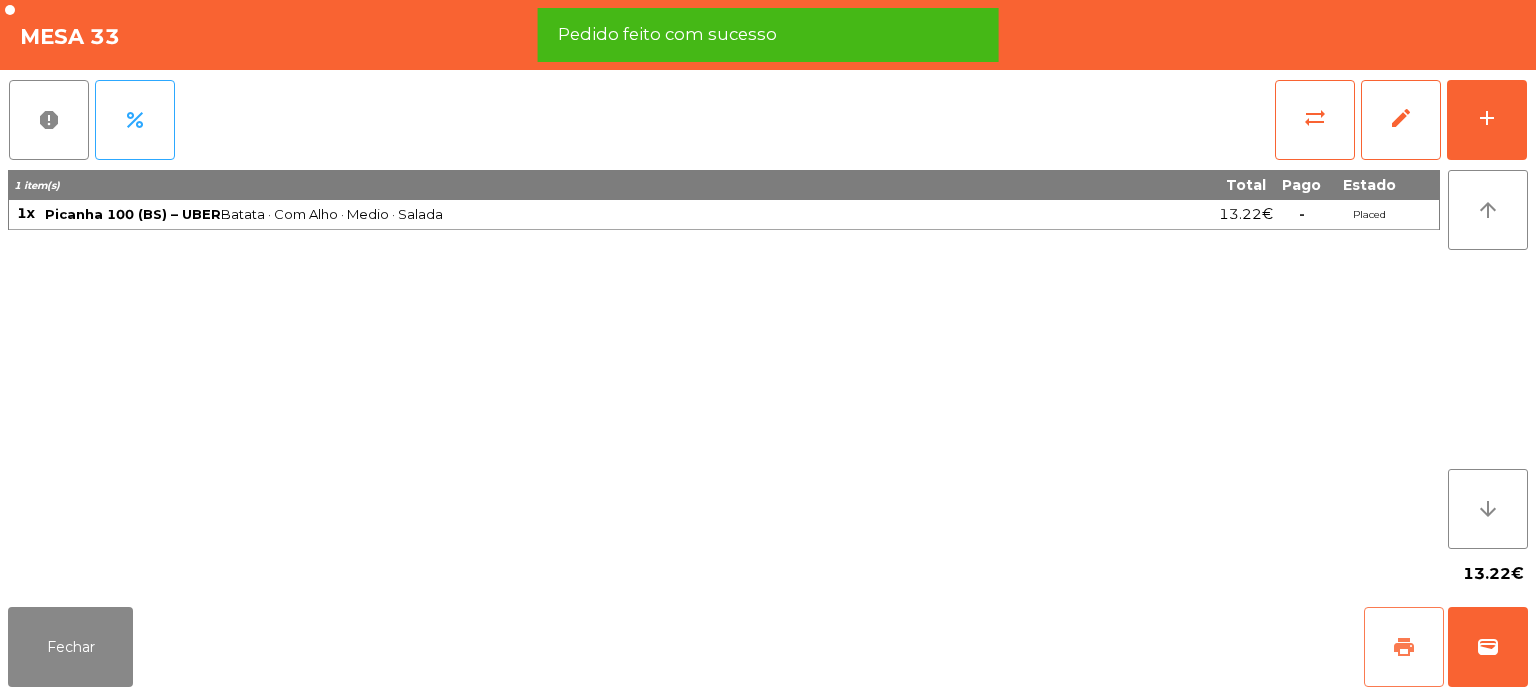 click on "print" 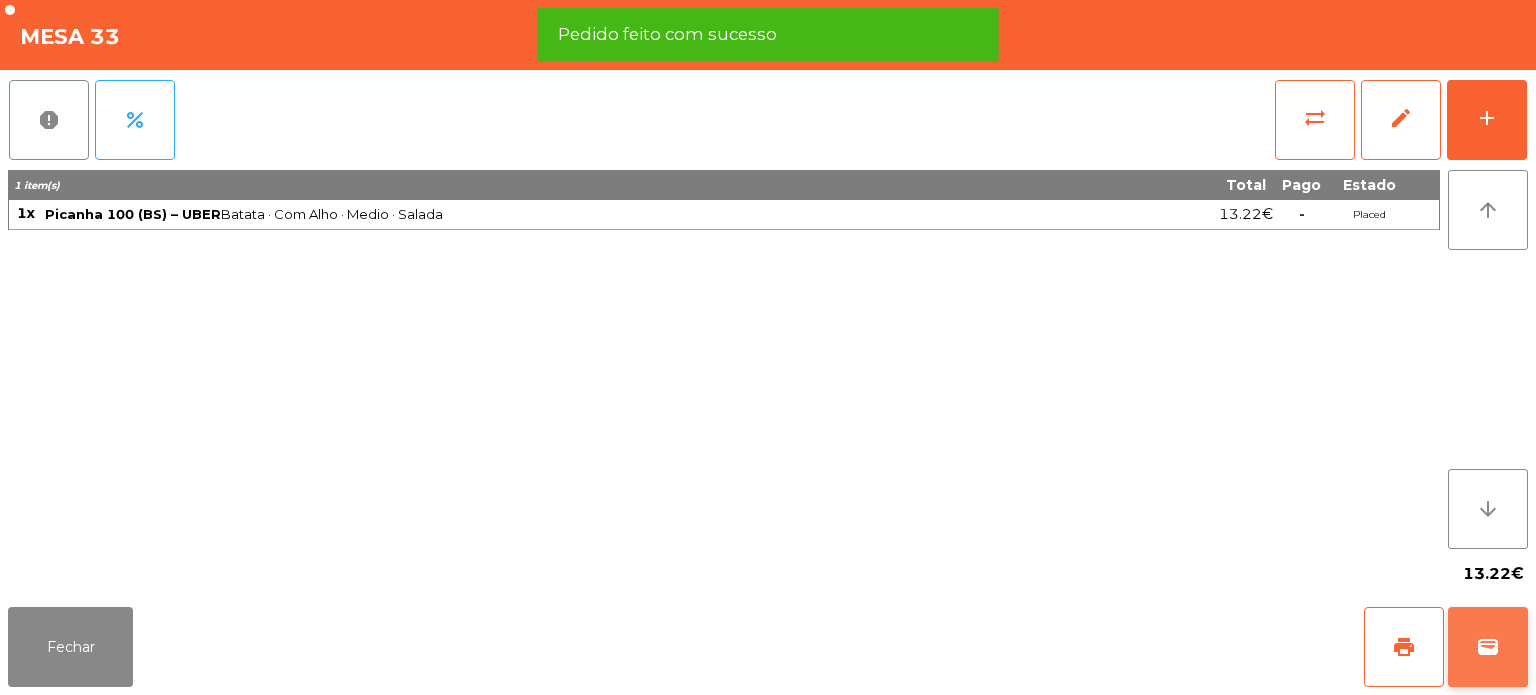 click on "wallet" 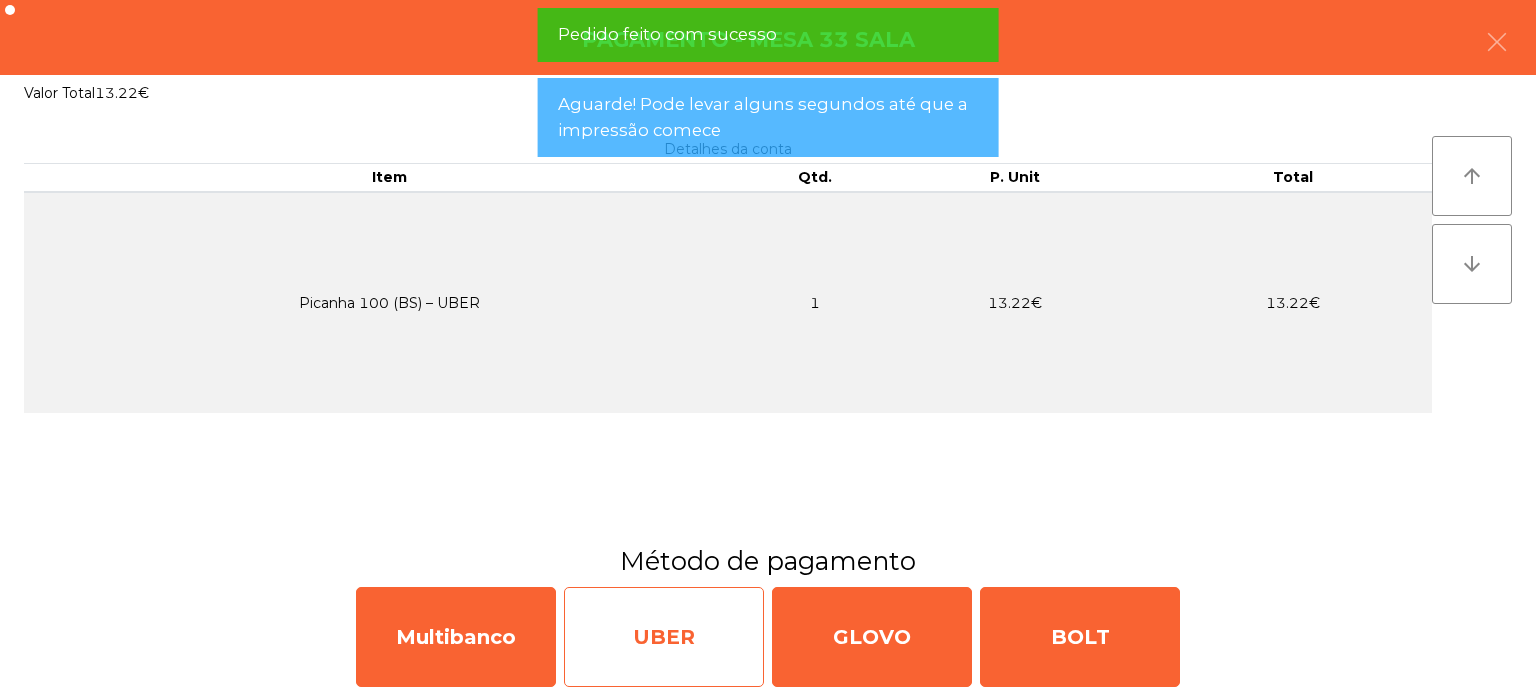 click on "UBER" 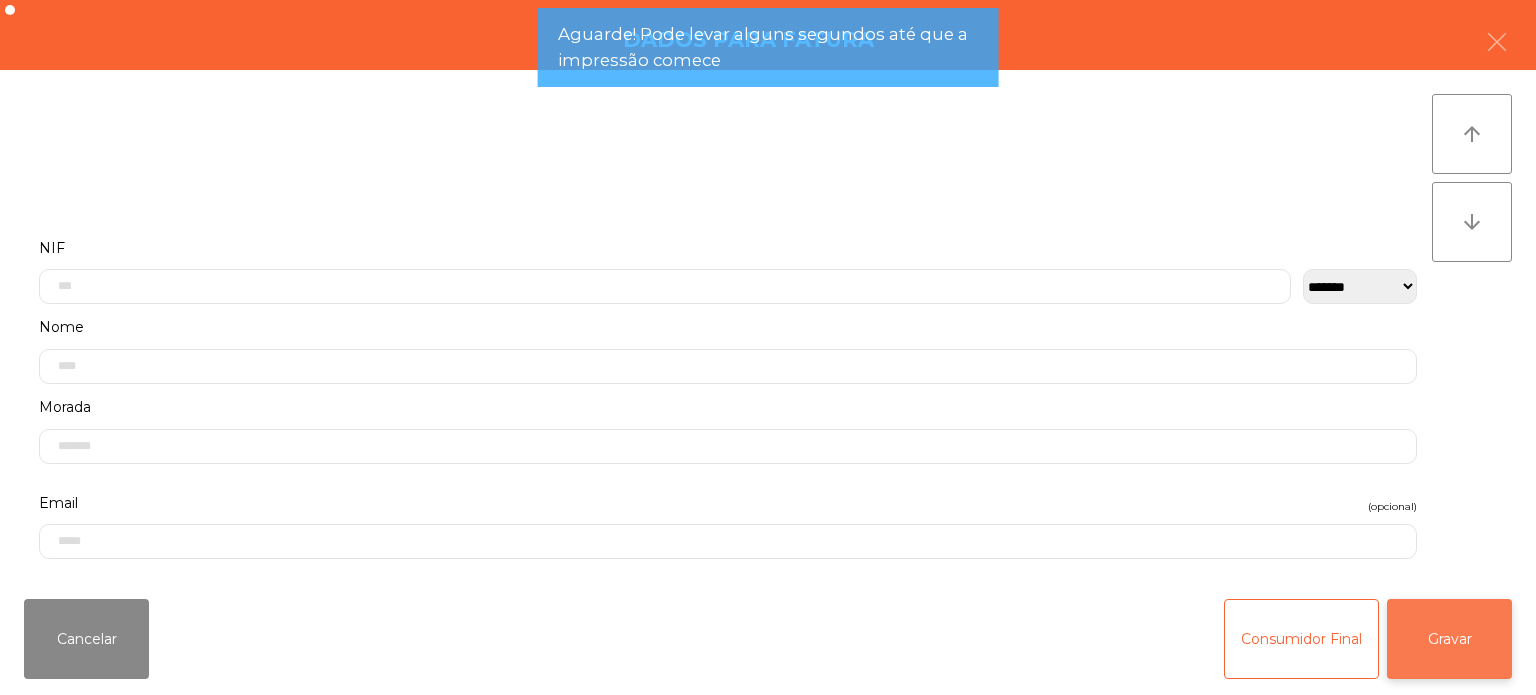 click on "Gravar" 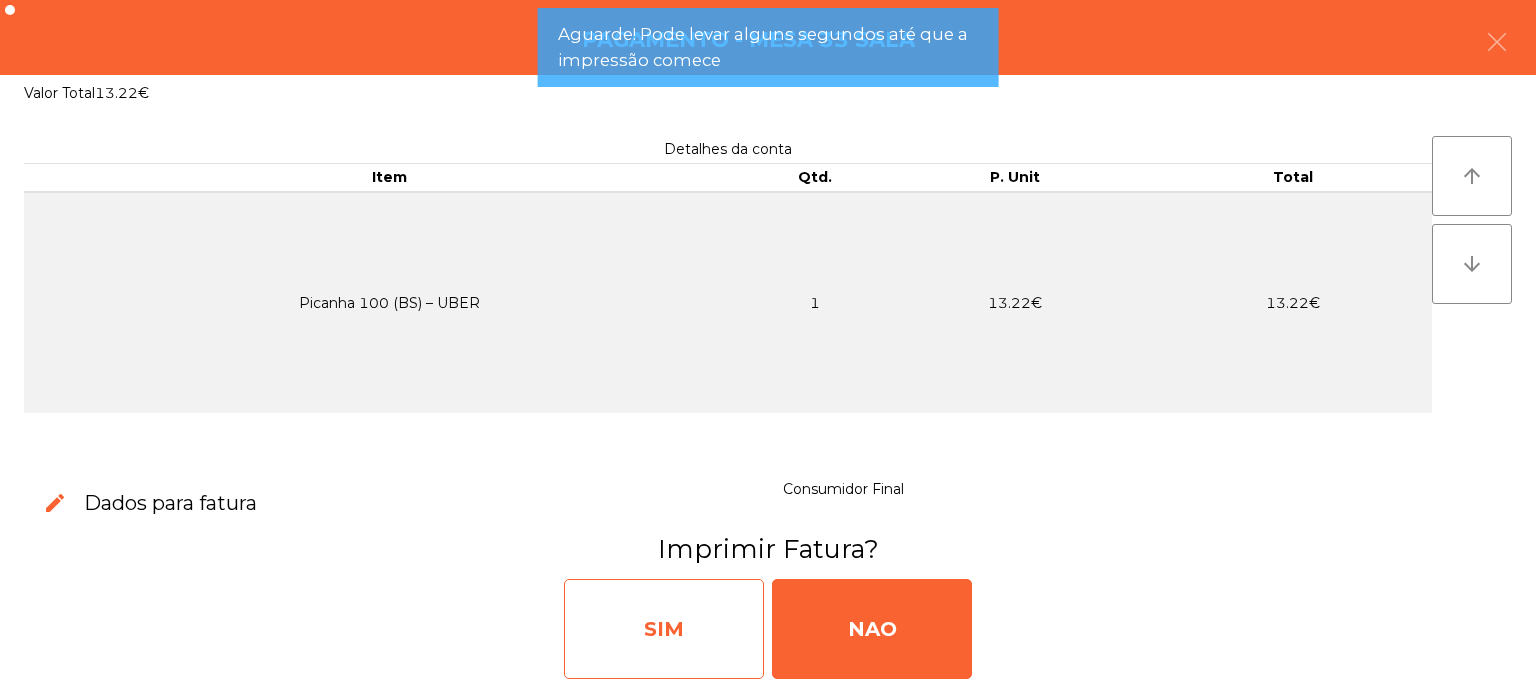 click on "SIM" 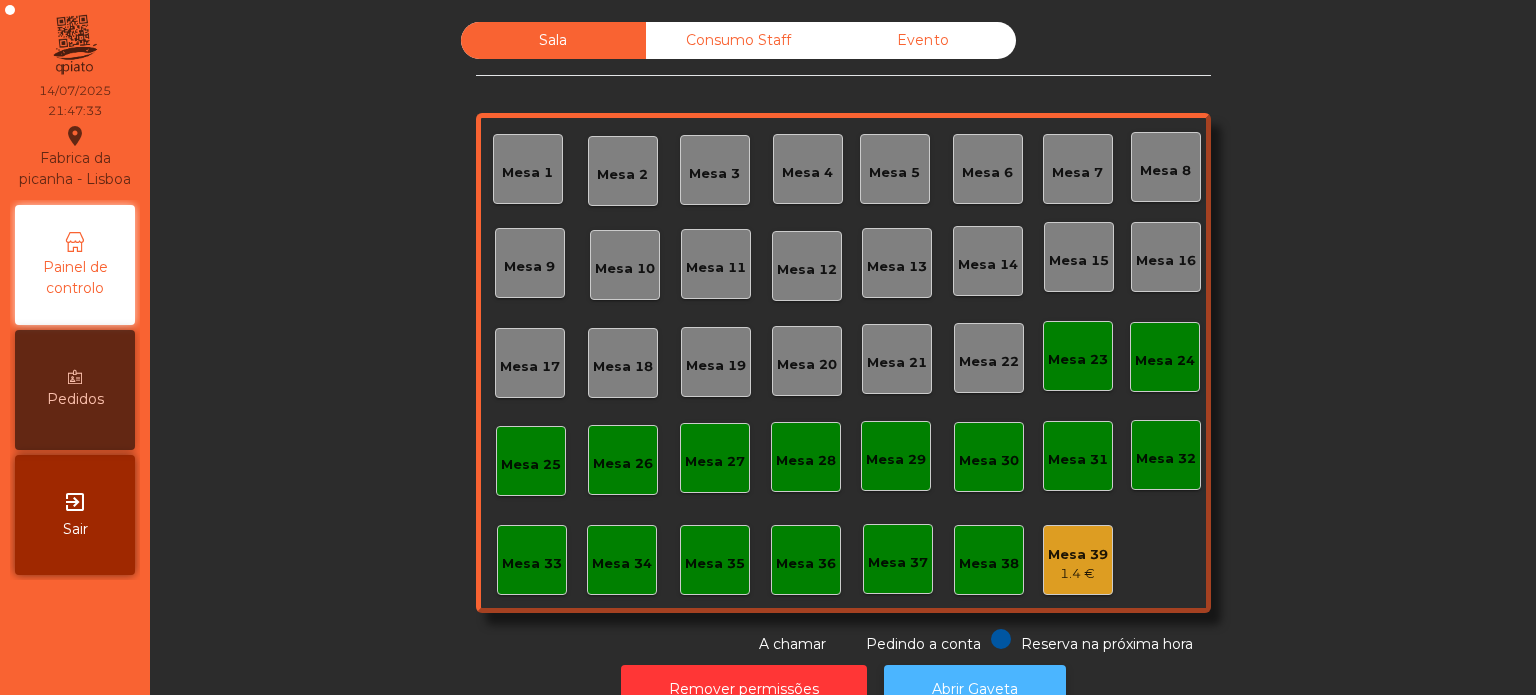 click on "Abrir Gaveta" 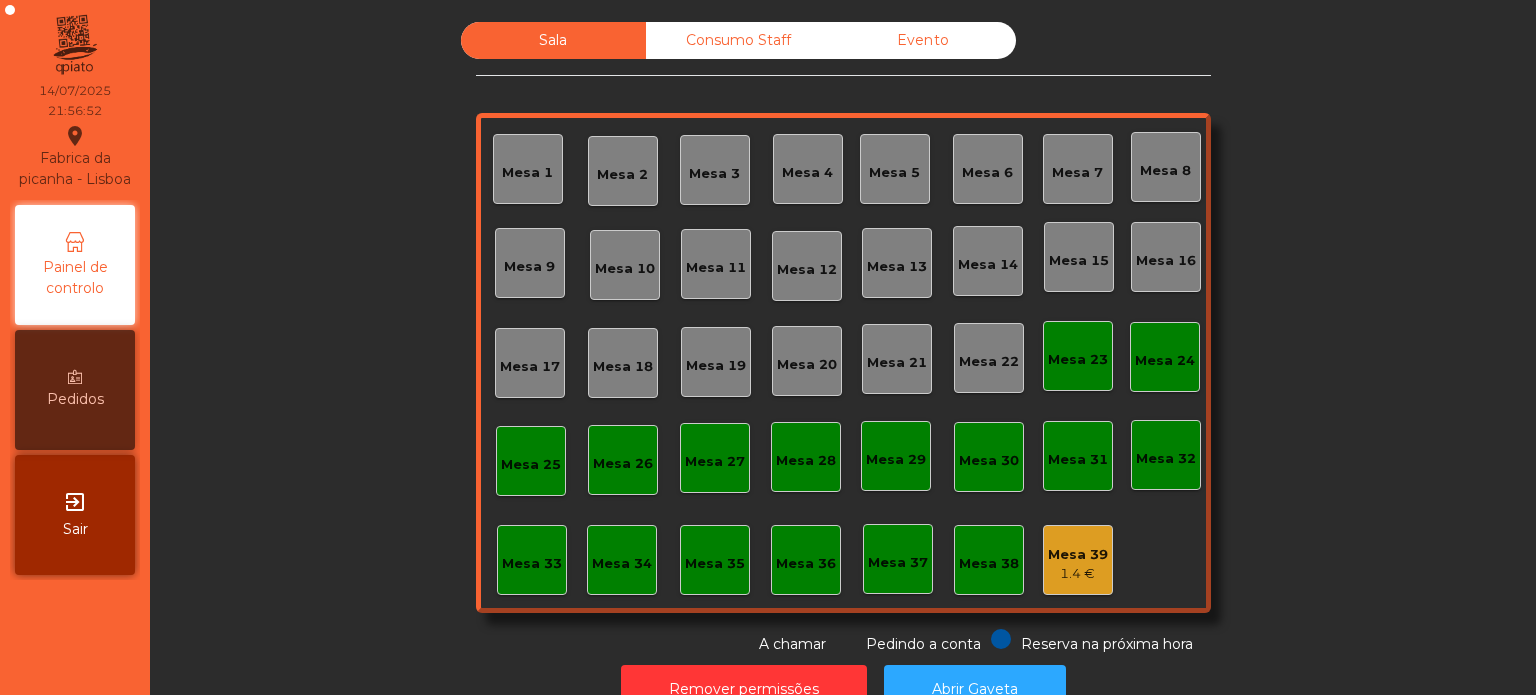 scroll, scrollTop: 0, scrollLeft: 0, axis: both 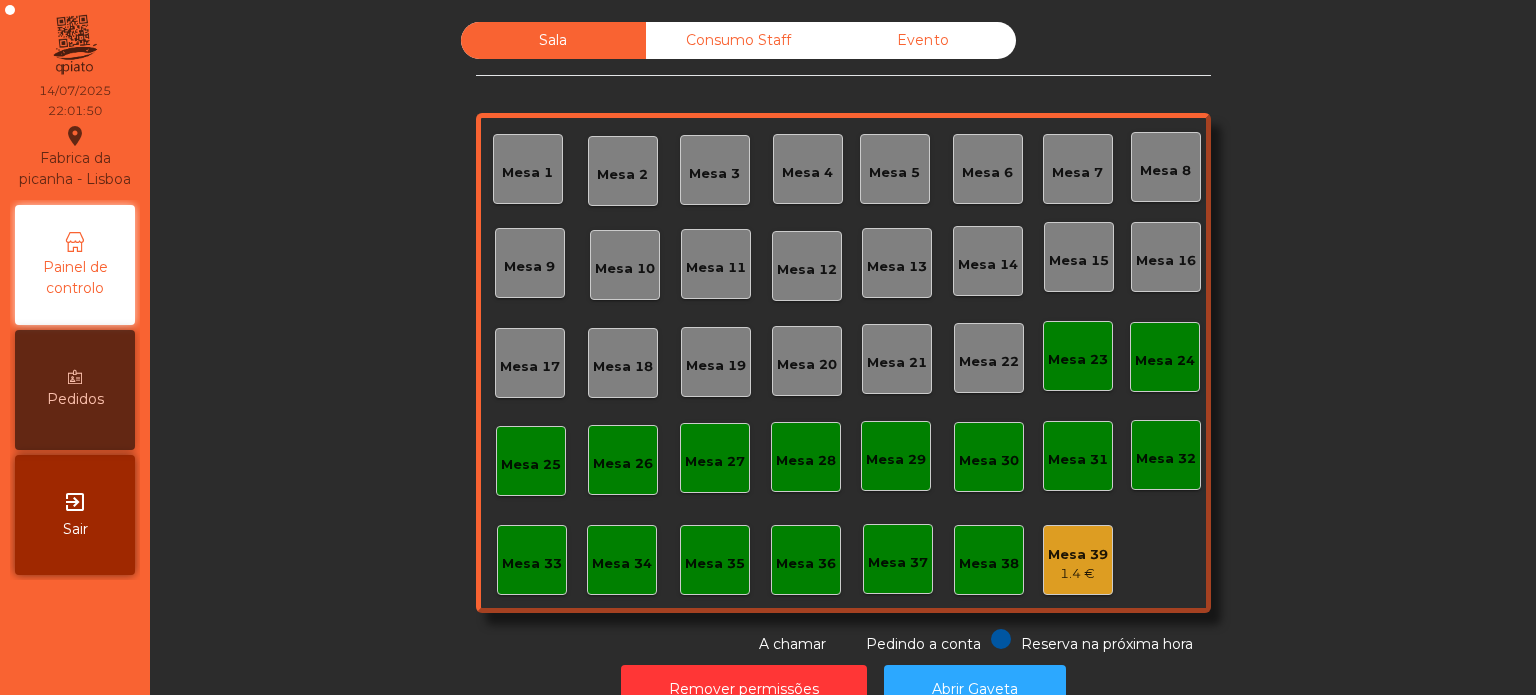 click on "Sala Consumo Staff Evento Mesa 1 [PRICE] Mesa 2 [PRICE] Mesa 3 Mesa 4 Mesa 5 Mesa 6 Mesa 7 Mesa 8 Mesa 9 Mesa 10 Mesa 11 Mesa 12 Mesa 13 Mesa 14 Mesa 15 Mesa 16 Mesa 17 Mesa 18 Mesa 19 Mesa 20 Mesa 21 Mesa 22 Mesa 23 Mesa 24 Mesa 25 Mesa 26 Mesa 27 Mesa 28 Mesa 29 Mesa 30 Mesa 31 Mesa 32 Mesa 33 Mesa 34 Mesa 35 Mesa 36 Mesa 37 [PRICE] Mesa 38 Mesa 39 [PRICE] Reserva na próxima hora Pedindo a conta A chamar" 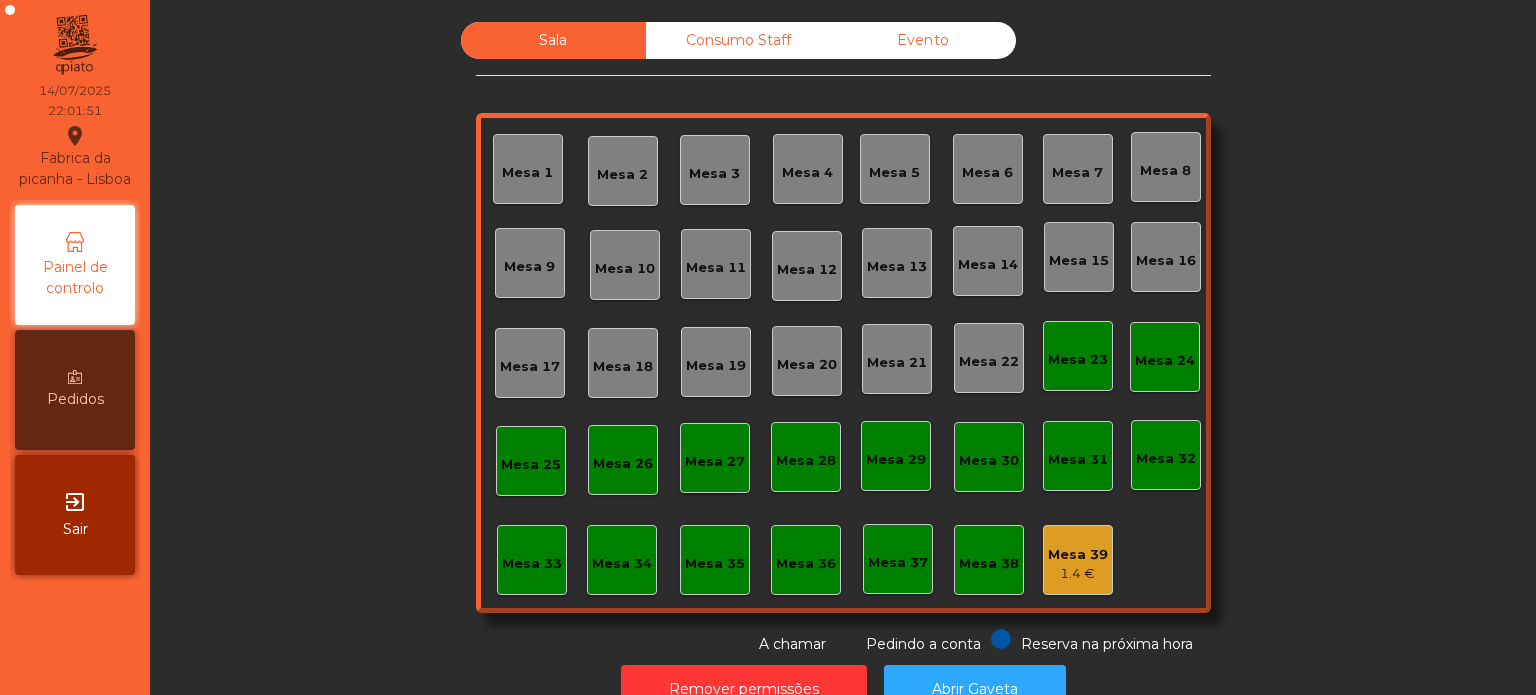 click on "Mesa 33" 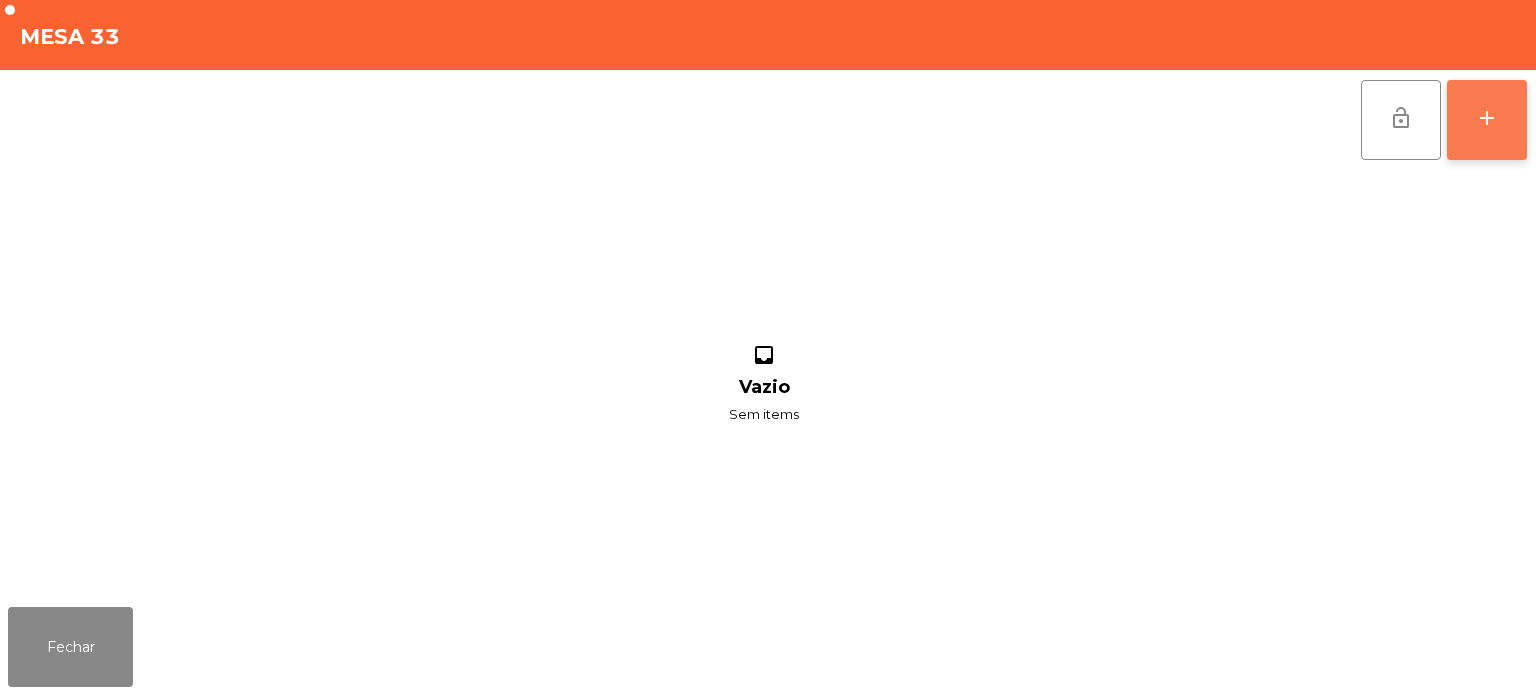 click on "add" 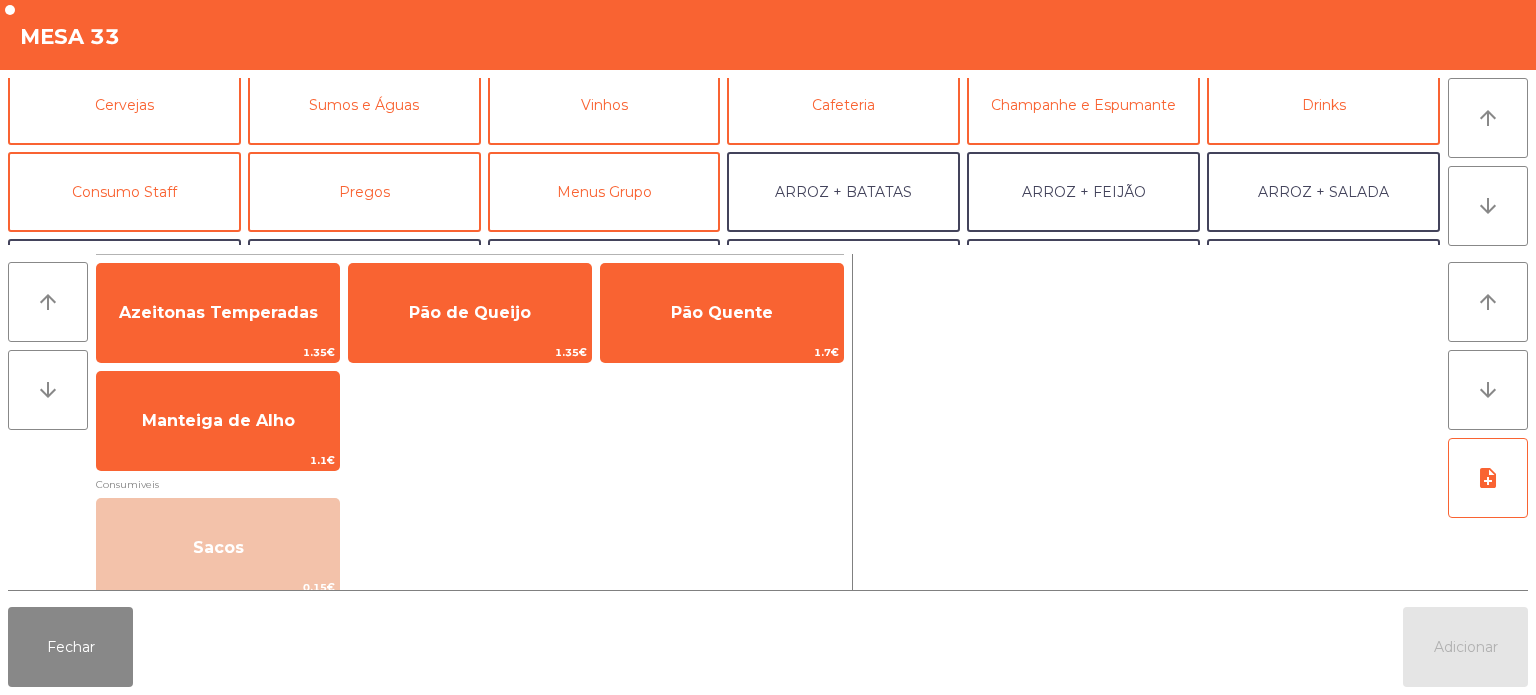 scroll, scrollTop: 112, scrollLeft: 0, axis: vertical 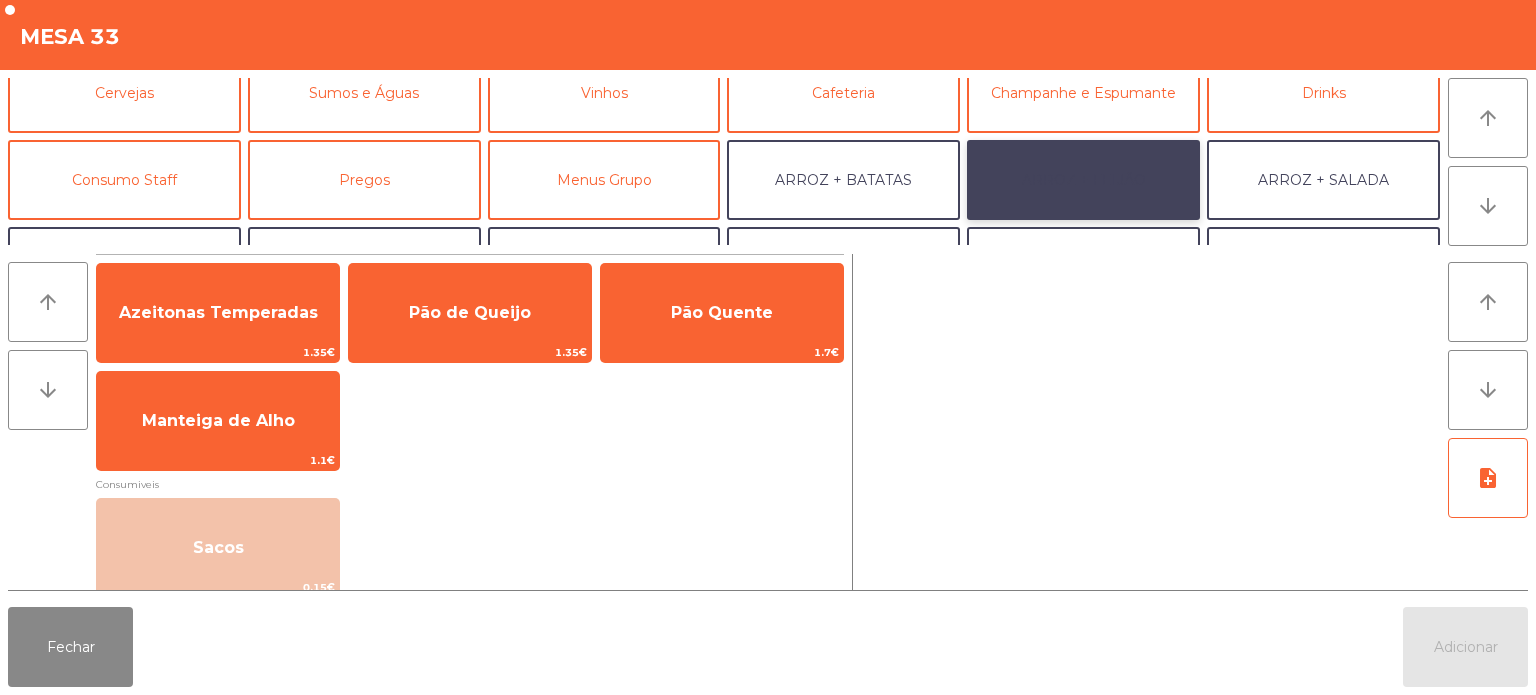 click on "ARROZ + FEIJÃO" 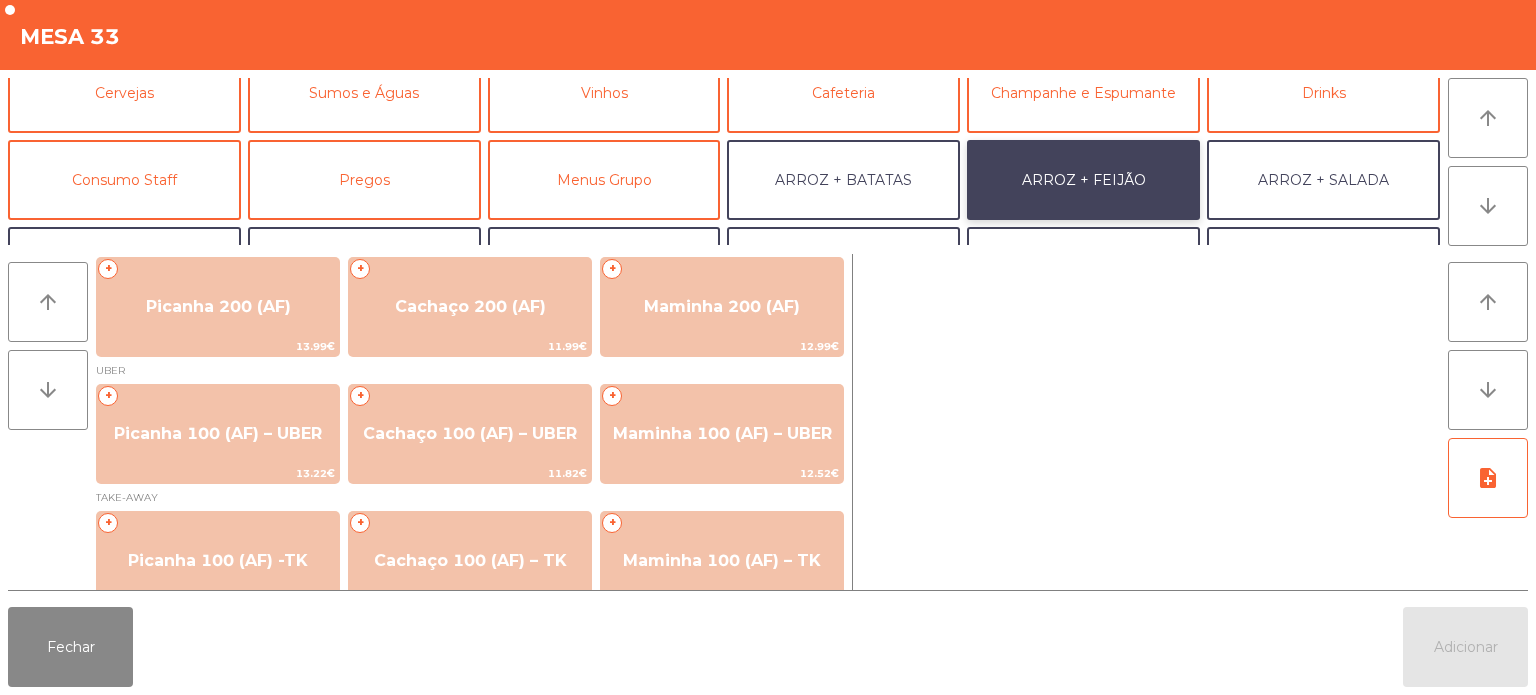 scroll, scrollTop: 118, scrollLeft: 0, axis: vertical 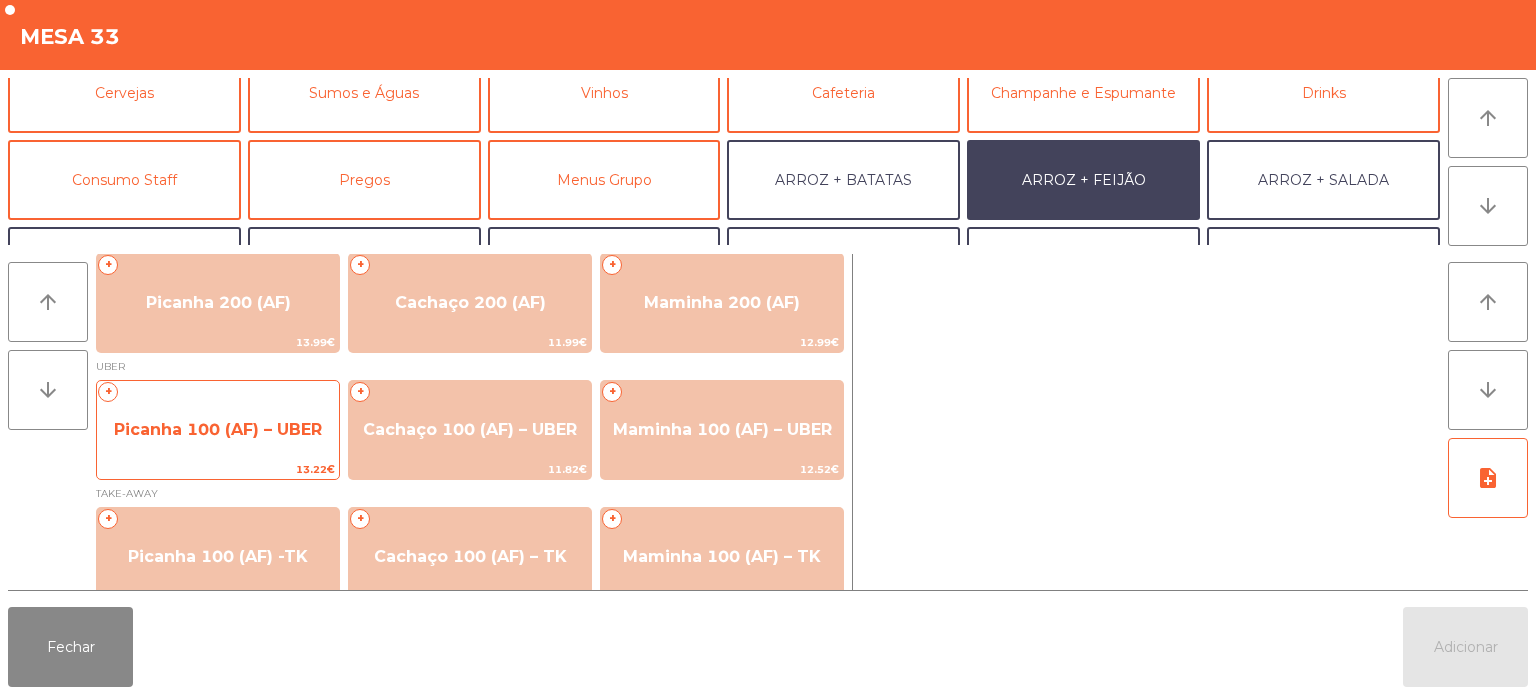 click on "Picanha 100 (AF) – UBER" 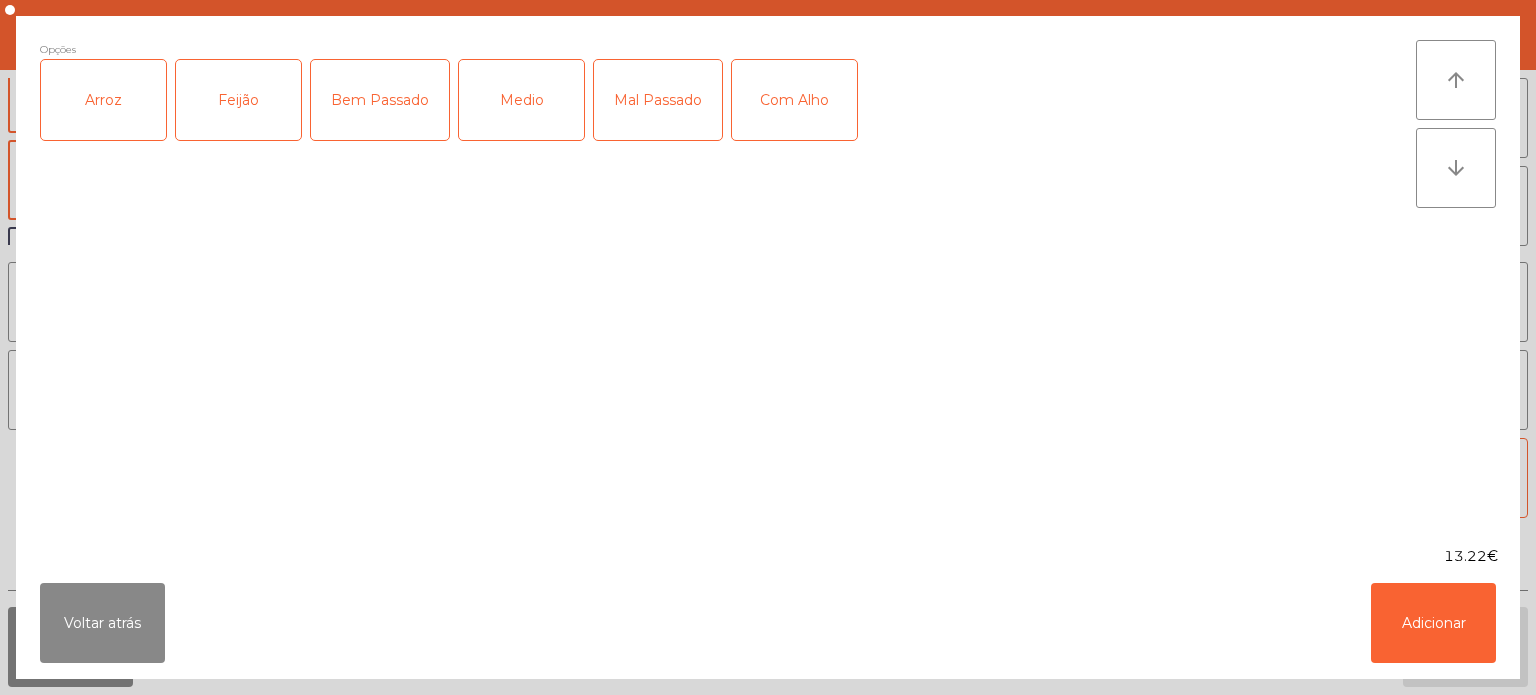 click on "Arroz" 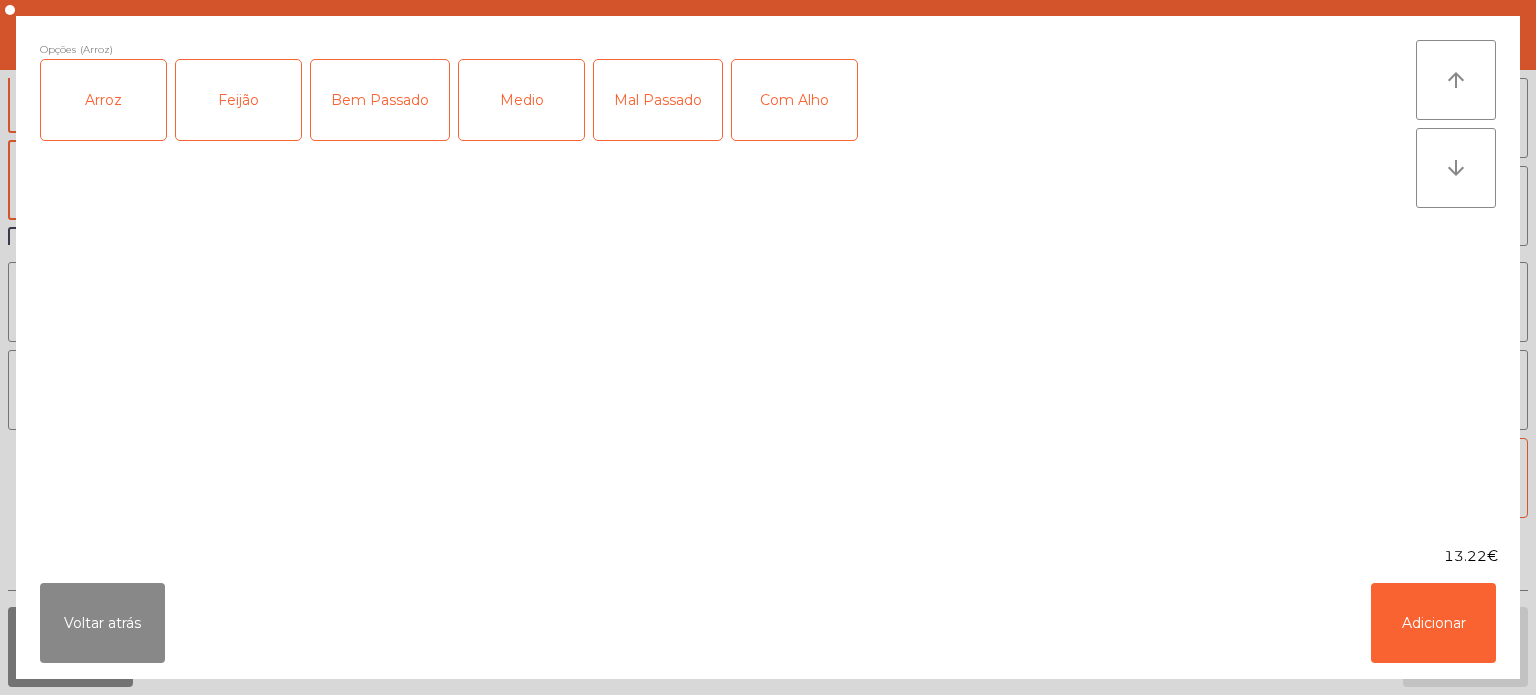 click on "Feijão" 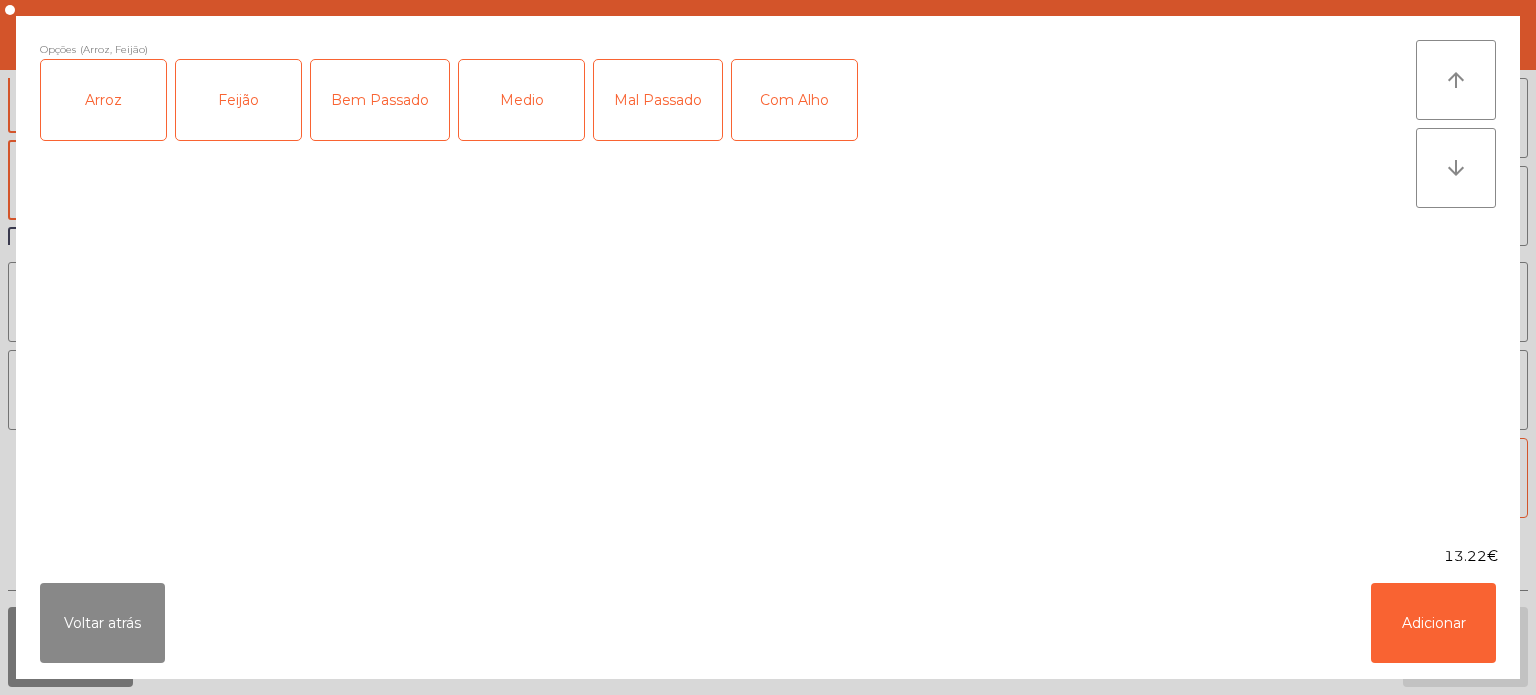 click on "Mal Passado" 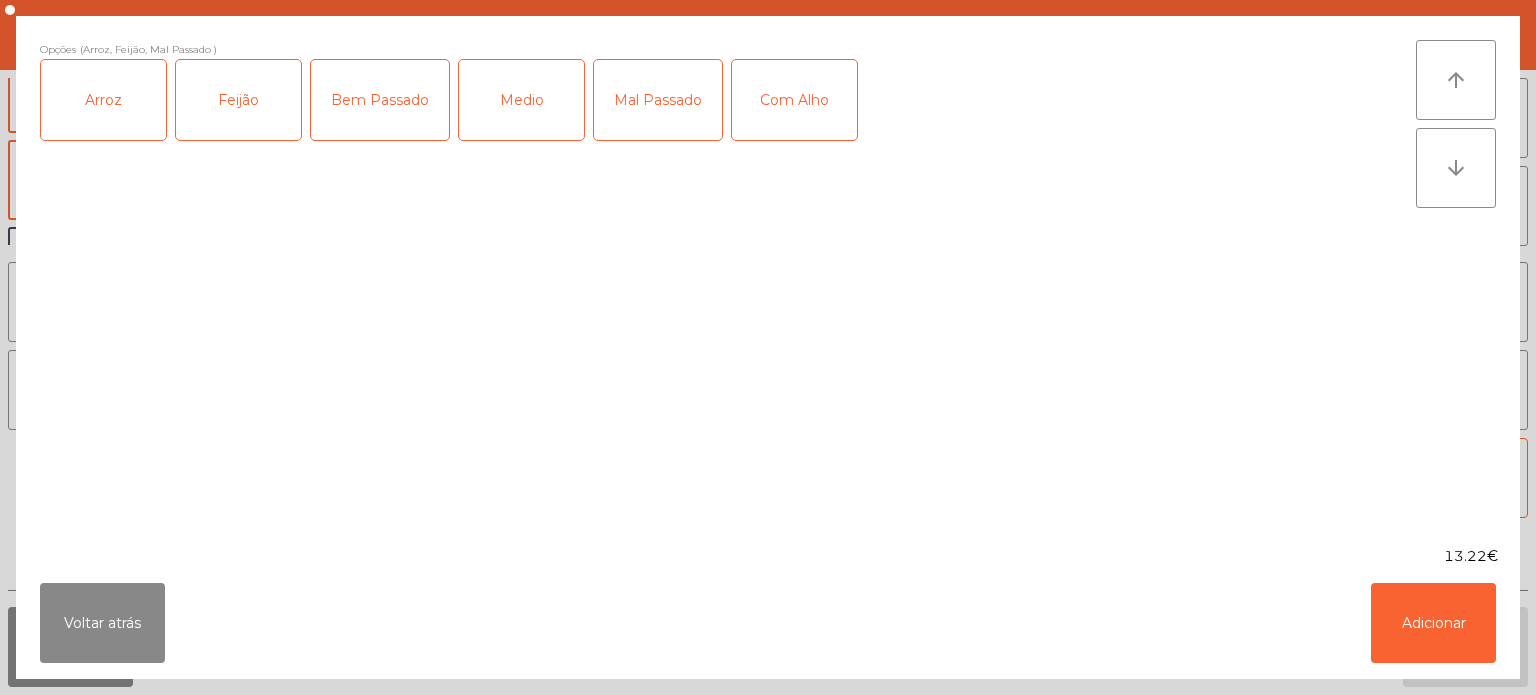 click on "Mal Passado" 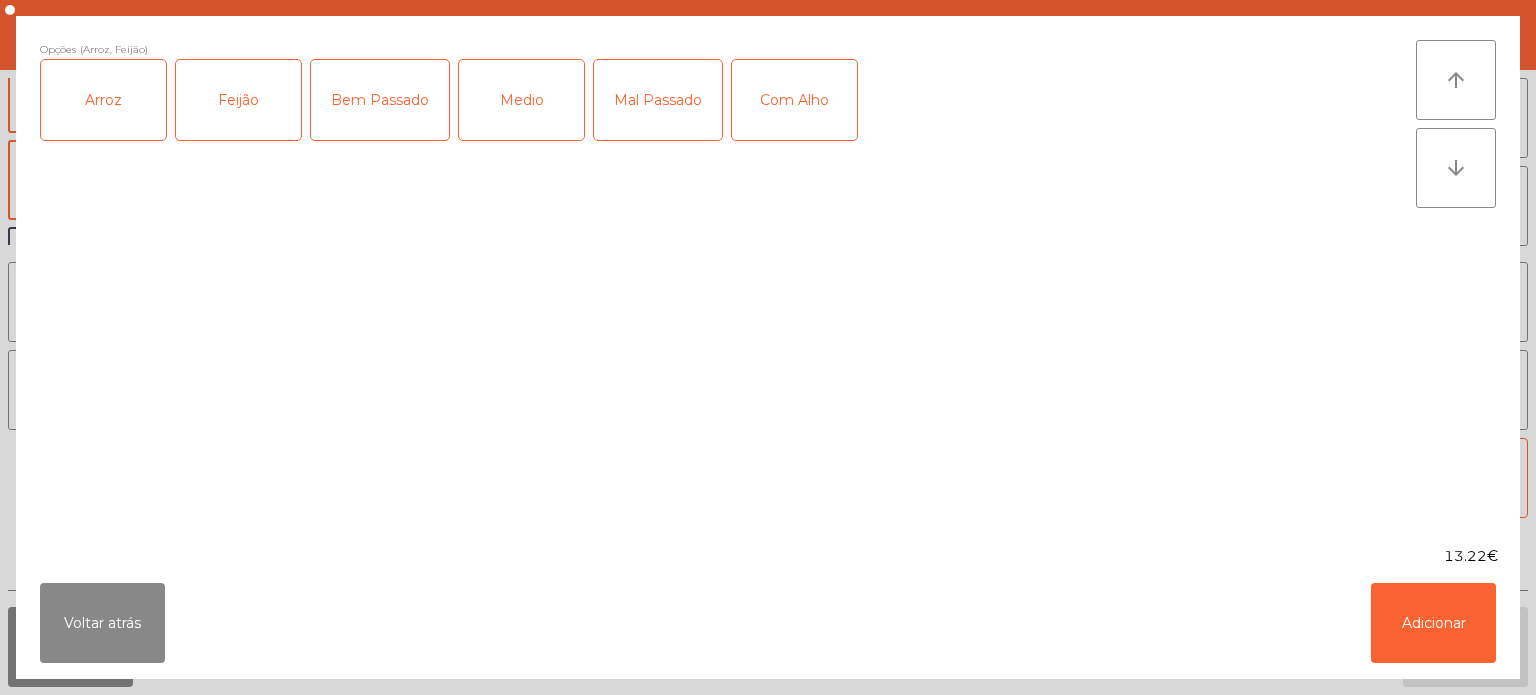 click on "Bem Passado" 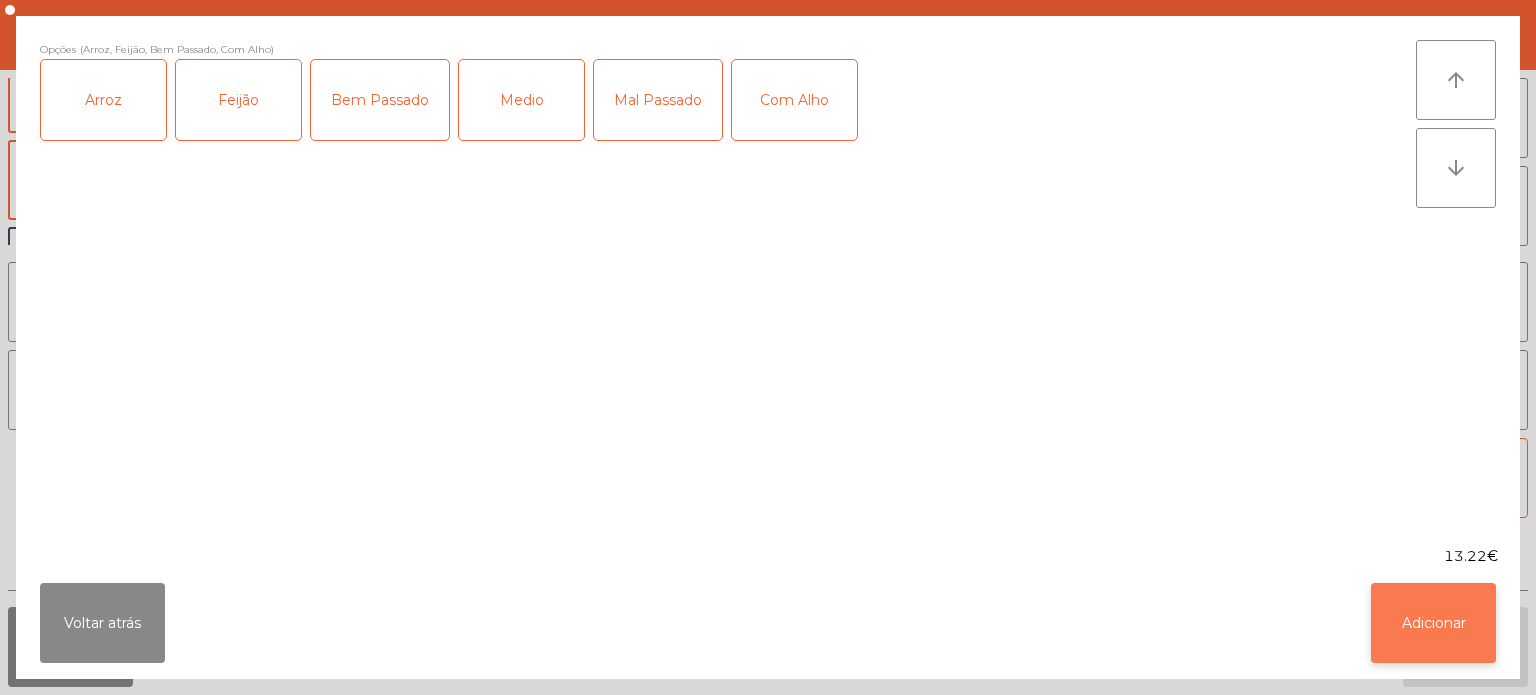 click on "Adicionar" 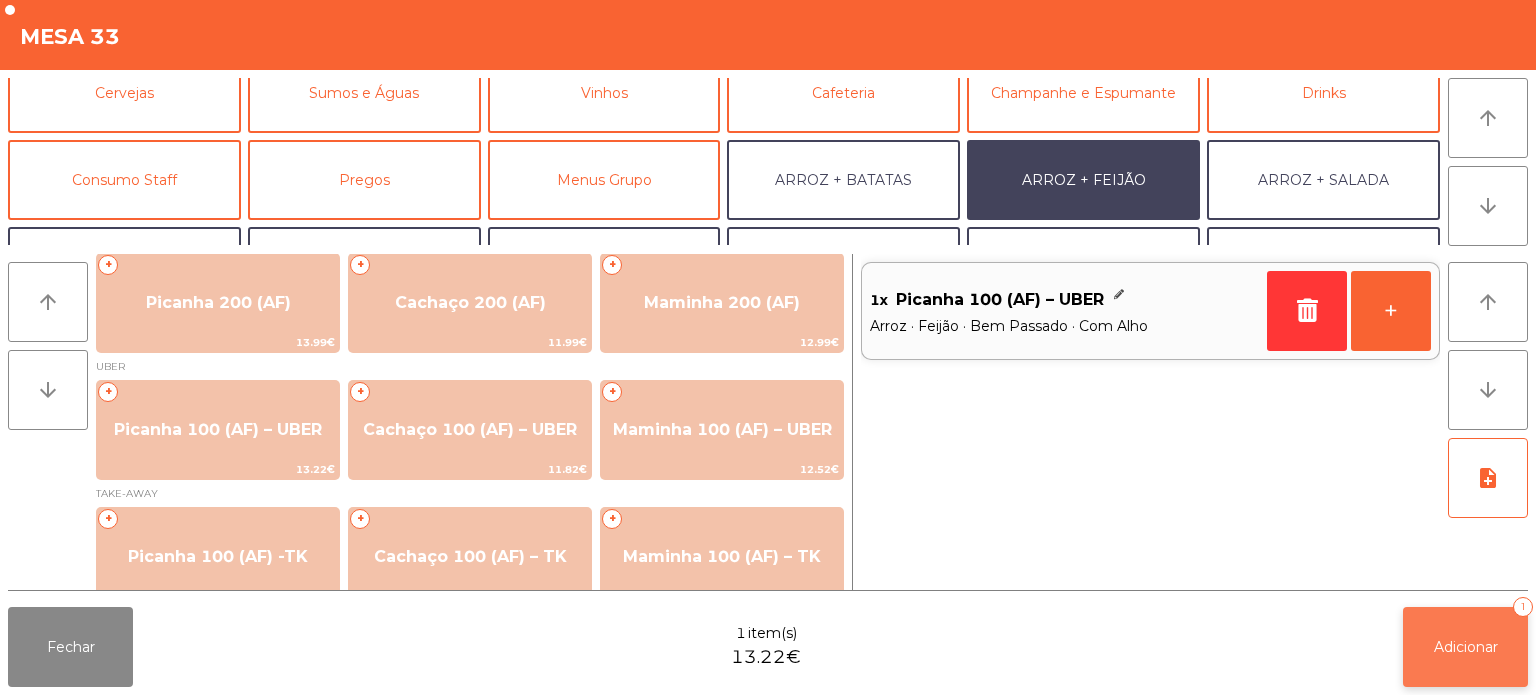 click on "Adicionar   1" 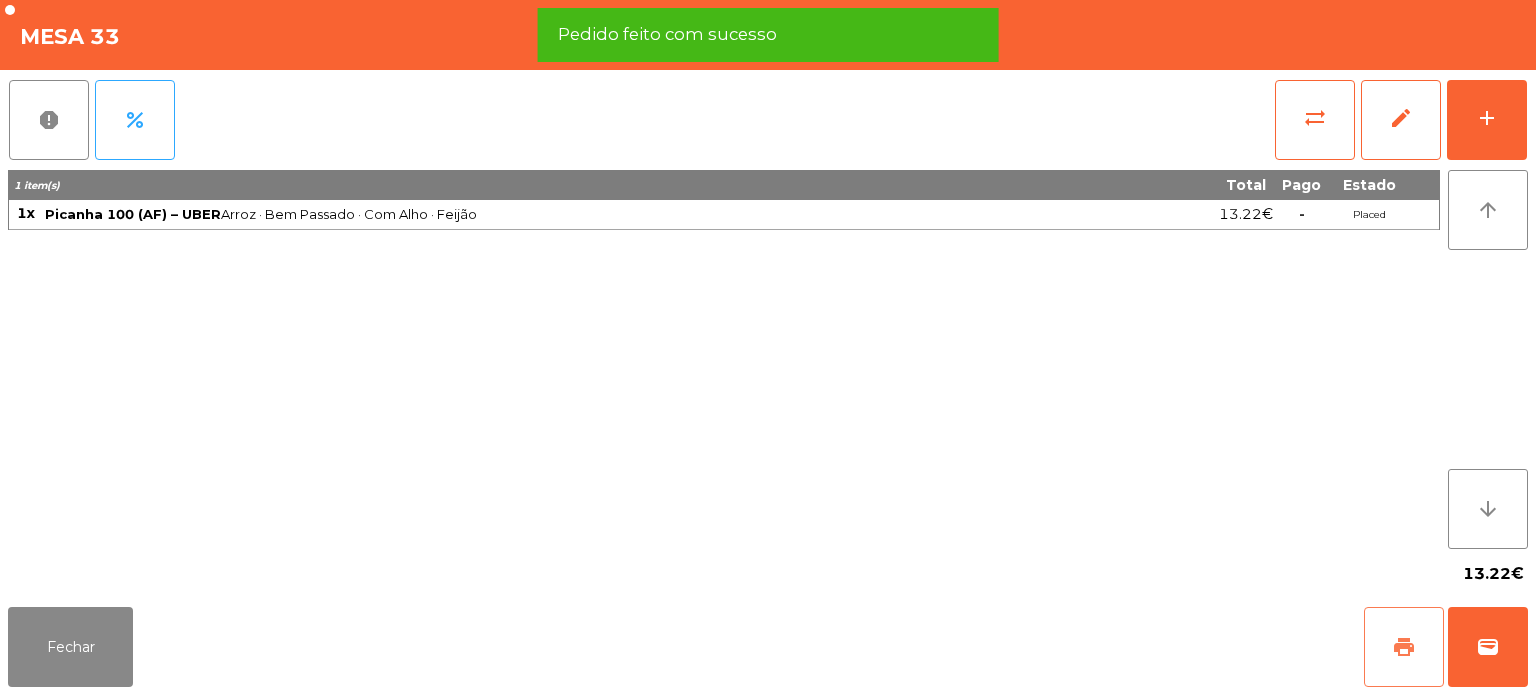 click on "print" 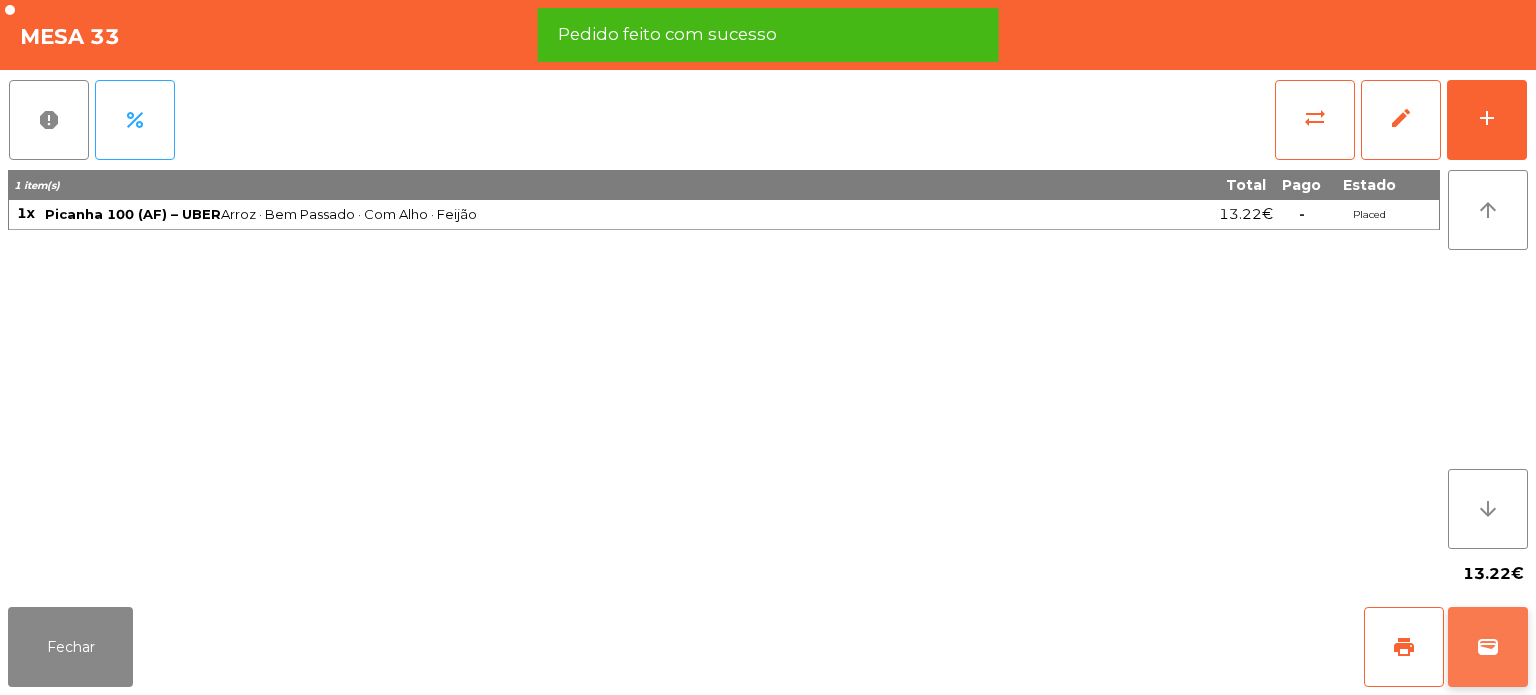 click on "wallet" 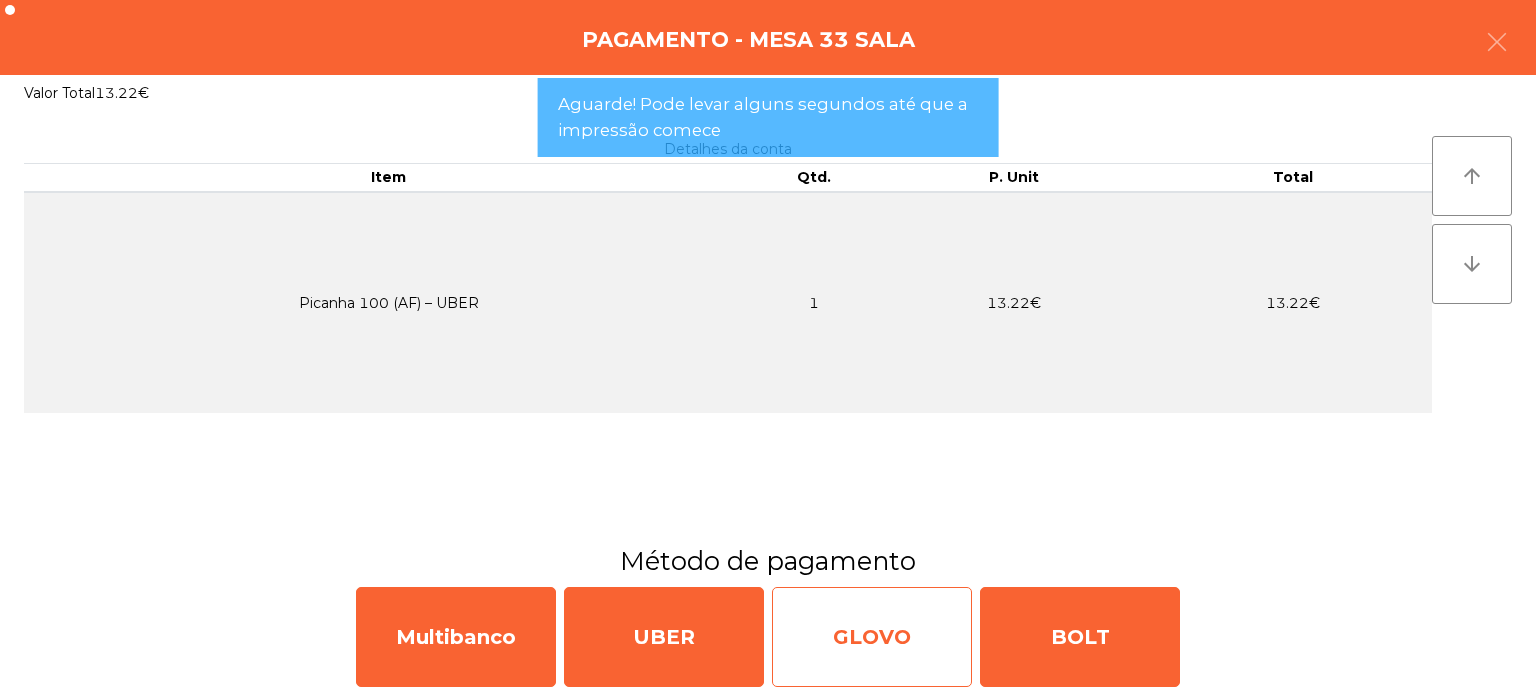 click on "GLOVO" 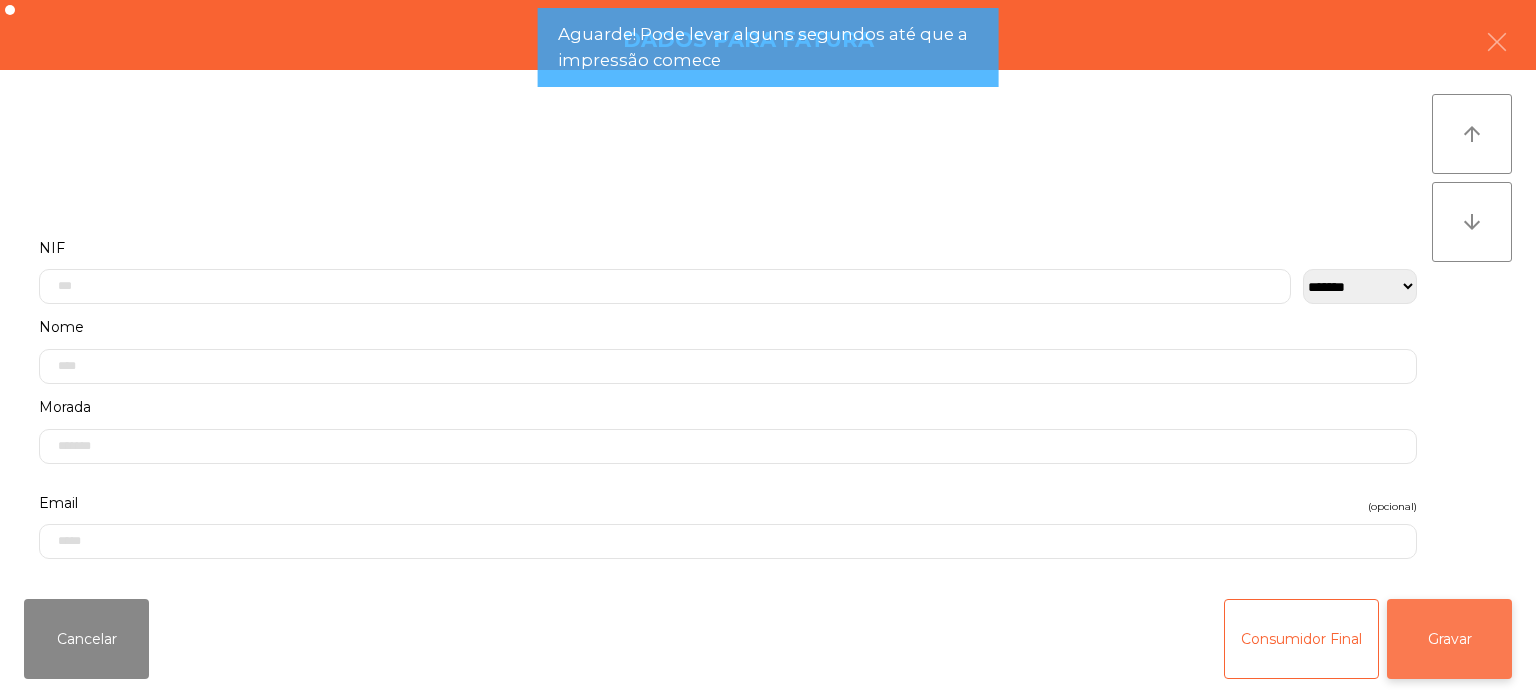 click on "Gravar" 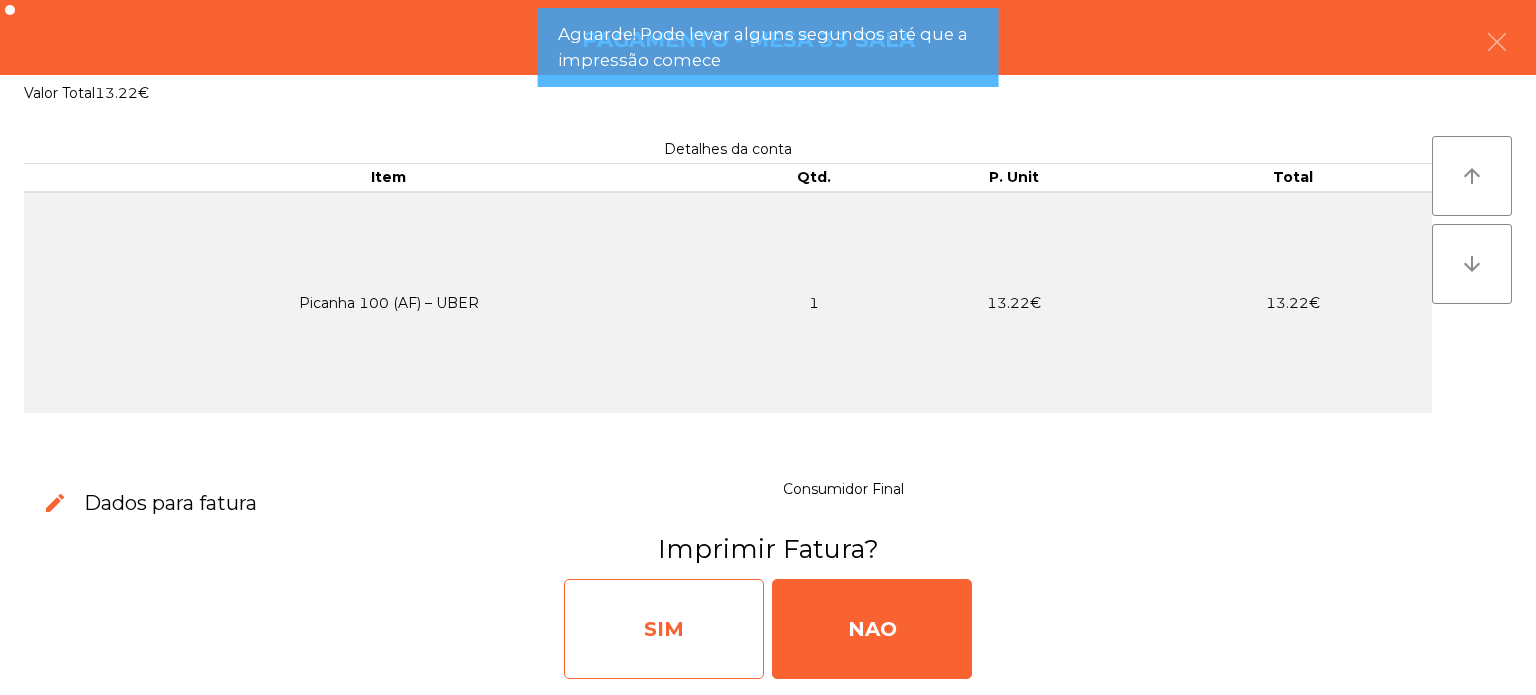 click on "SIM" 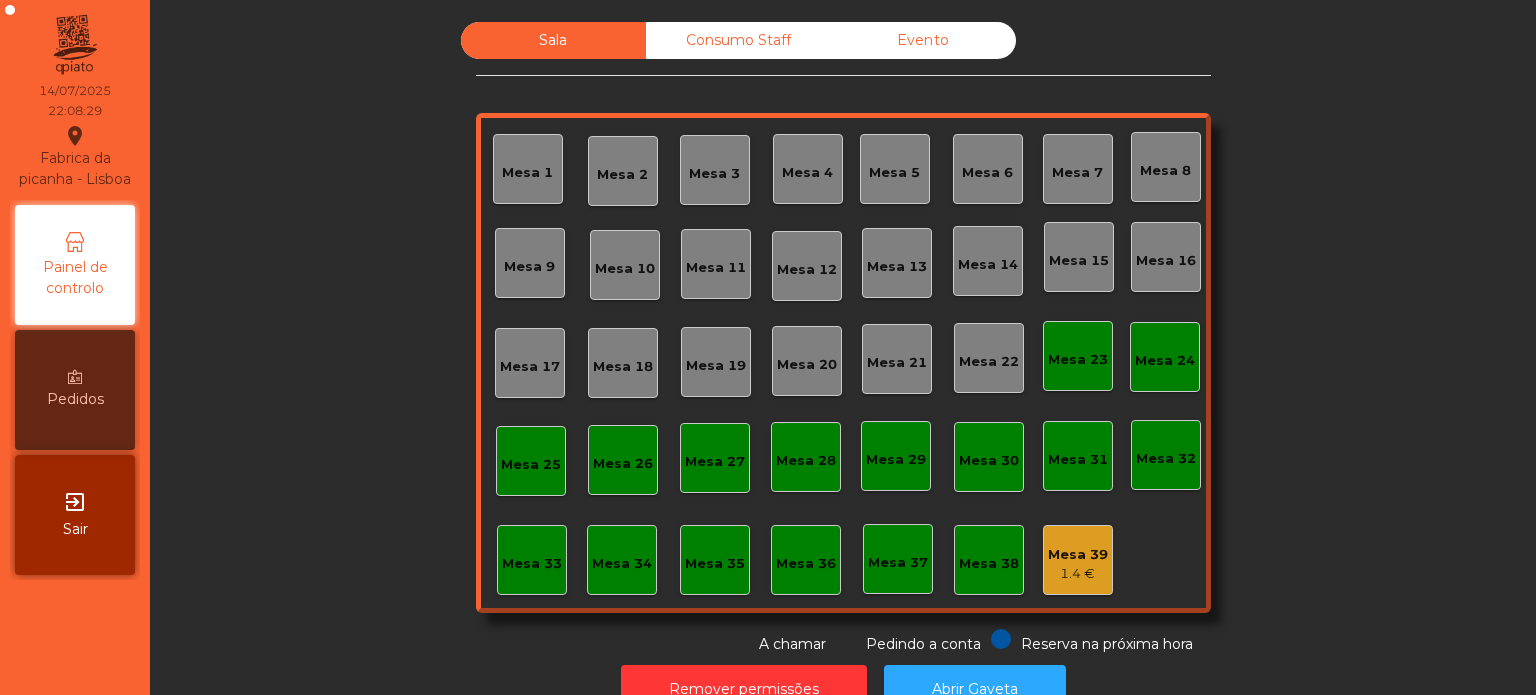 click on "Mesa 2" 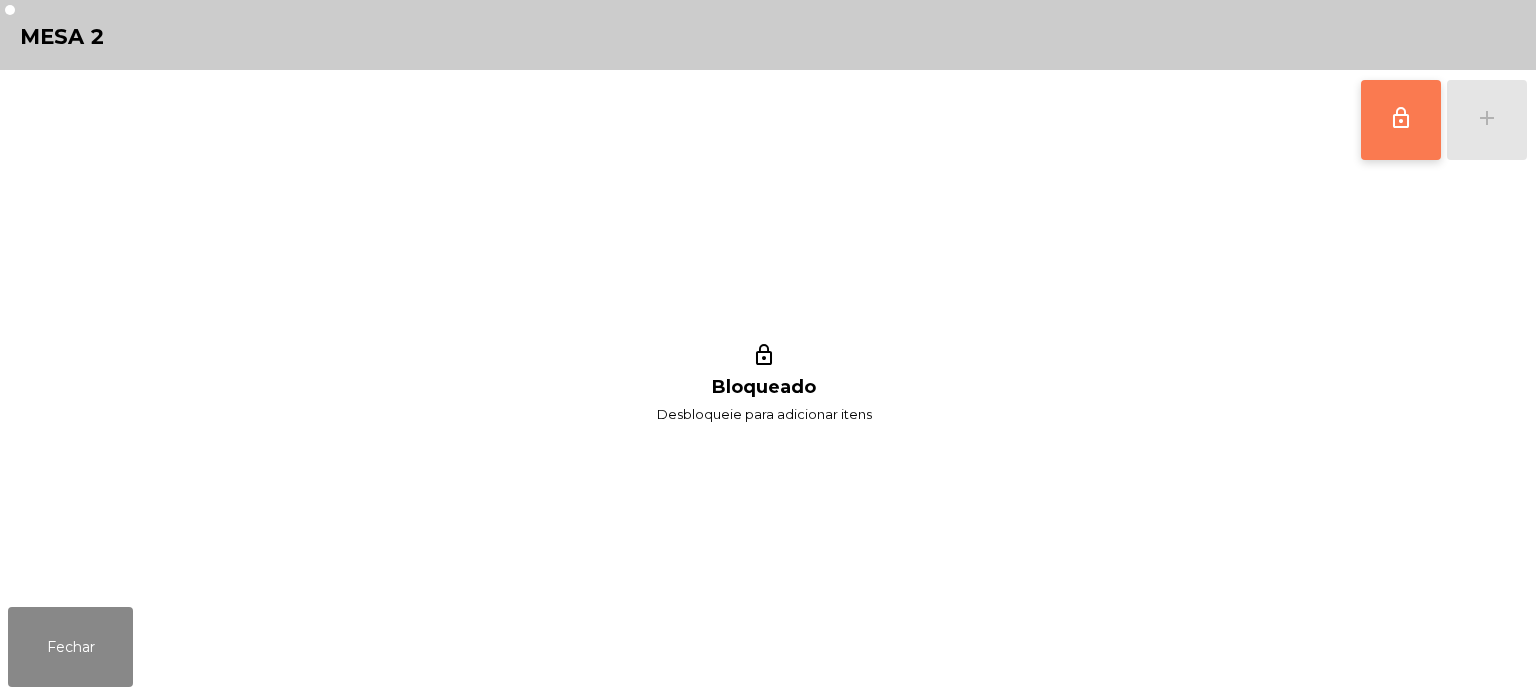 click on "lock_outline" 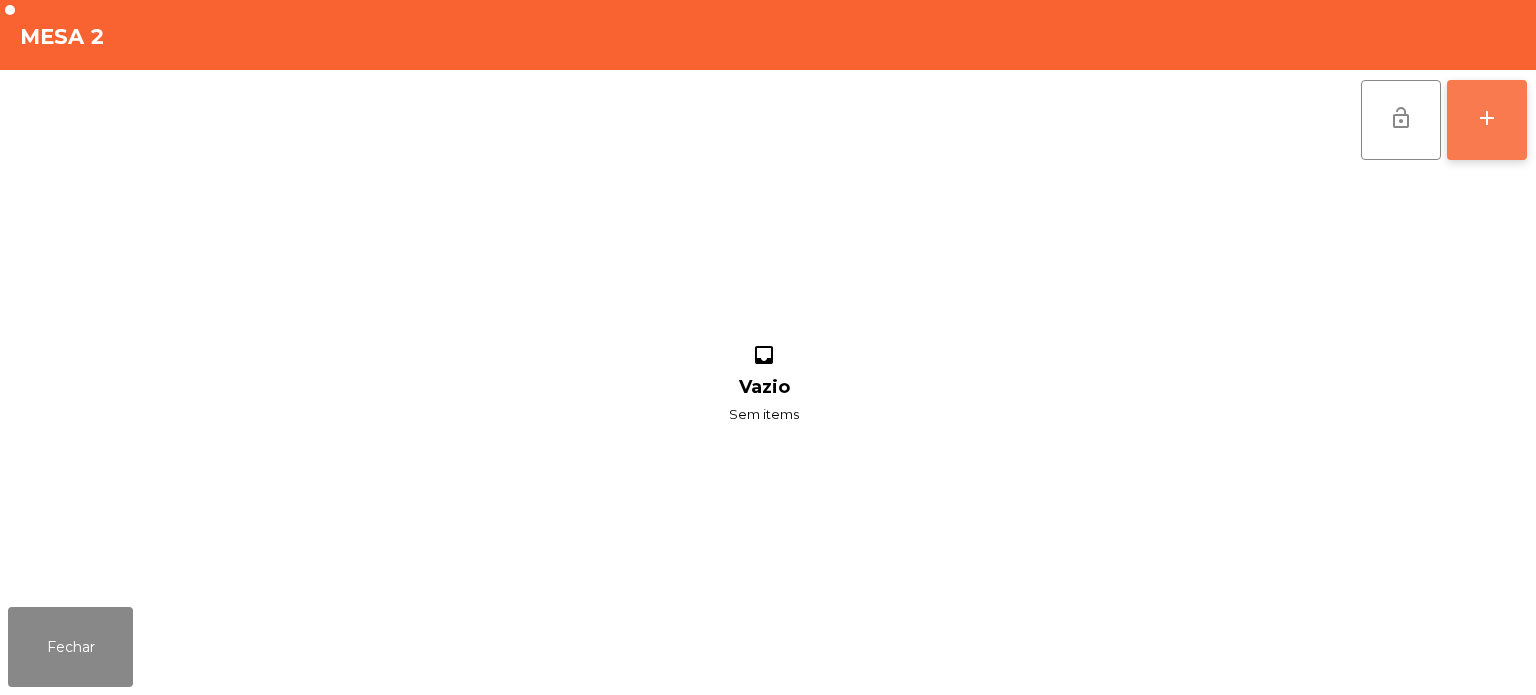 click on "add" 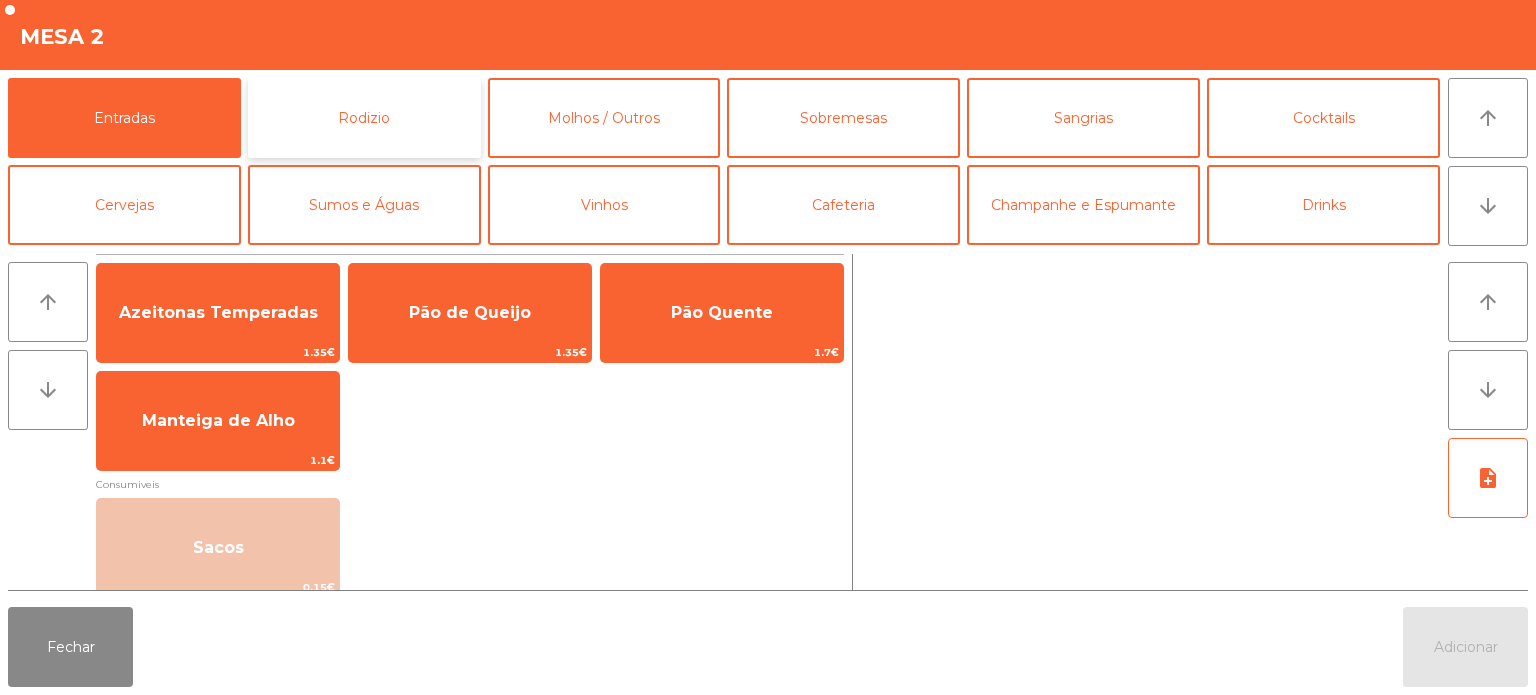 click on "Rodizio" 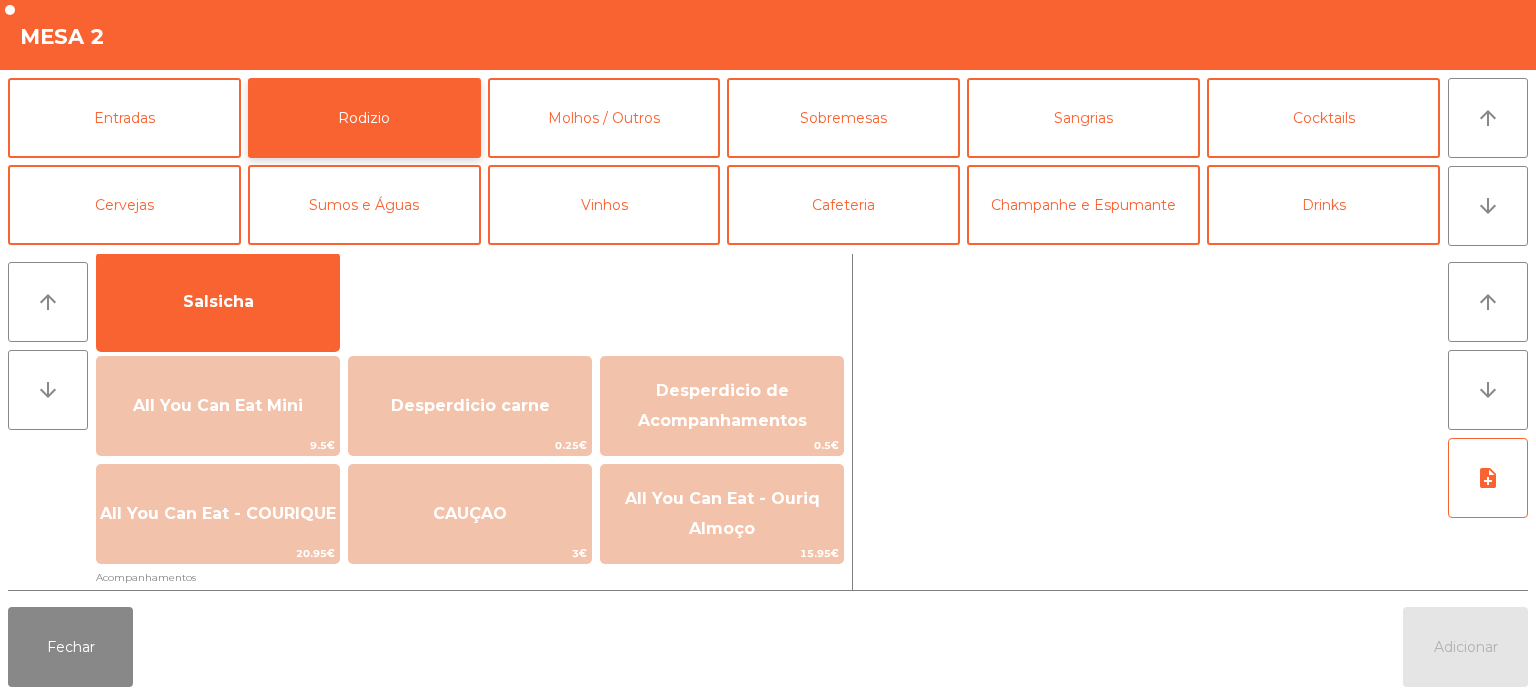 scroll, scrollTop: 136, scrollLeft: 0, axis: vertical 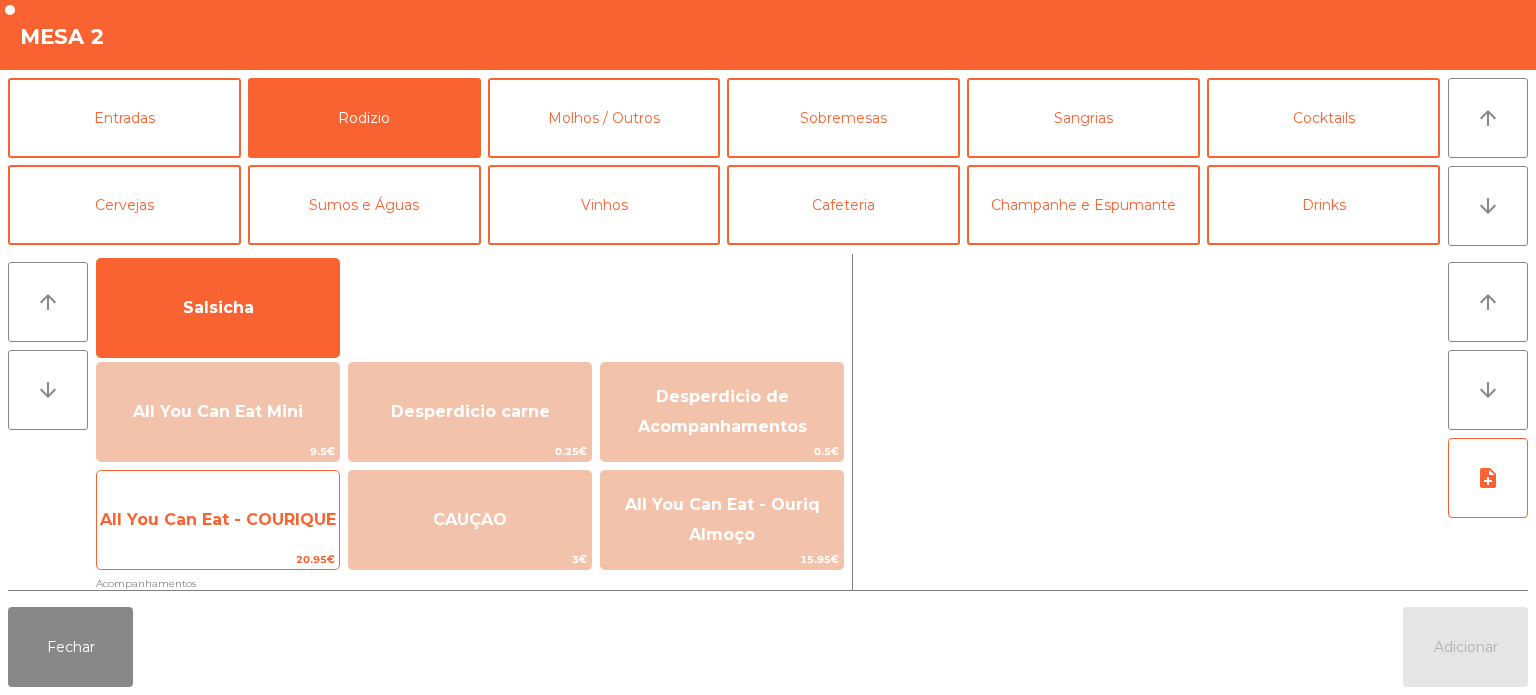 click on "All You Can Eat - COURIQUE   20.95€" 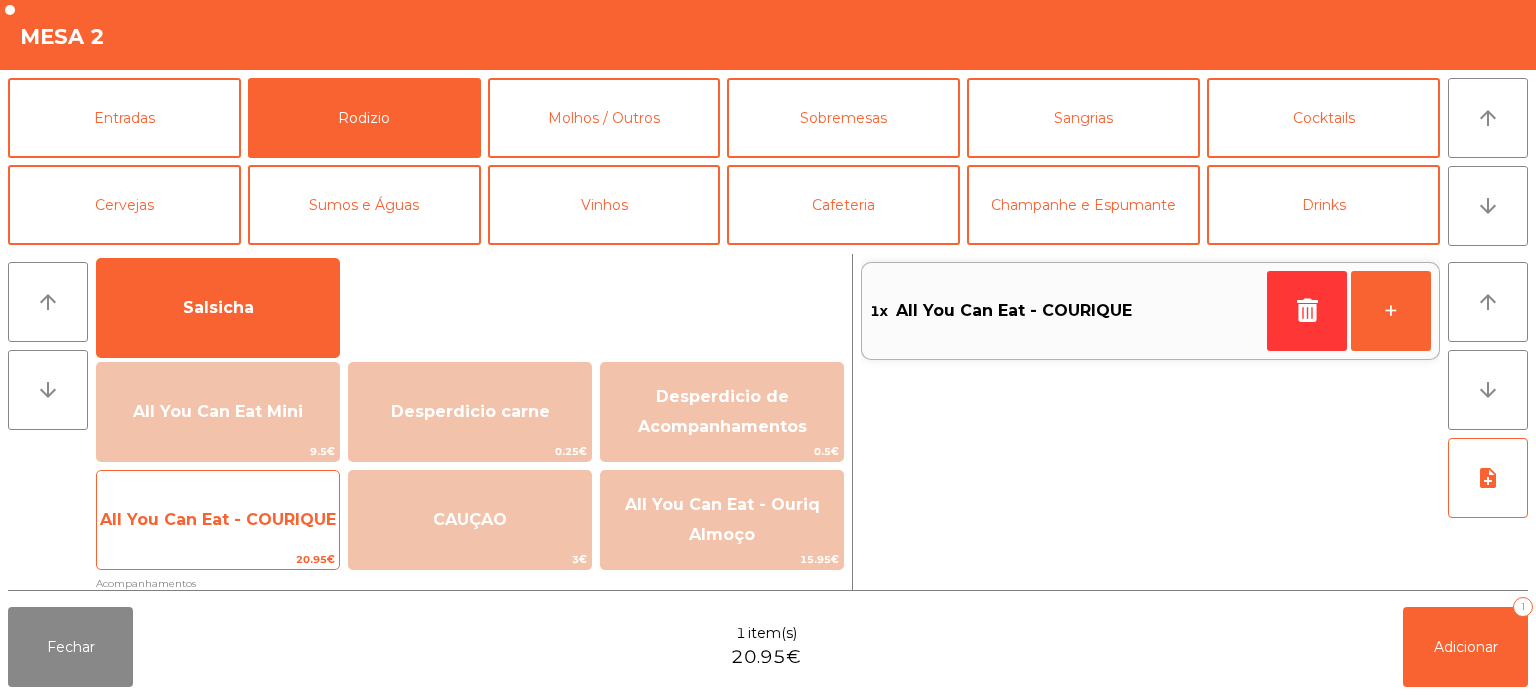 click on "All You Can Eat - COURIQUE   20.95€" 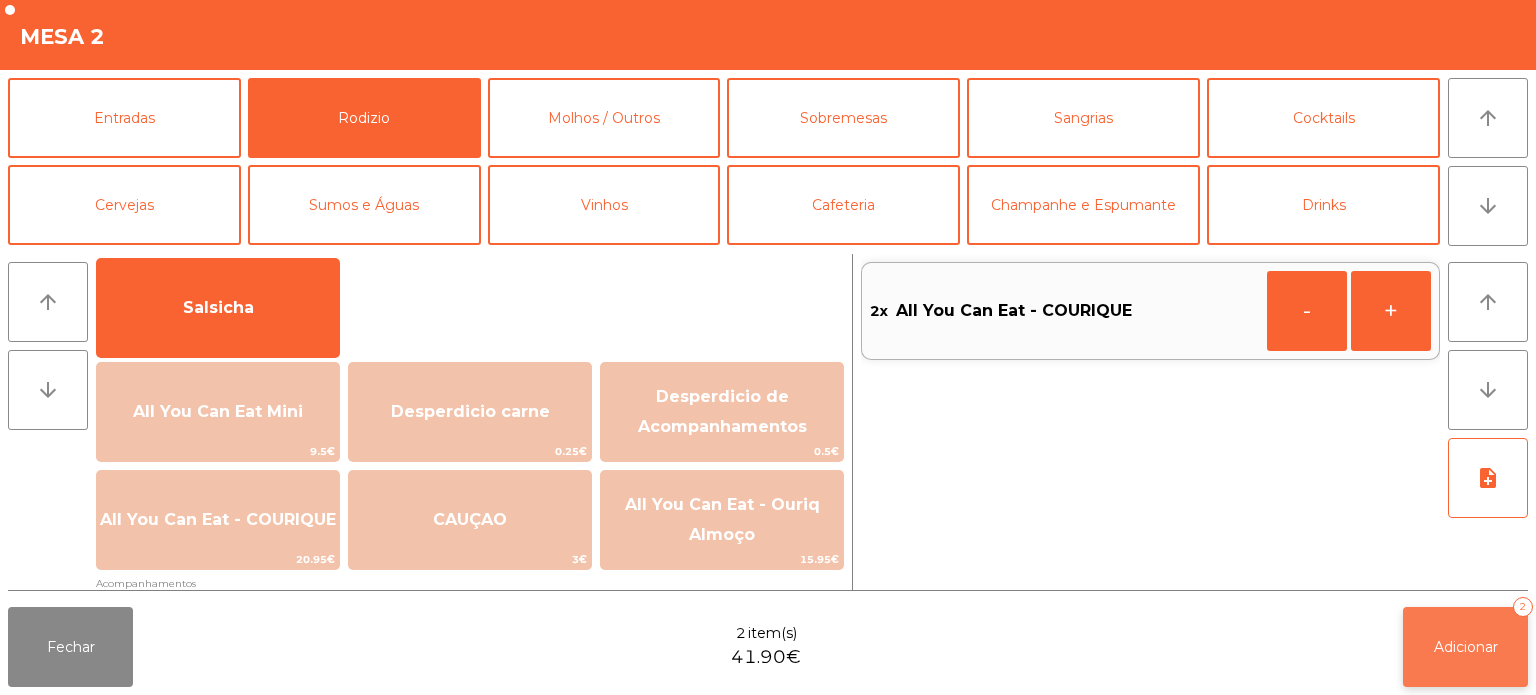 click on "Adicionar   2" 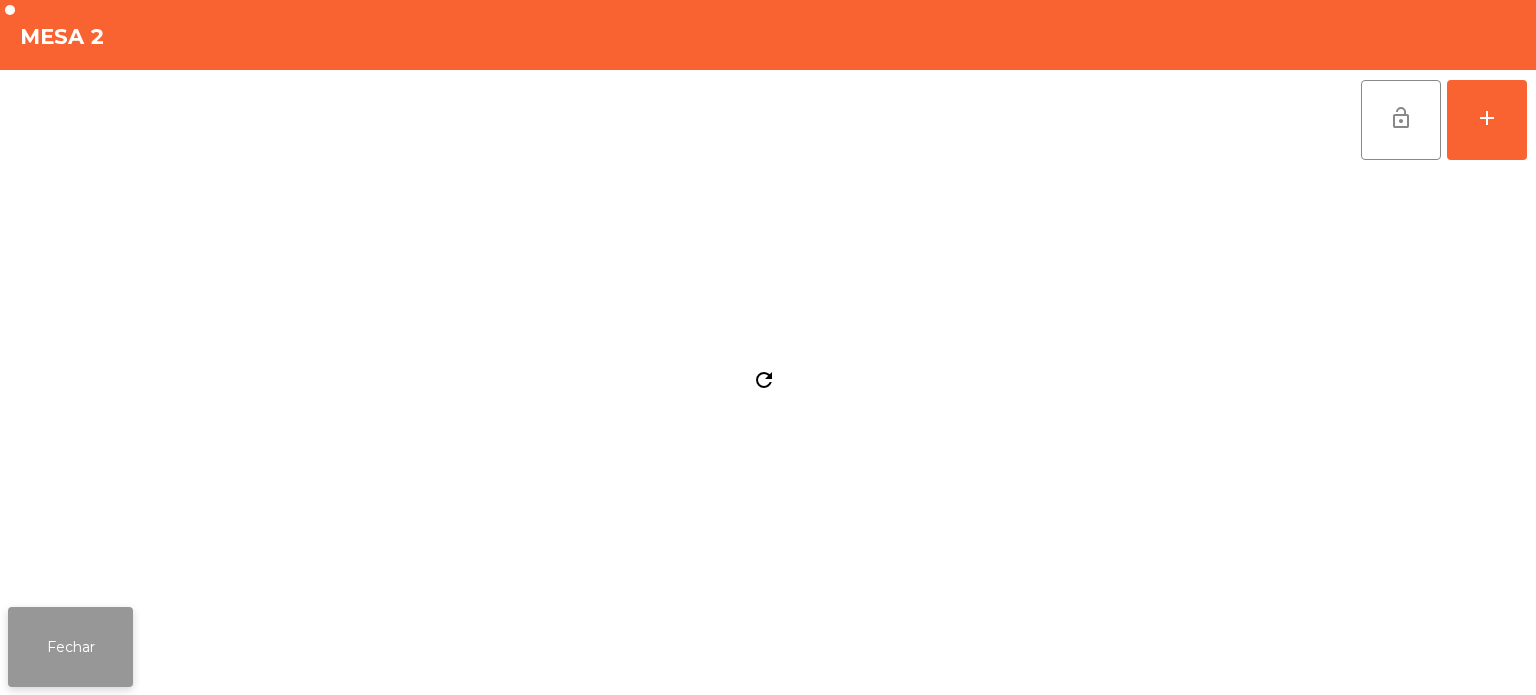 click on "Fechar" 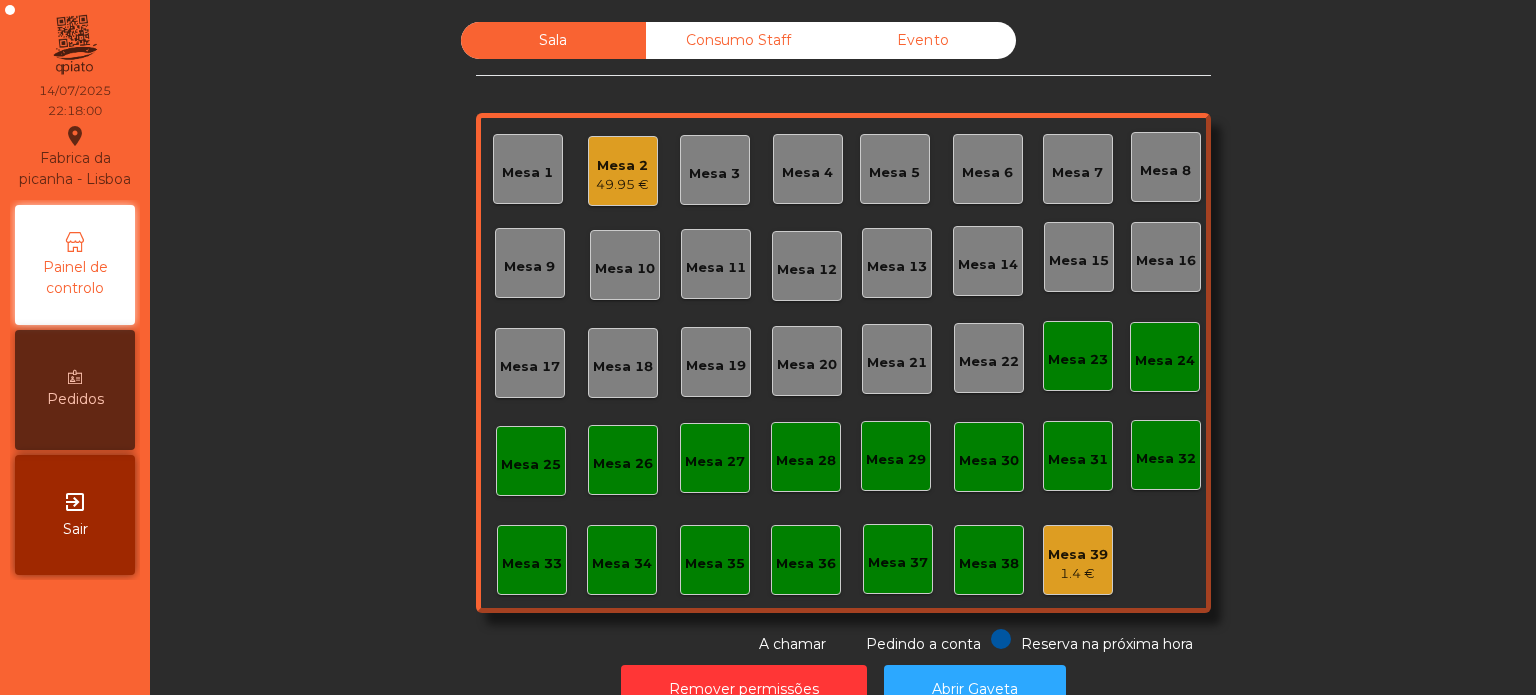 click on "49.95 €" 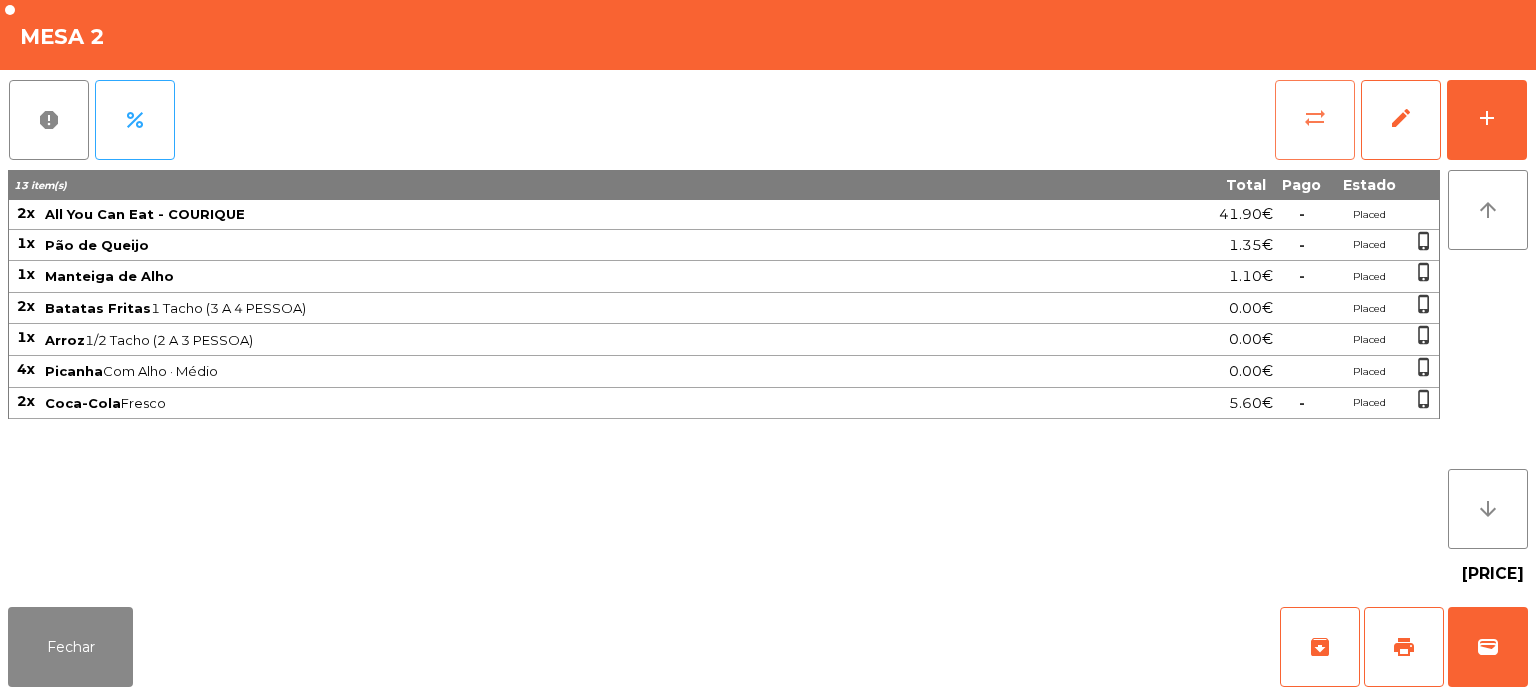 click on "sync_alt" 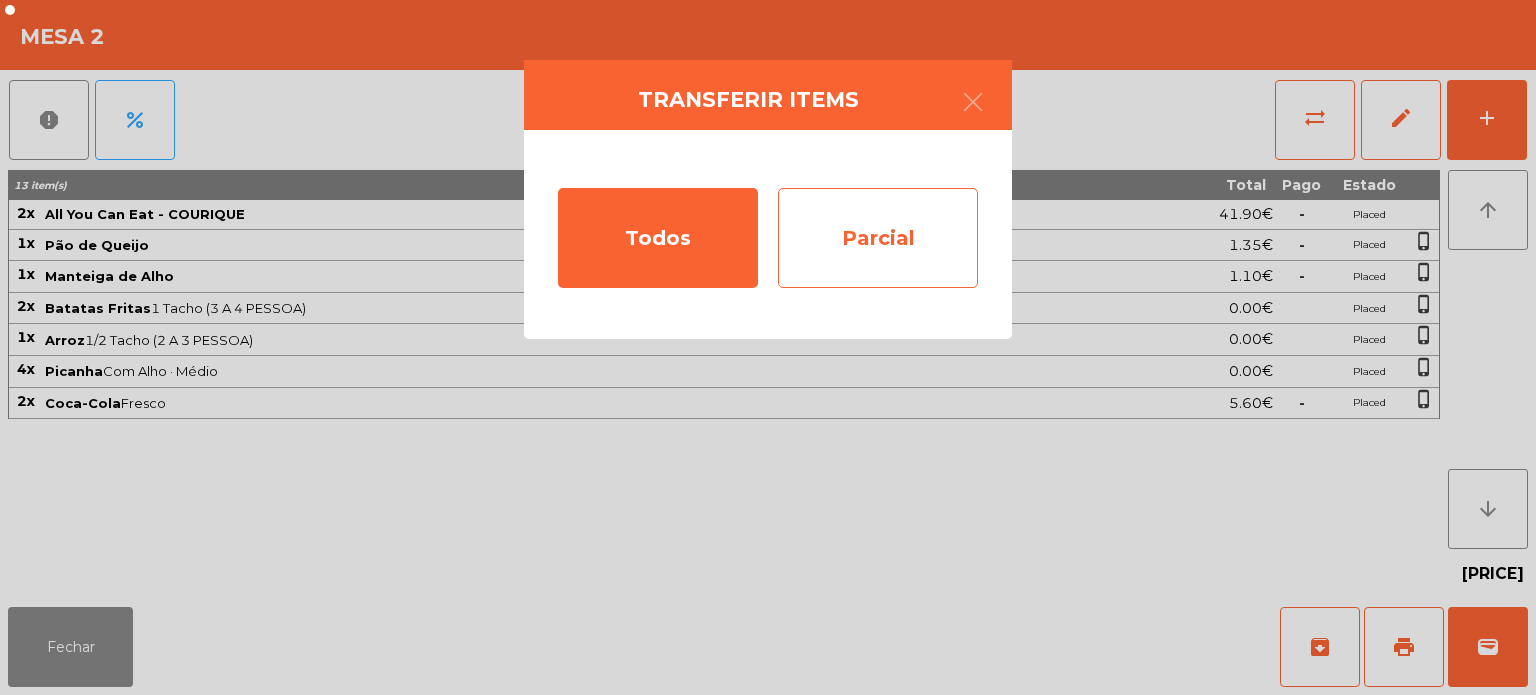 click on "Parcial" 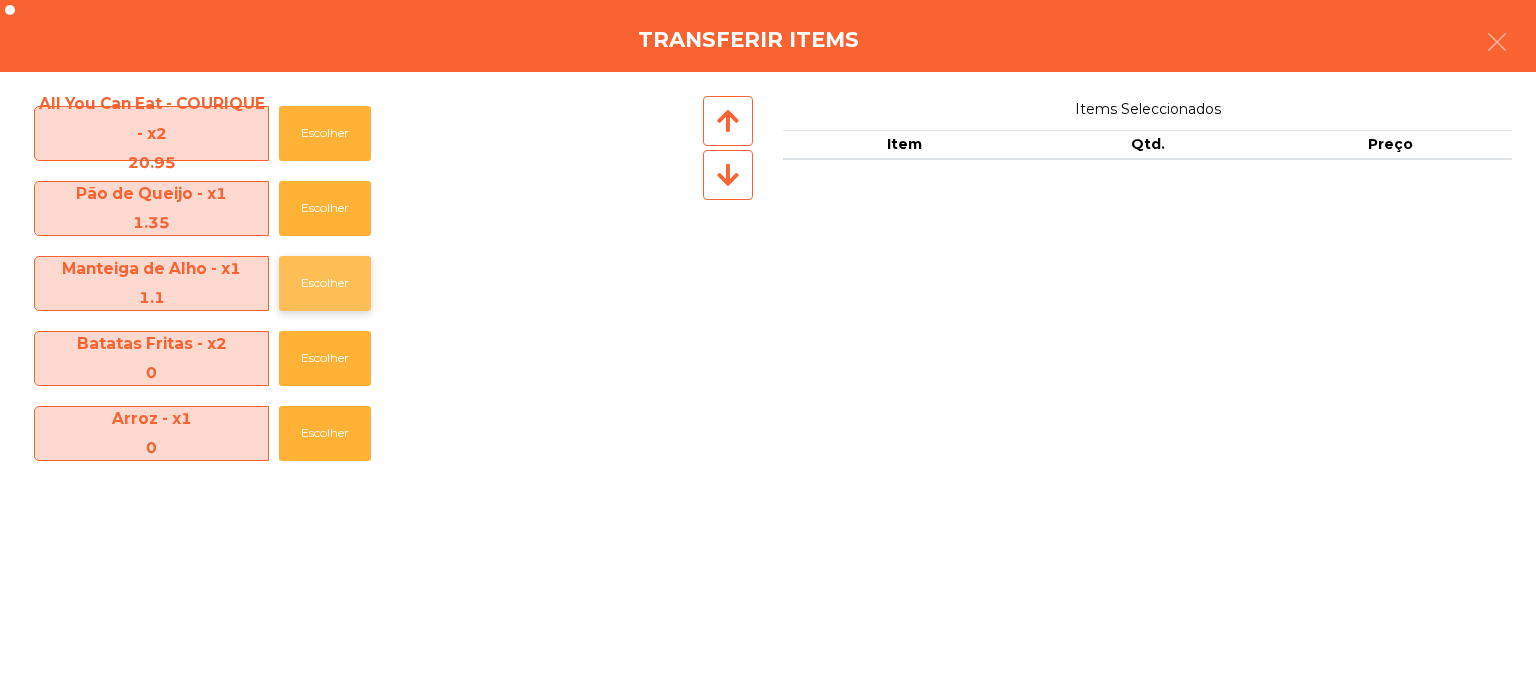 click on "Escolher" 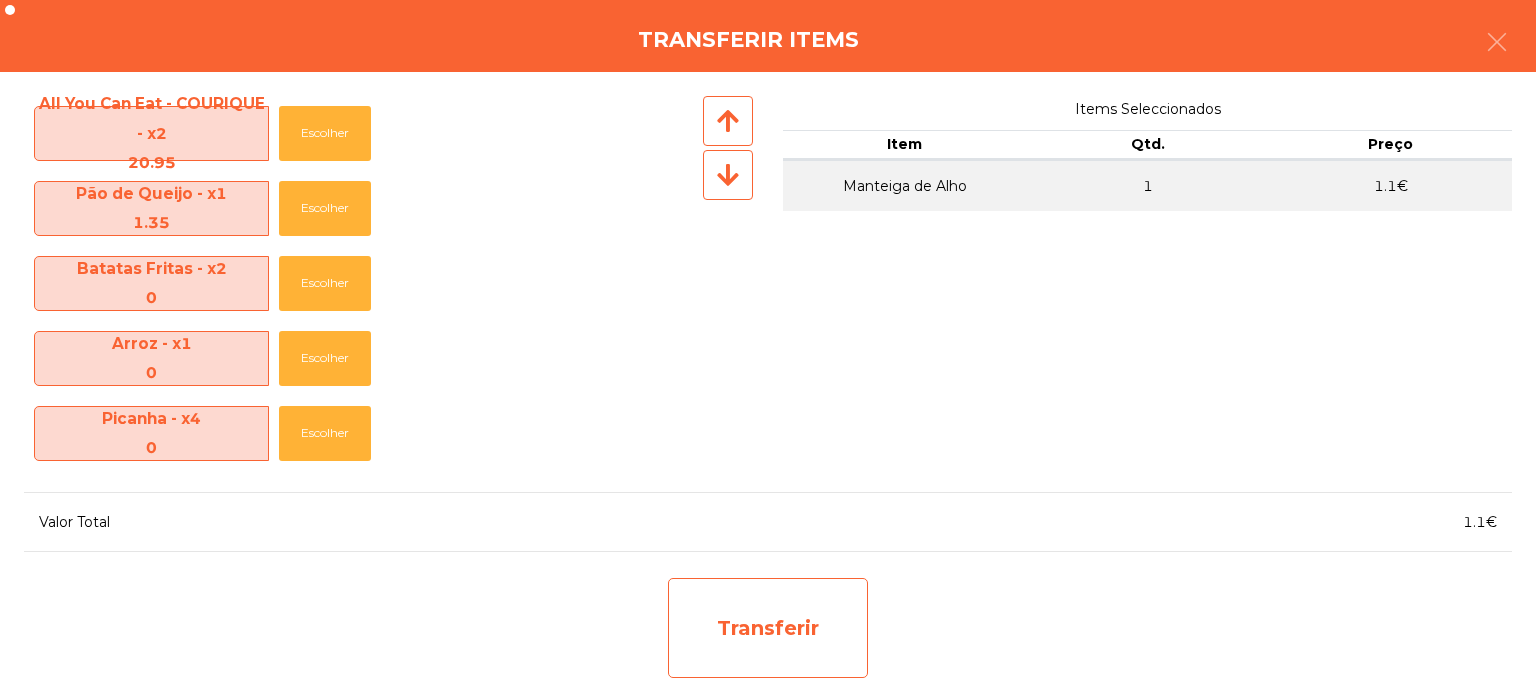 click on "Transferir" 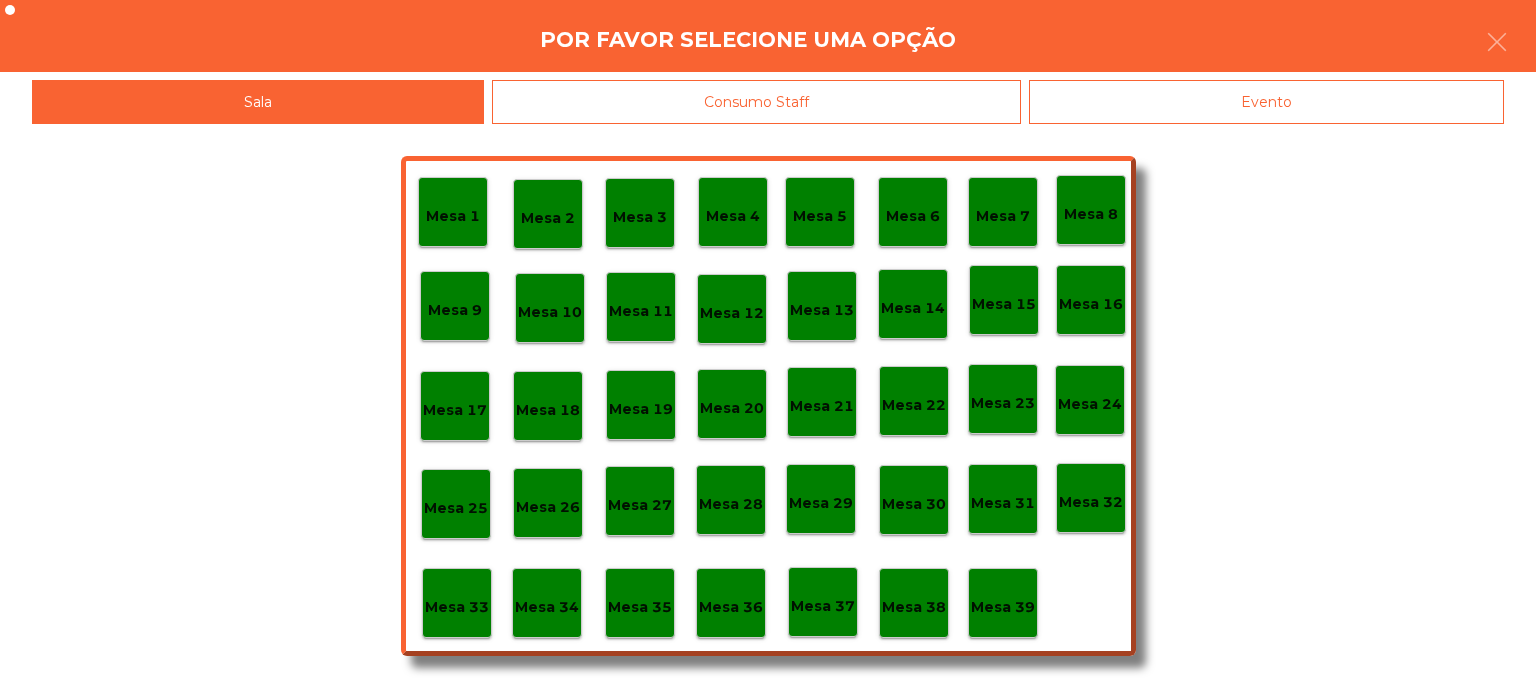 click on "Mesa 37" 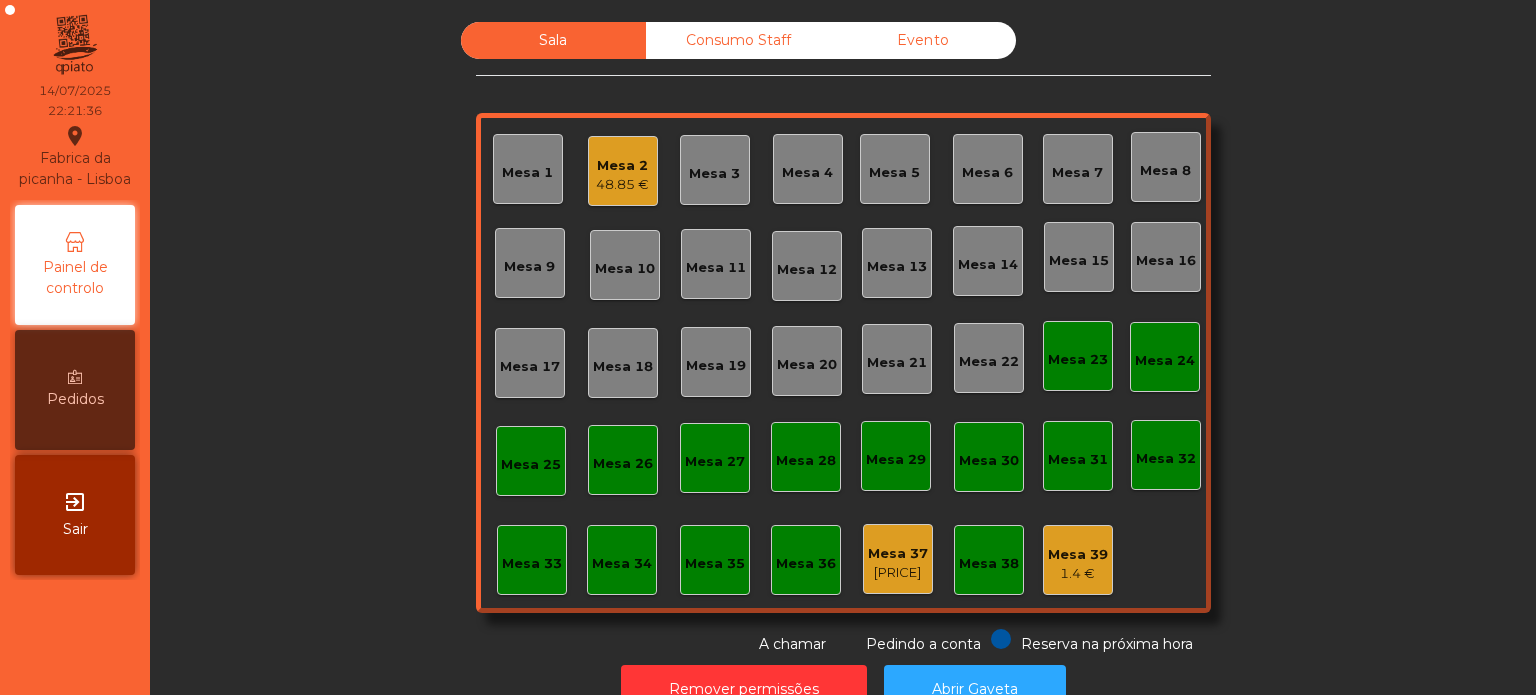 click on "Mesa 33" 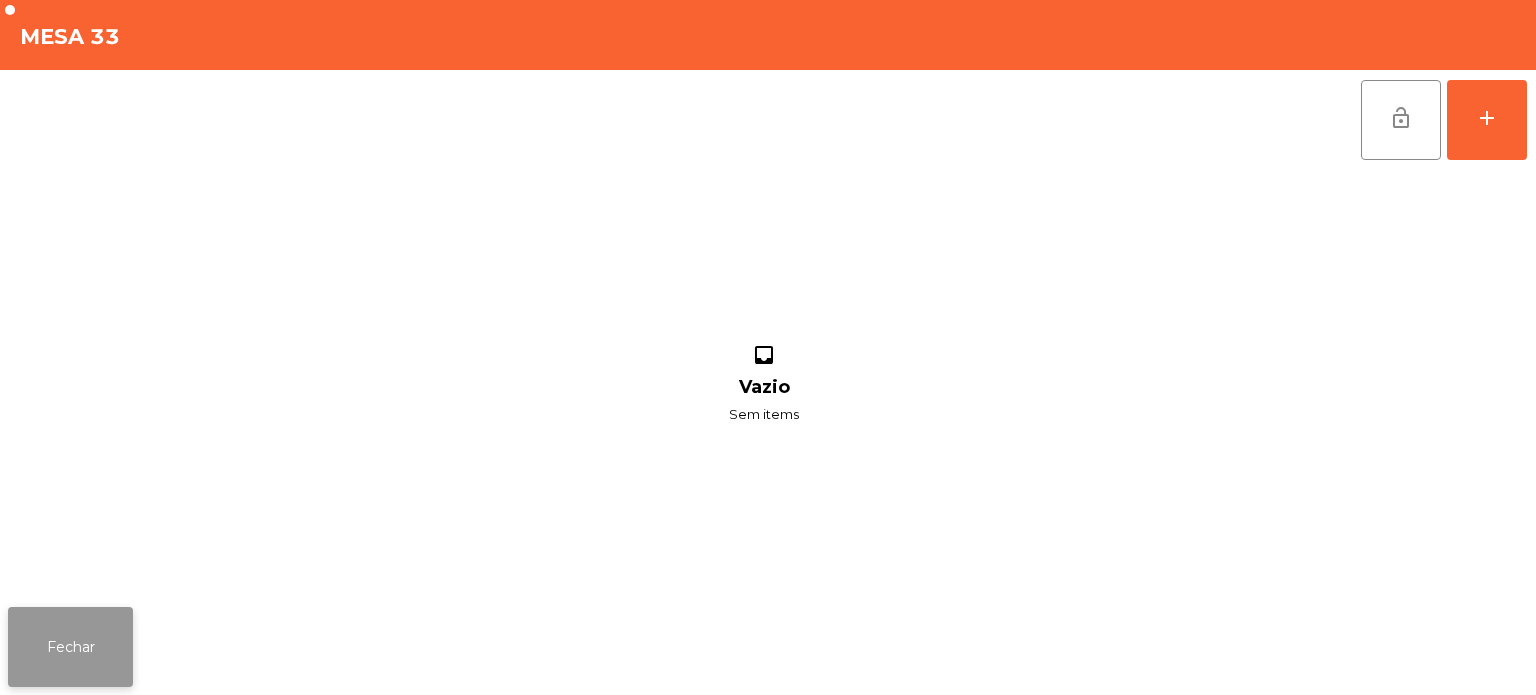 click on "Fechar" 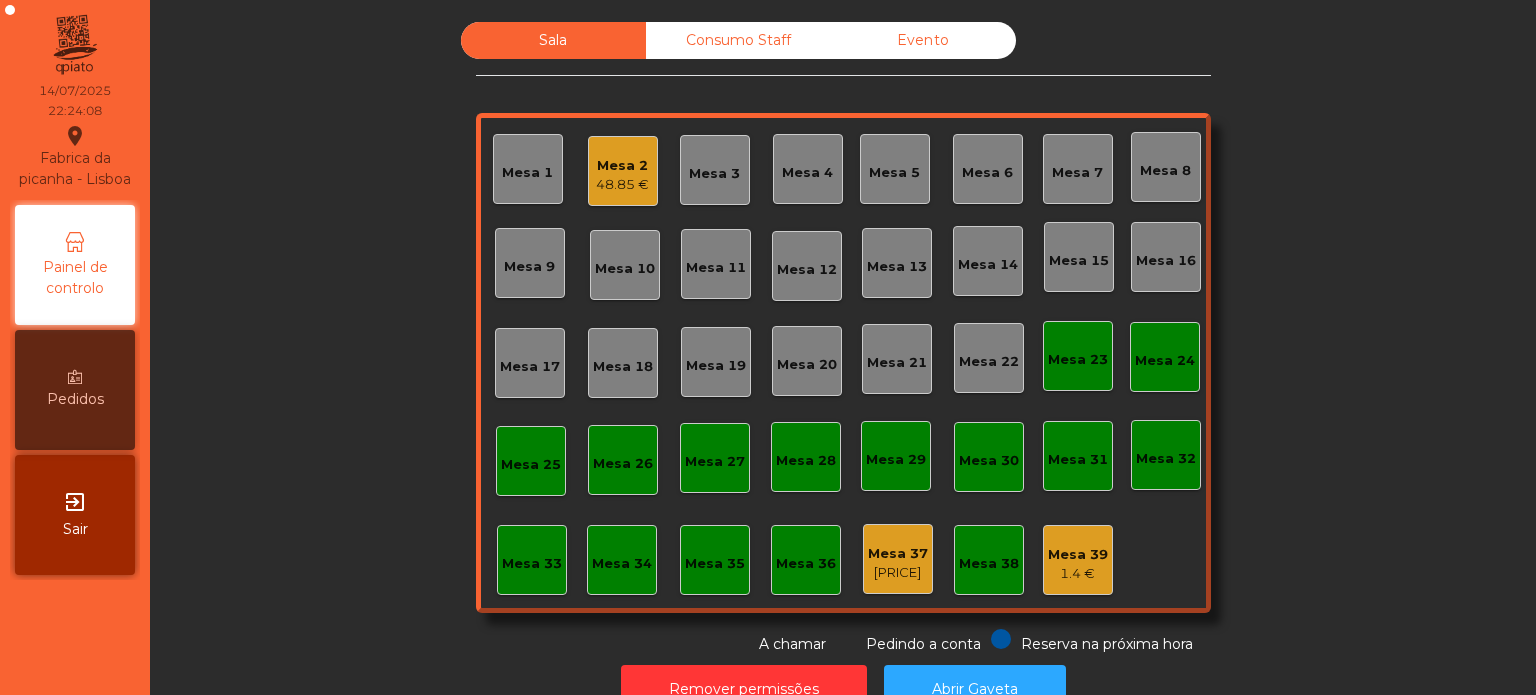 click on "Consumo Staff" 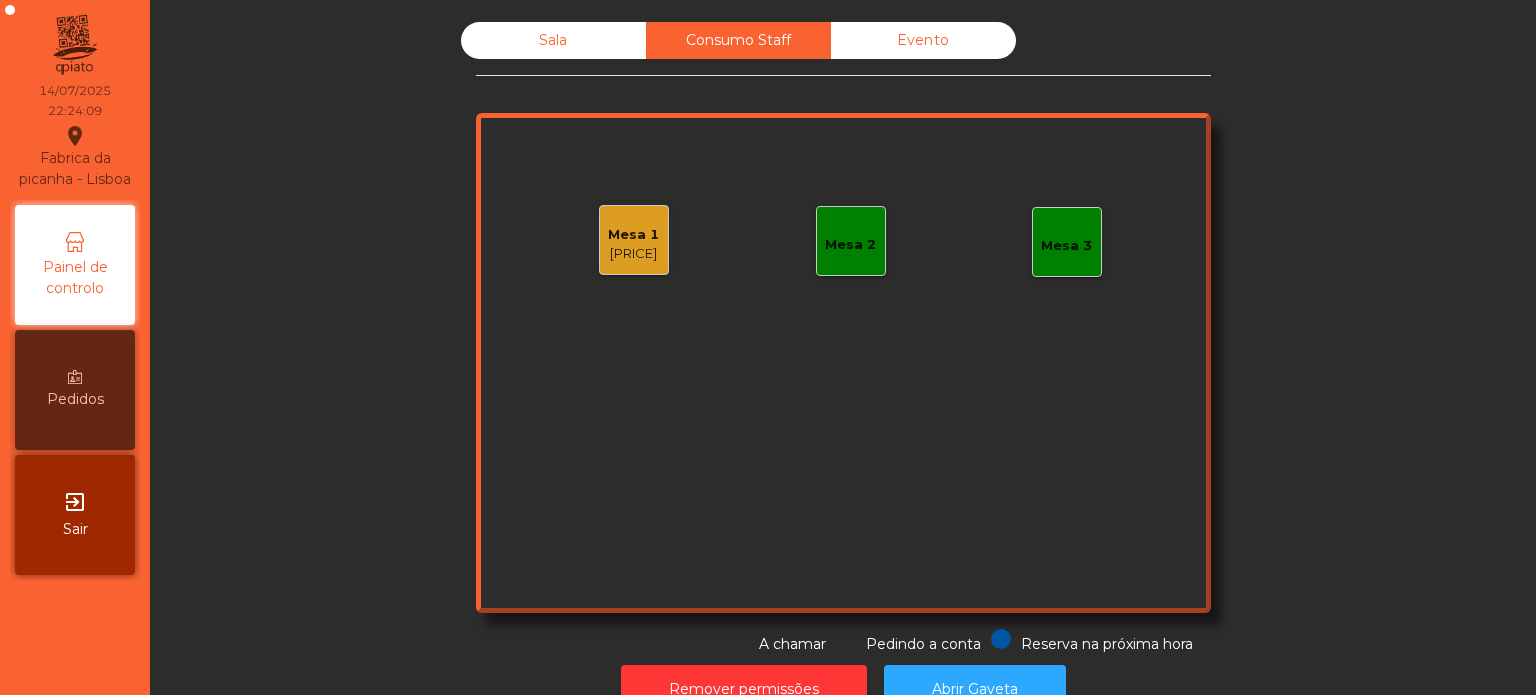 click on "Mesa 2" 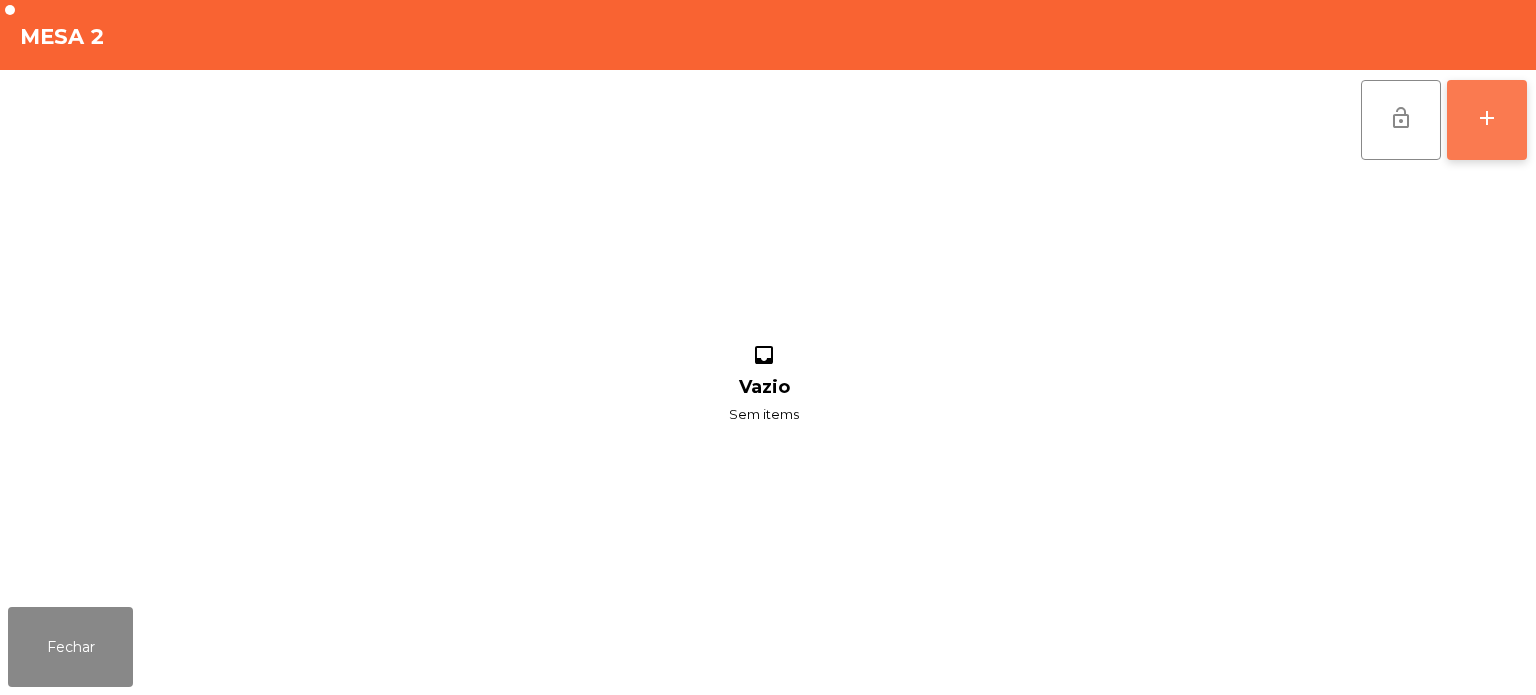 click on "add" 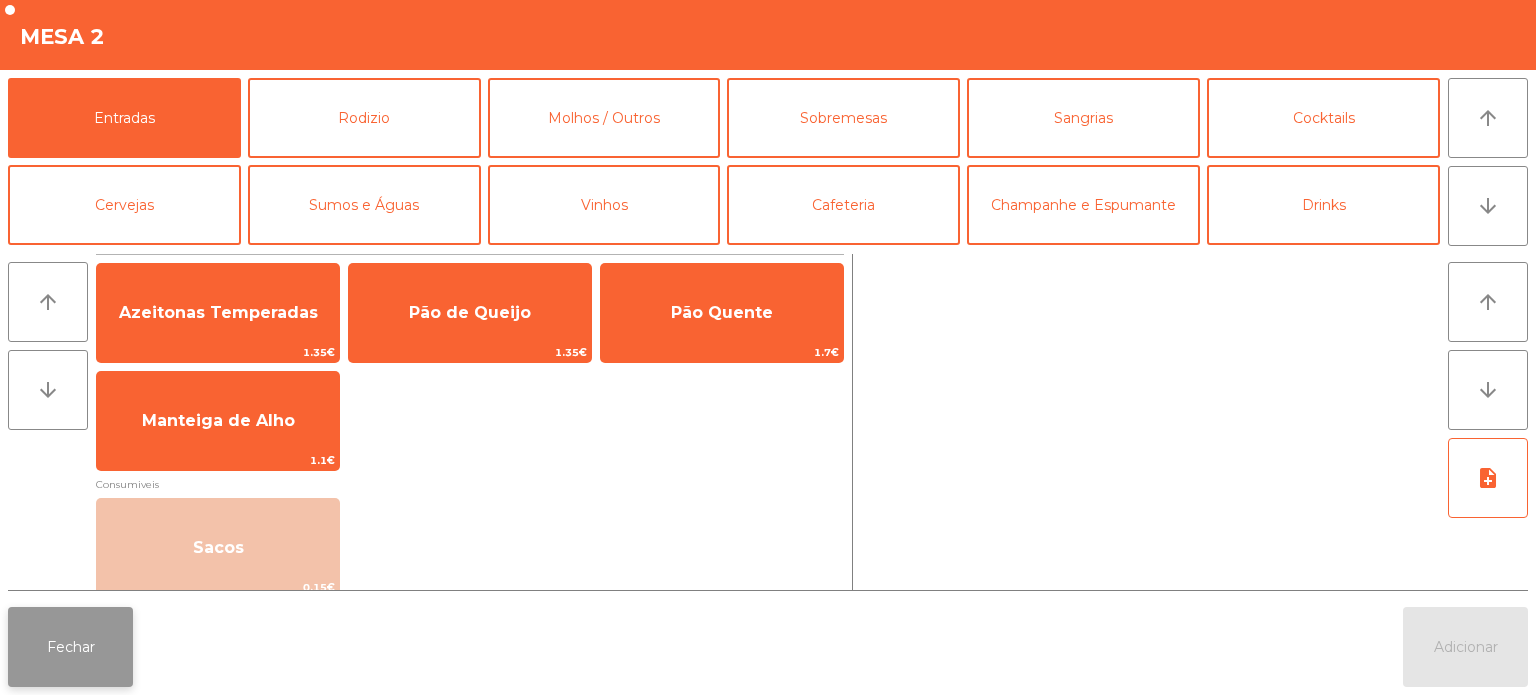 click on "Fechar" 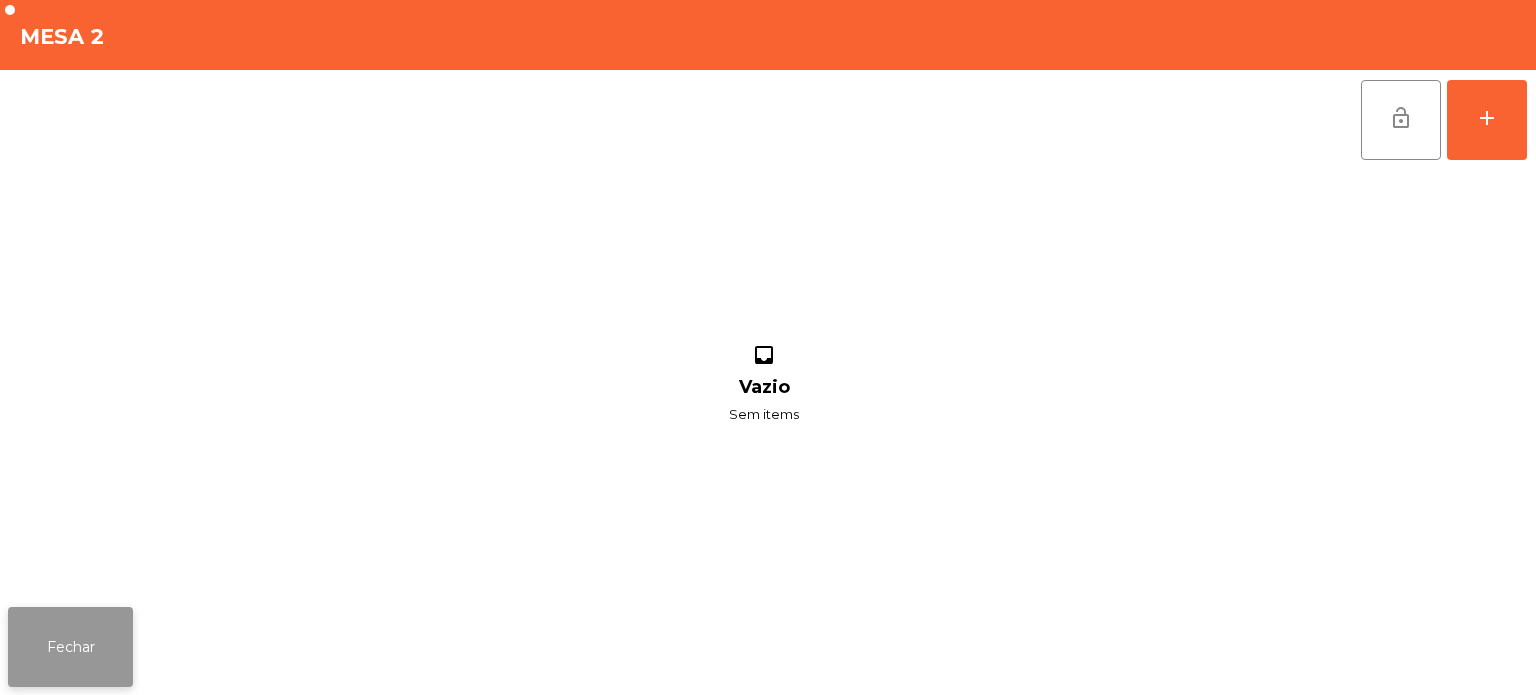 click on "Fechar" 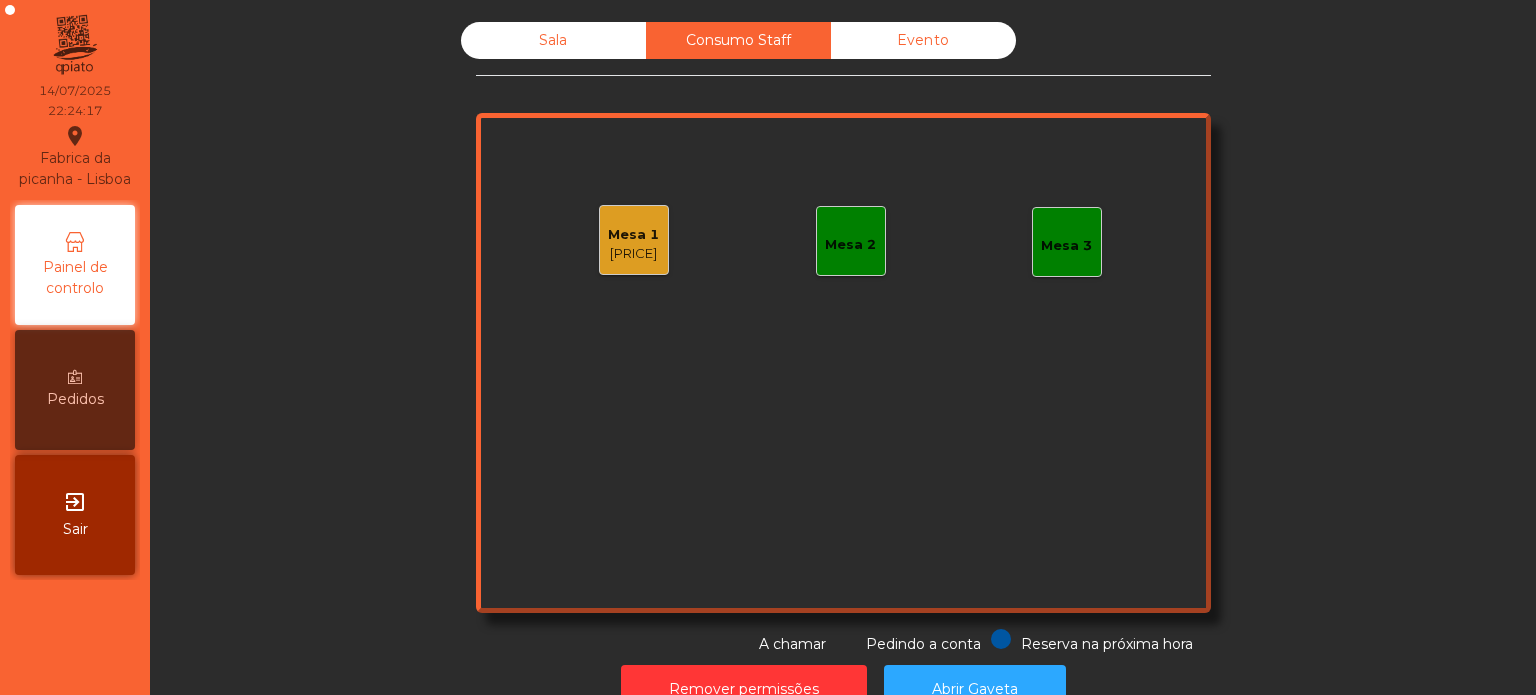 scroll, scrollTop: 55, scrollLeft: 0, axis: vertical 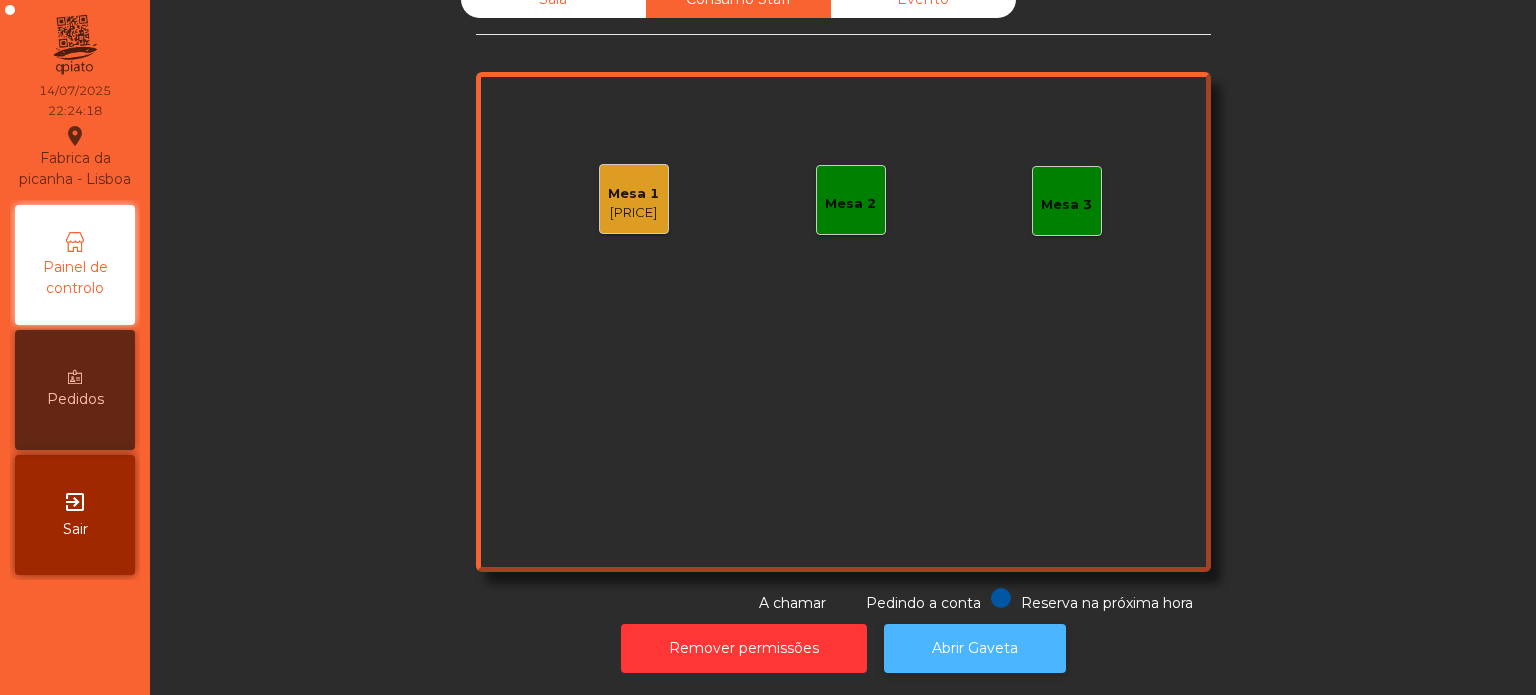 click on "Abrir Gaveta" 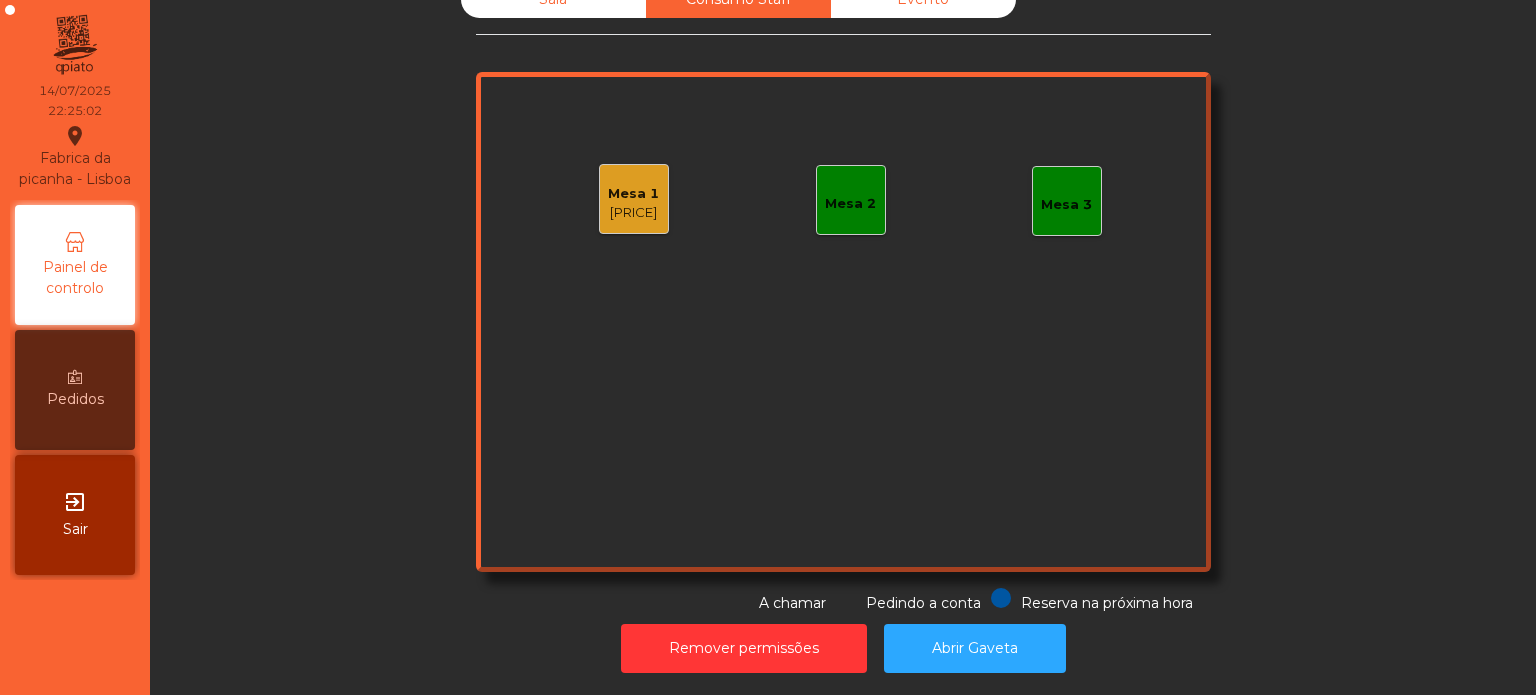 click on "Mesa 2" 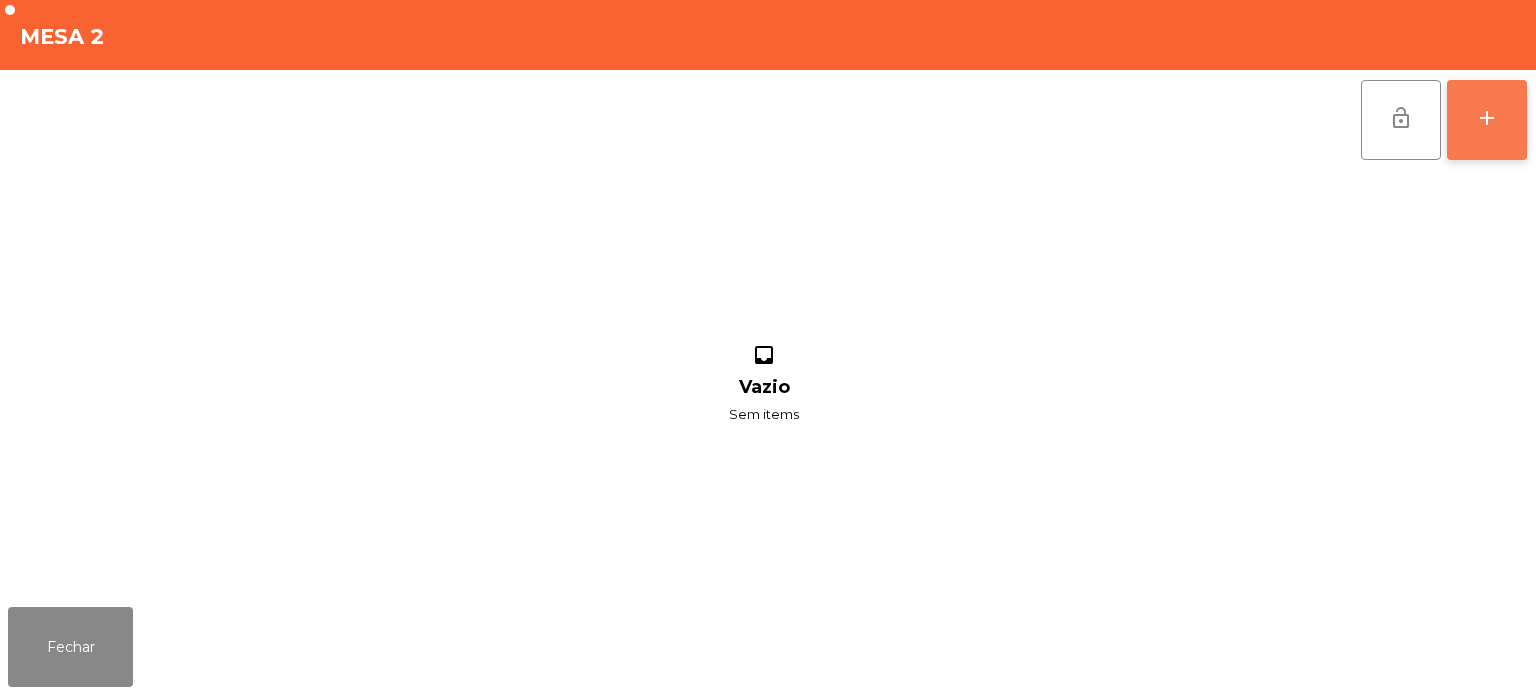 click on "add" 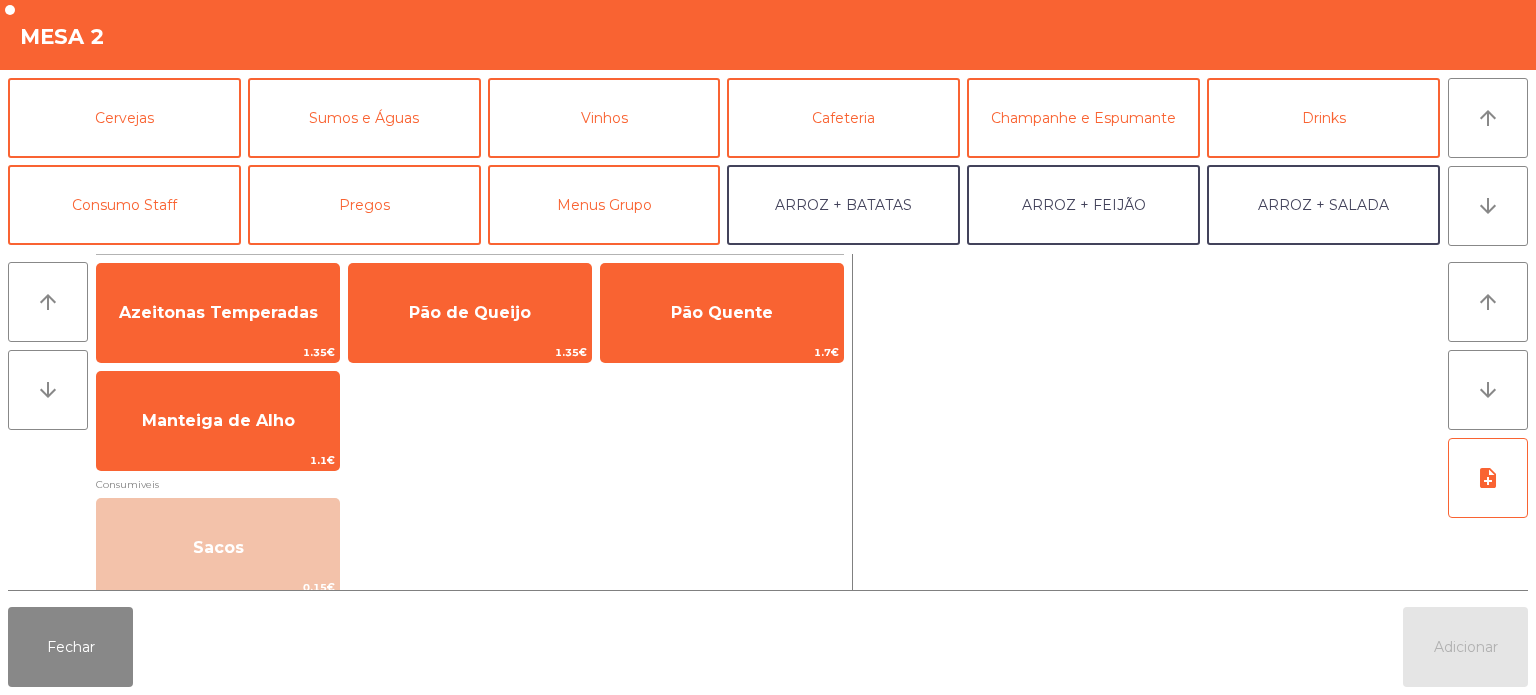 scroll, scrollTop: 90, scrollLeft: 0, axis: vertical 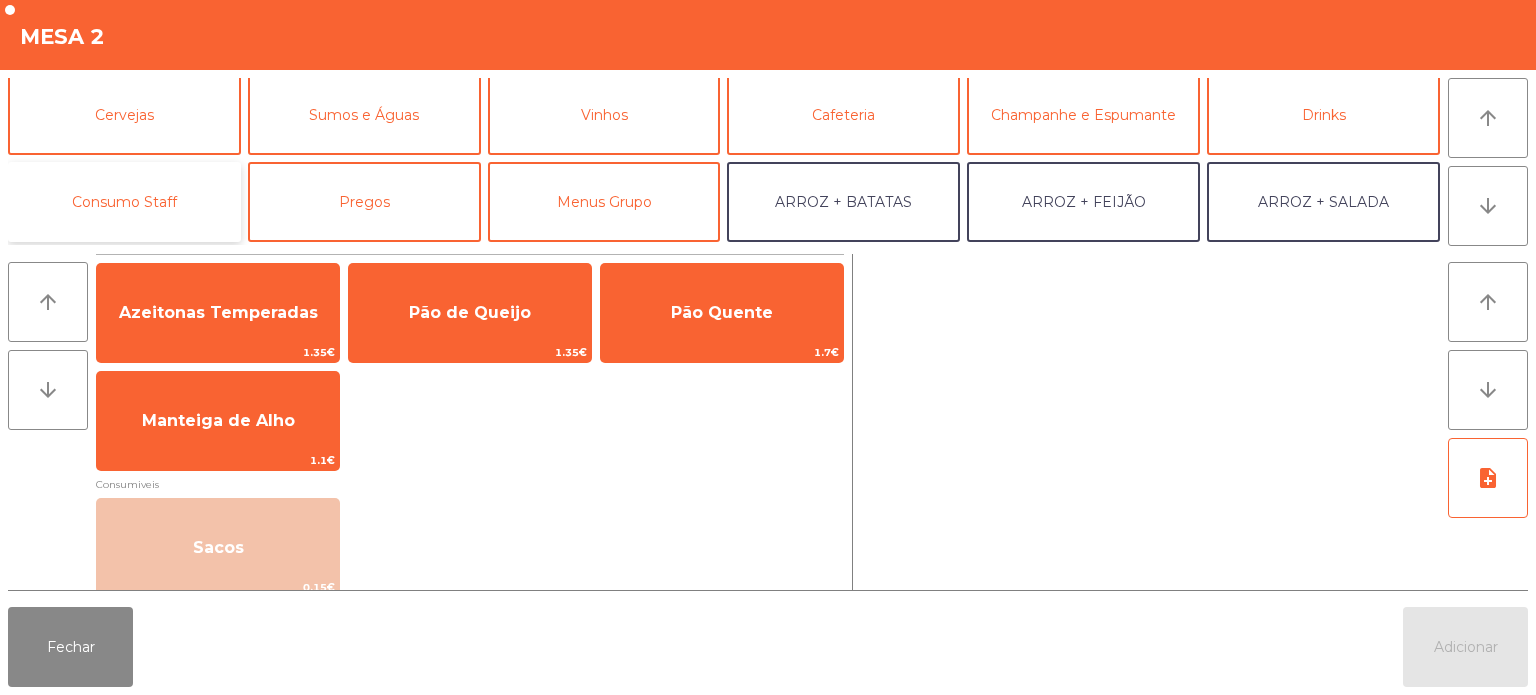 click on "Consumo Staff" 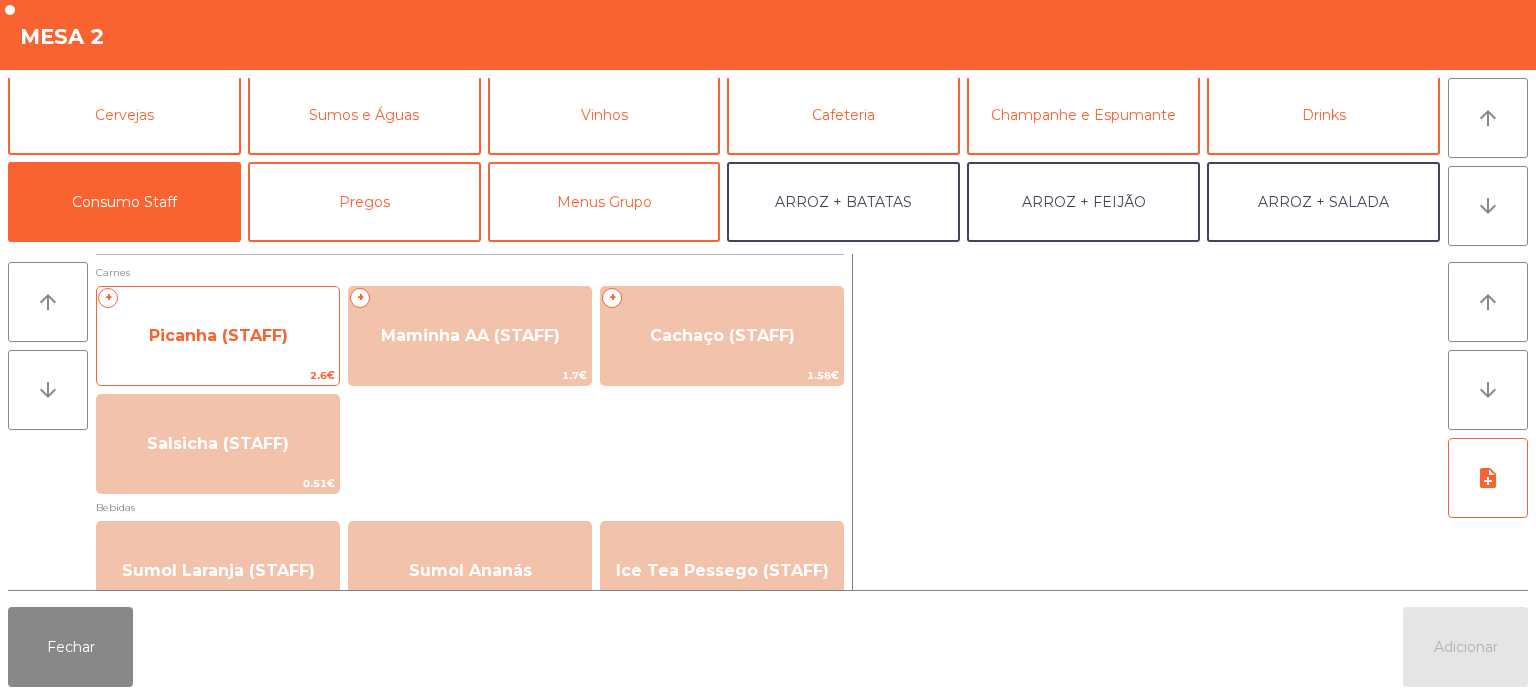 click on "+ Picanha (STAFF) [PRICE]" 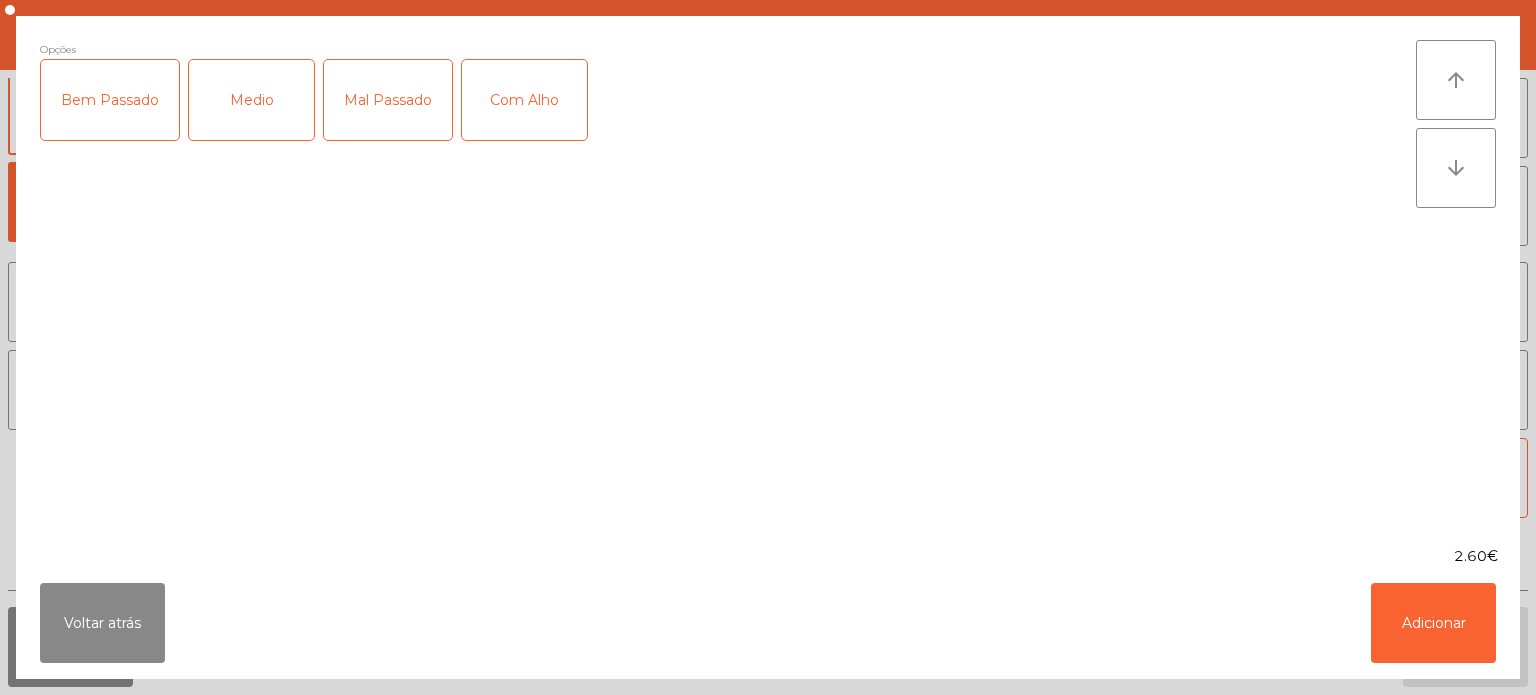click on "Medio" 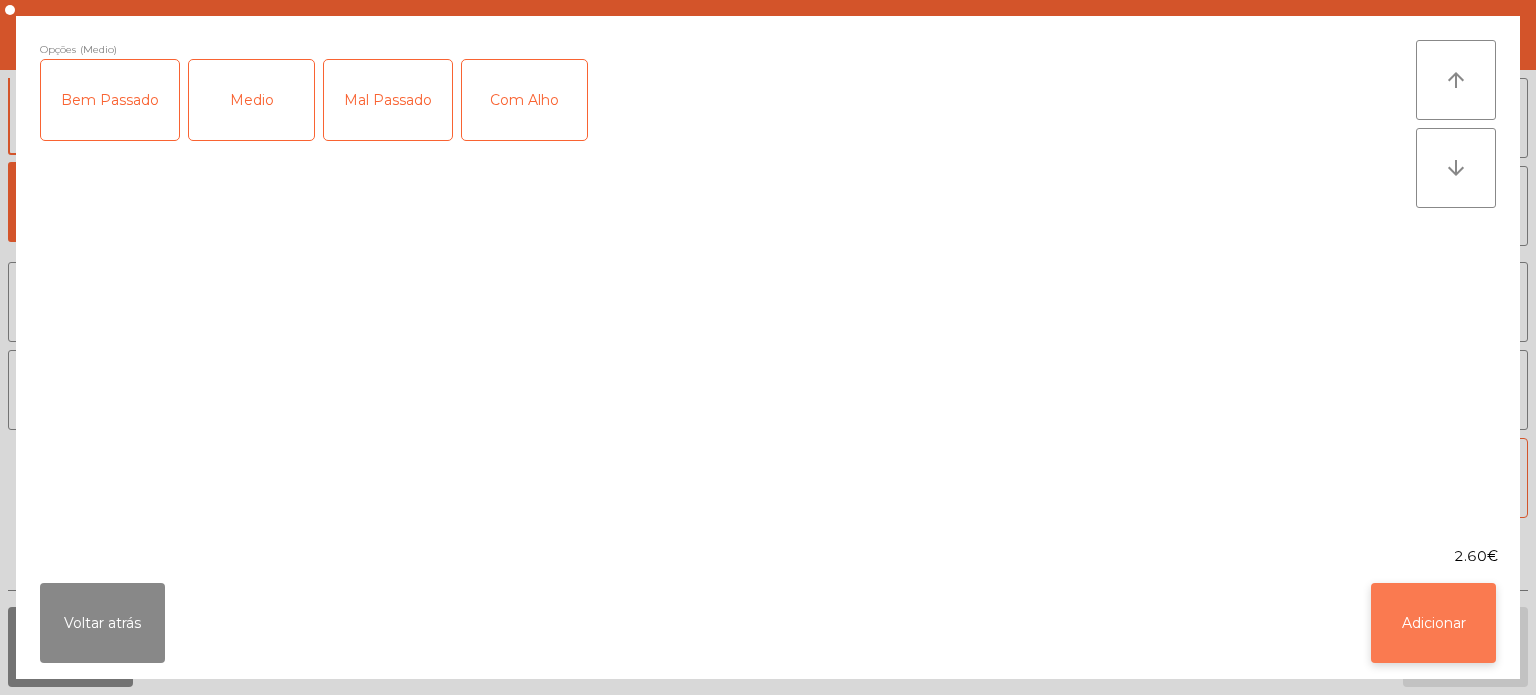 click on "Adicionar" 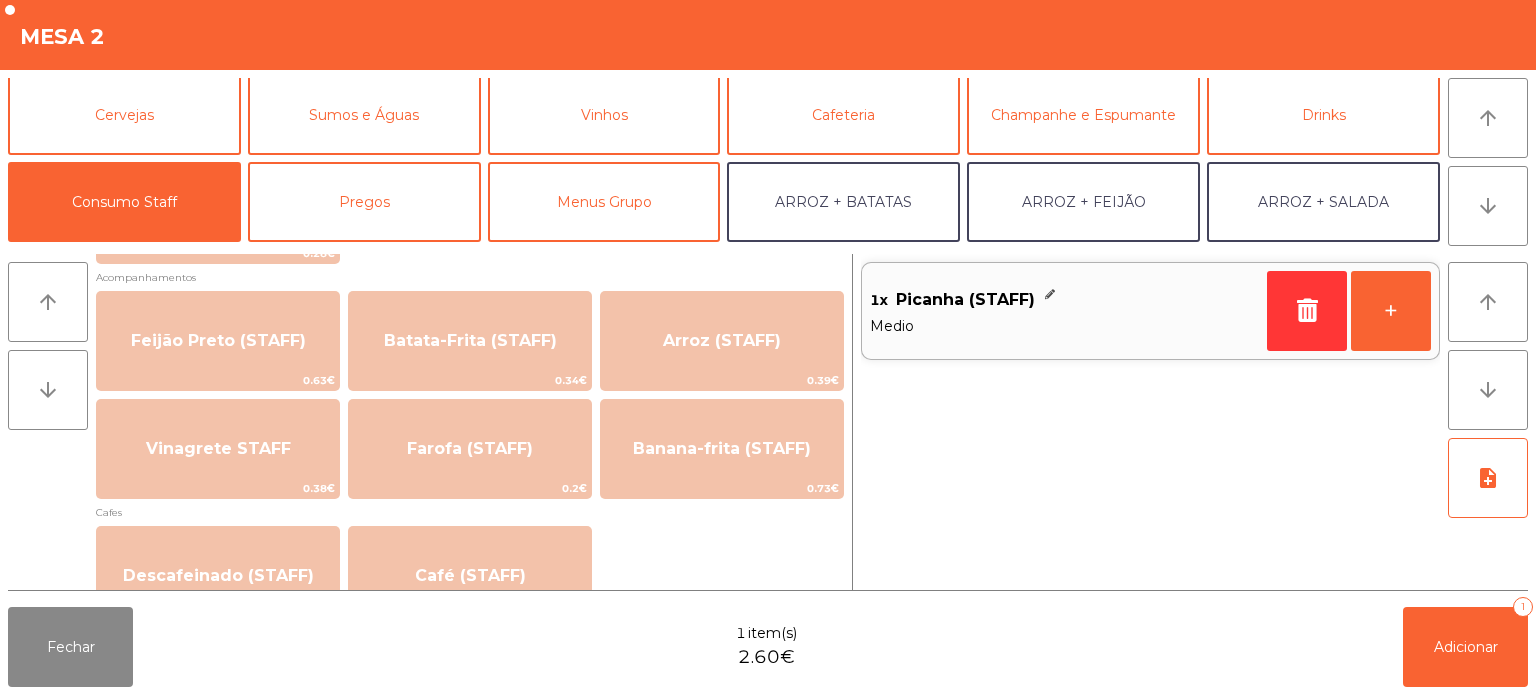 scroll, scrollTop: 790, scrollLeft: 0, axis: vertical 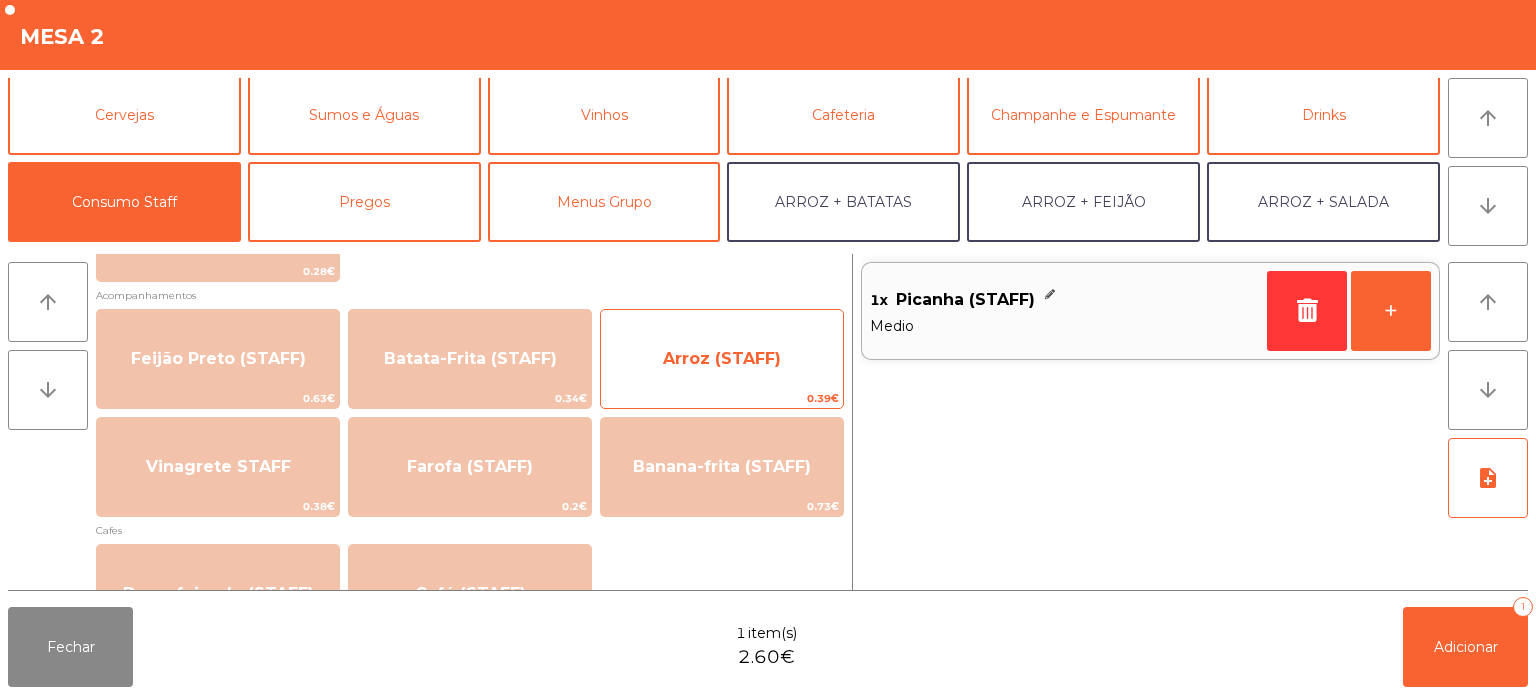 click on "Arroz (STAFF)" 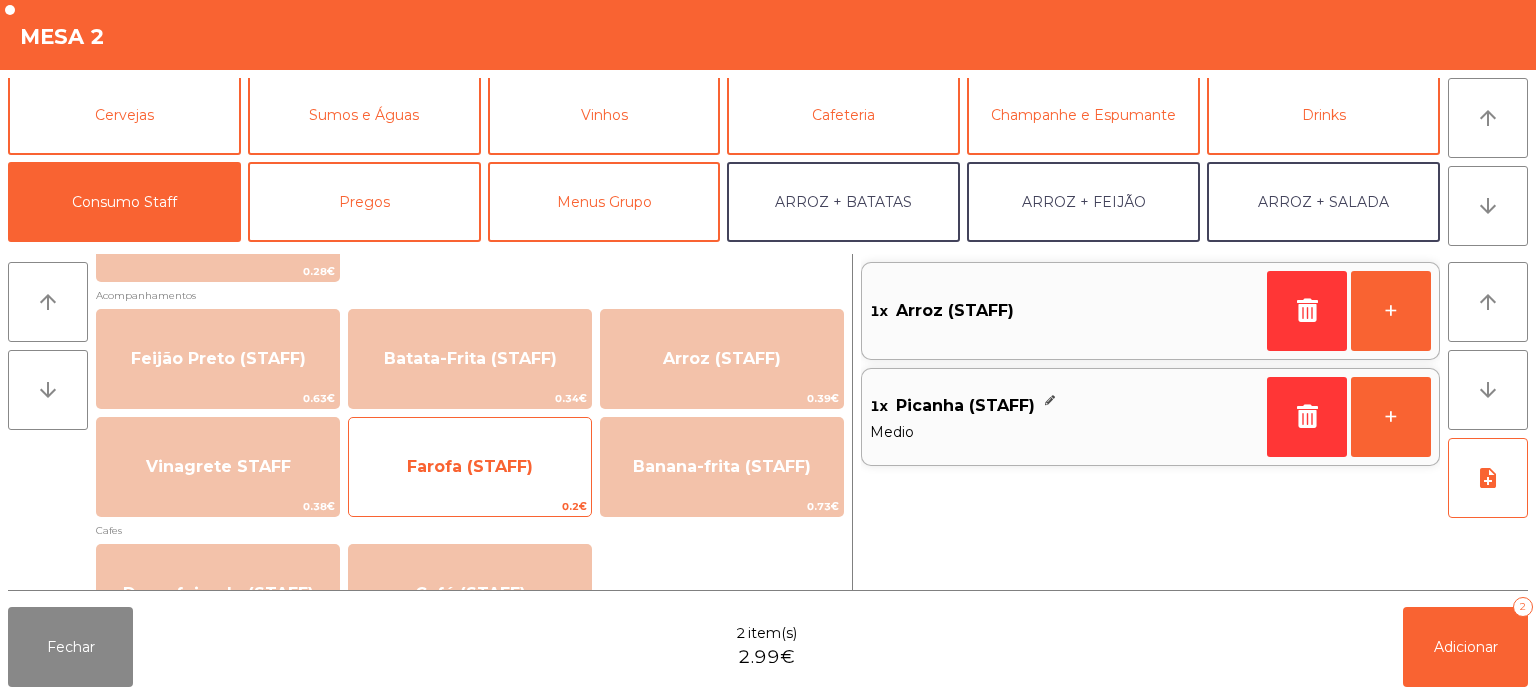 click on "0.2€" 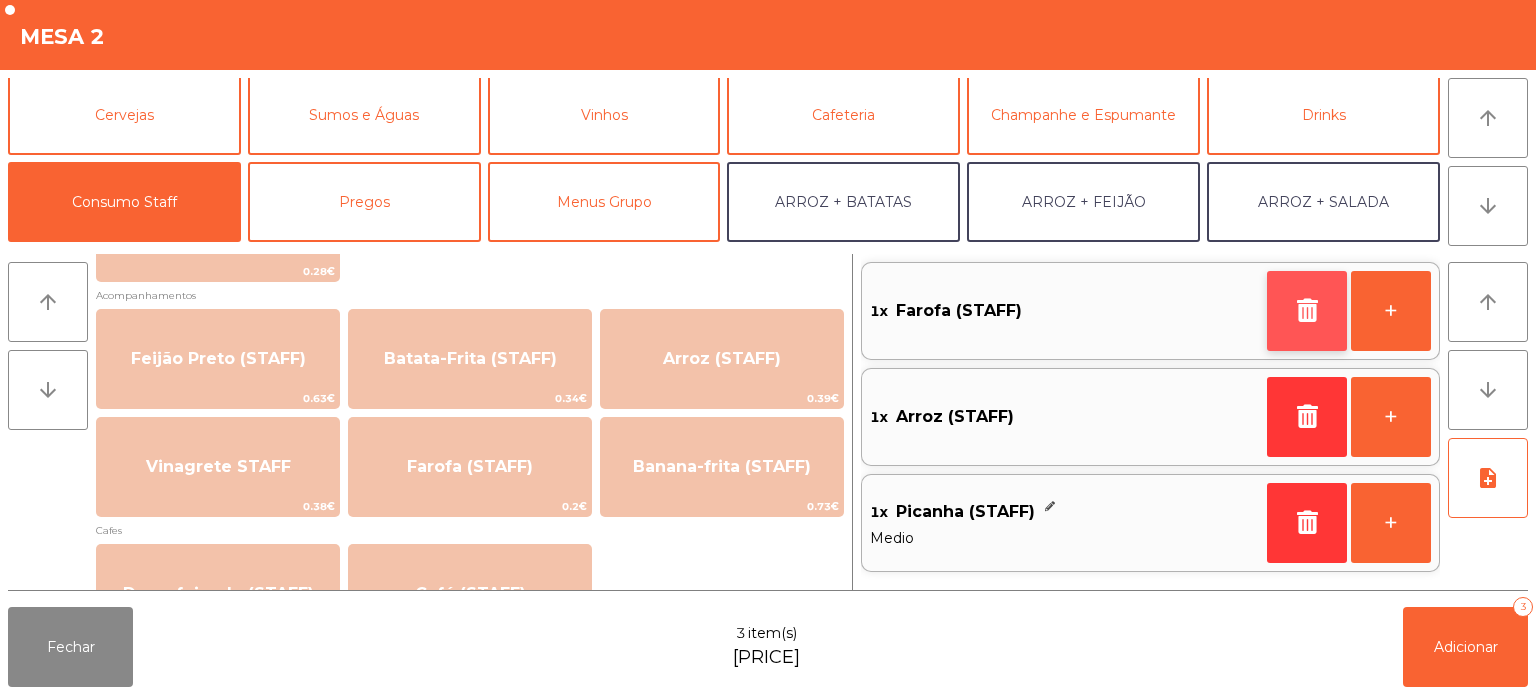 click 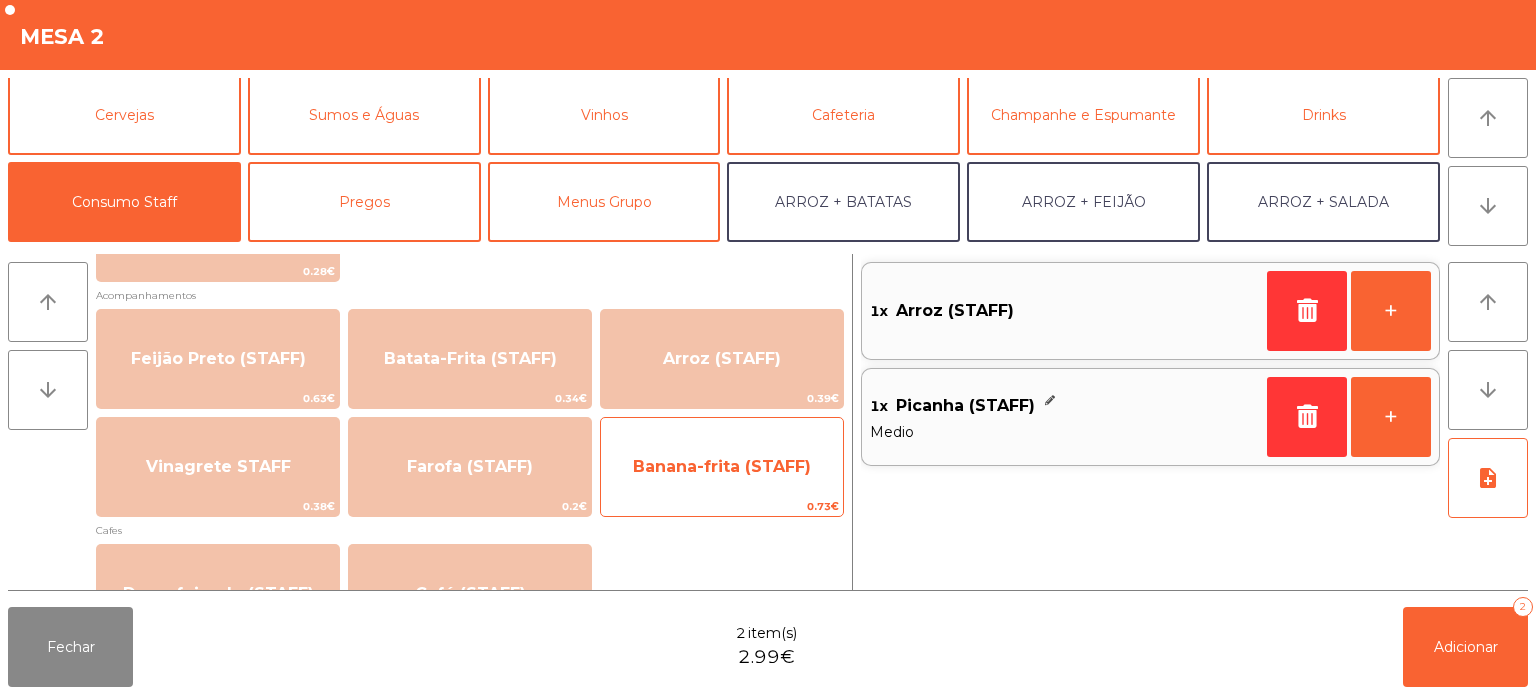 click on "Banana-frita (STAFF)" 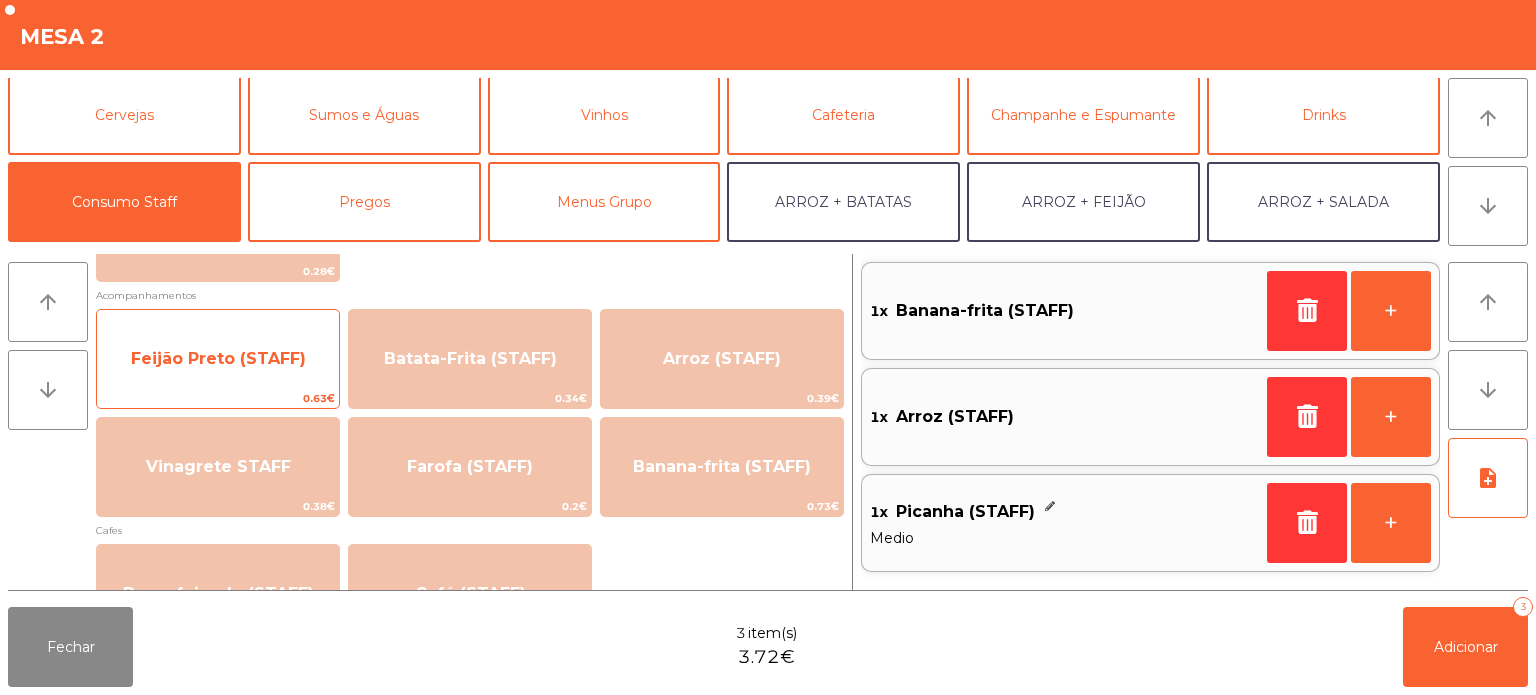 click on "0.63€" 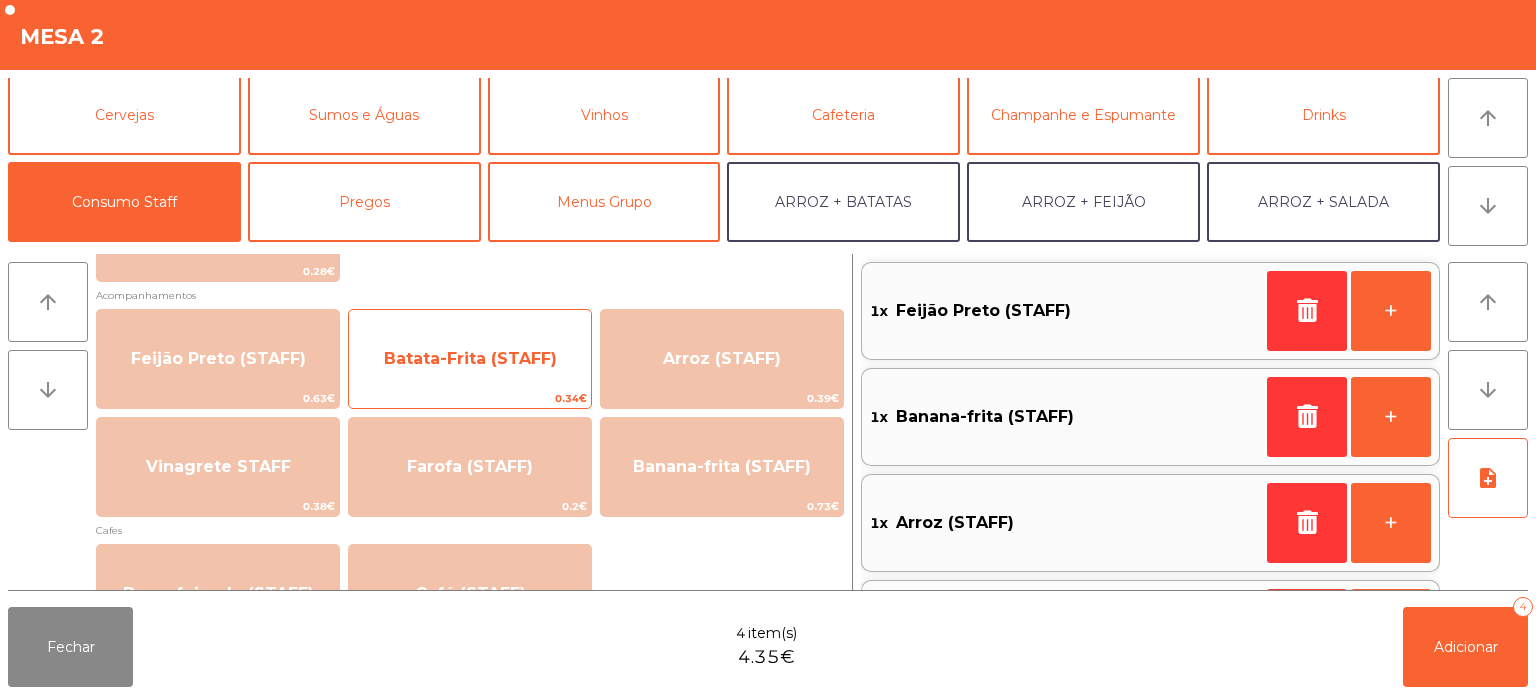 click on "Batata-Frita (STAFF)" 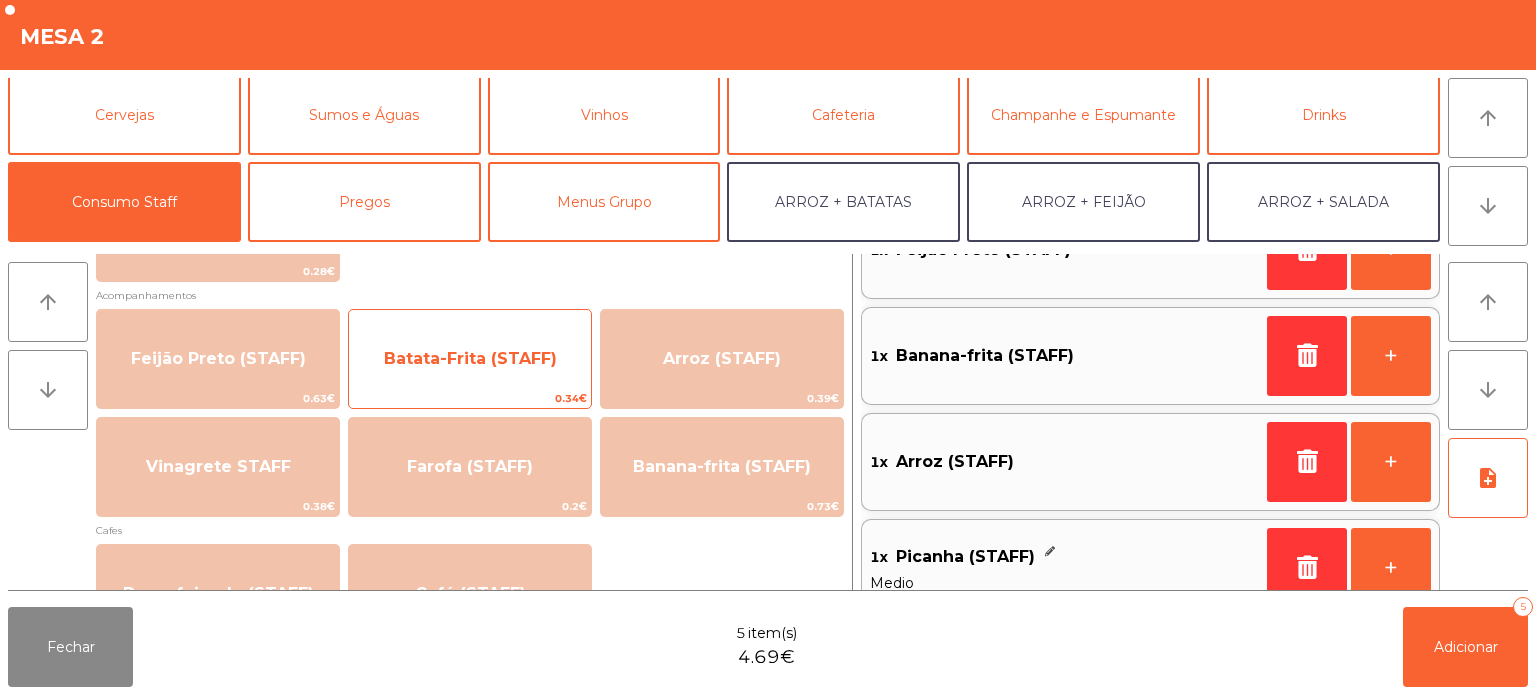 scroll, scrollTop: 199, scrollLeft: 0, axis: vertical 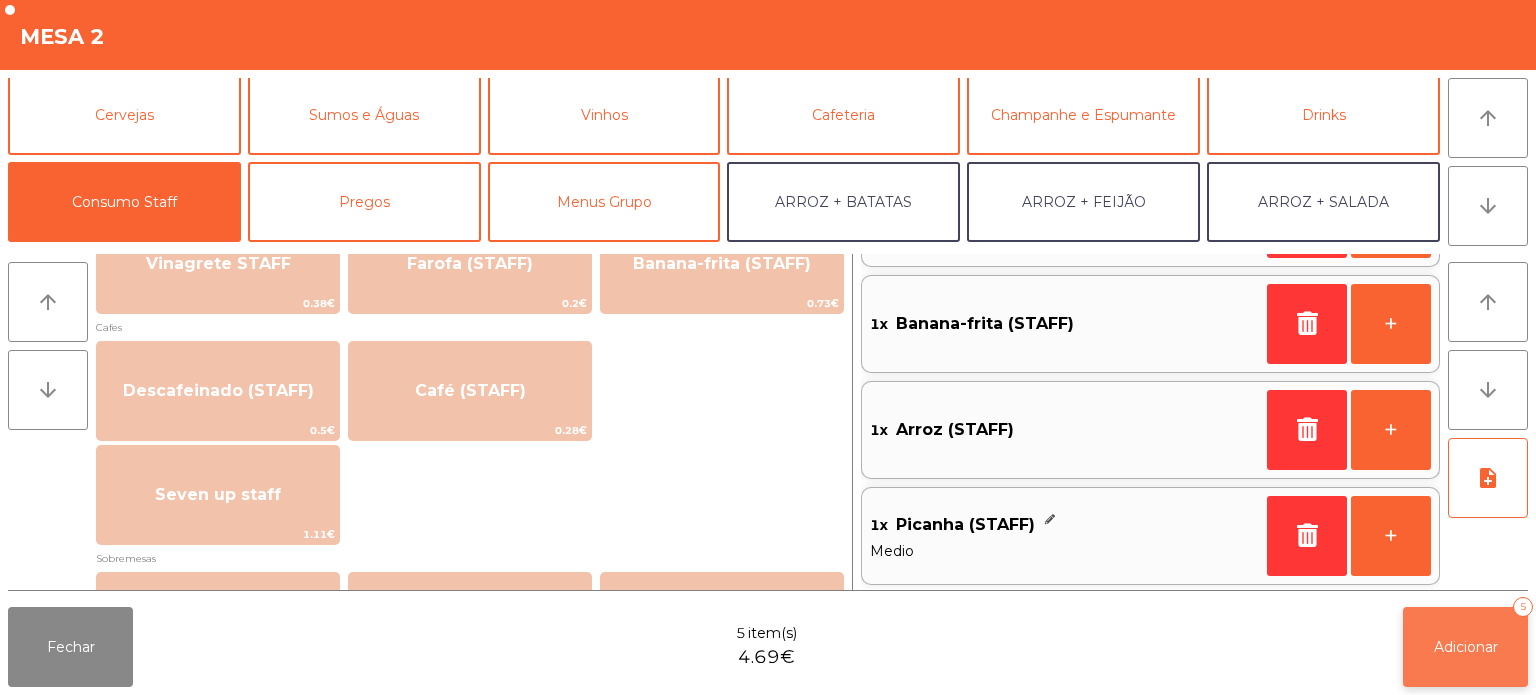 click on "Adicionar" 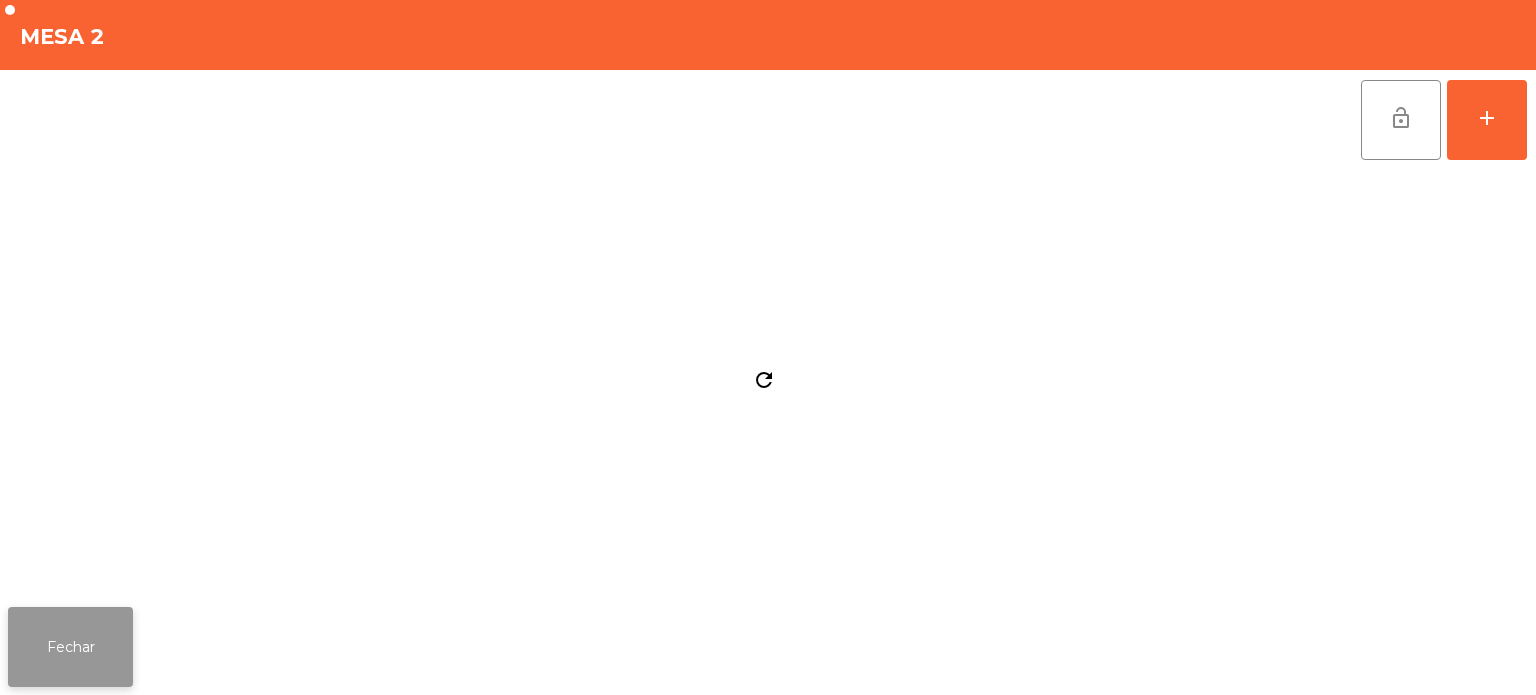 click on "Fechar" 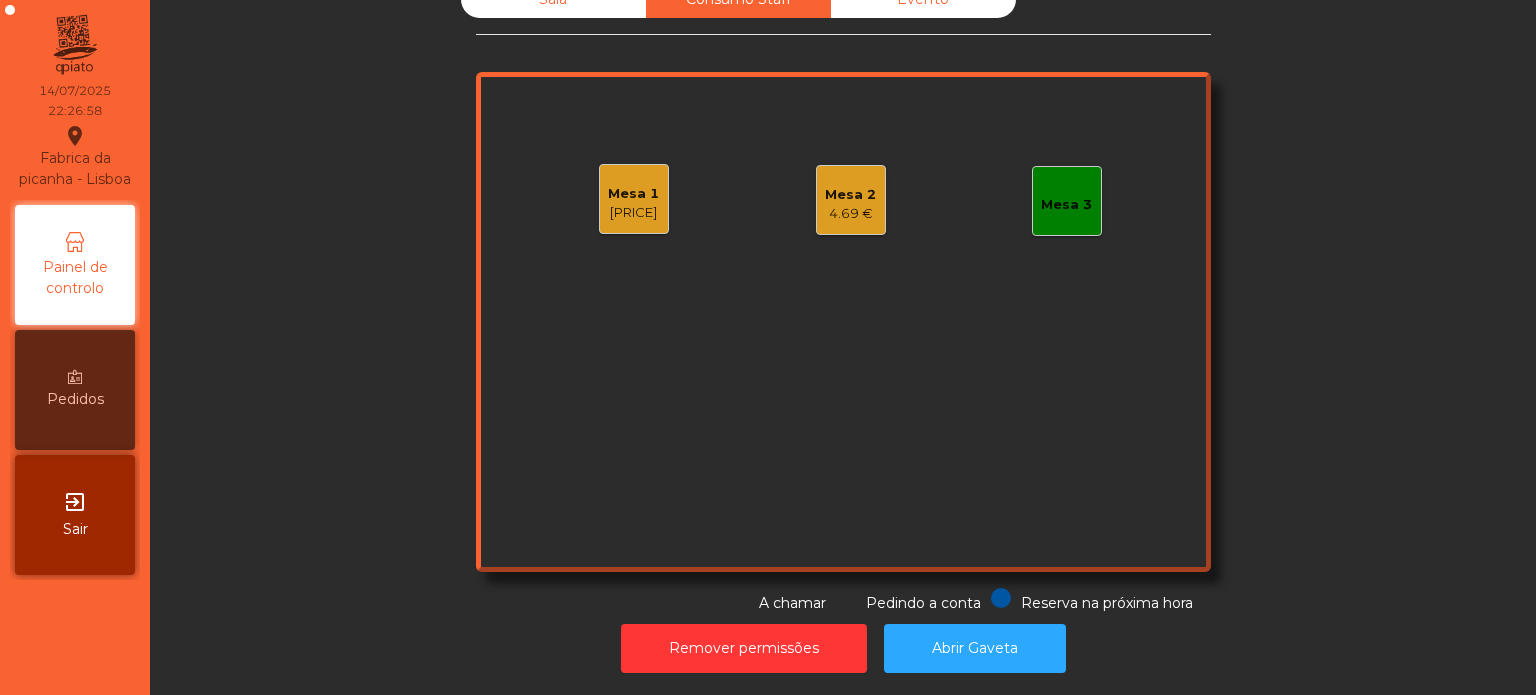 scroll, scrollTop: 0, scrollLeft: 0, axis: both 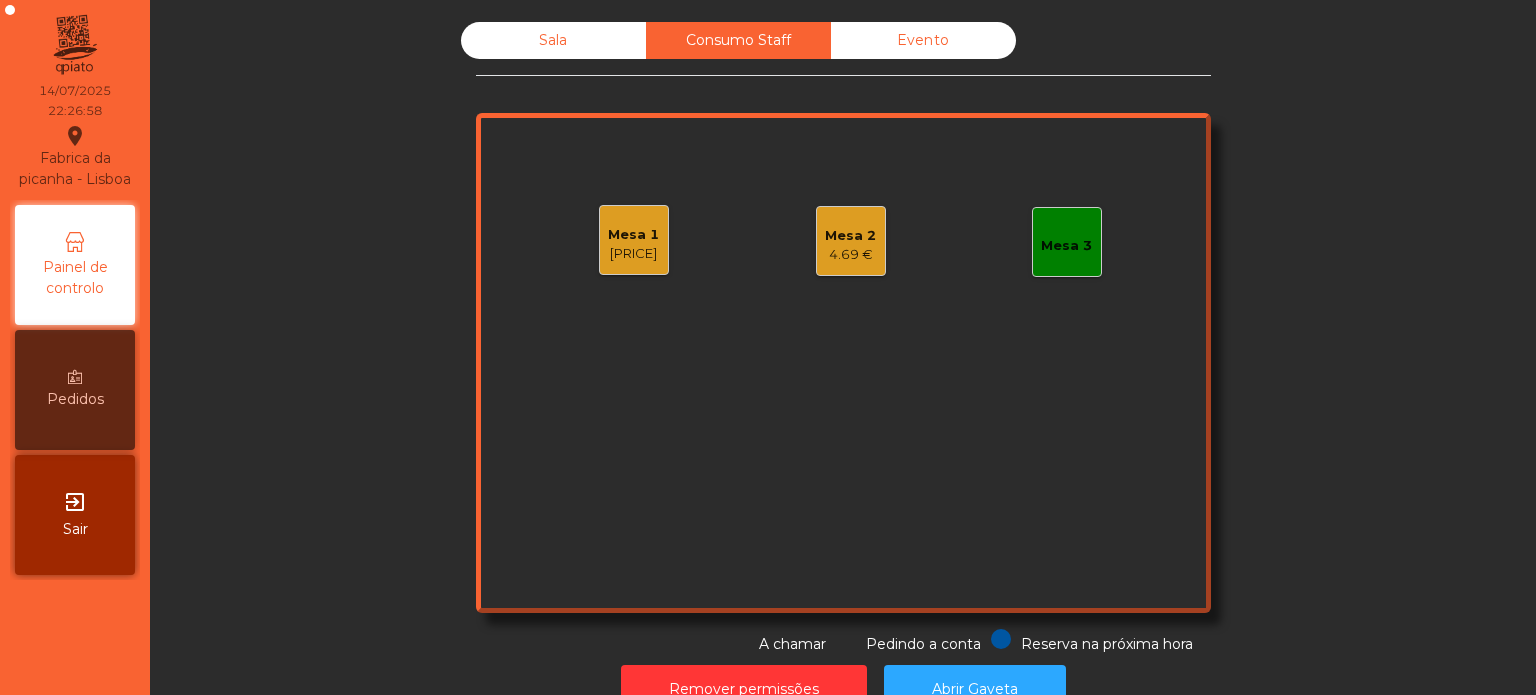 click on "Sala" 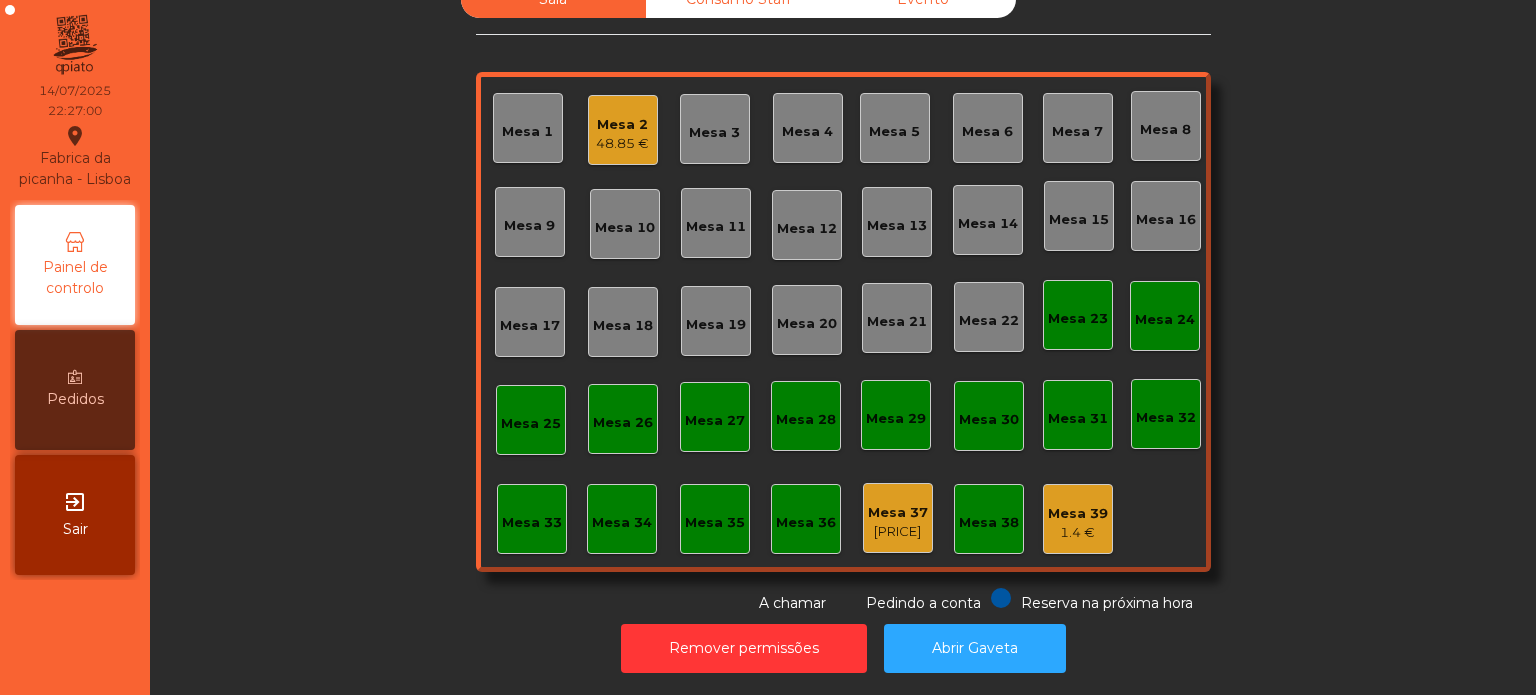 scroll, scrollTop: 0, scrollLeft: 0, axis: both 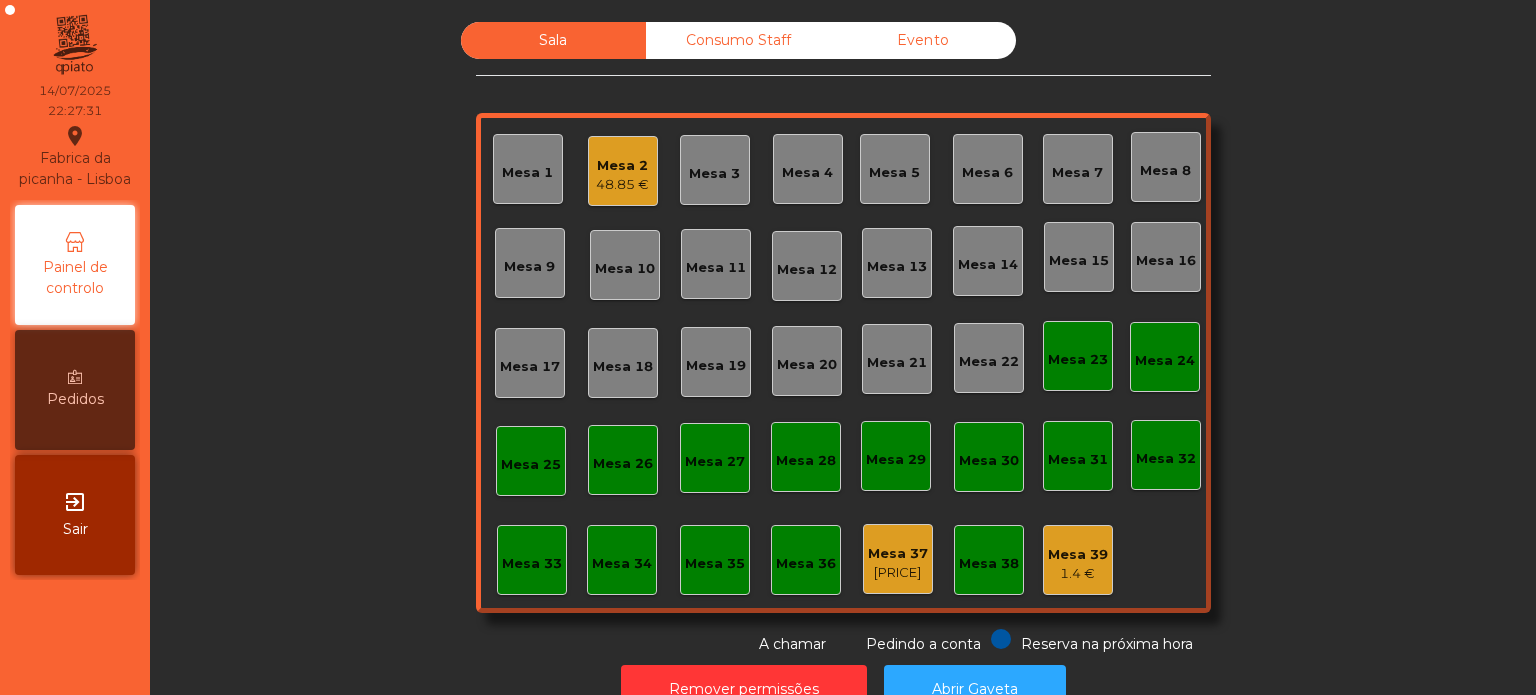click on "Consumo Staff" 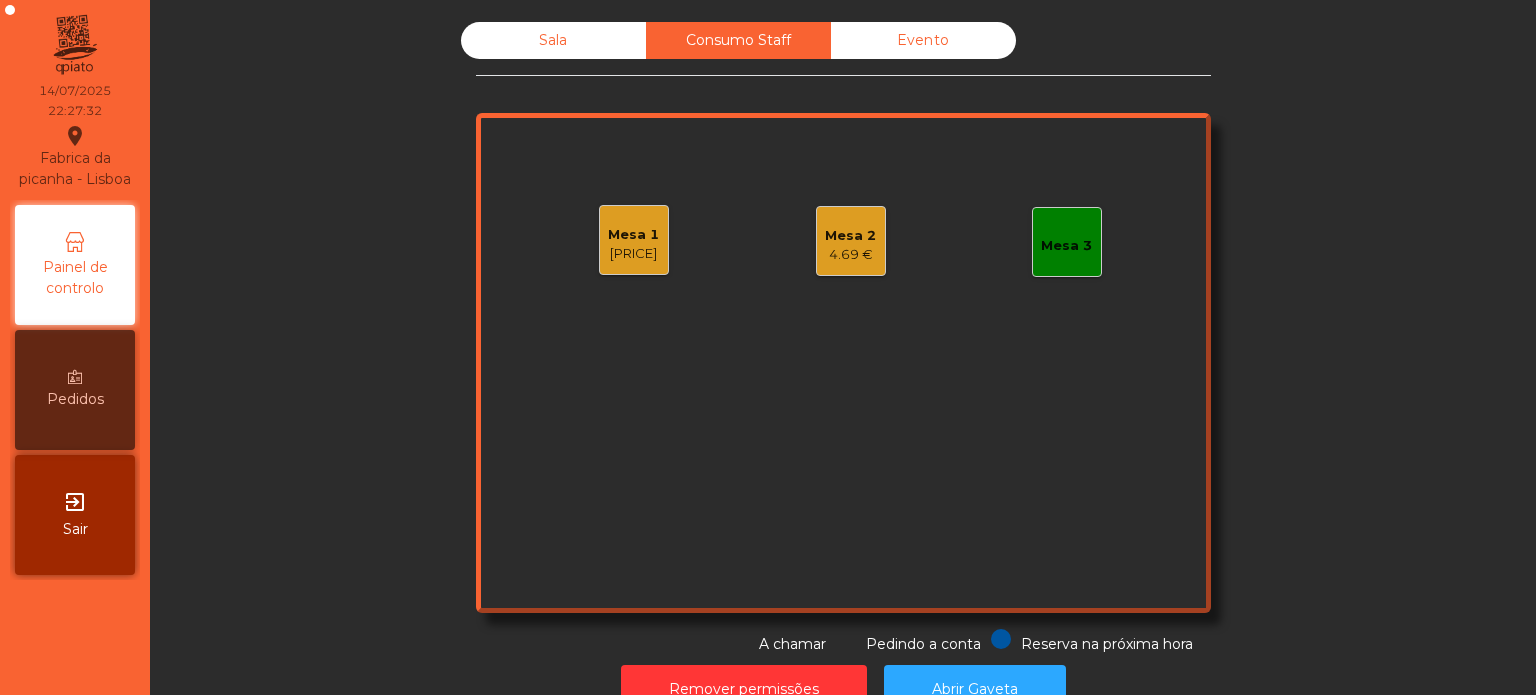 click on "4.69 €" 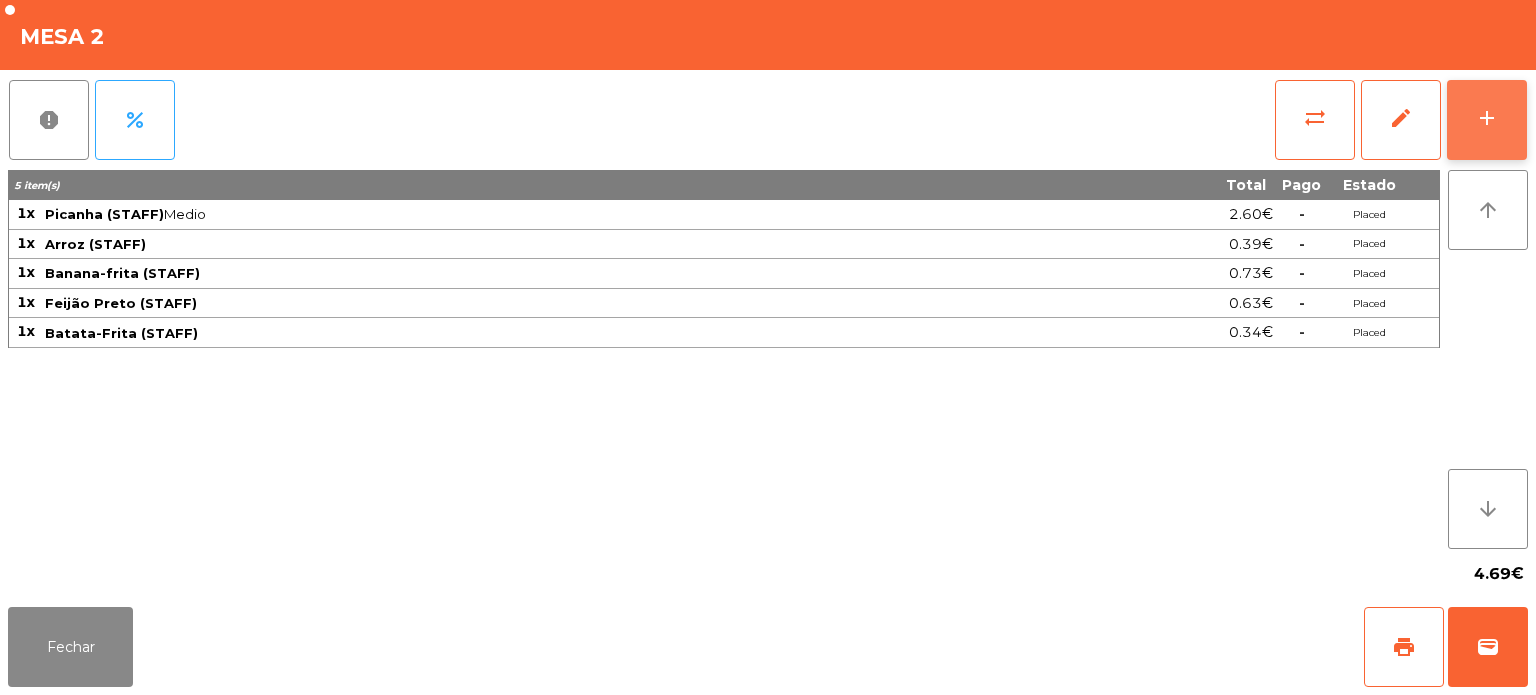 click on "add" 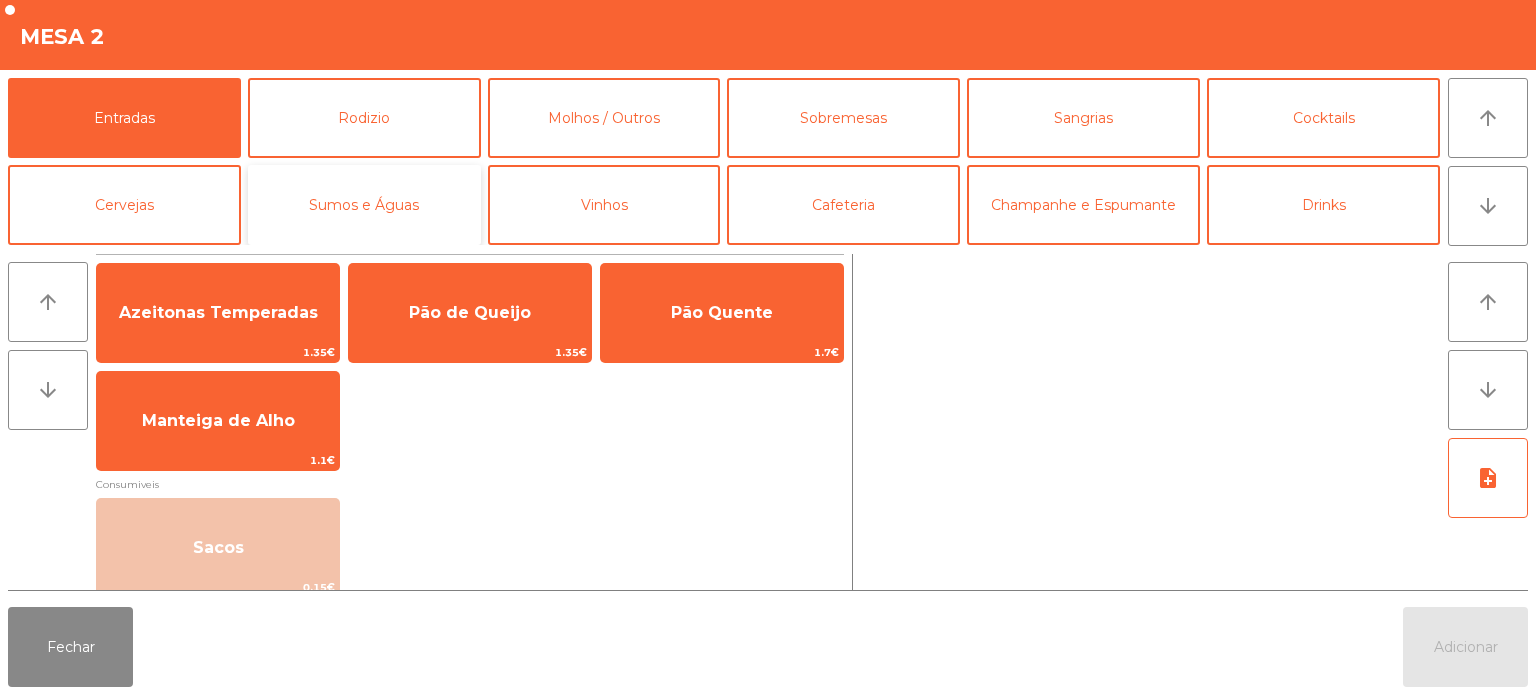 click on "Sumos e Águas" 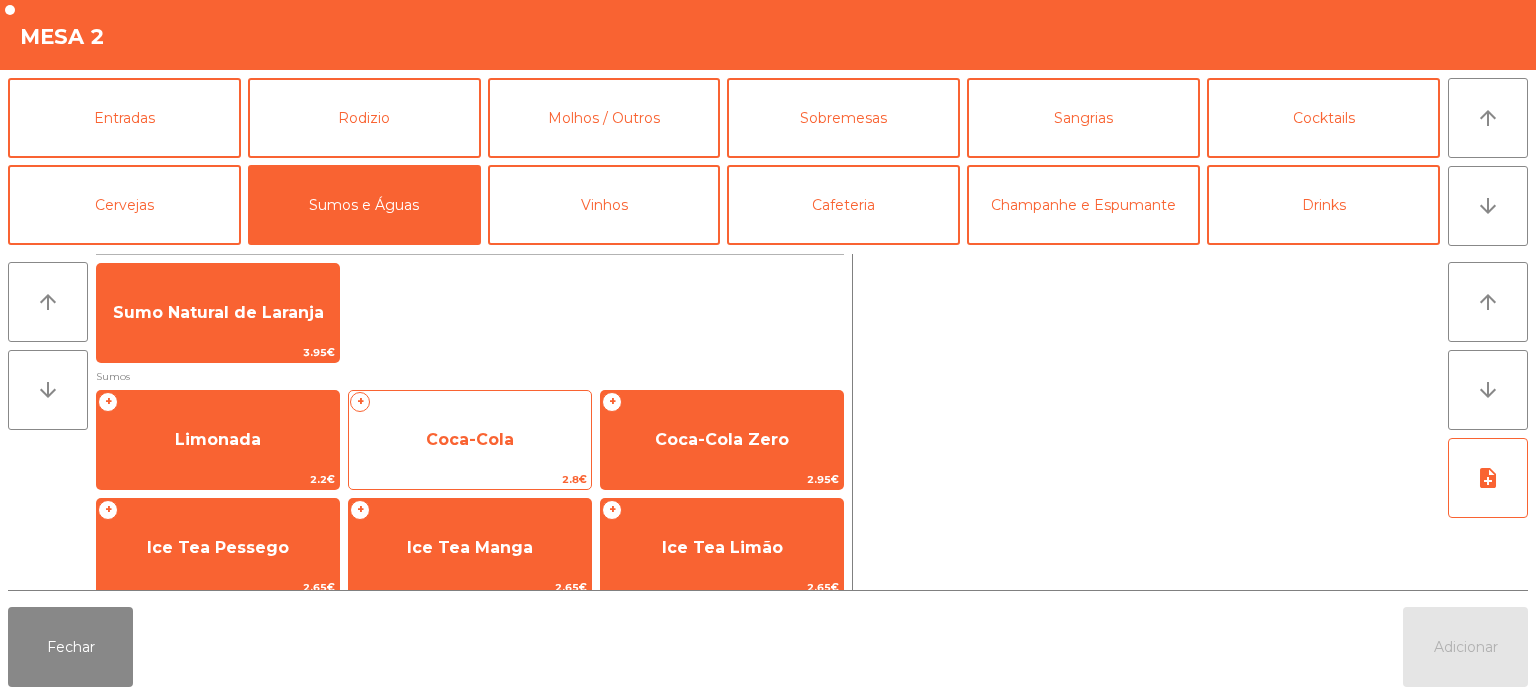 click on "Coca-Cola" 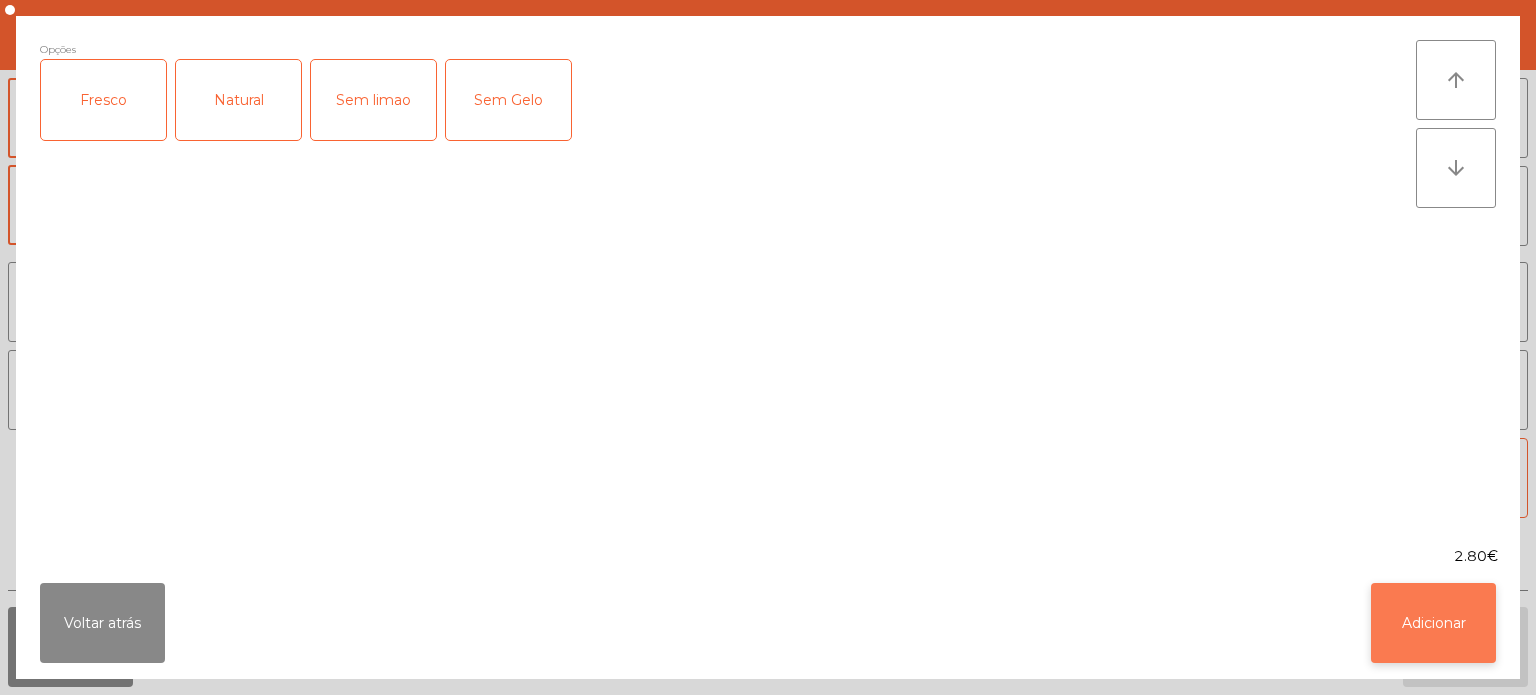 click on "Adicionar" 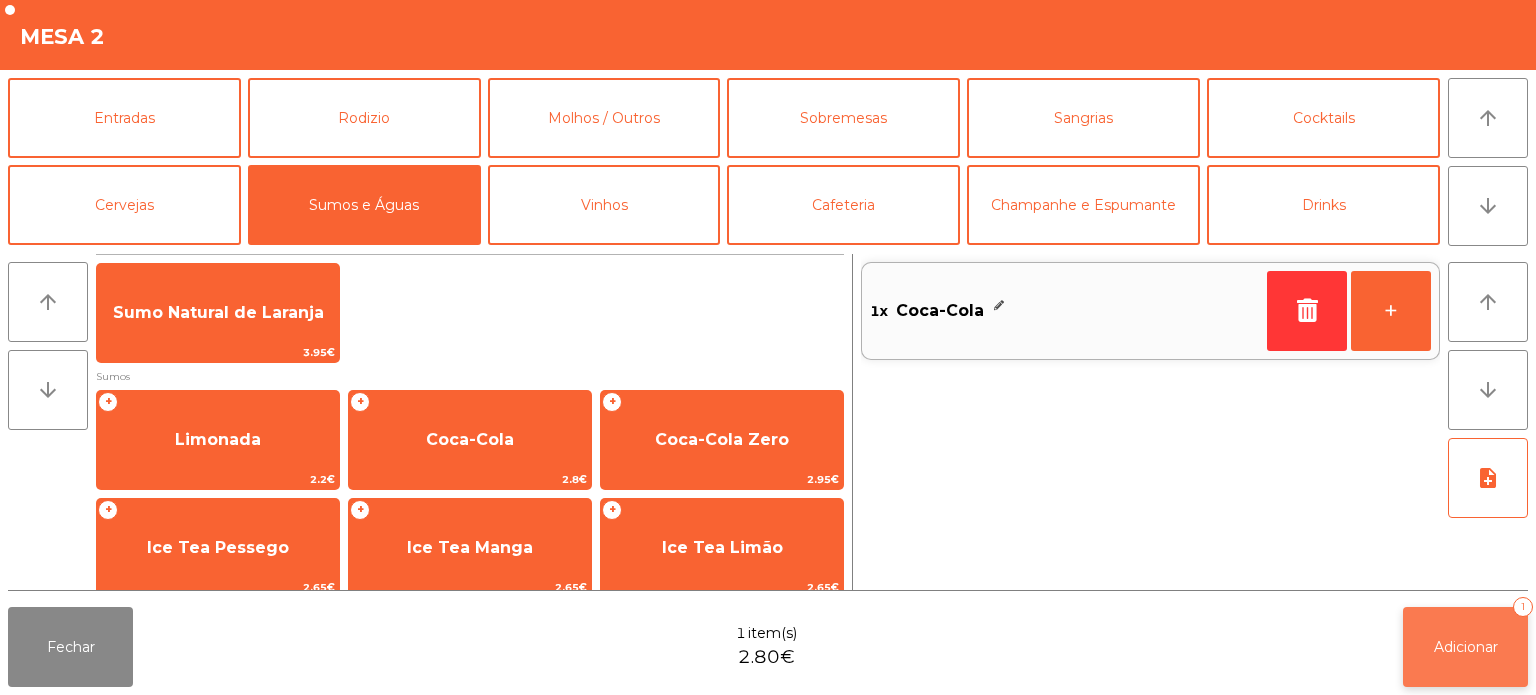 click on "Adicionar" 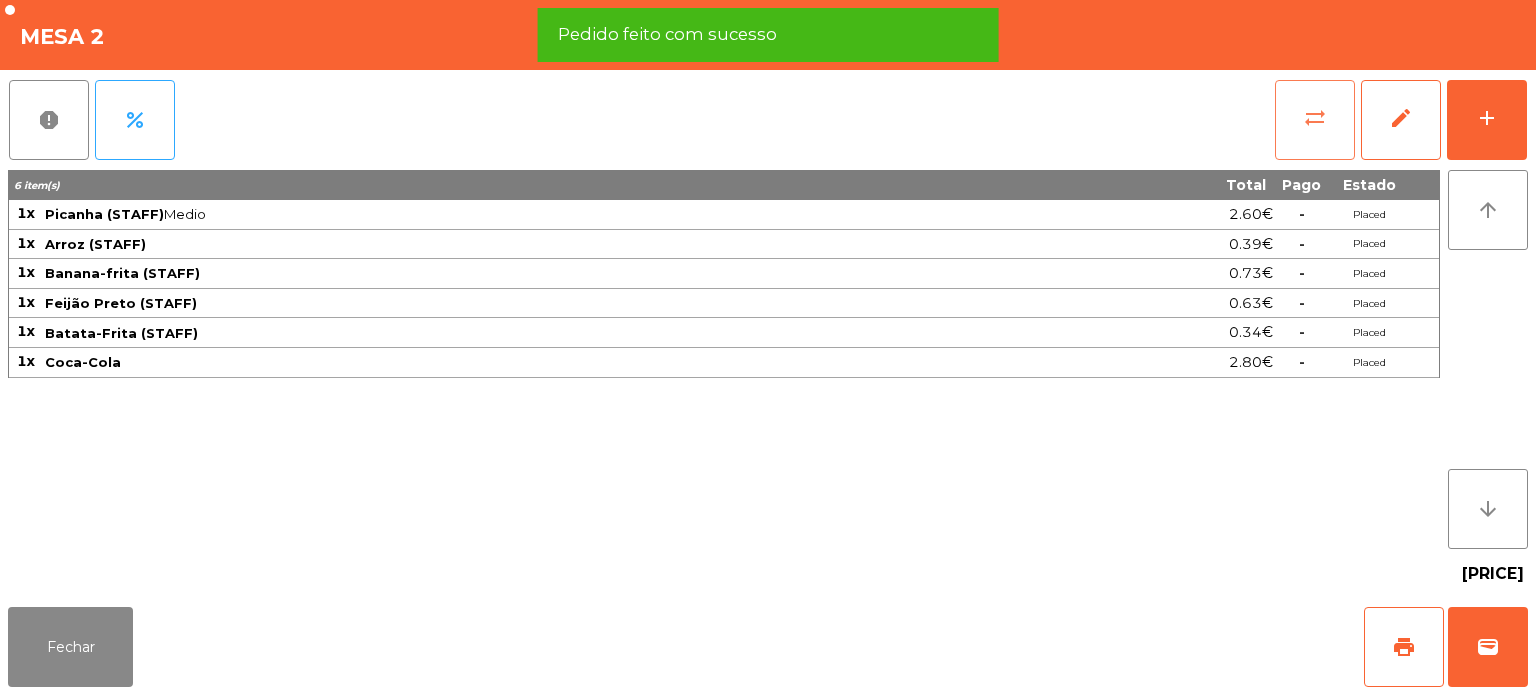 click on "sync_alt" 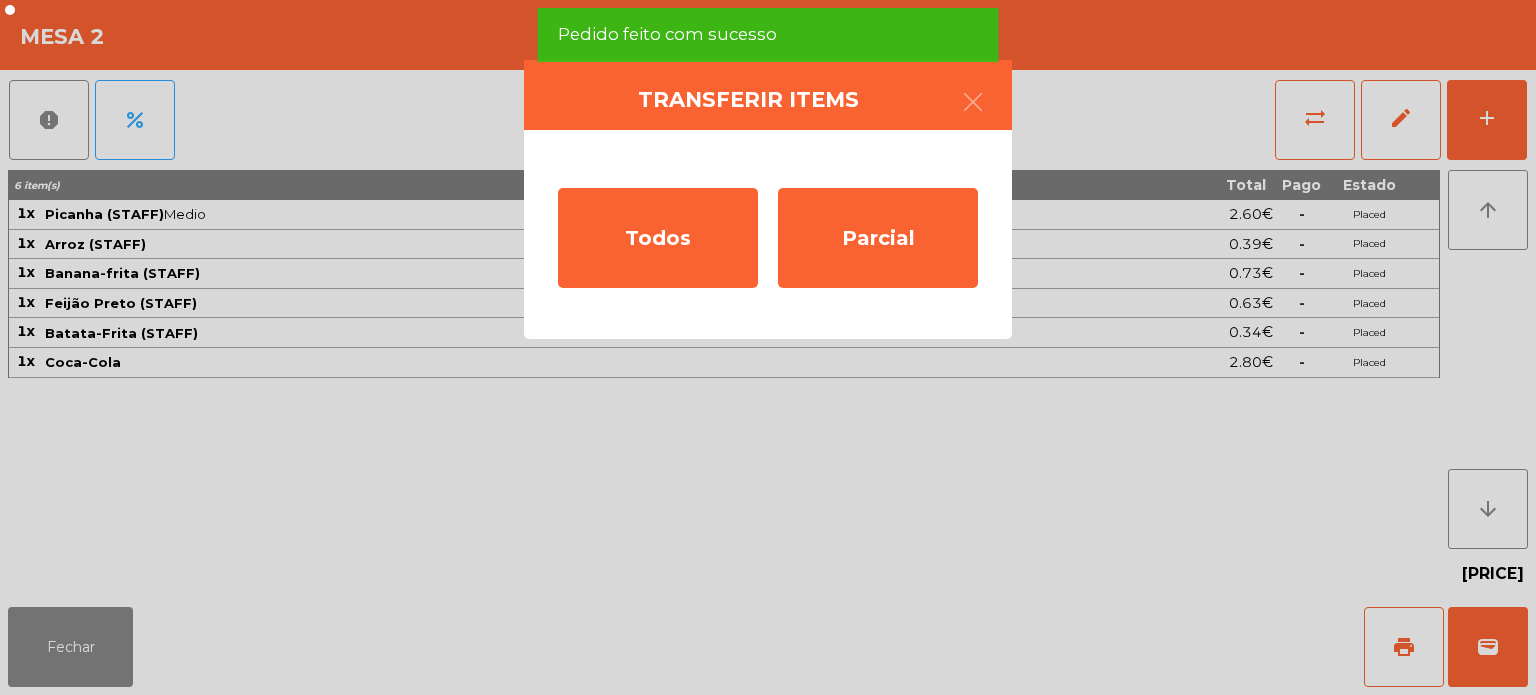 click on "Transferir items  Todos   Parcial" 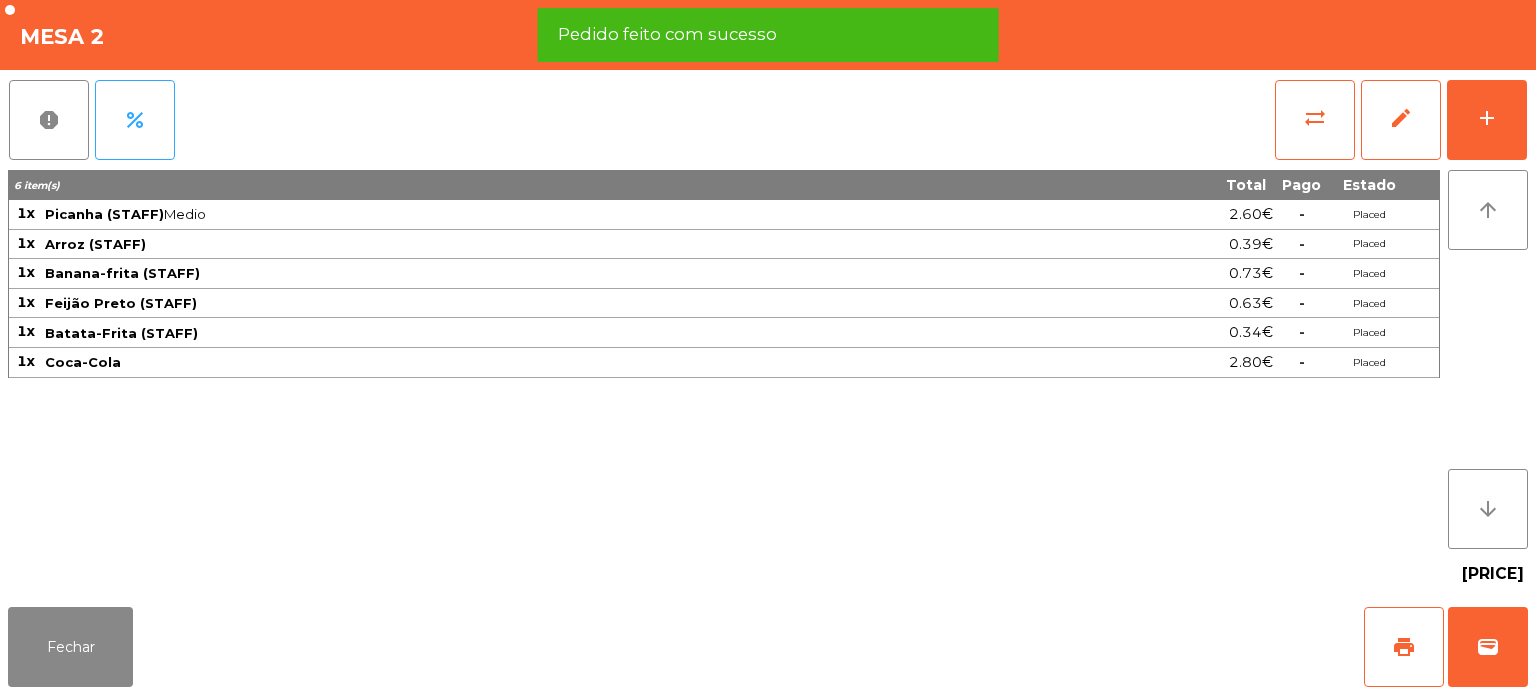 click on "Picanha (STAFF) Medio" 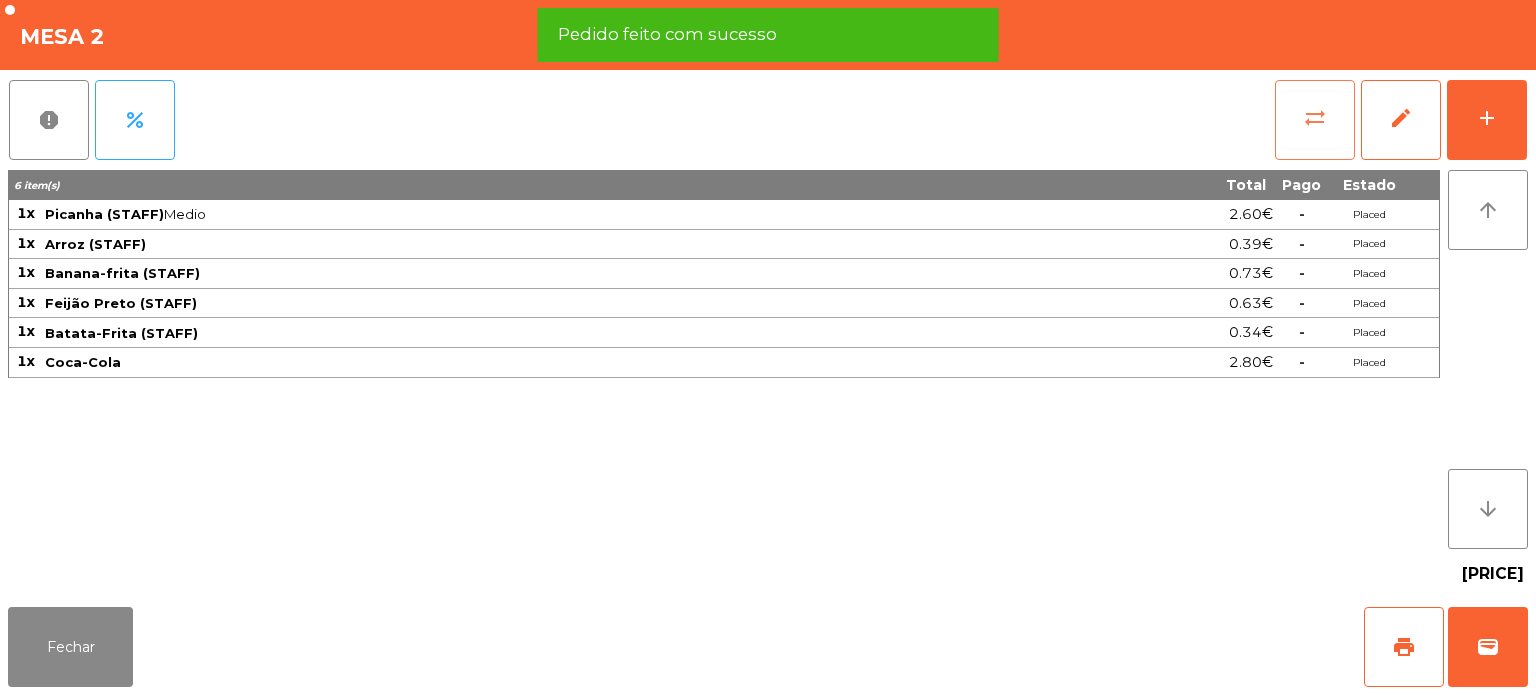 click on "sync_alt" 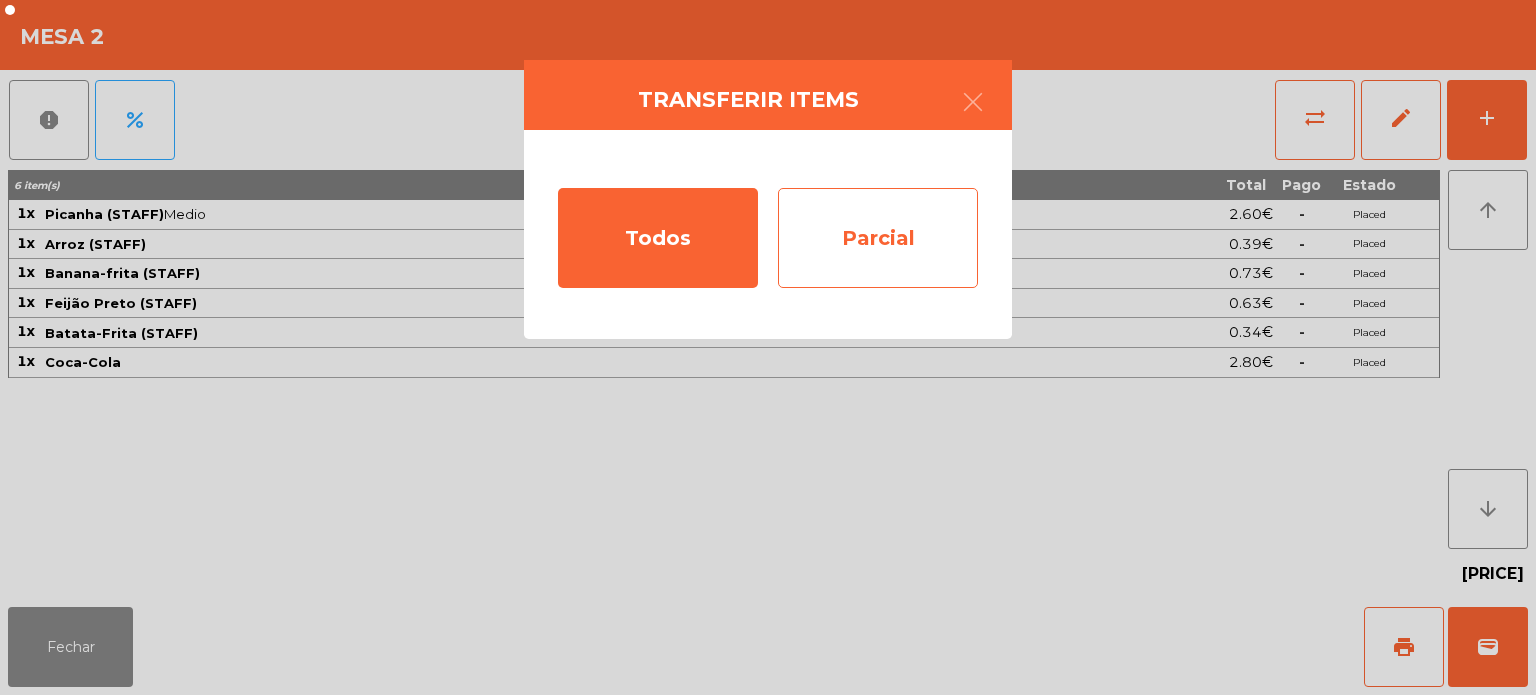 click on "Parcial" 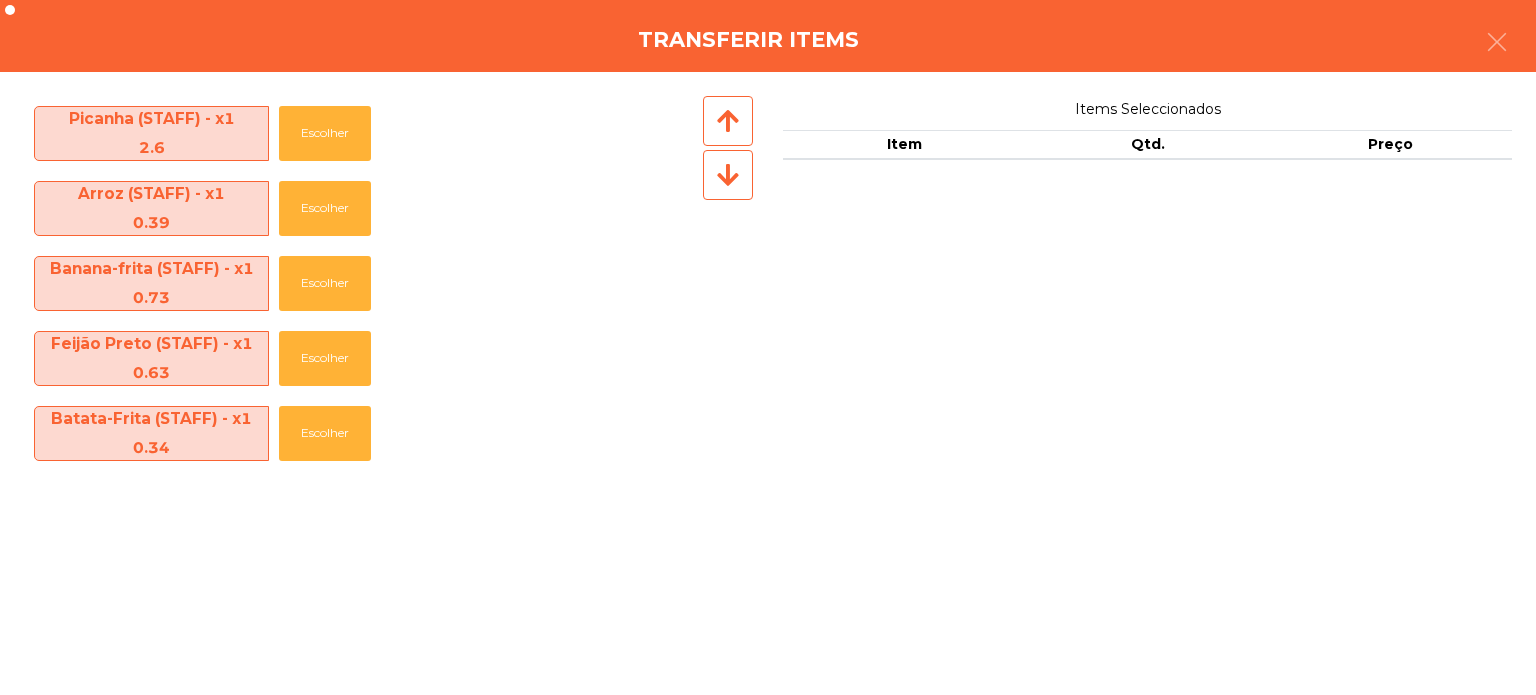 scroll, scrollTop: 70, scrollLeft: 0, axis: vertical 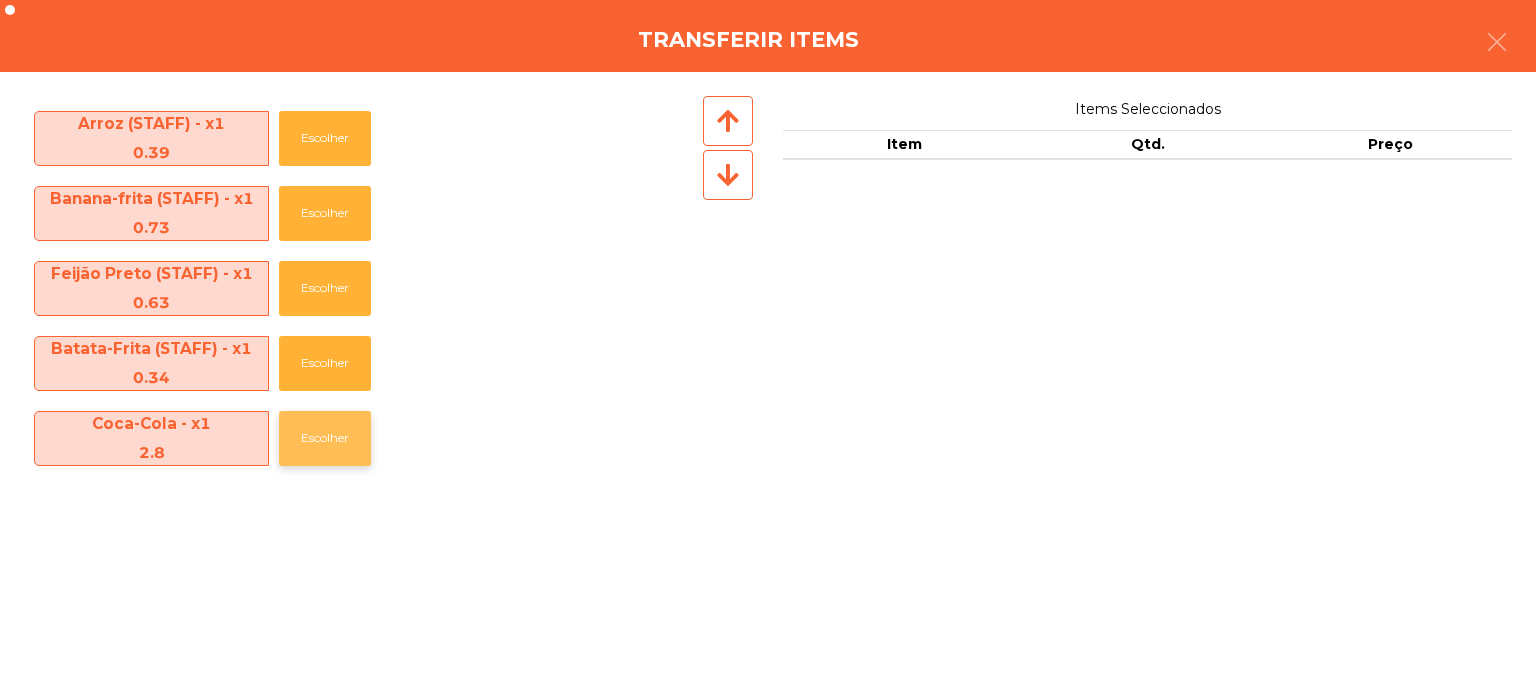 click on "Escolher" 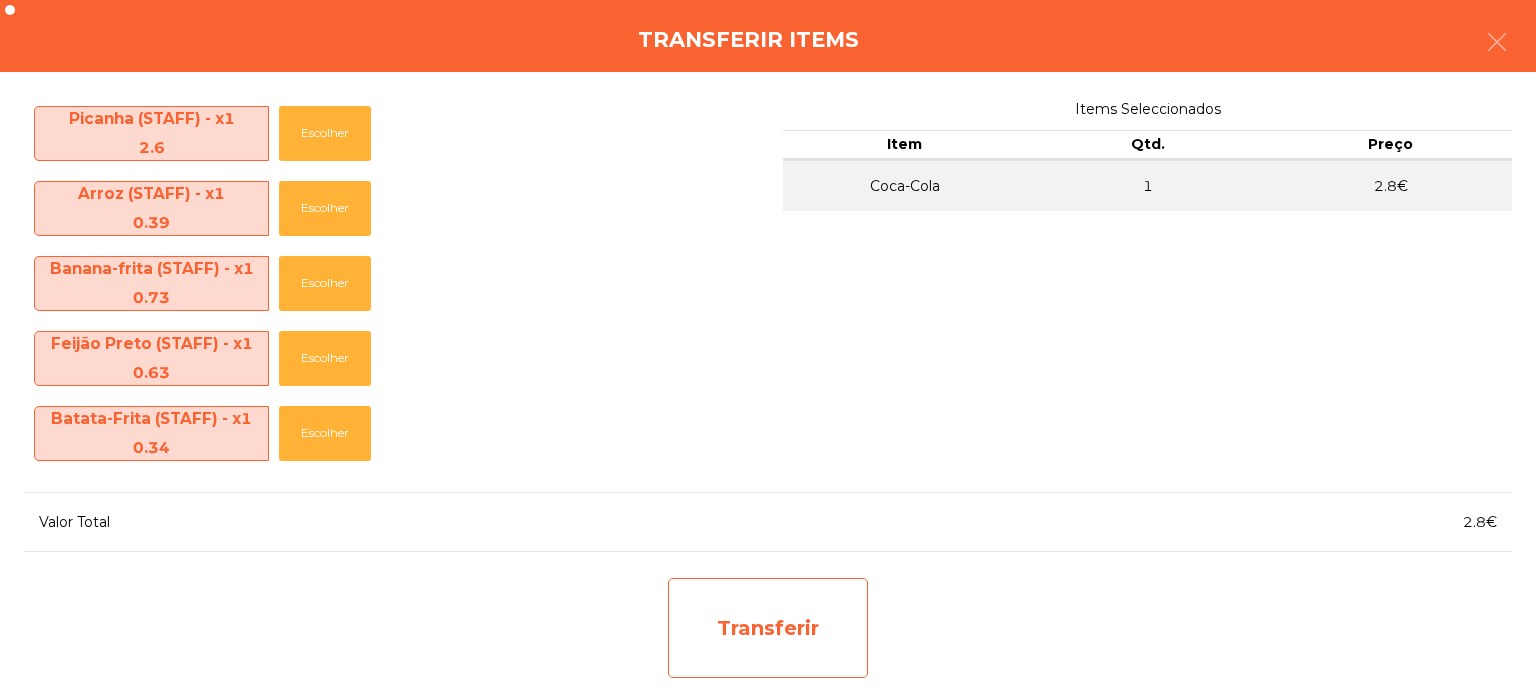 click on "Transferir" 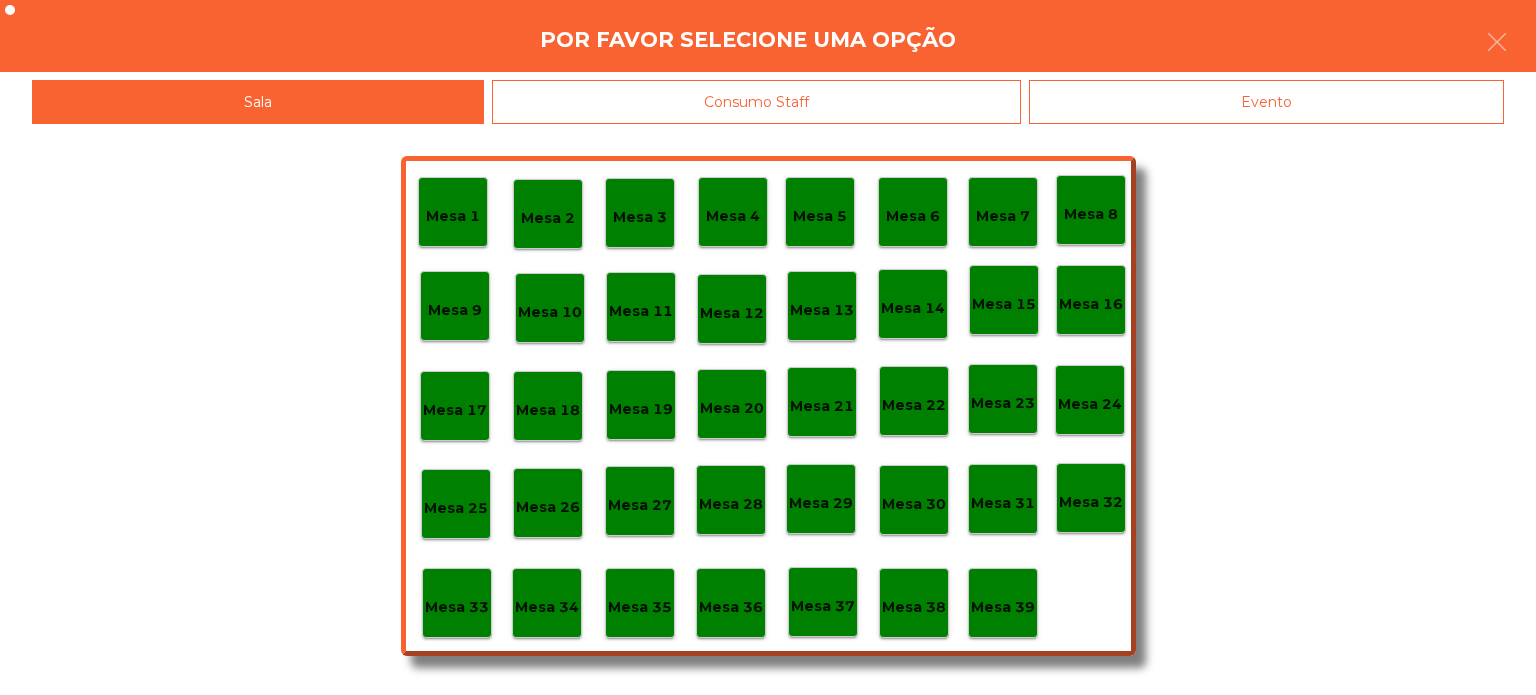 click on "Mesa 37" 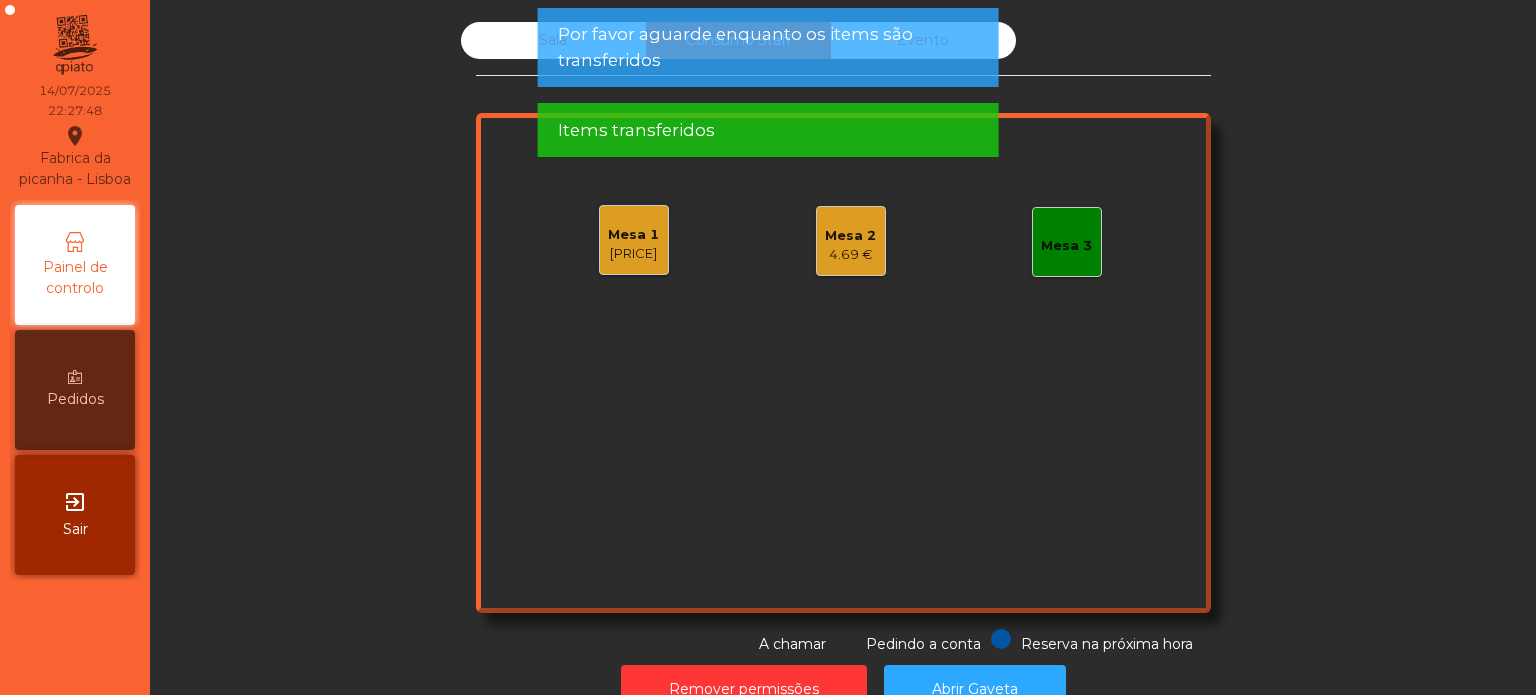 click on "4.69 €" 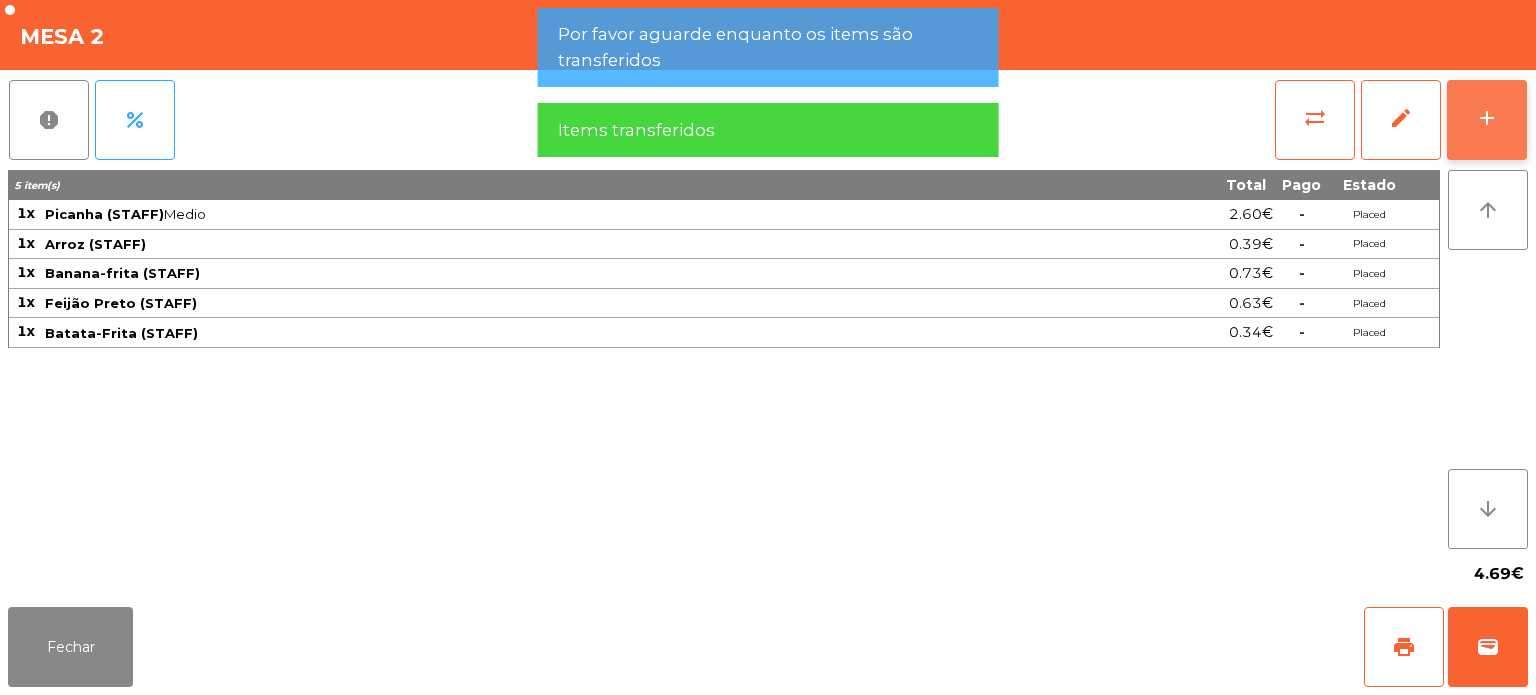 click on "add" 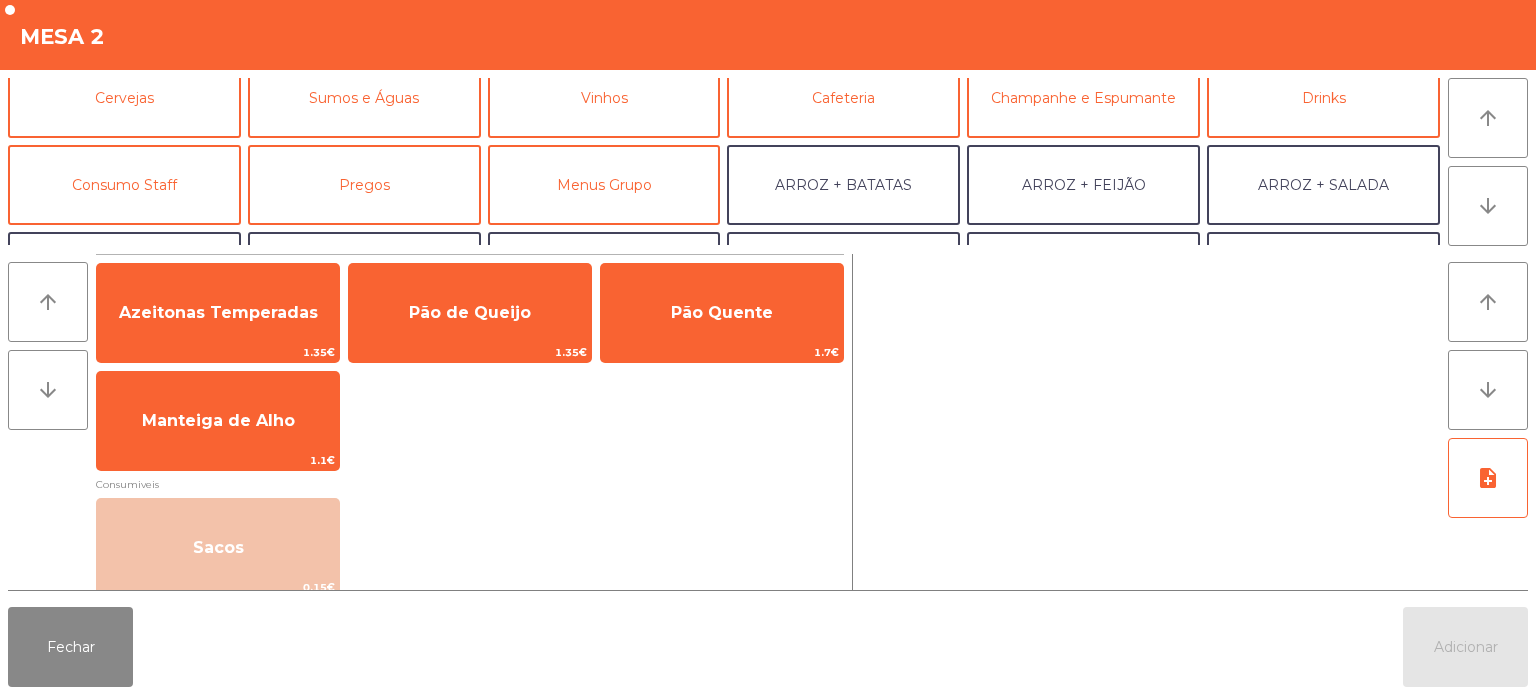 scroll, scrollTop: 120, scrollLeft: 0, axis: vertical 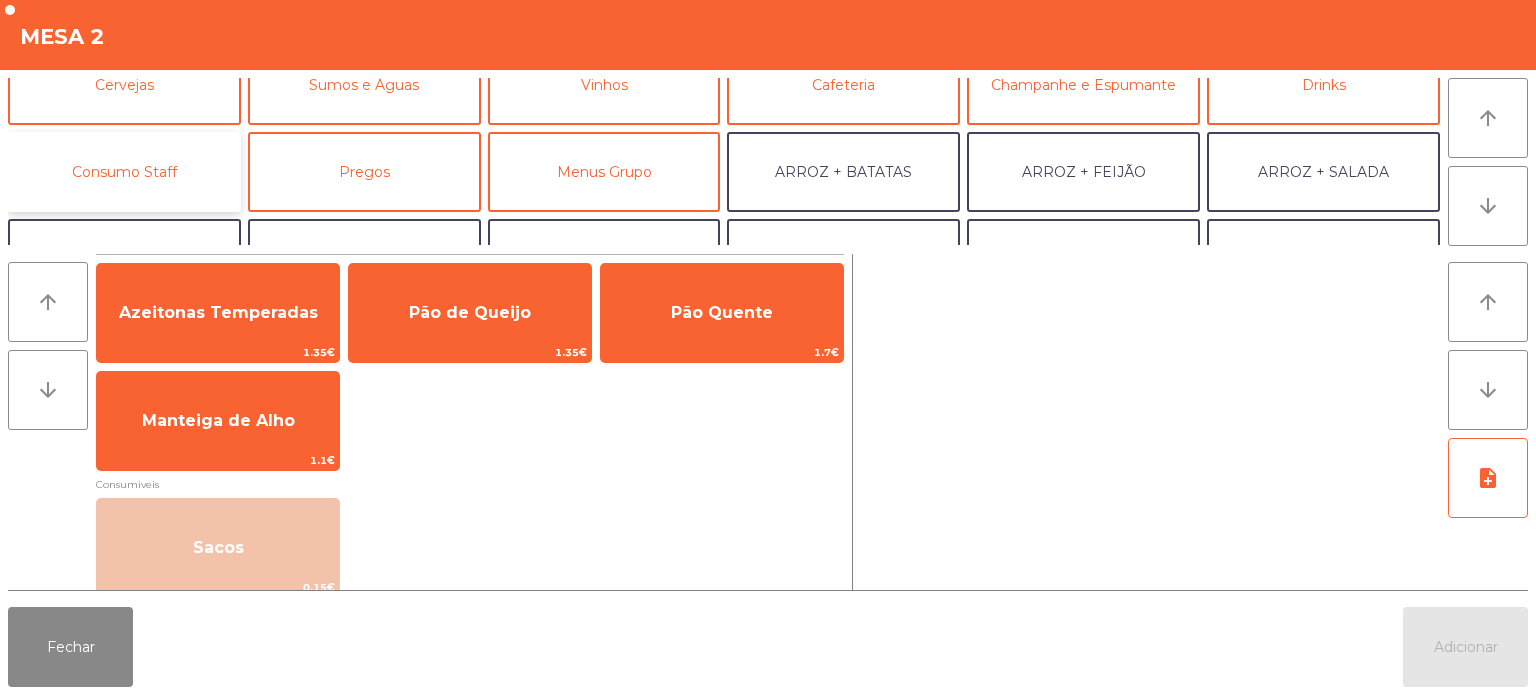 click on "Consumo Staff" 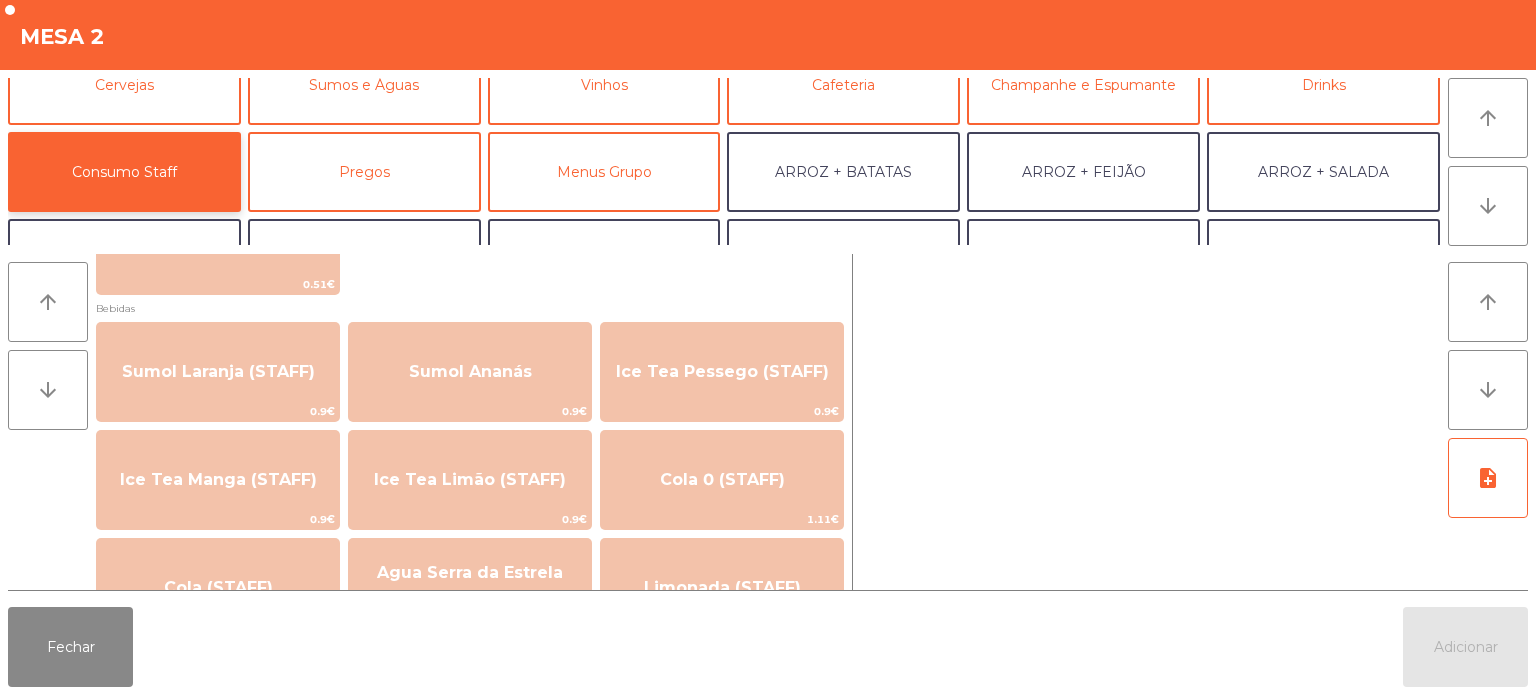 scroll, scrollTop: 207, scrollLeft: 0, axis: vertical 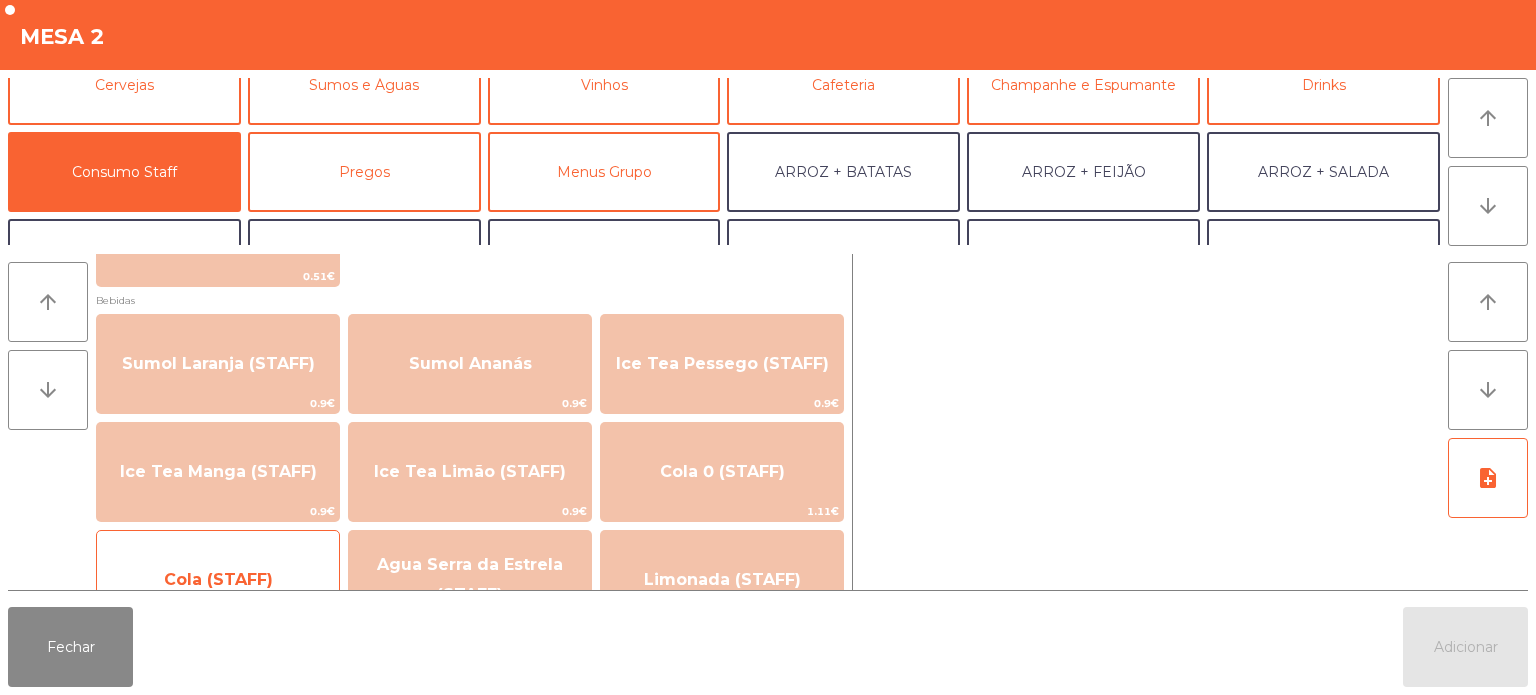click on "Cola (STAFF)" 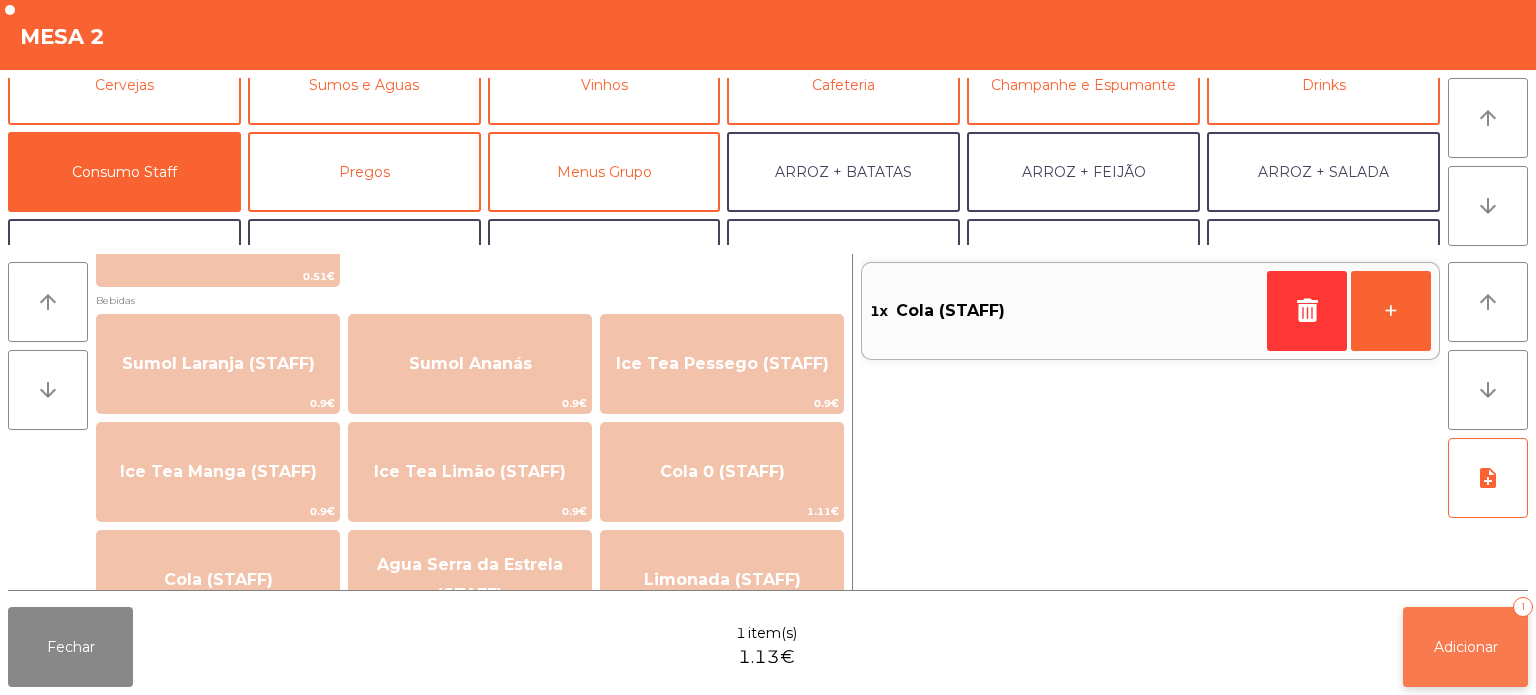 click on "Adicionar   1" 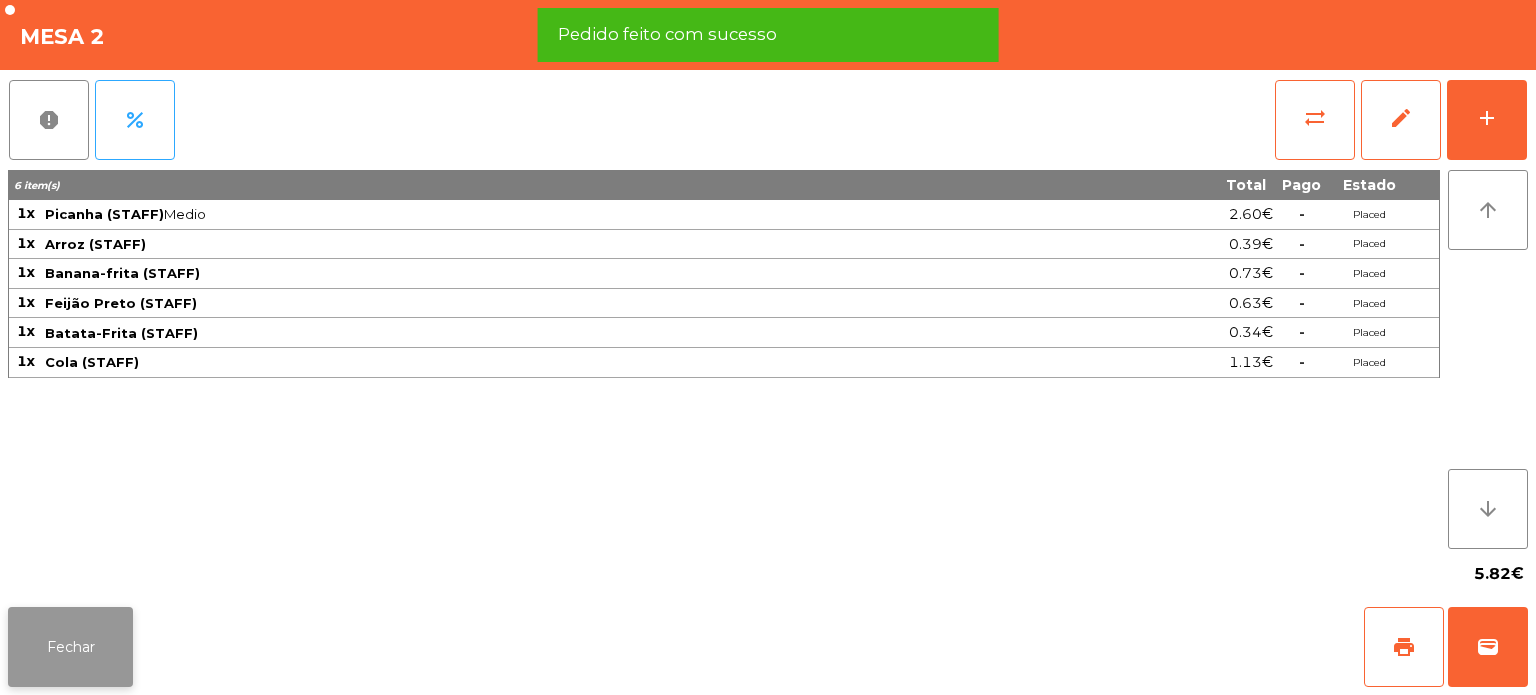 click on "Fechar" 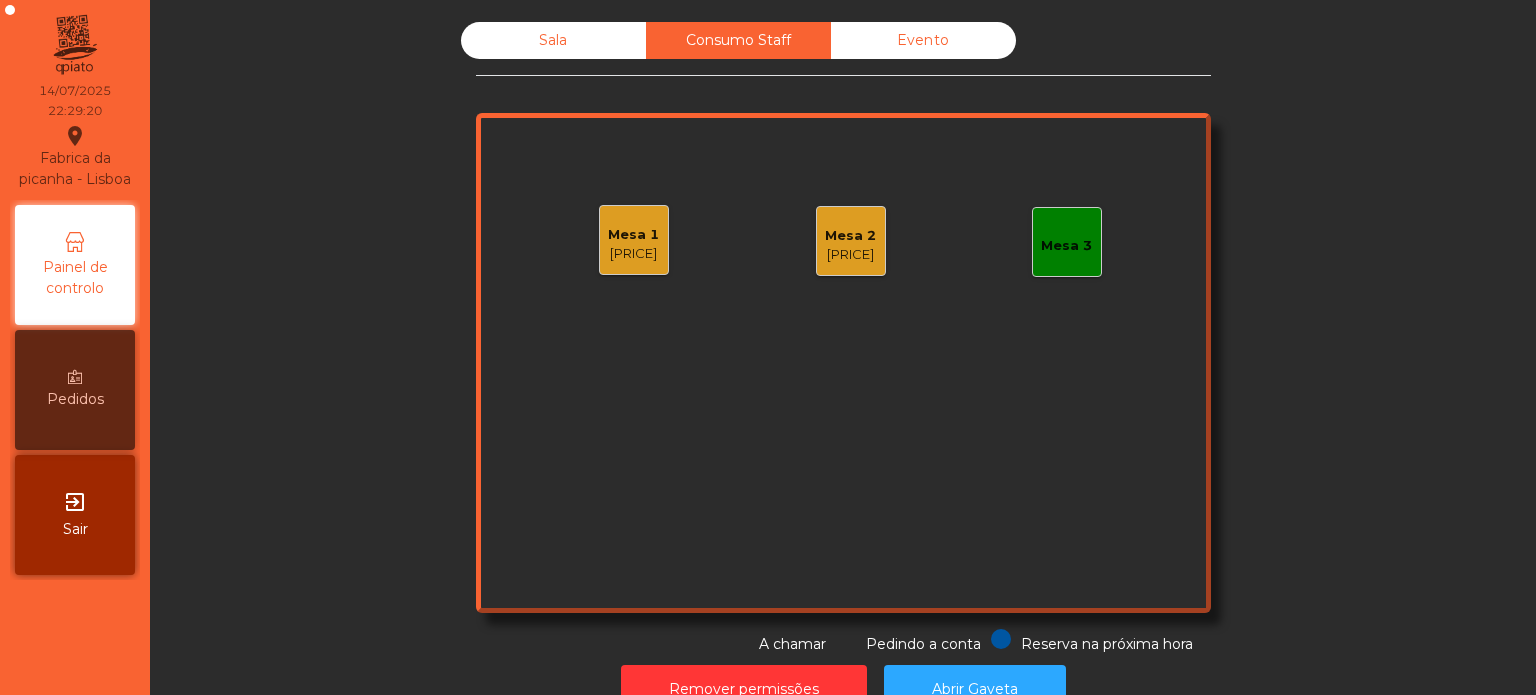 click on "Sala Consumo Staff Evento Mesa 1 [PRICE] Mesa 2 [PRICE] Mesa 3 Reserva na próxima hora Pedindo a conta A chamar Remover permissões Abrir Gaveta" 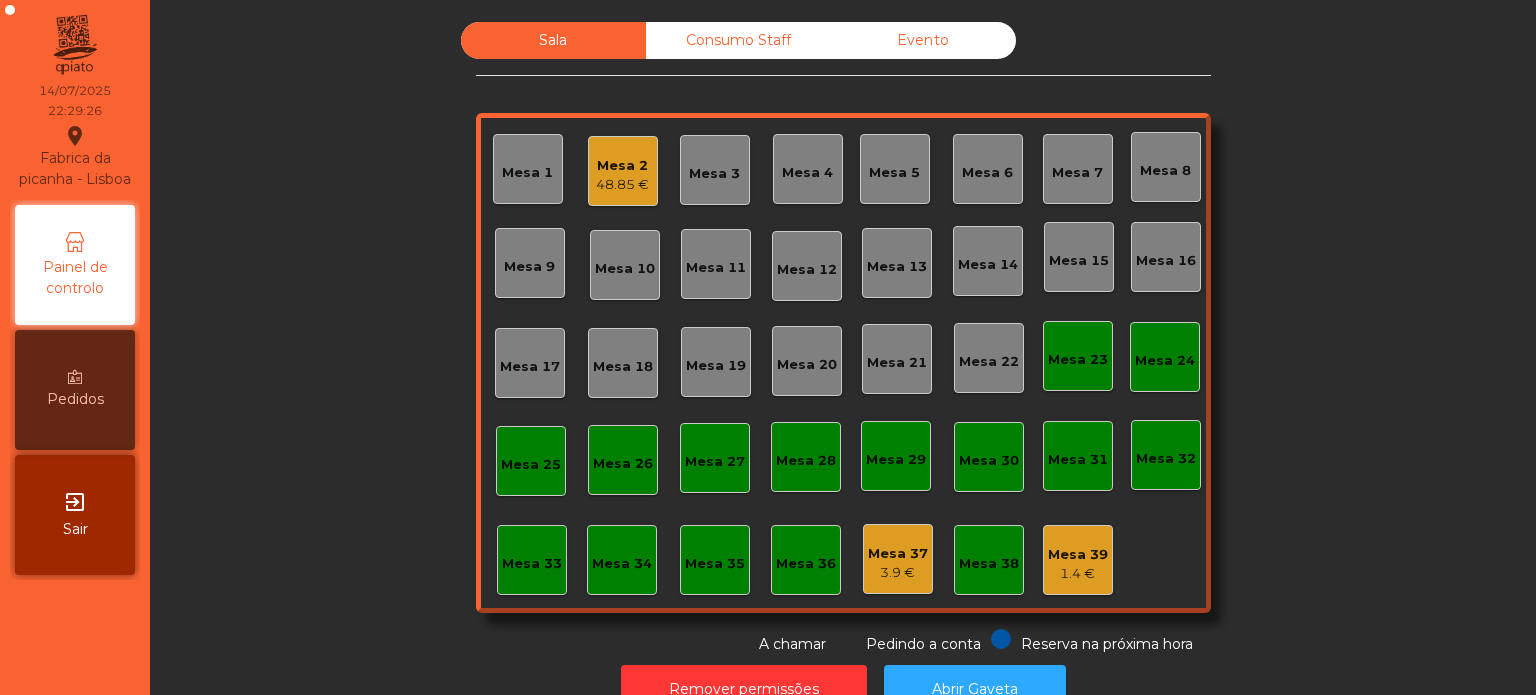 click on "Mesa 2" 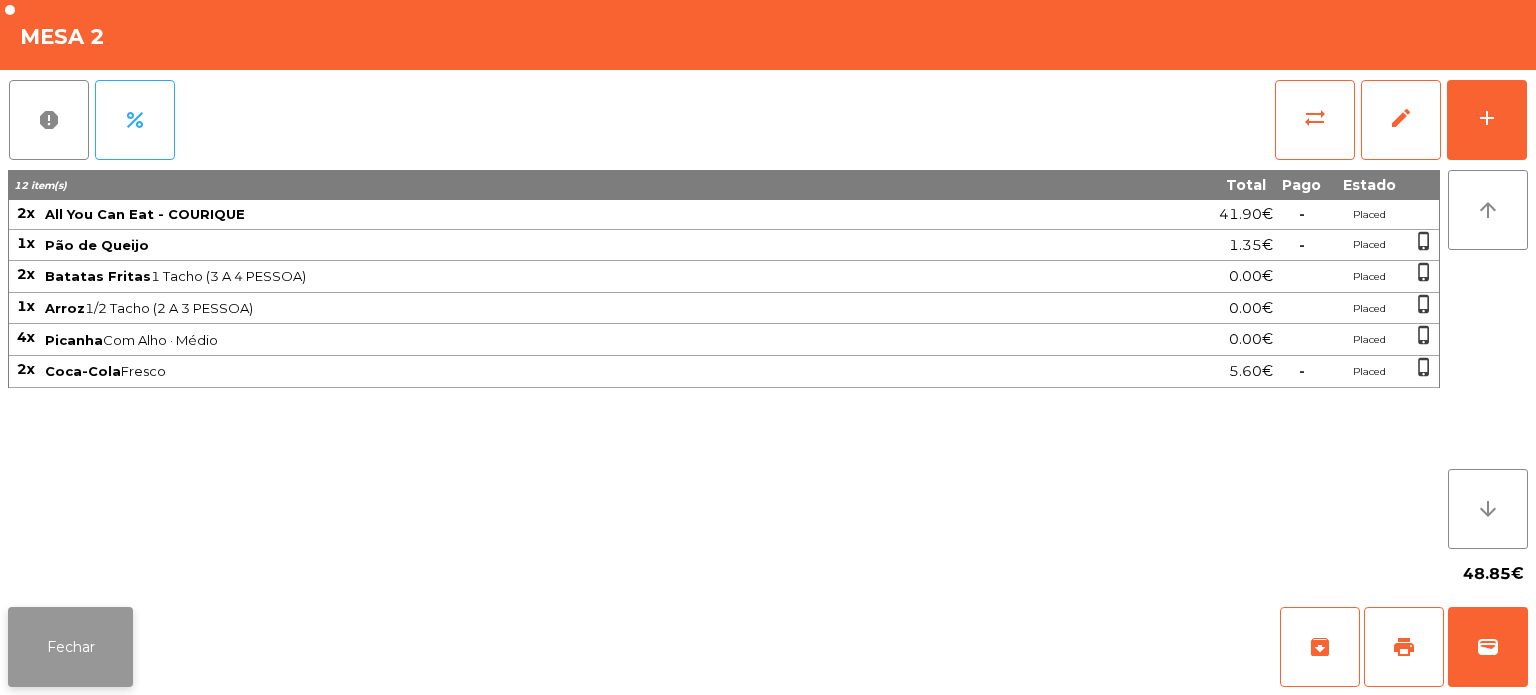 click on "Fechar" 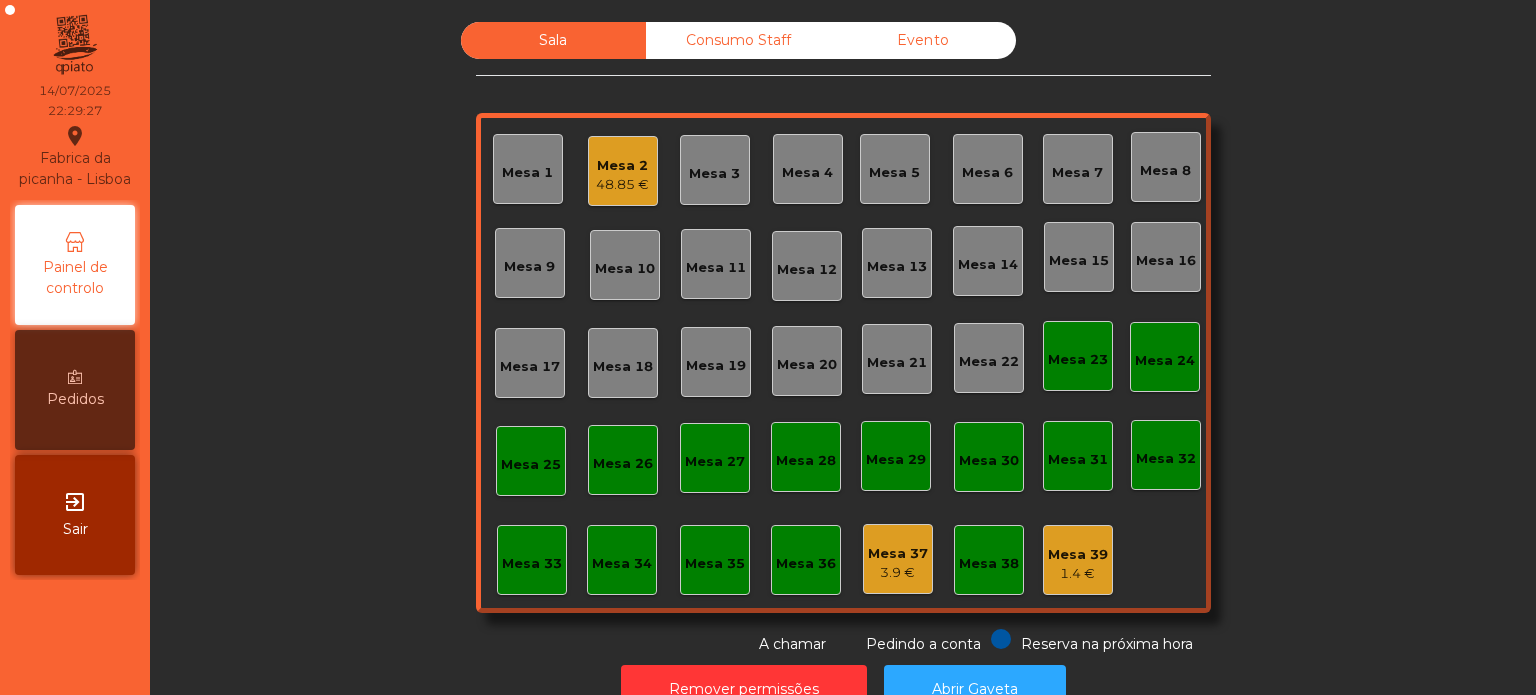 click on "Sala Consumo Staff Evento Mesa 1 Mesa 2 [PRICE] Mesa 3 Mesa 4 Mesa 5 Mesa 6 Mesa 7 Mesa 8 Mesa 9 Mesa 10 Mesa 11 Mesa 12 Mesa 13 Mesa 14 Mesa 15 Mesa 16 Mesa 17 Mesa 18 Mesa 19 Mesa 20 Mesa 21 Mesa 22 Mesa 23 Mesa 24 Mesa 25 Mesa 26 Mesa 27 Mesa 28 Mesa 29 Mesa 30 Mesa 31 Mesa 32 Mesa 33 Mesa 34 Mesa 35 Mesa 36 Mesa 37 [PRICE] Mesa 38 Mesa 39 [PRICE] Reserva na próxima hora Pedindo a conta A chamar" 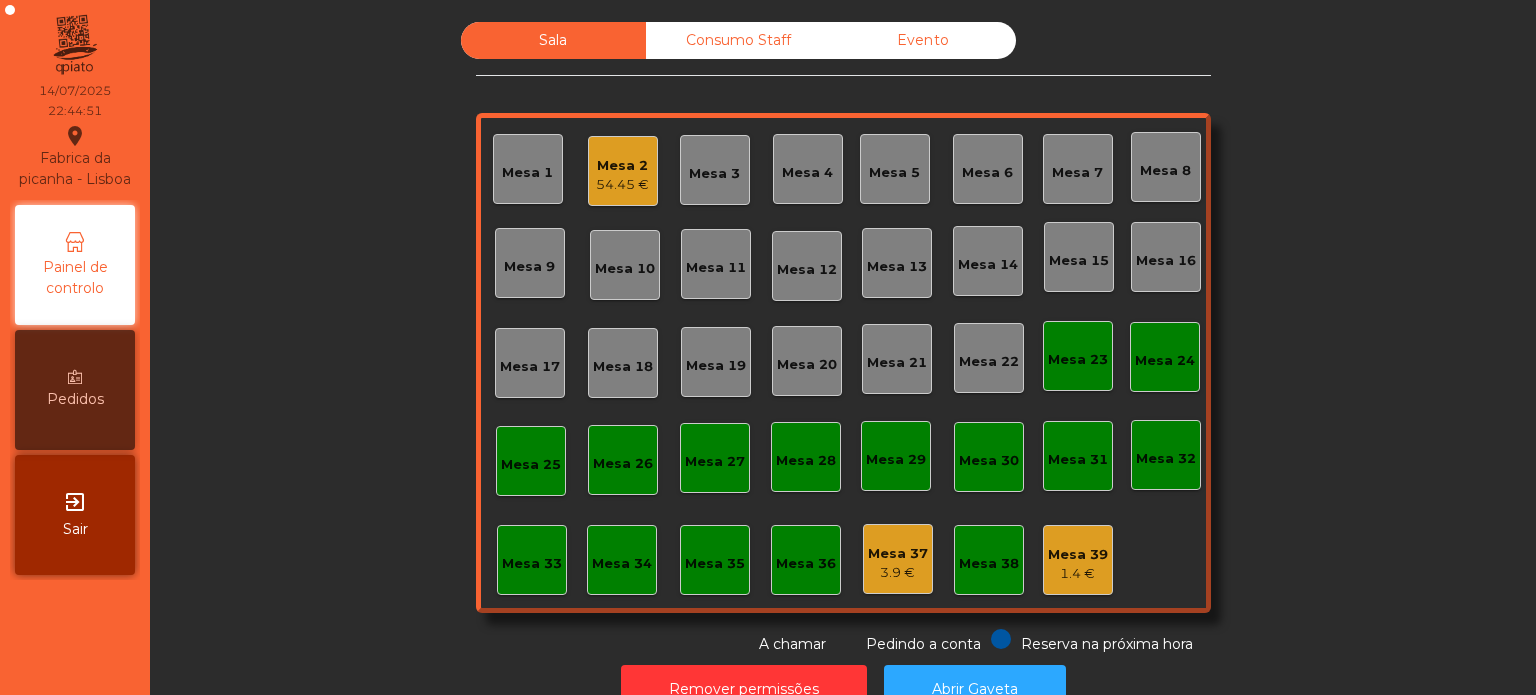 click on "54.45 €" 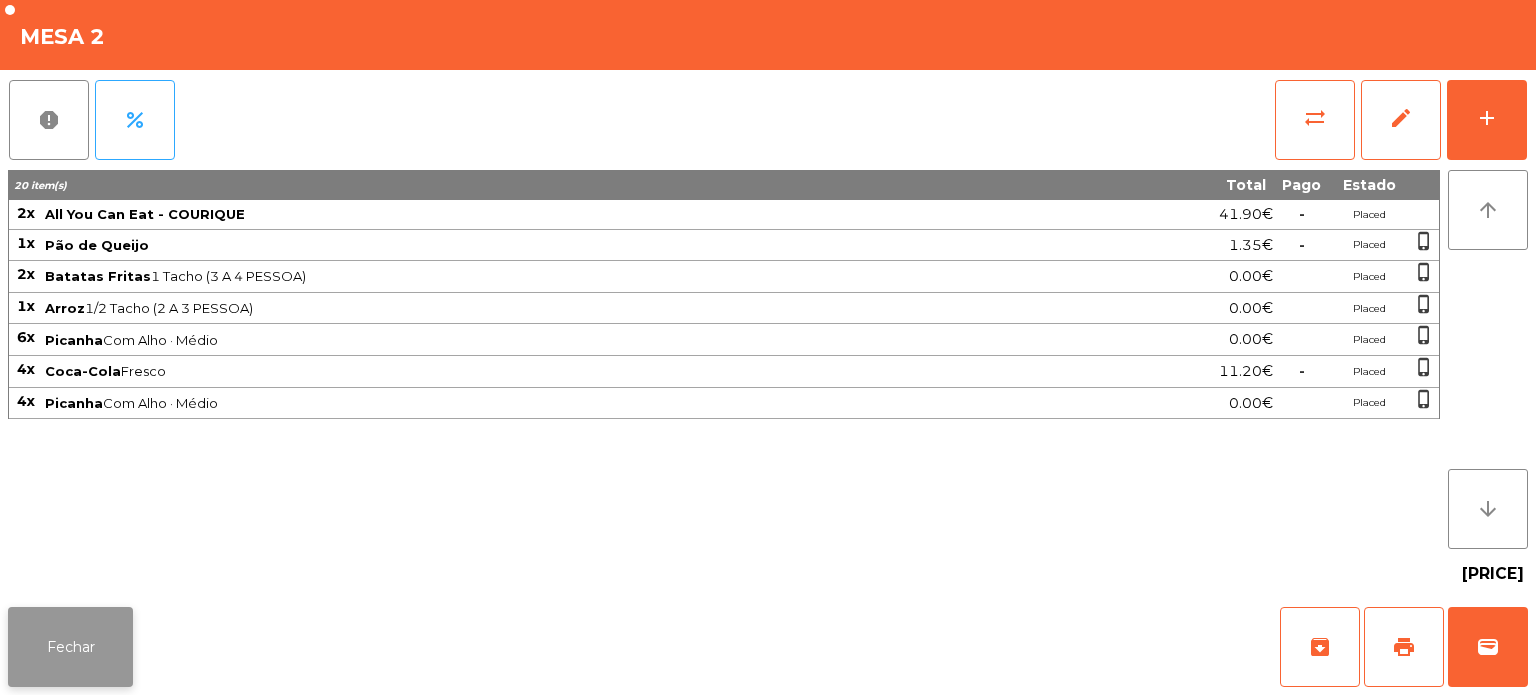 click on "Fechar" 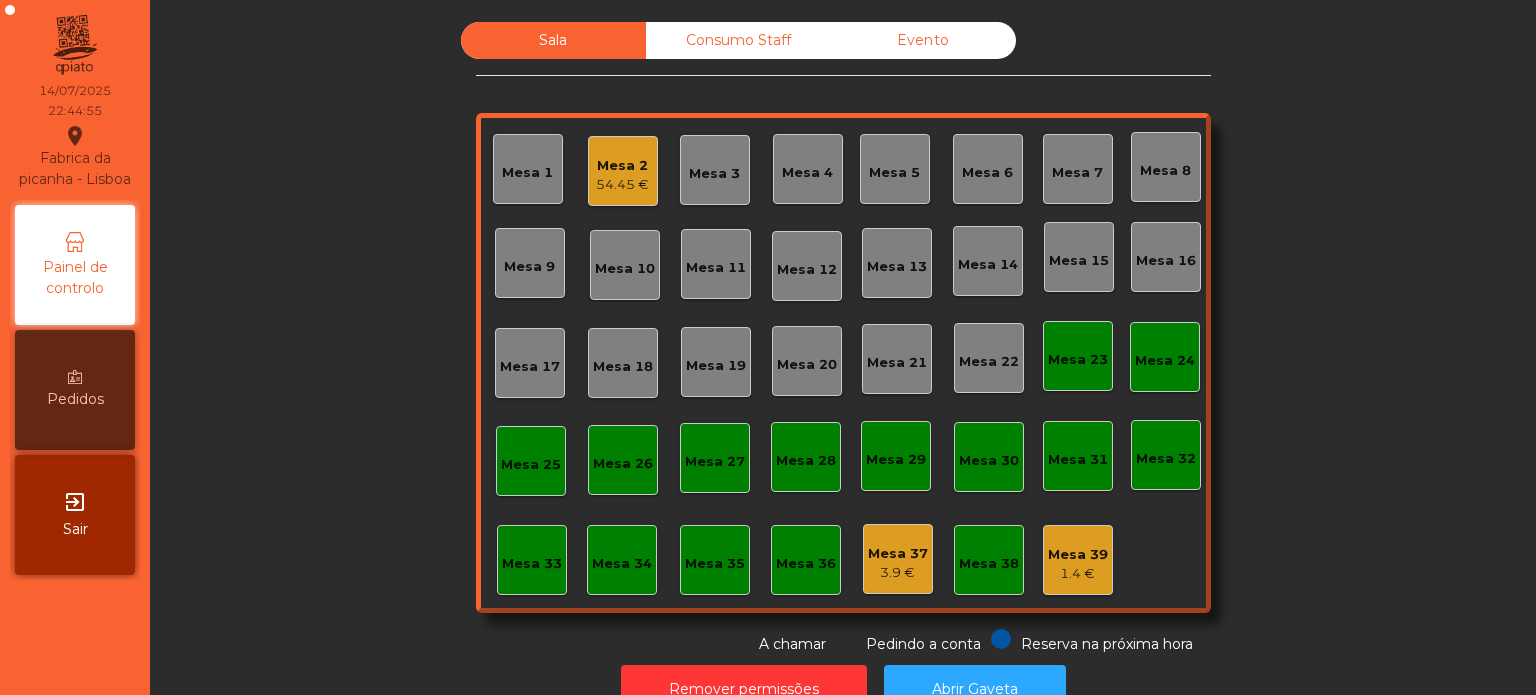 click on "Mesa 2 [PRICE]" 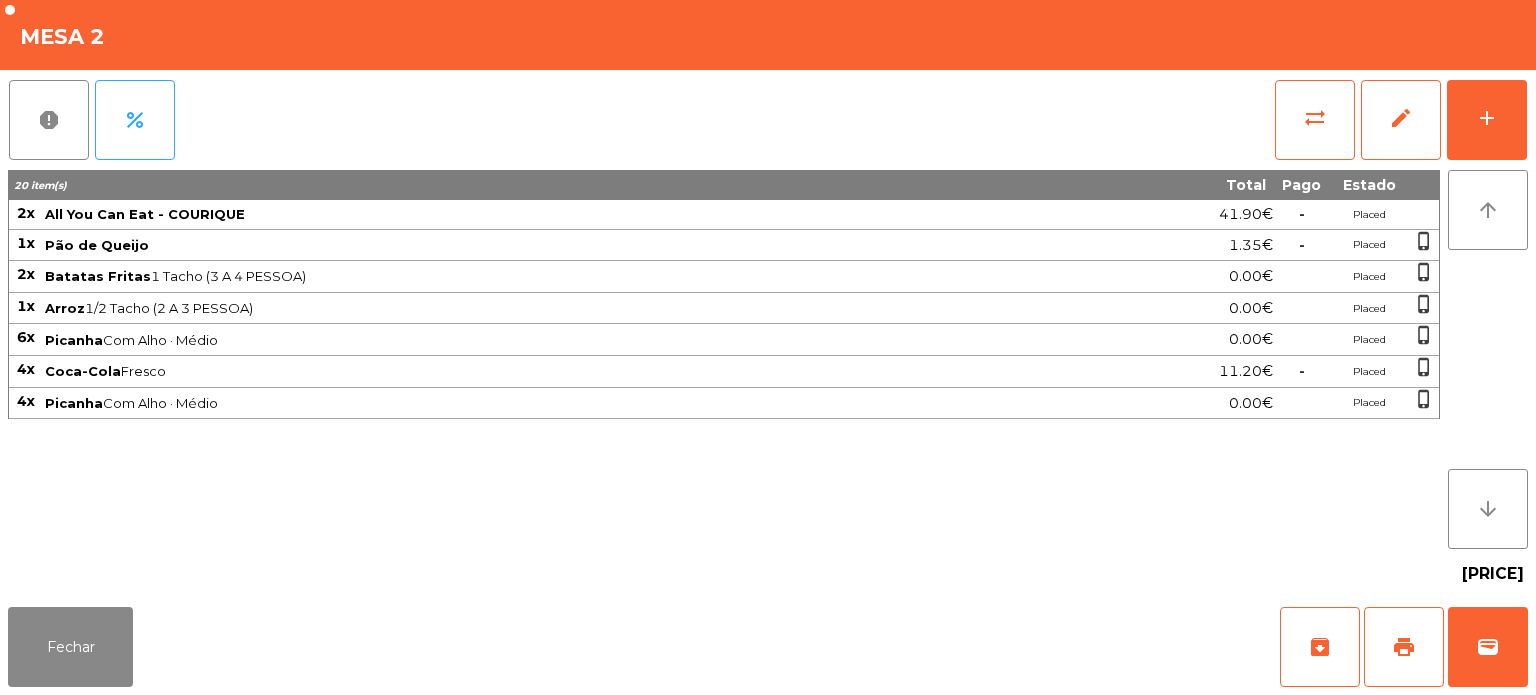 click on "Fechar   archive   print   wallet" 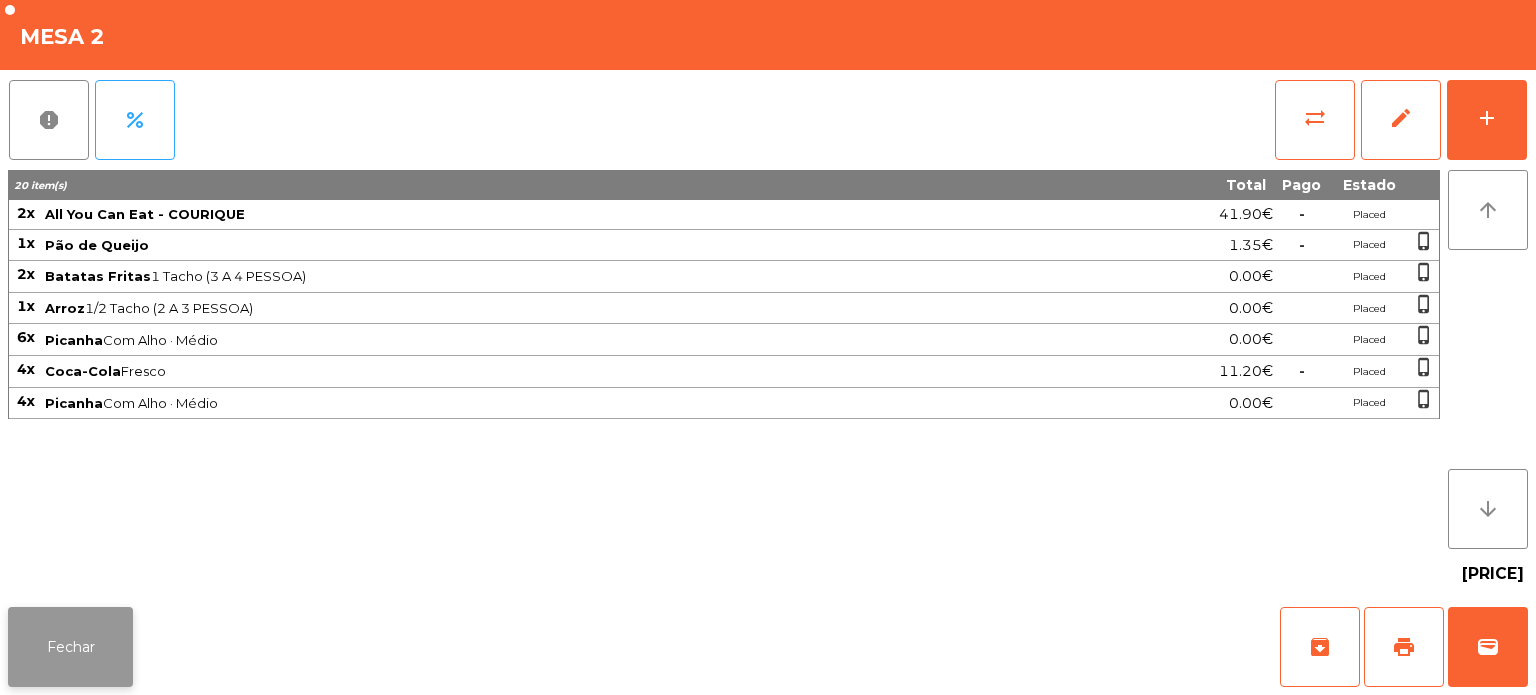 click on "Fechar" 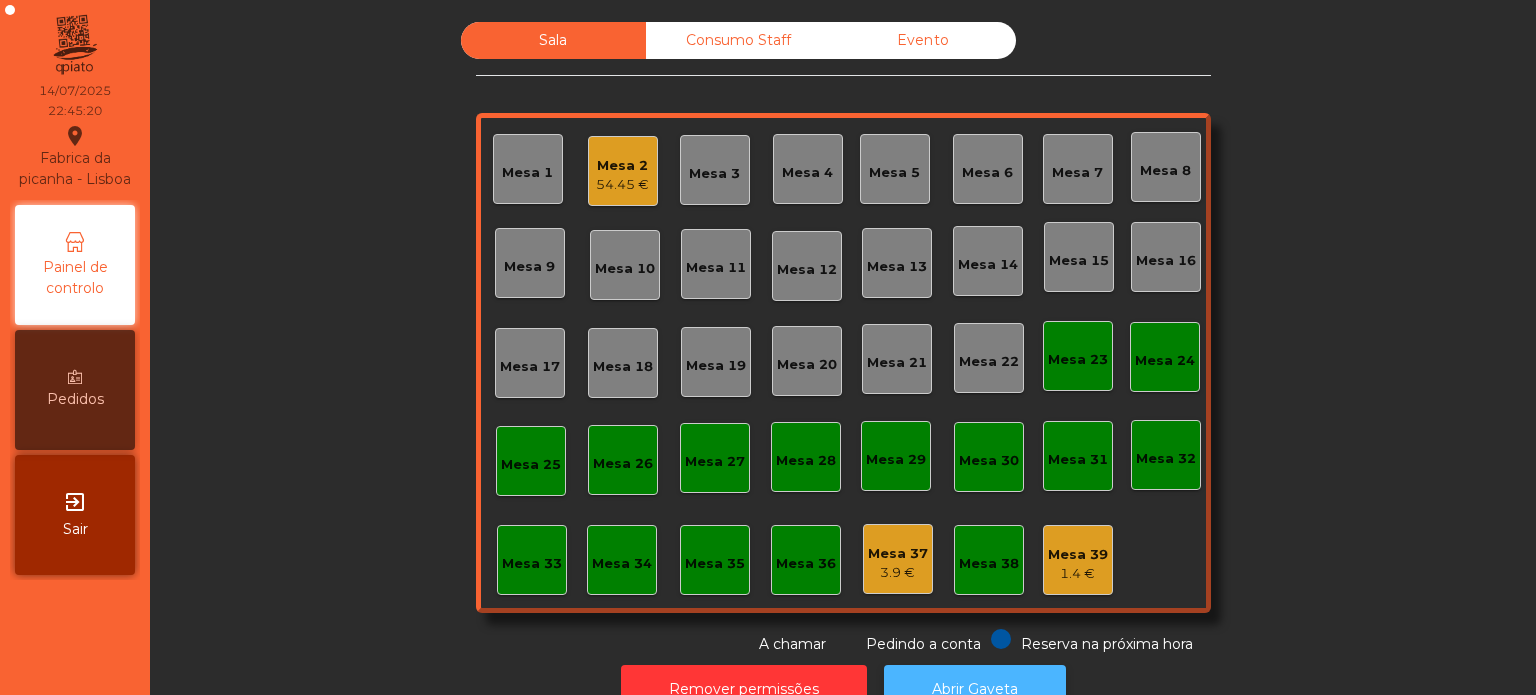 click on "Abrir Gaveta" 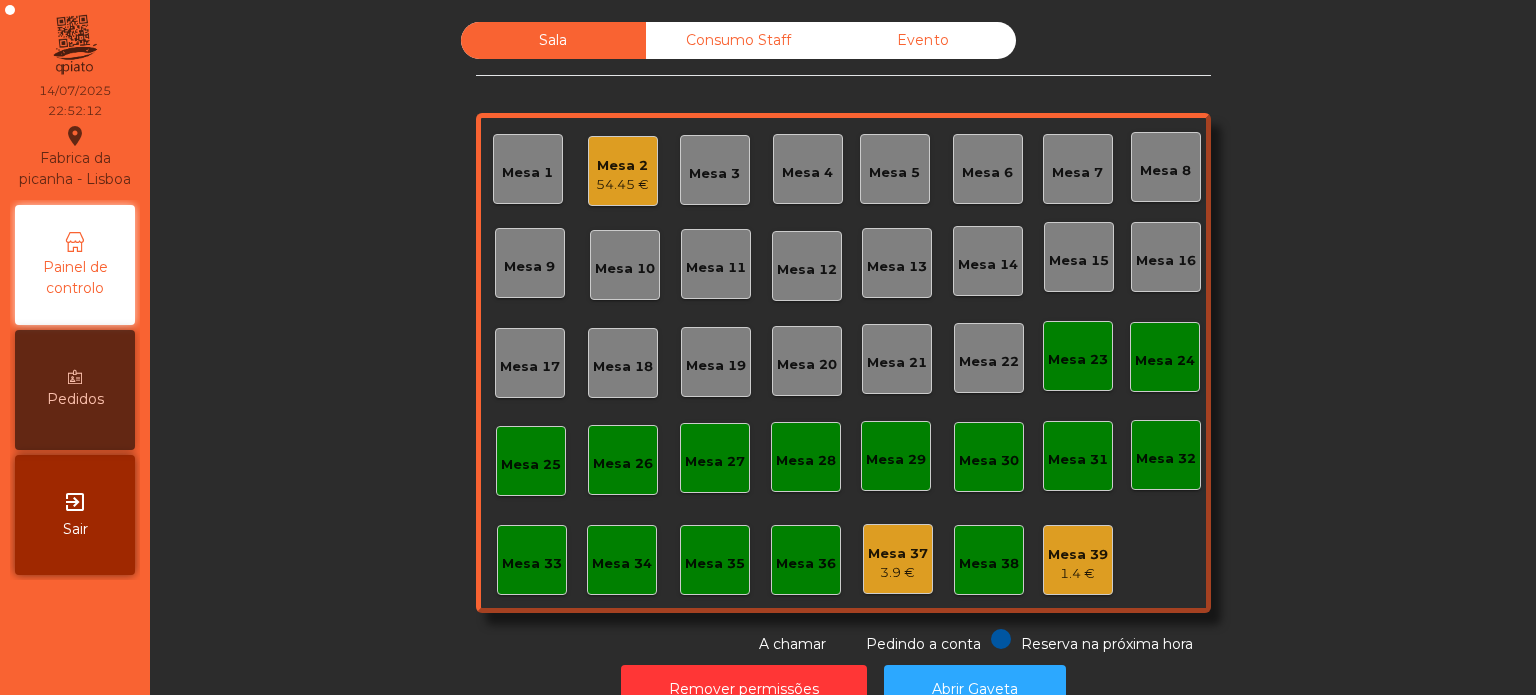 click on "54.45 €" 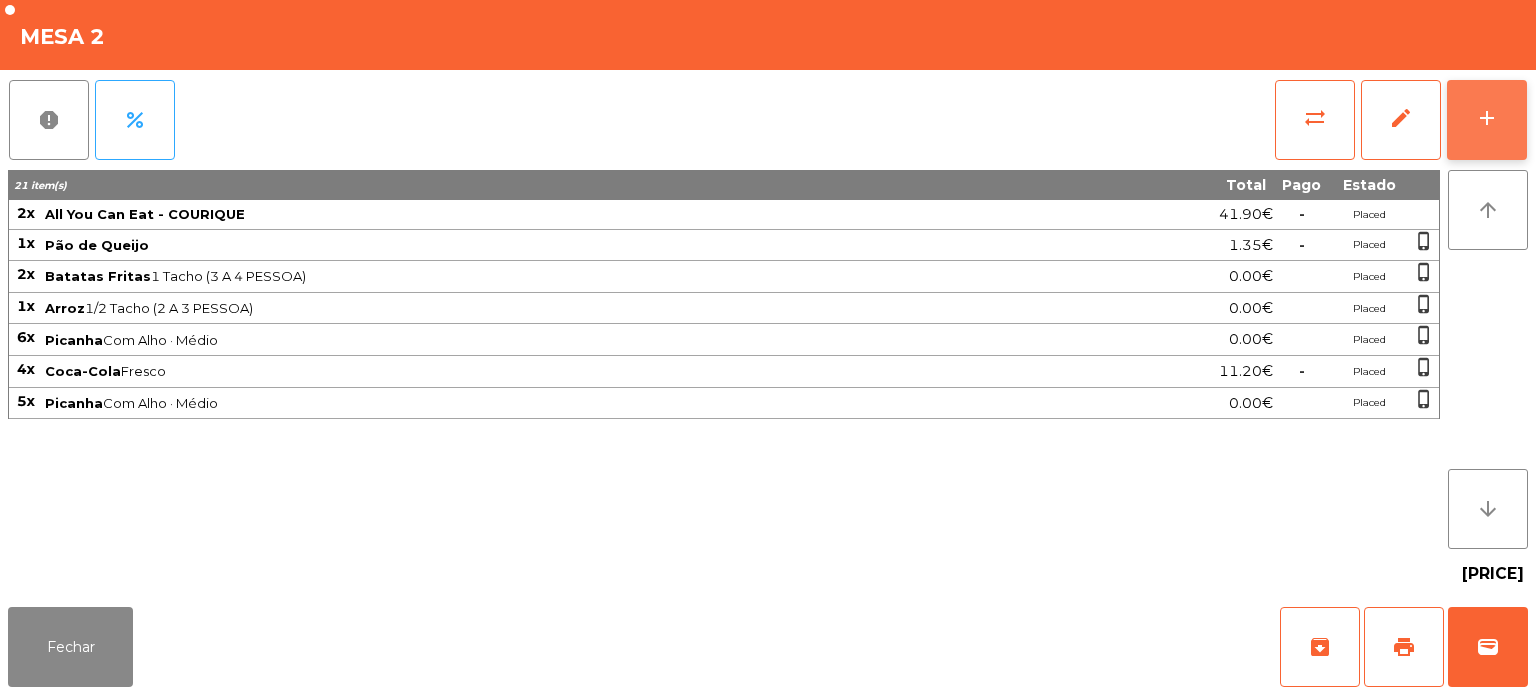 click on "add" 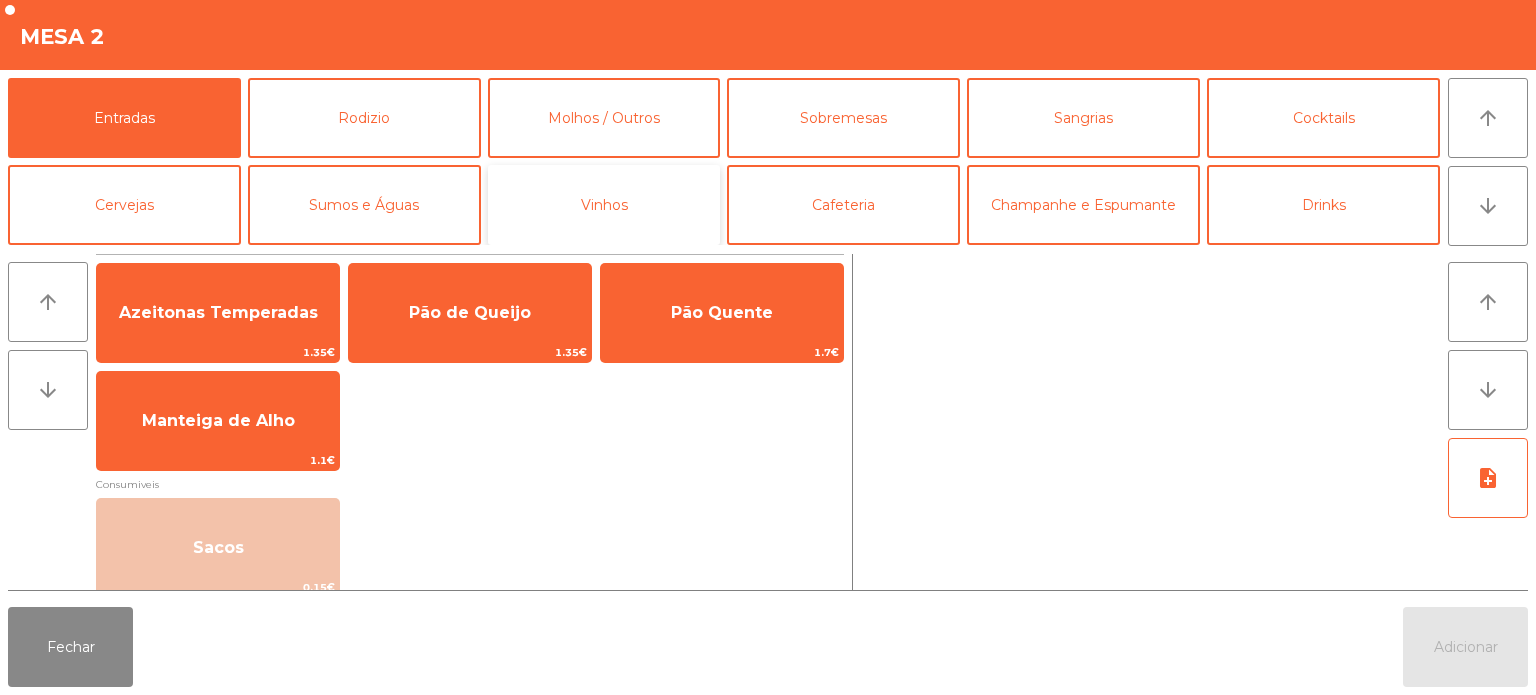 click on "Vinhos" 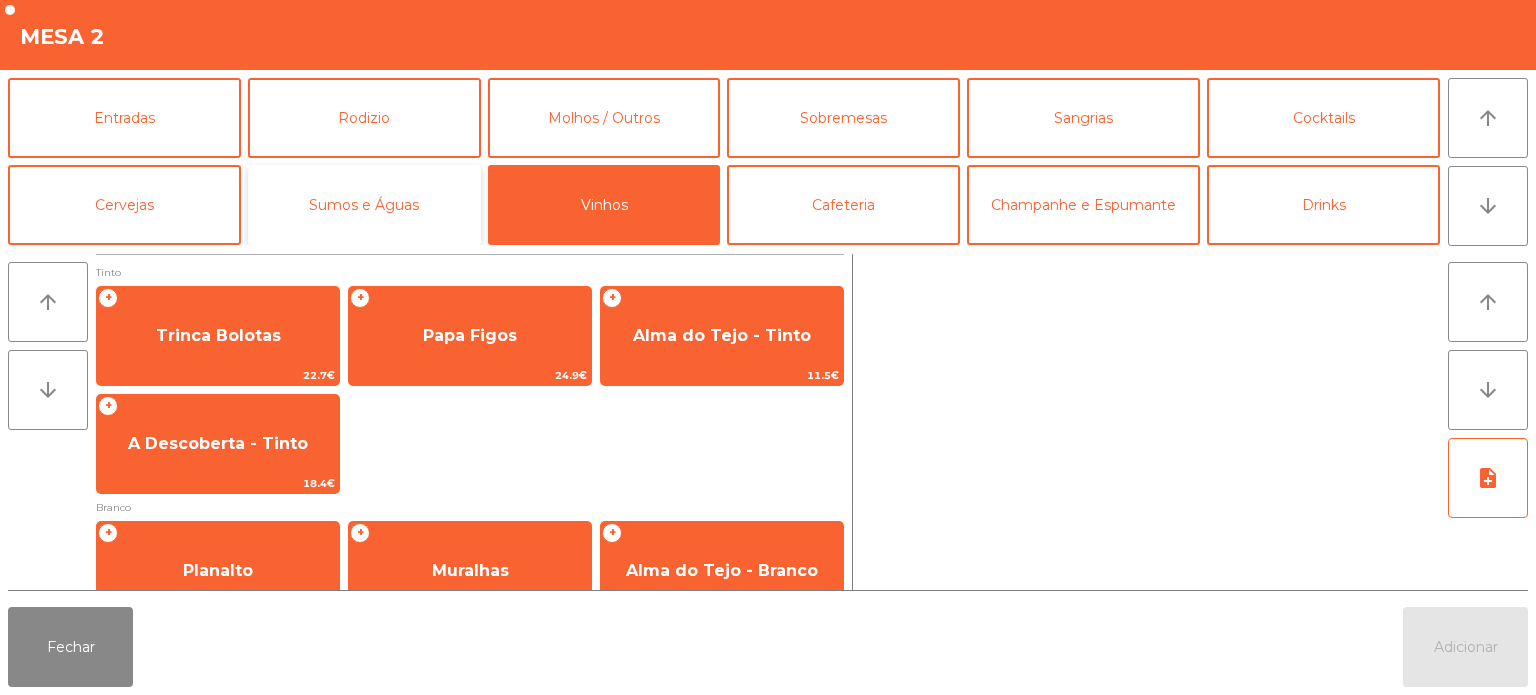 click on "Sumos e Águas" 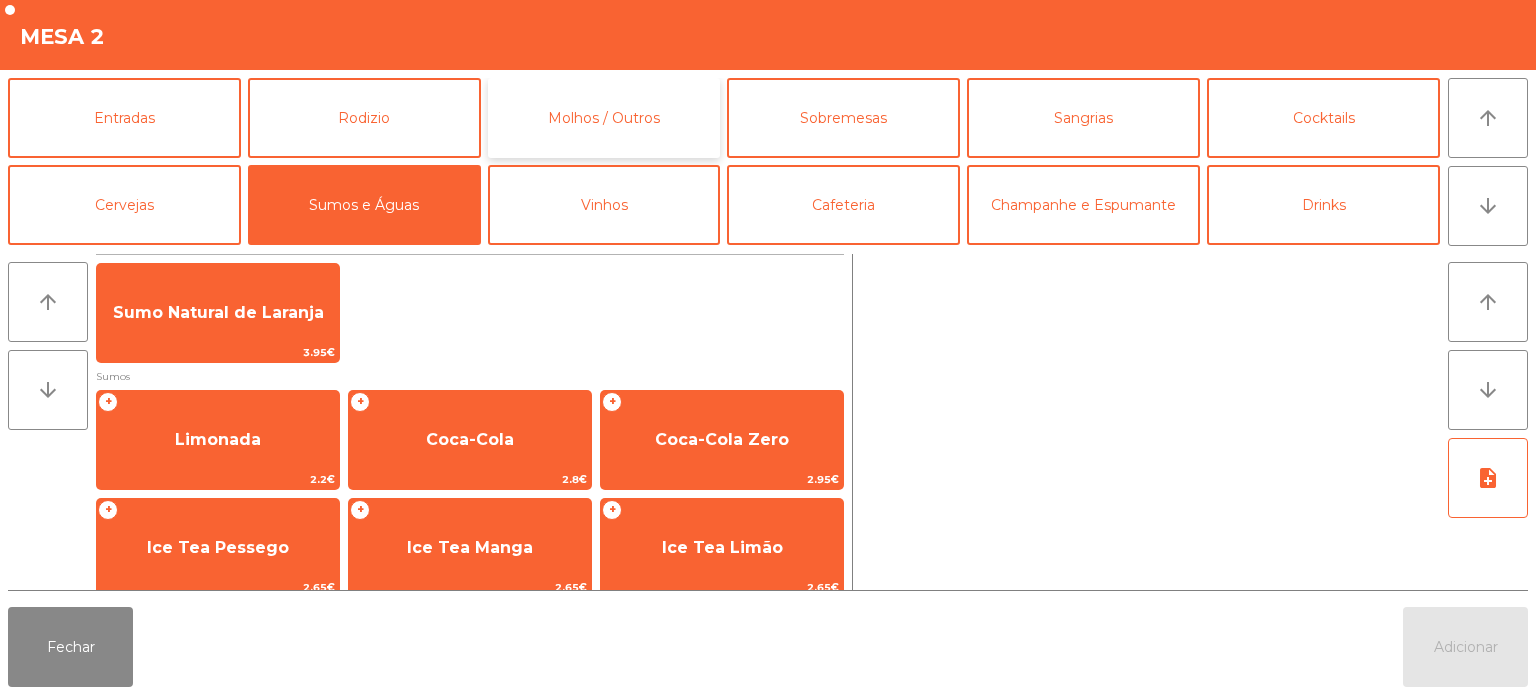 click on "Molhos / Outros" 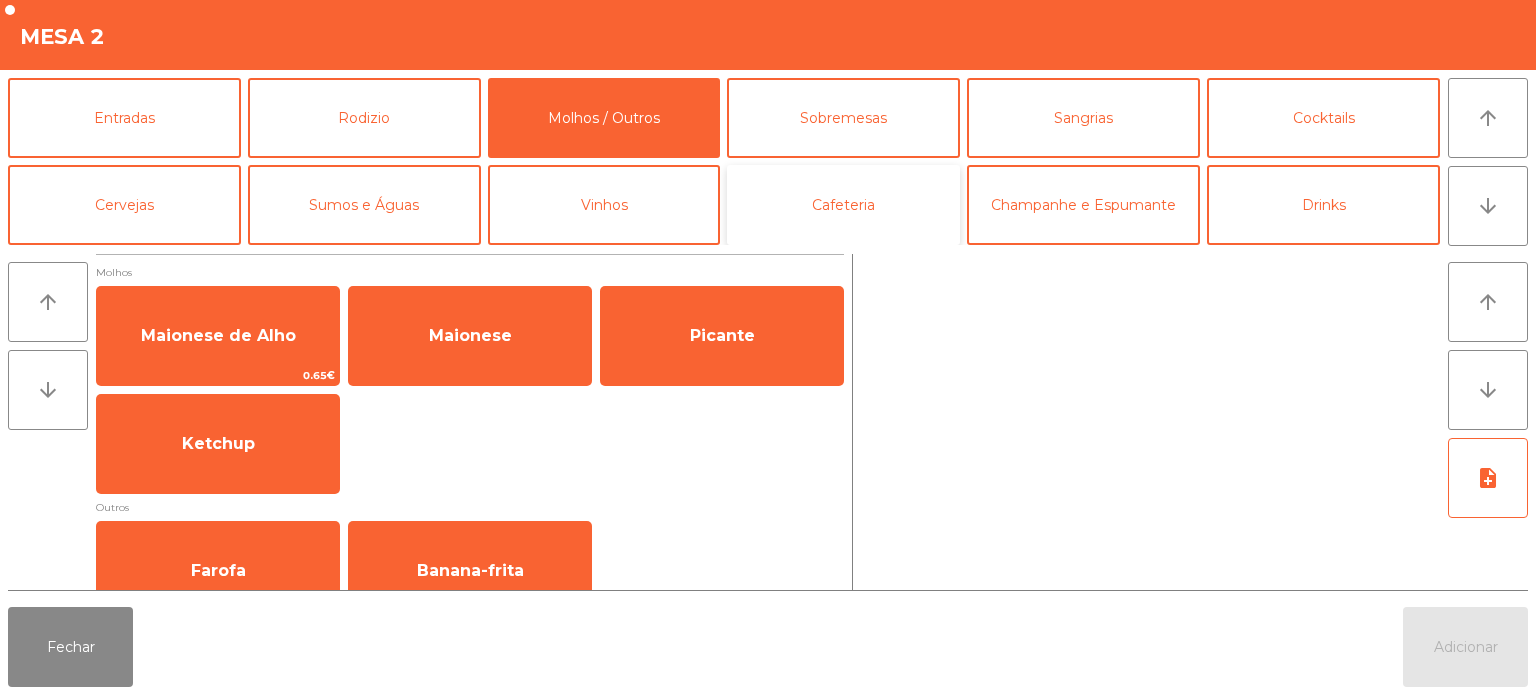 click on "Cafeteria" 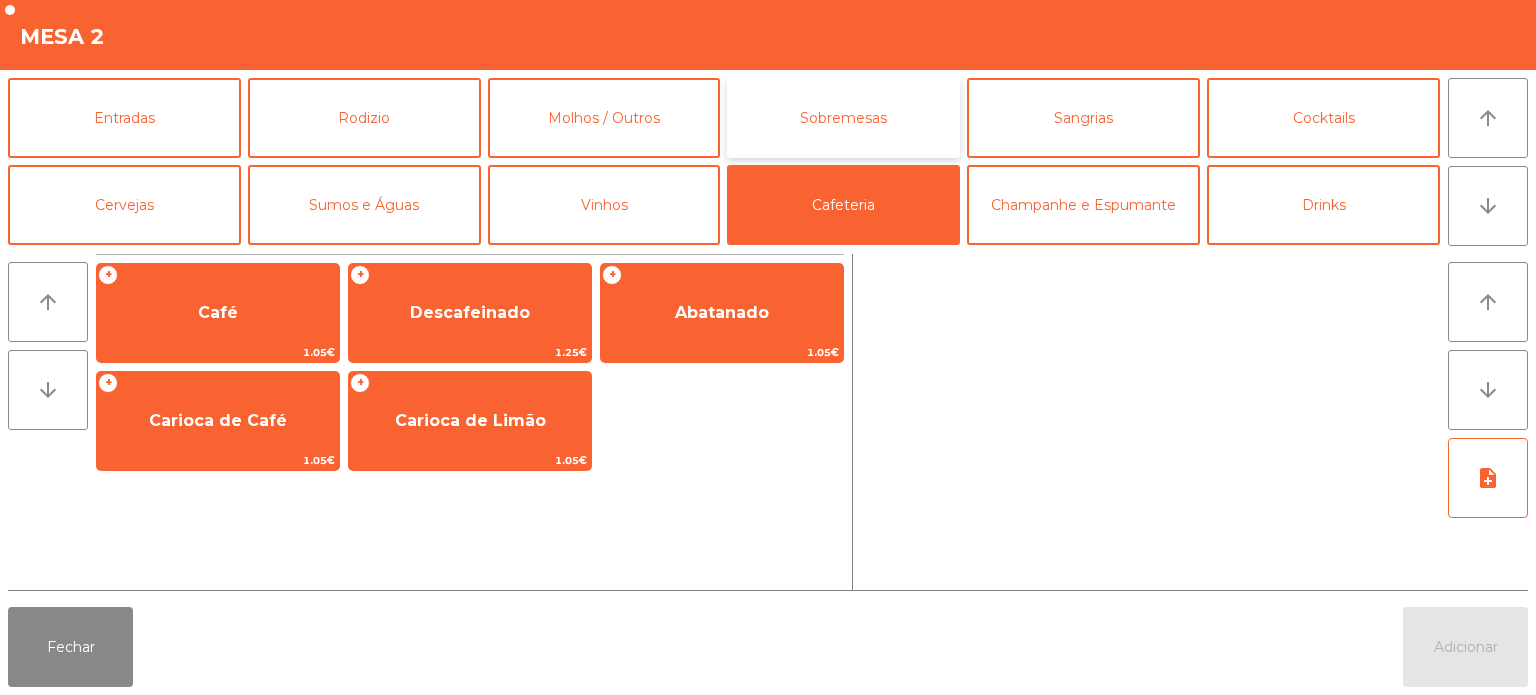 click on "Sobremesas" 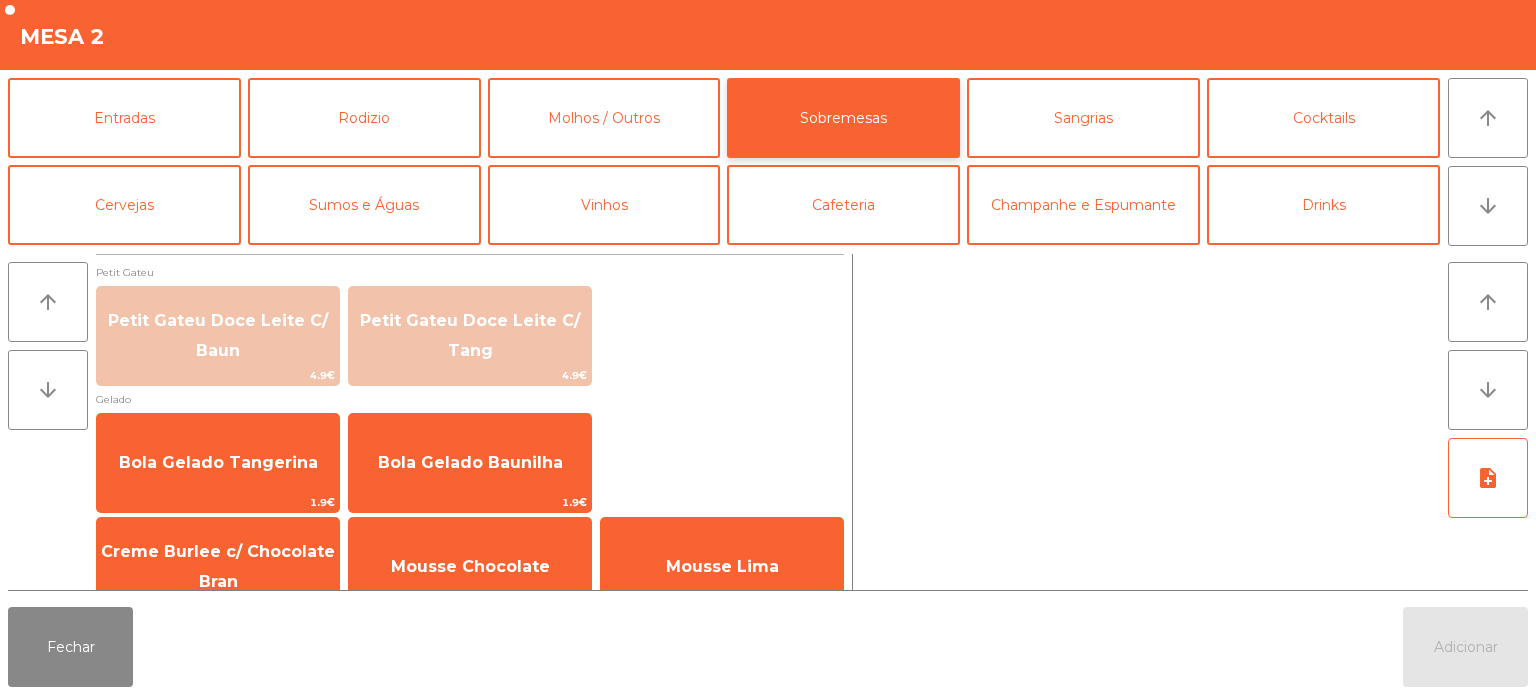 scroll, scrollTop: 34, scrollLeft: 0, axis: vertical 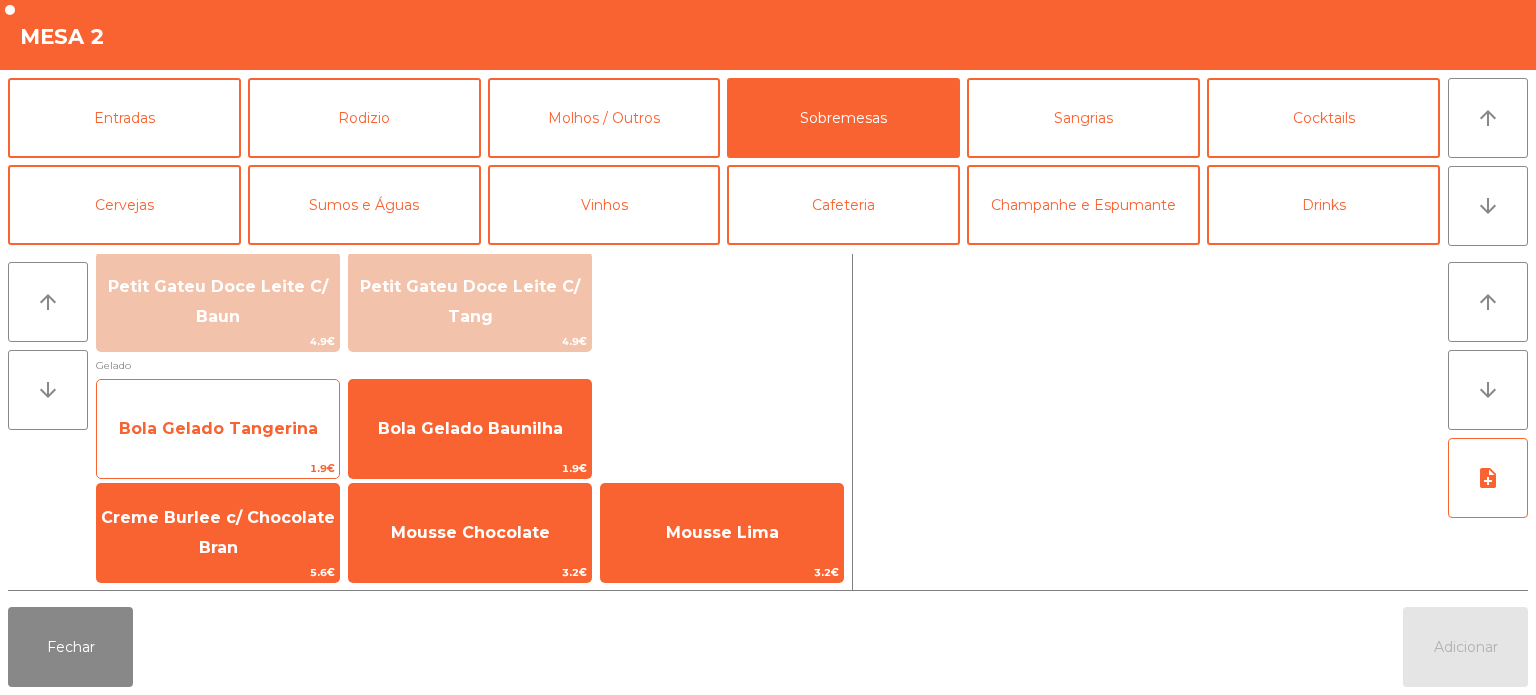 click on "Bola Gelado Tangerina" 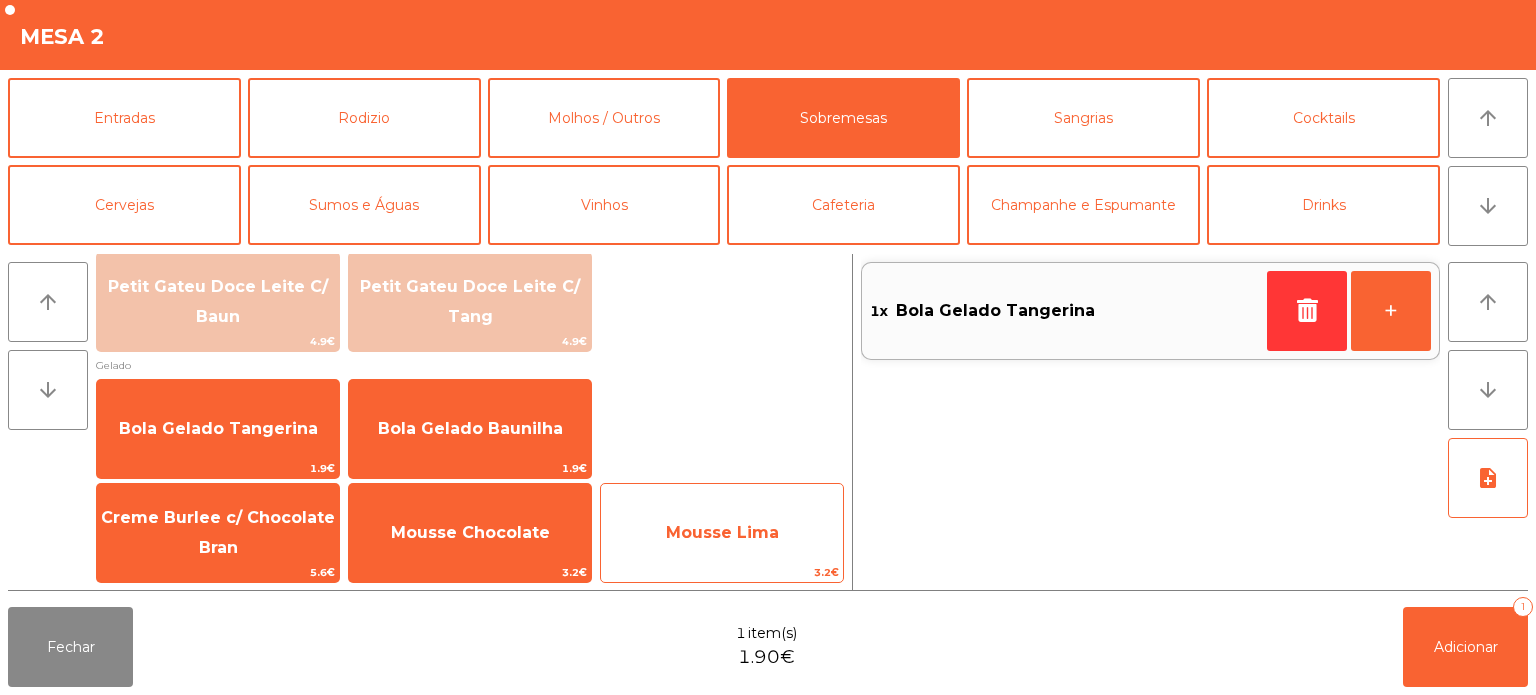 click on "Mousse Lima" 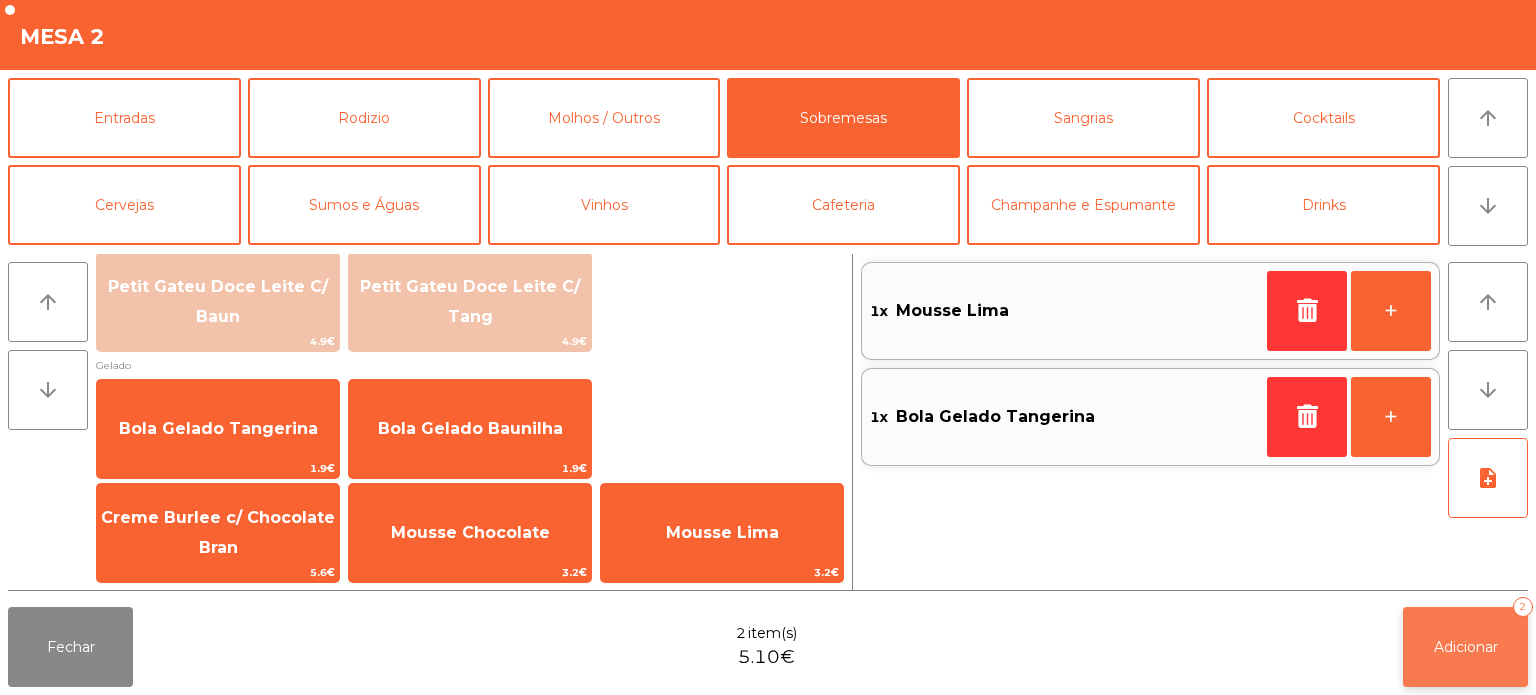 click on "Adicionar" 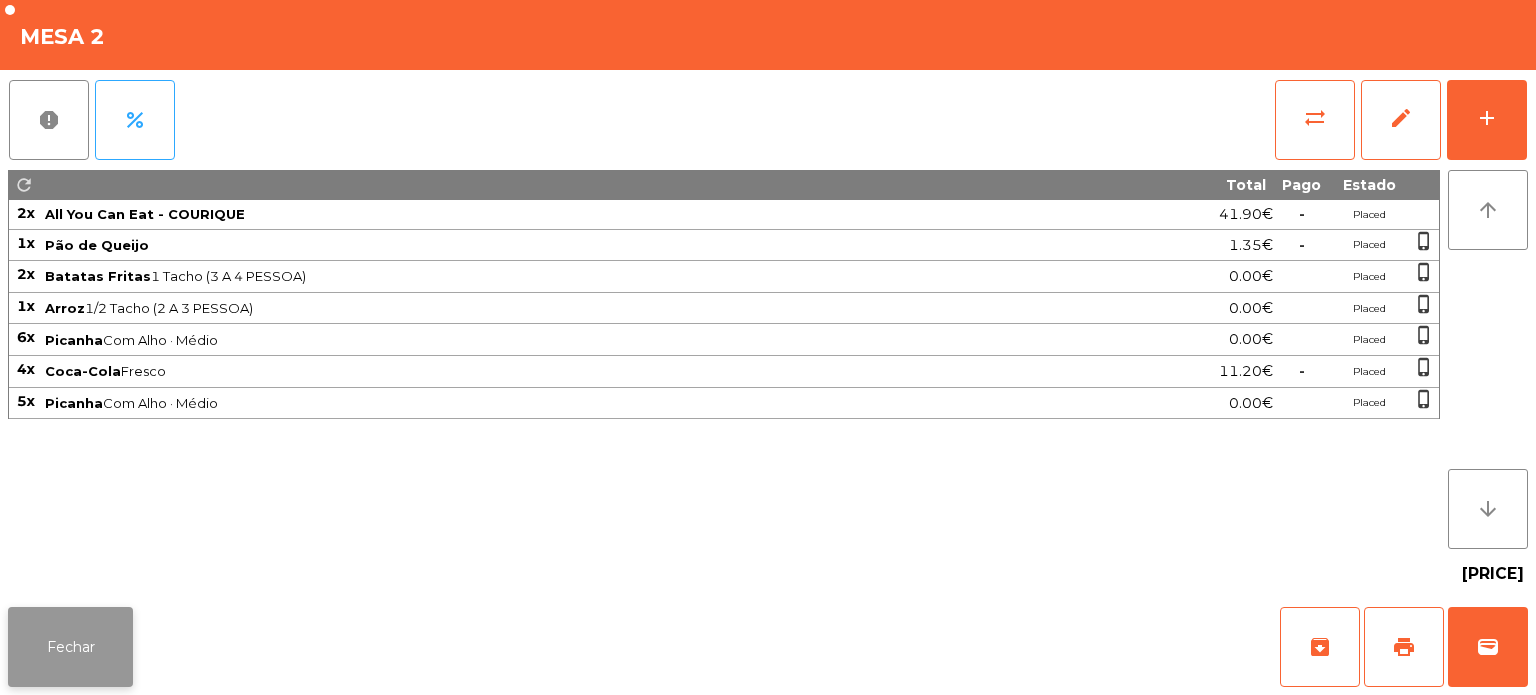 click on "Fechar" 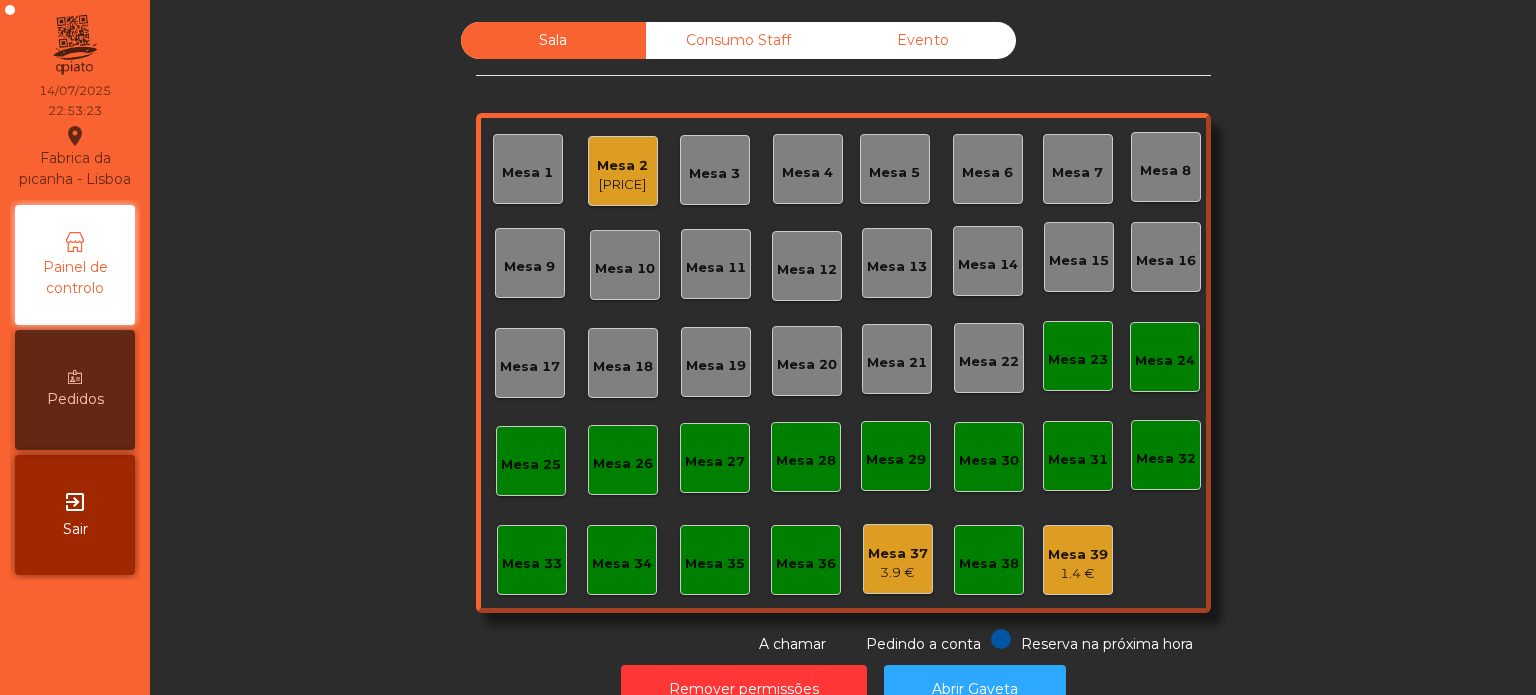 click on "[PRICE]" 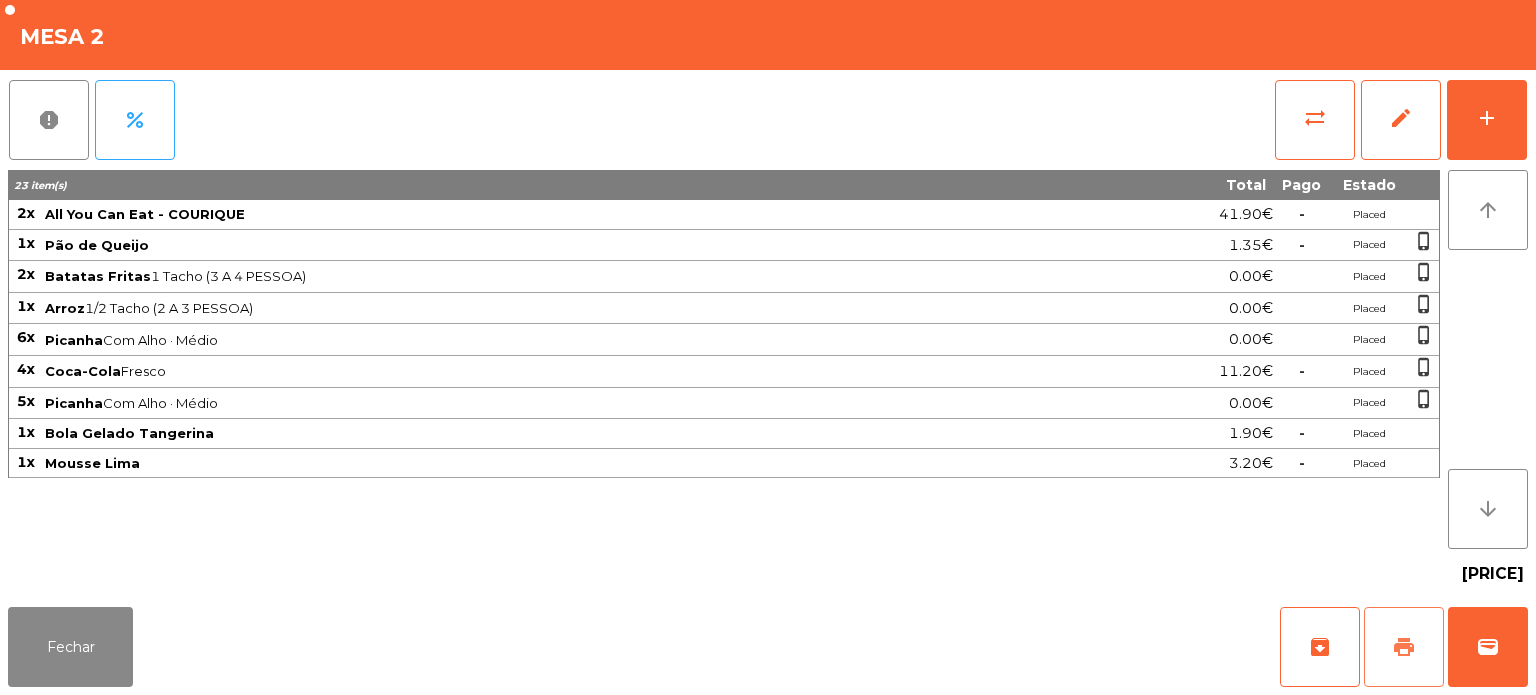 click on "print" 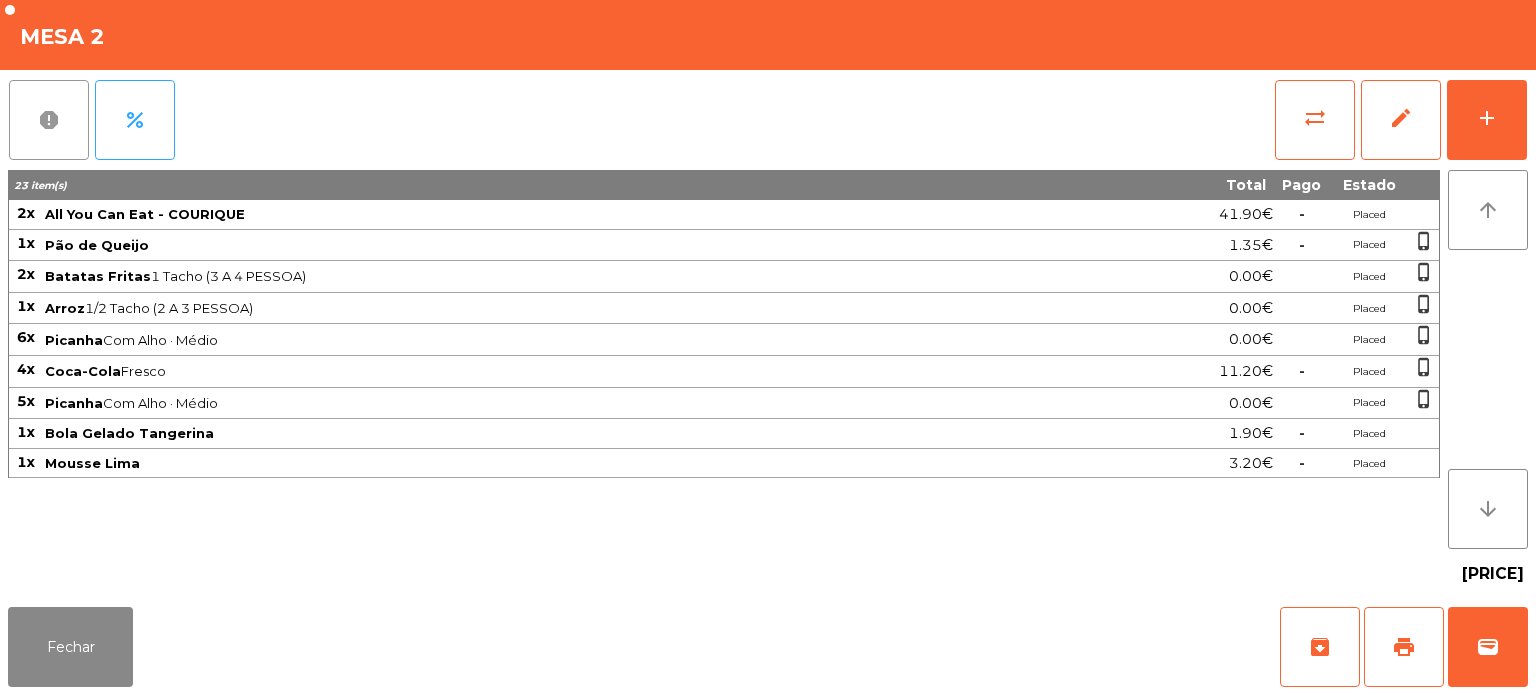 click on "report" 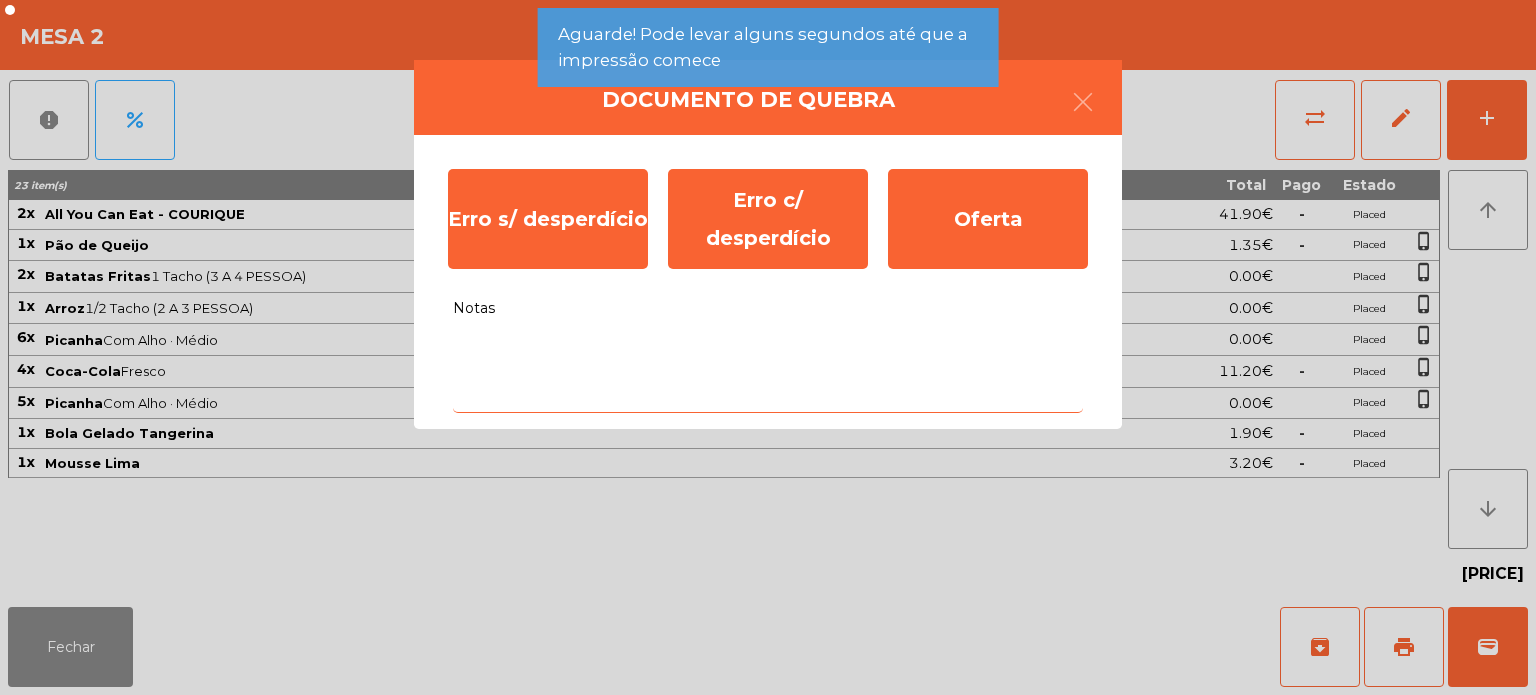 click on "Notas" at bounding box center (768, 371) 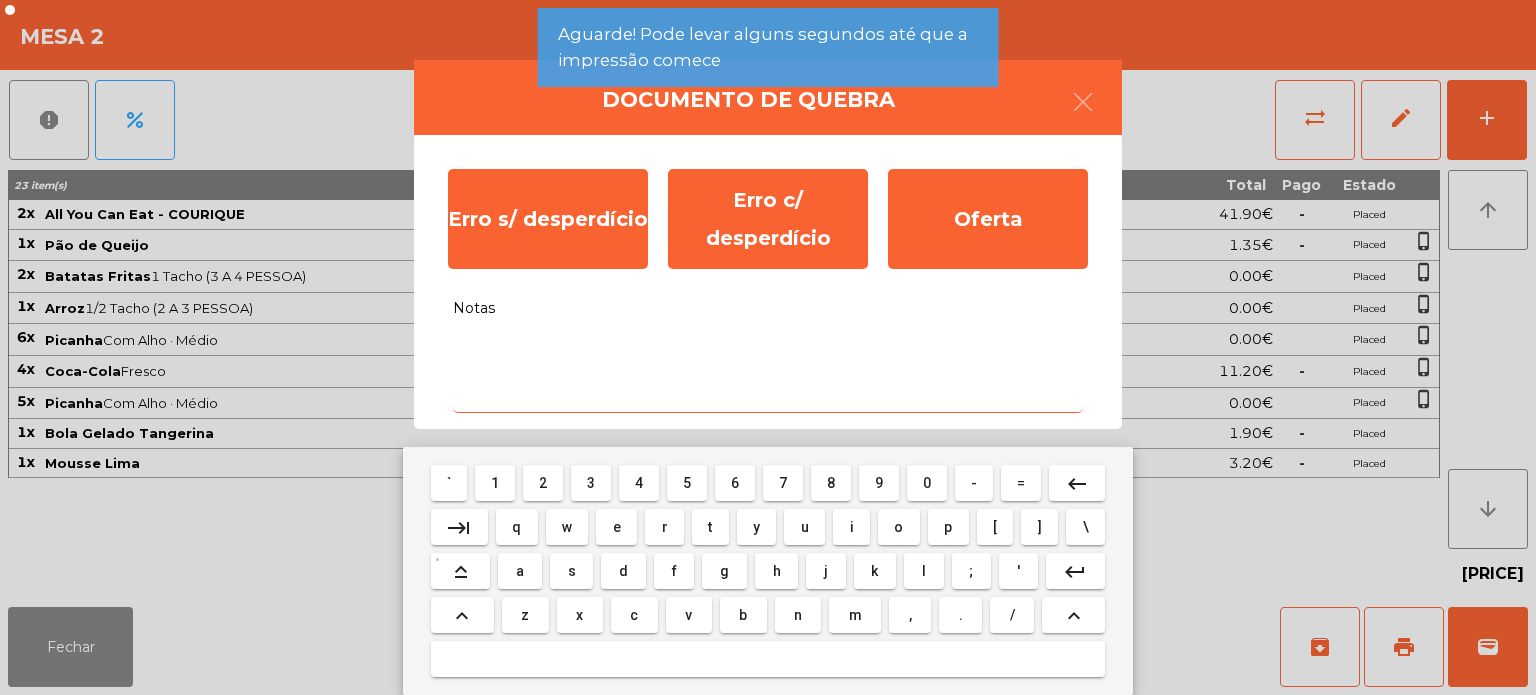 click on "g" at bounding box center [724, 571] 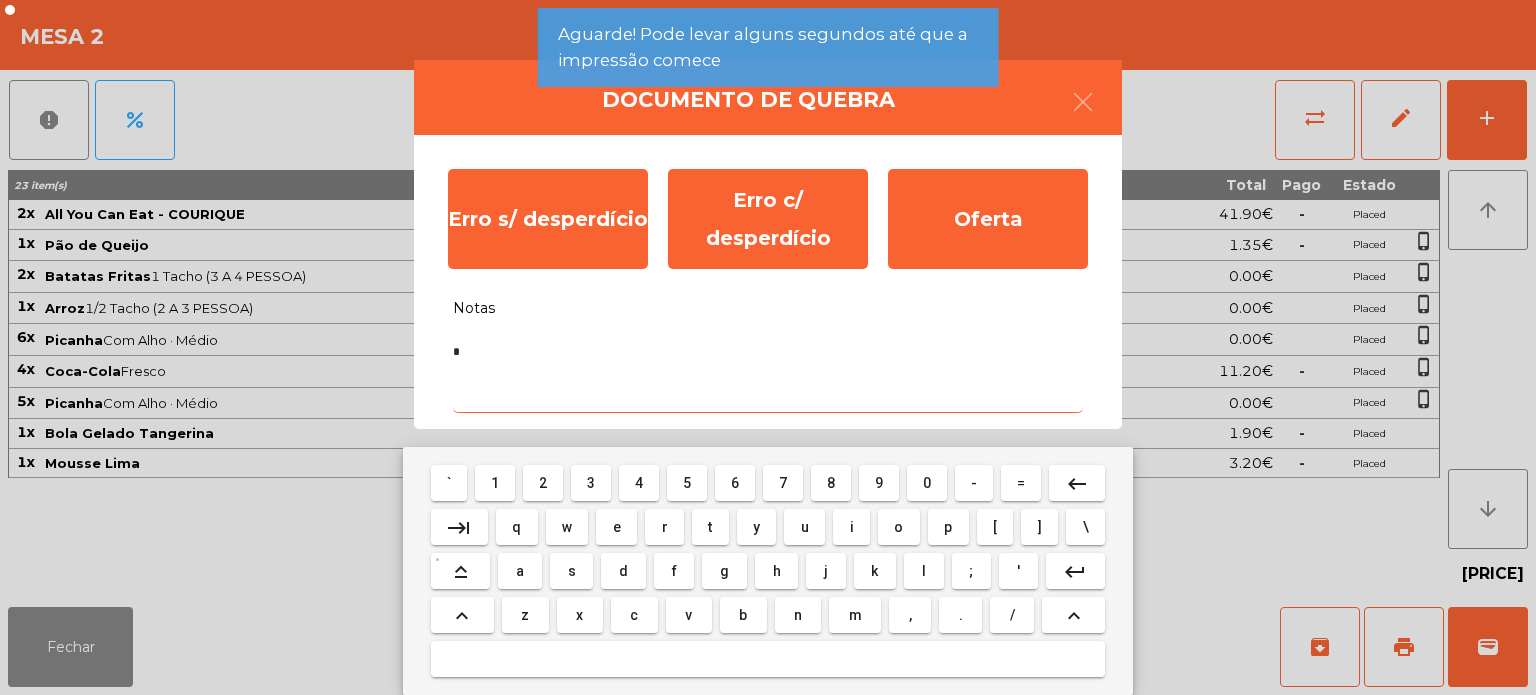 click on "h" at bounding box center [776, 571] 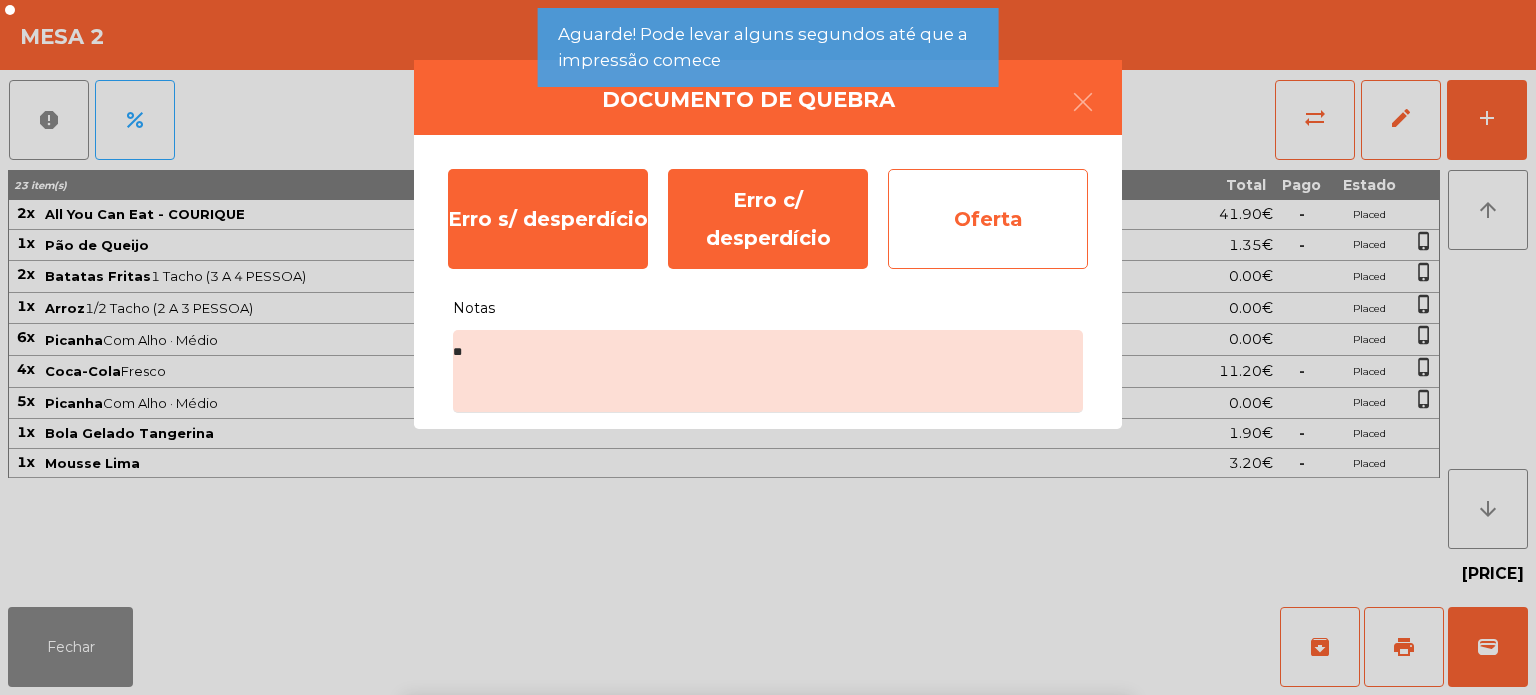 click on "Oferta" 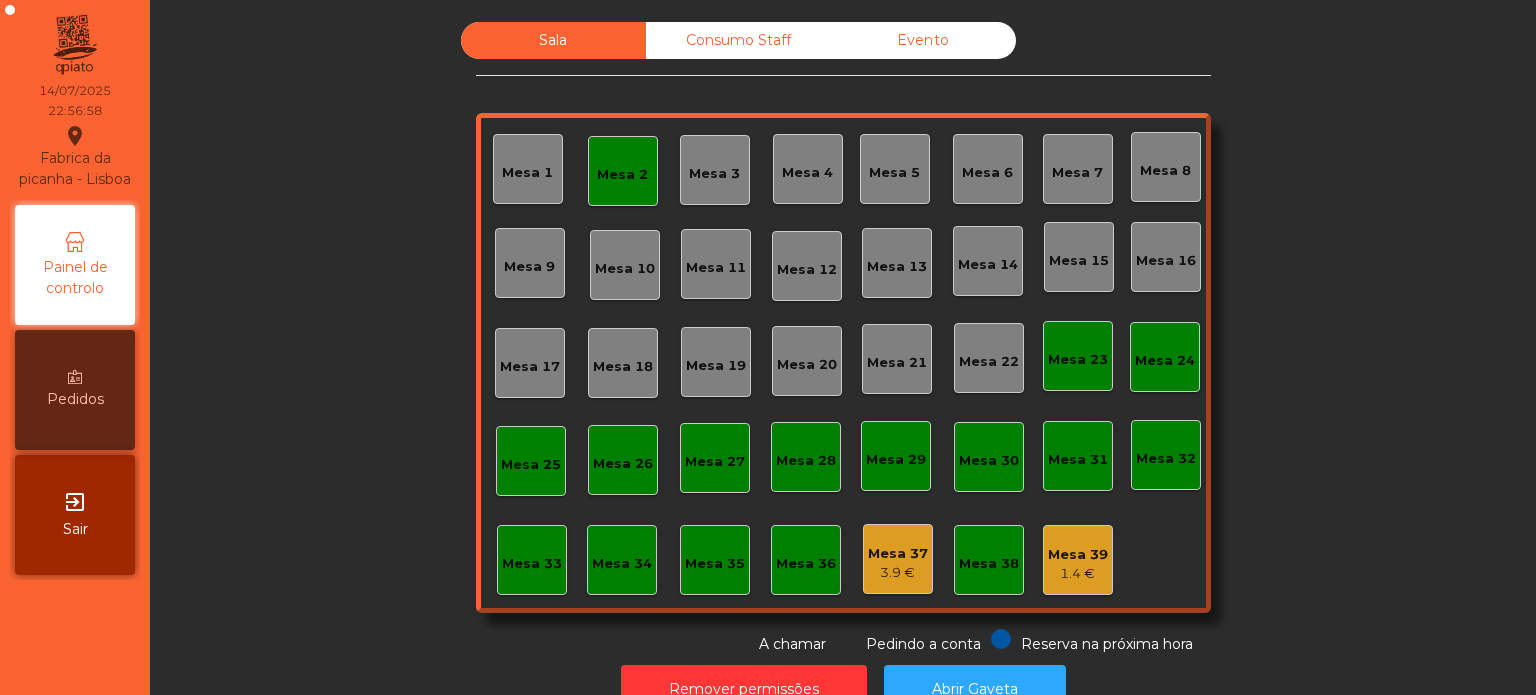 click on "Mesa 2" 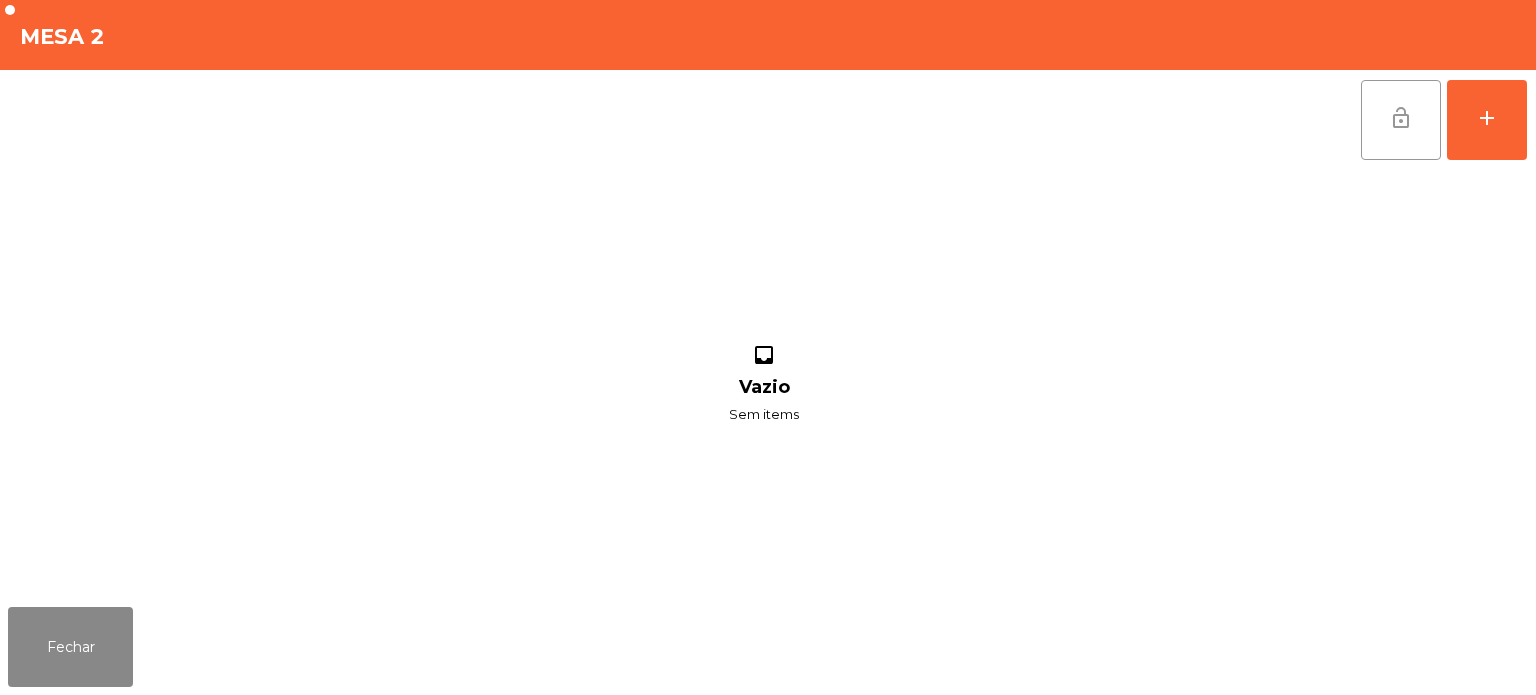 click on "lock_open" 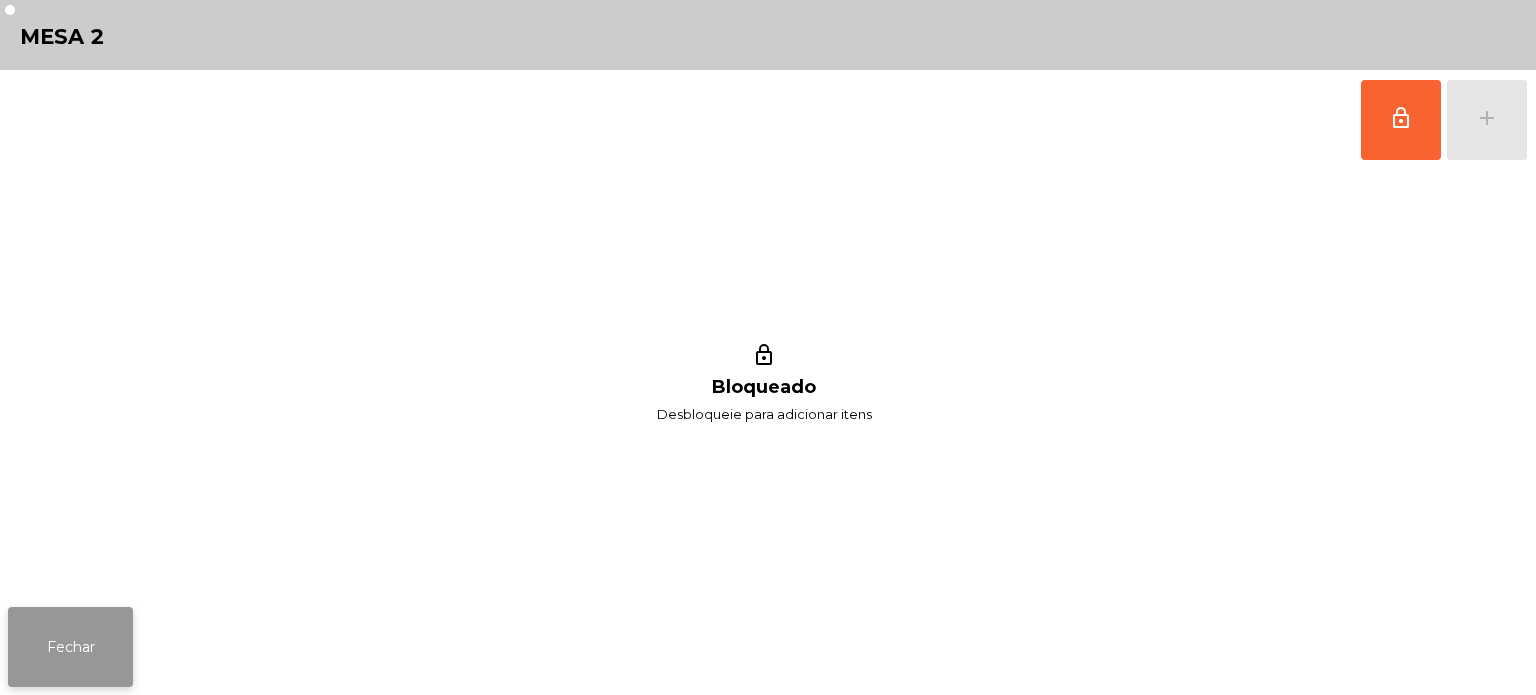click on "Fechar" 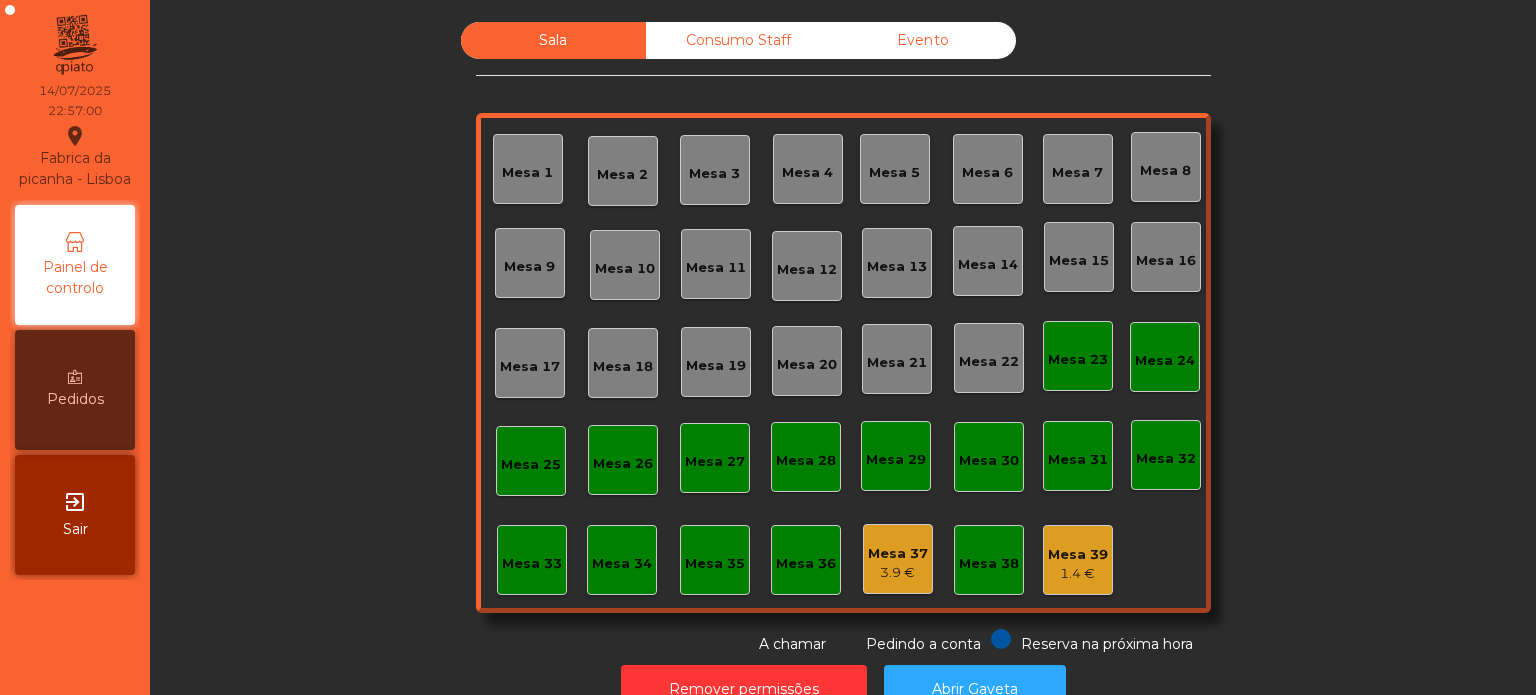 click on "Mesa 37" 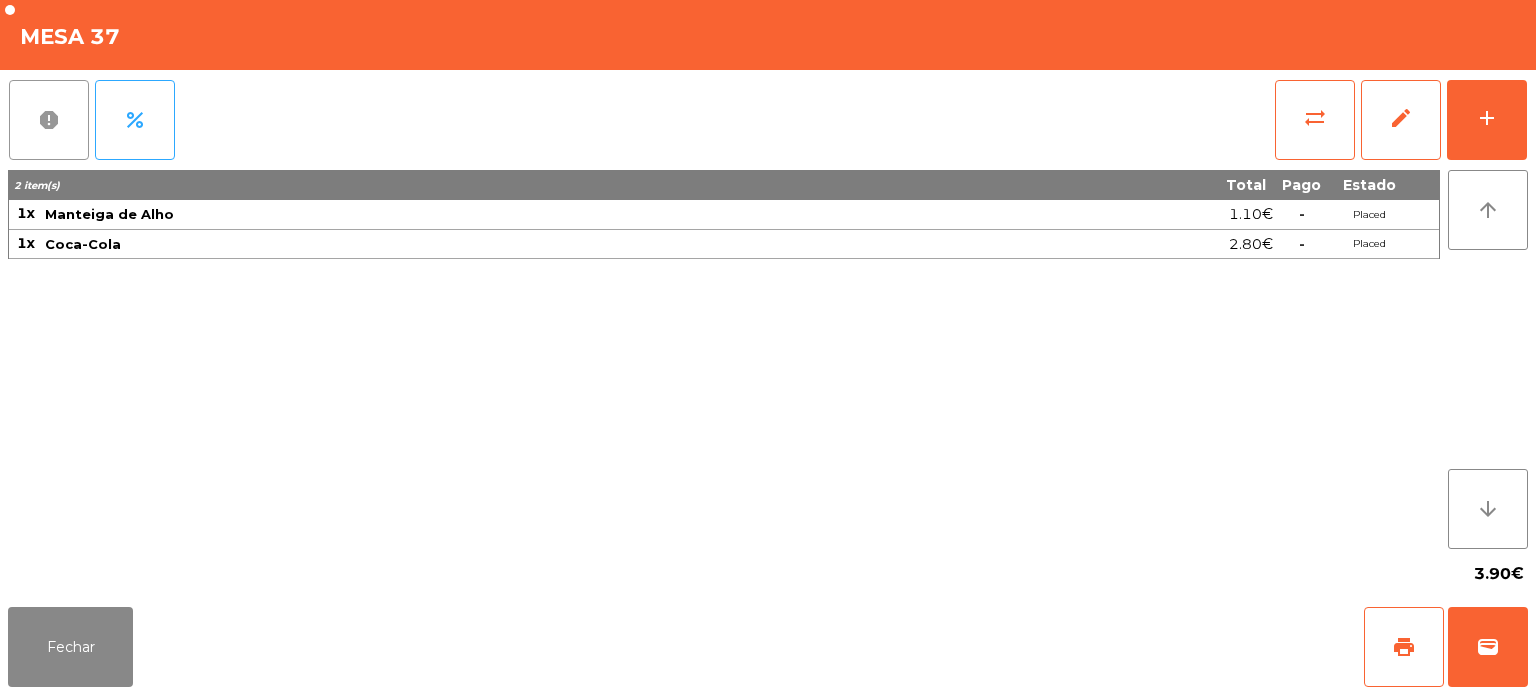 click on "report" 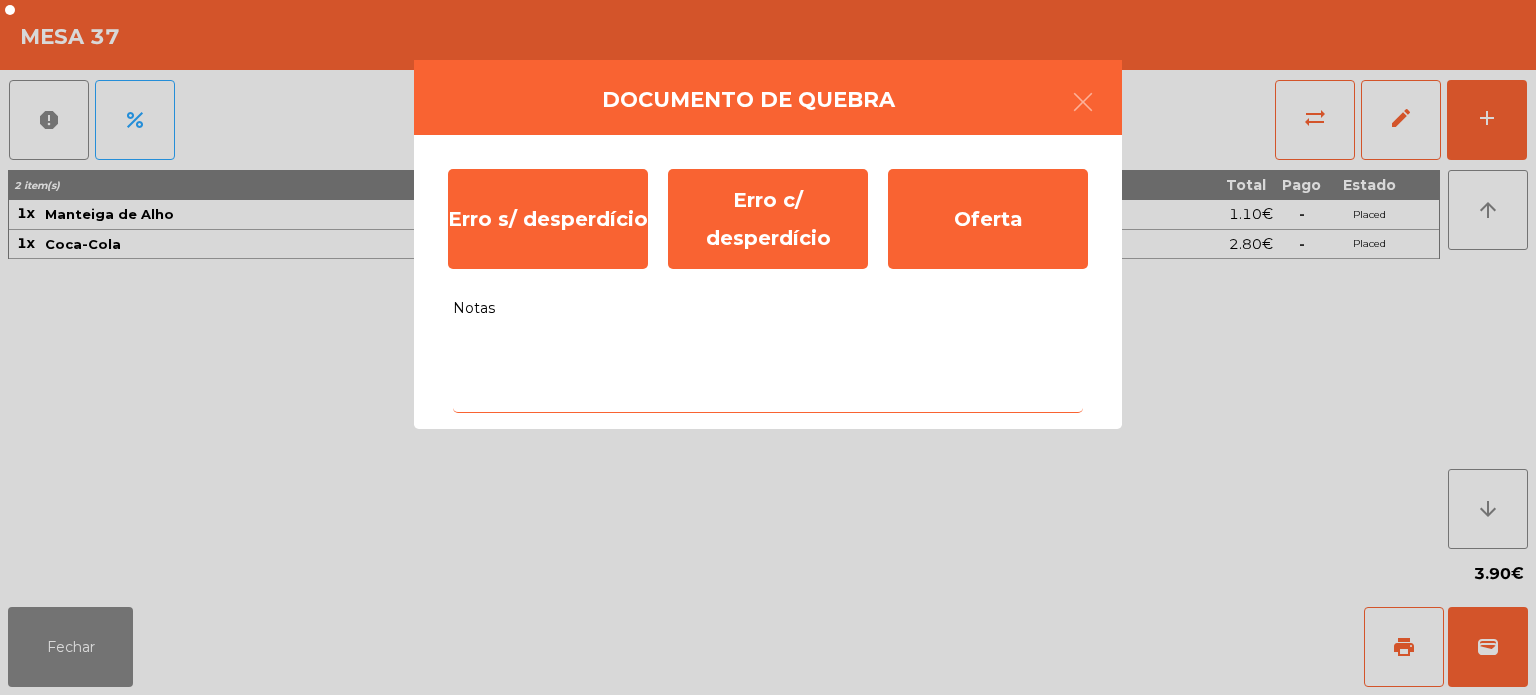 click on "Notas" at bounding box center [768, 371] 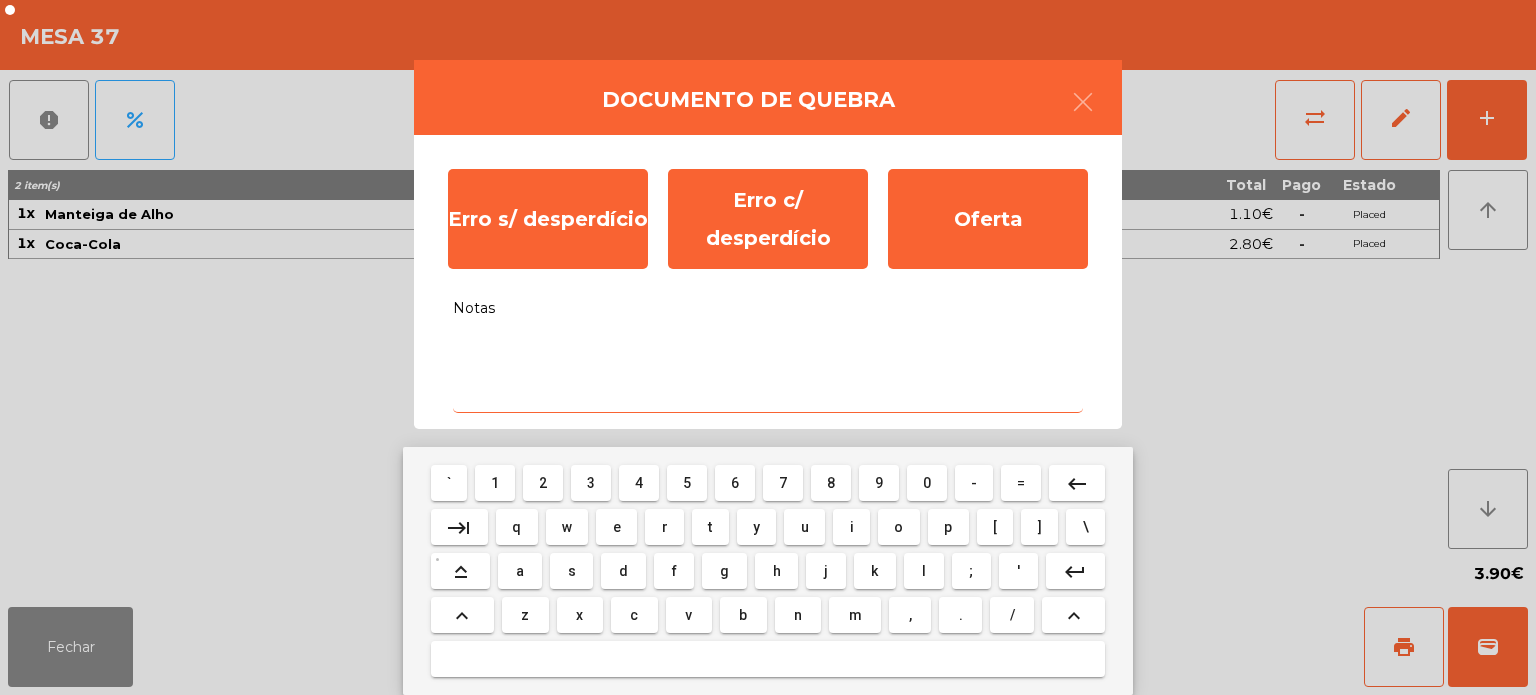 click on "d" at bounding box center [623, 571] 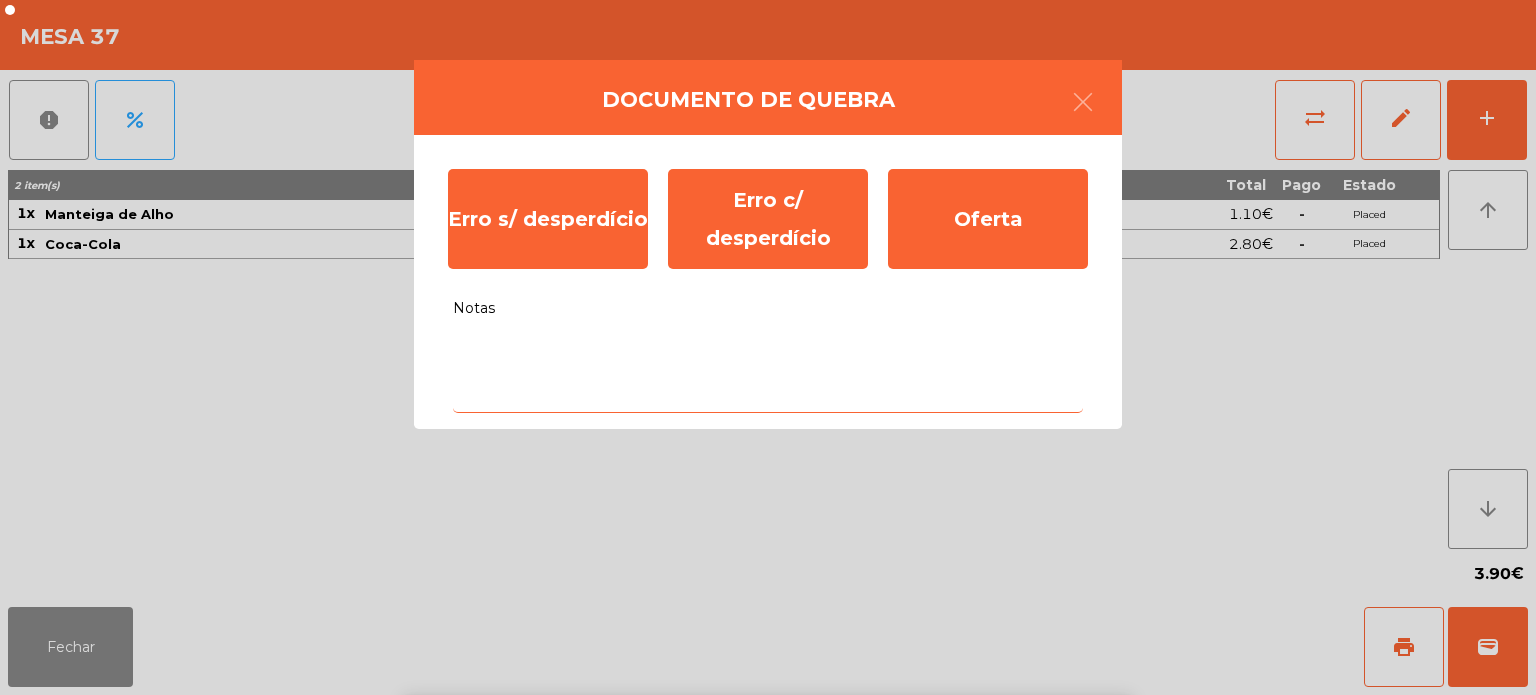 click on "d" at bounding box center [623, 819] 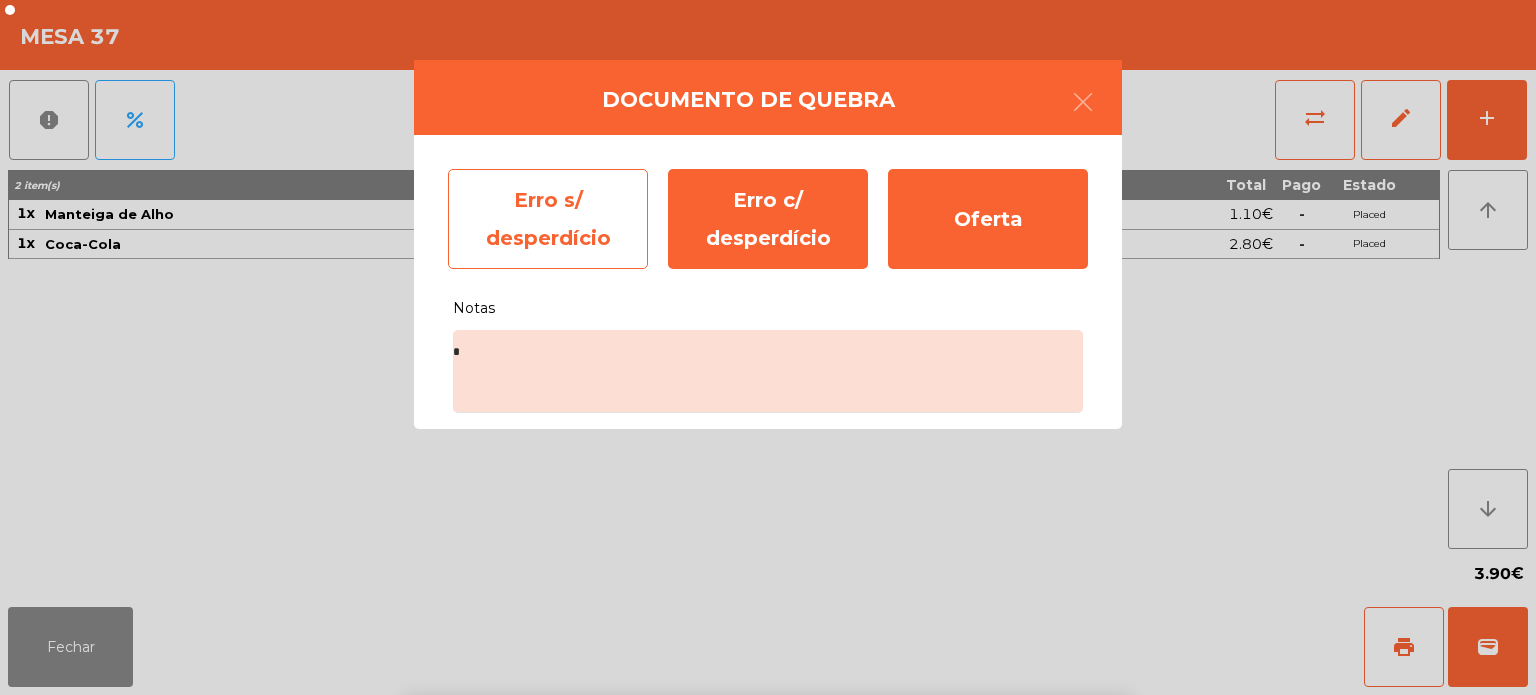 click on "Erro s/ desperdício" 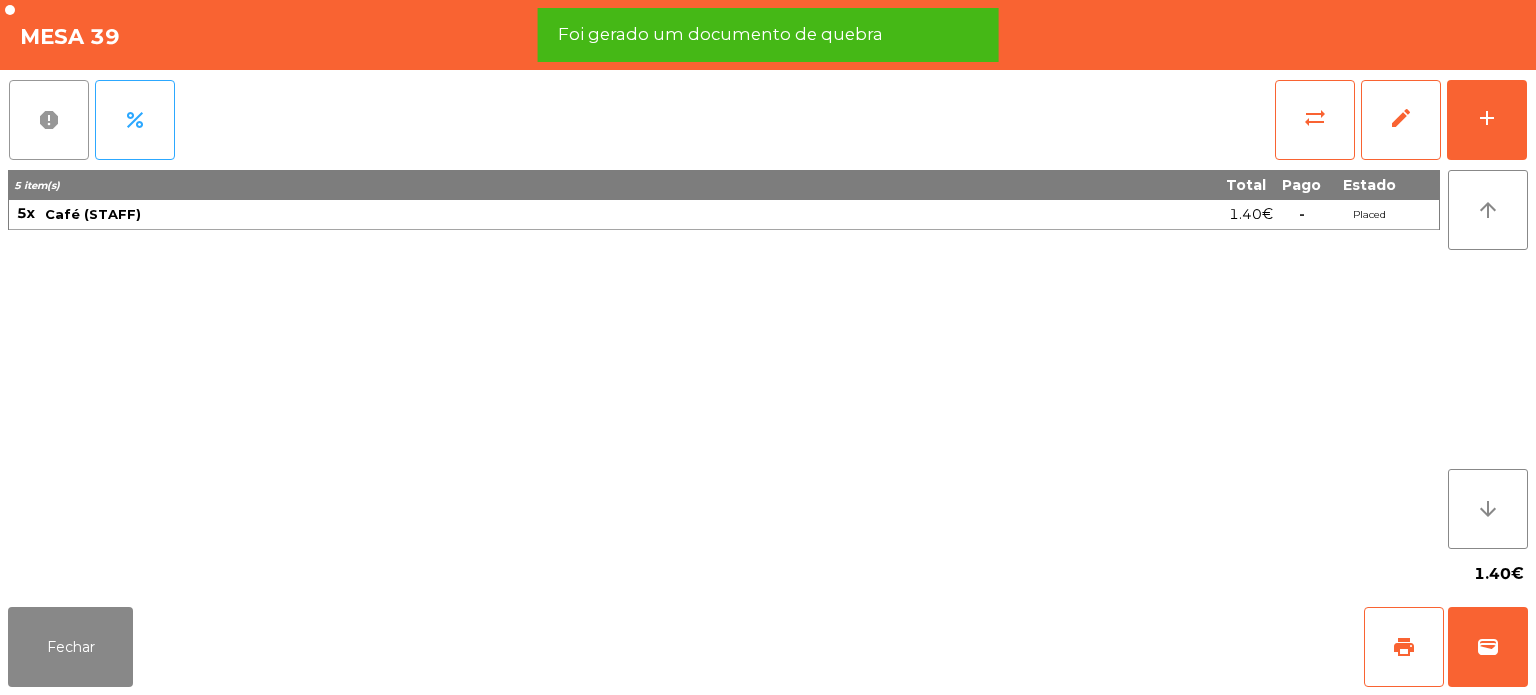 click on "report" 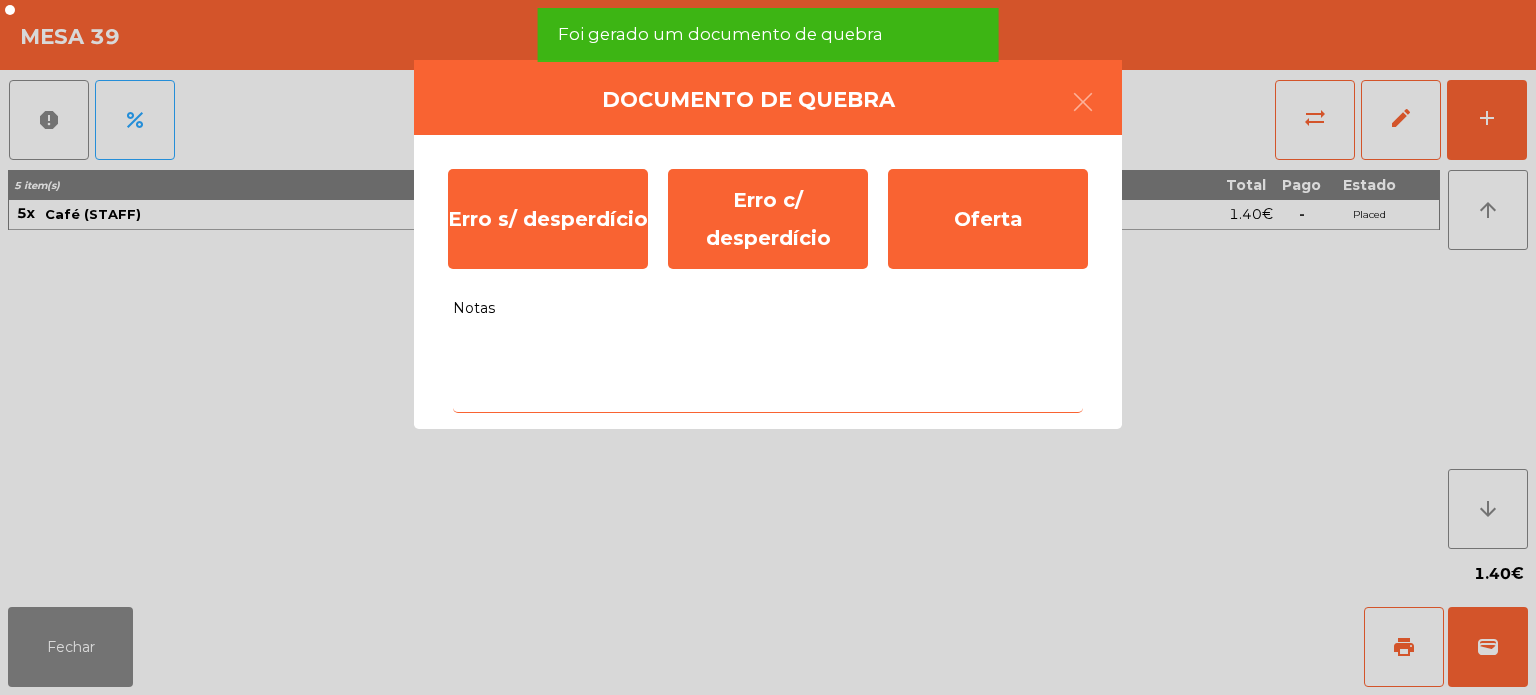 click on "Notas" at bounding box center [768, 371] 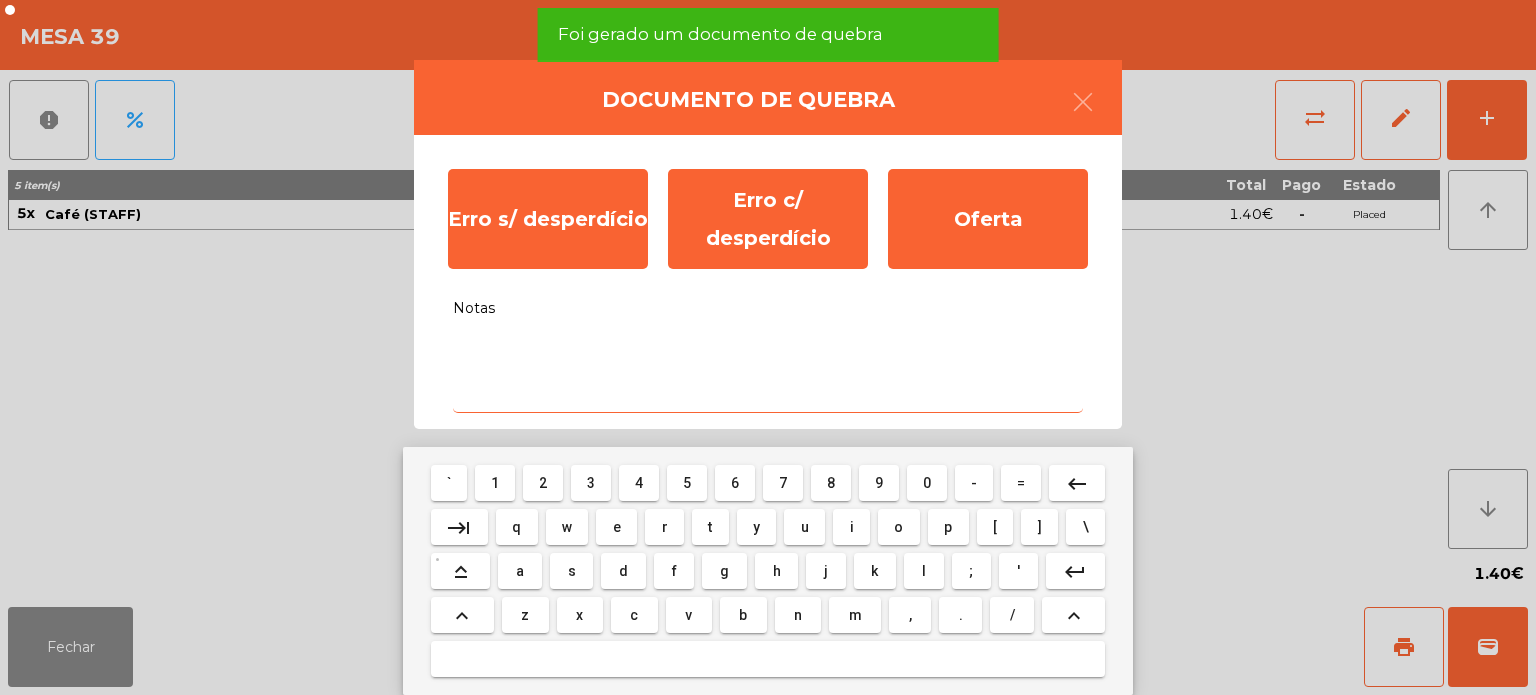click on "x" at bounding box center (579, 615) 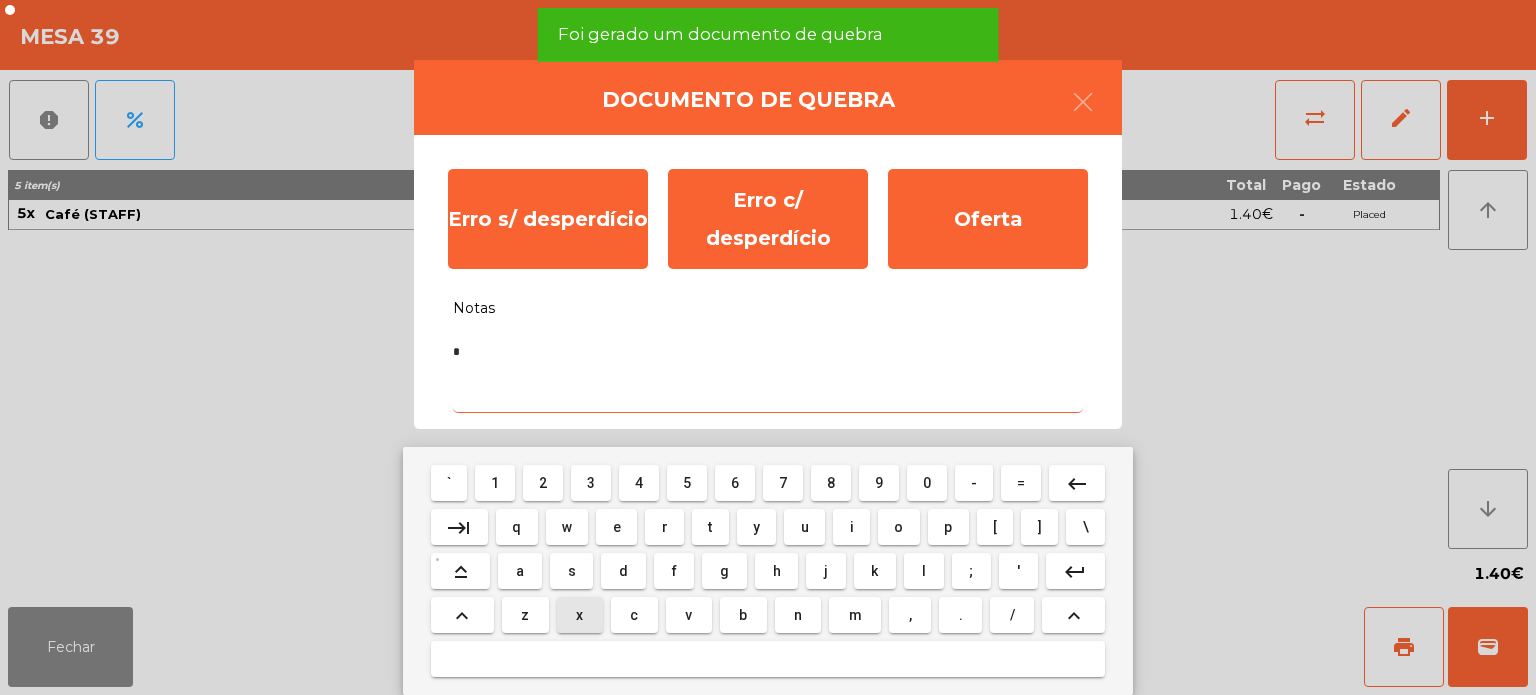 click on "c" at bounding box center [634, 615] 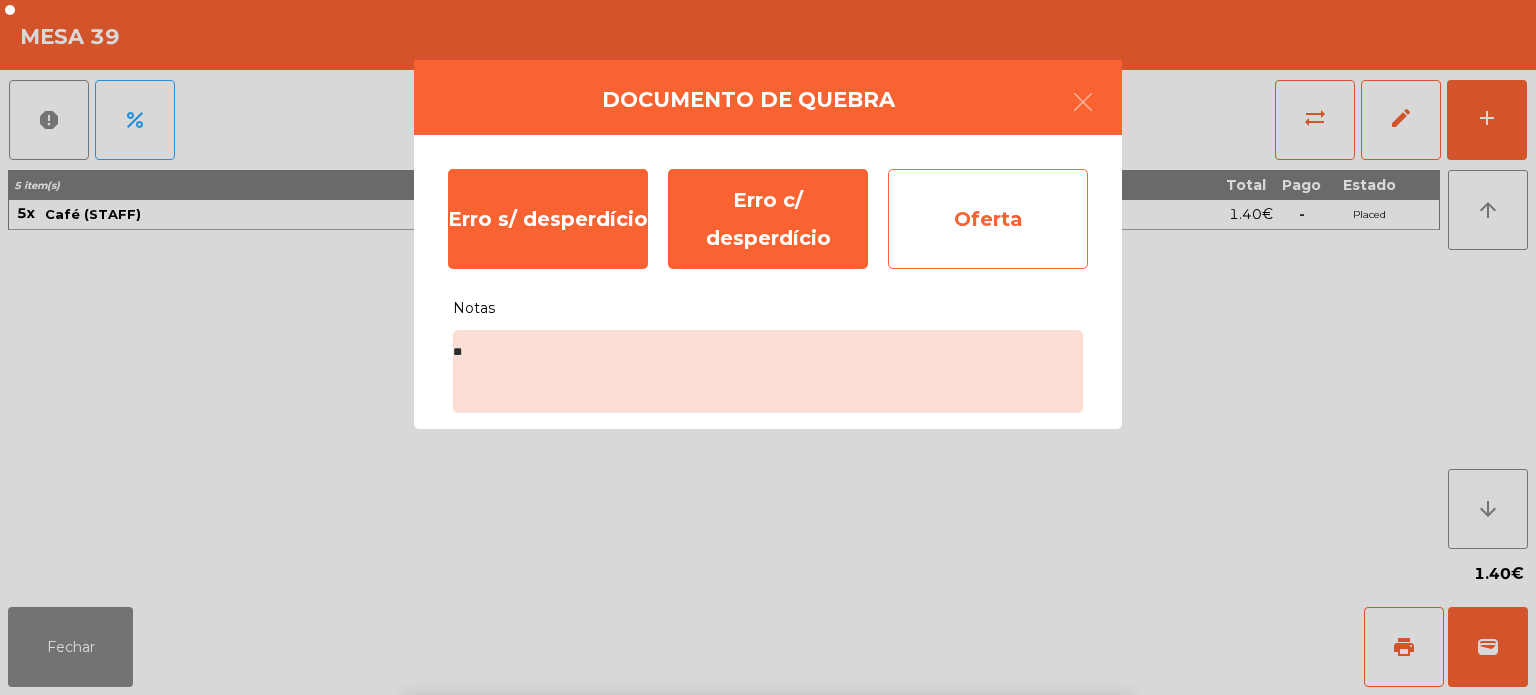 click on "Oferta" 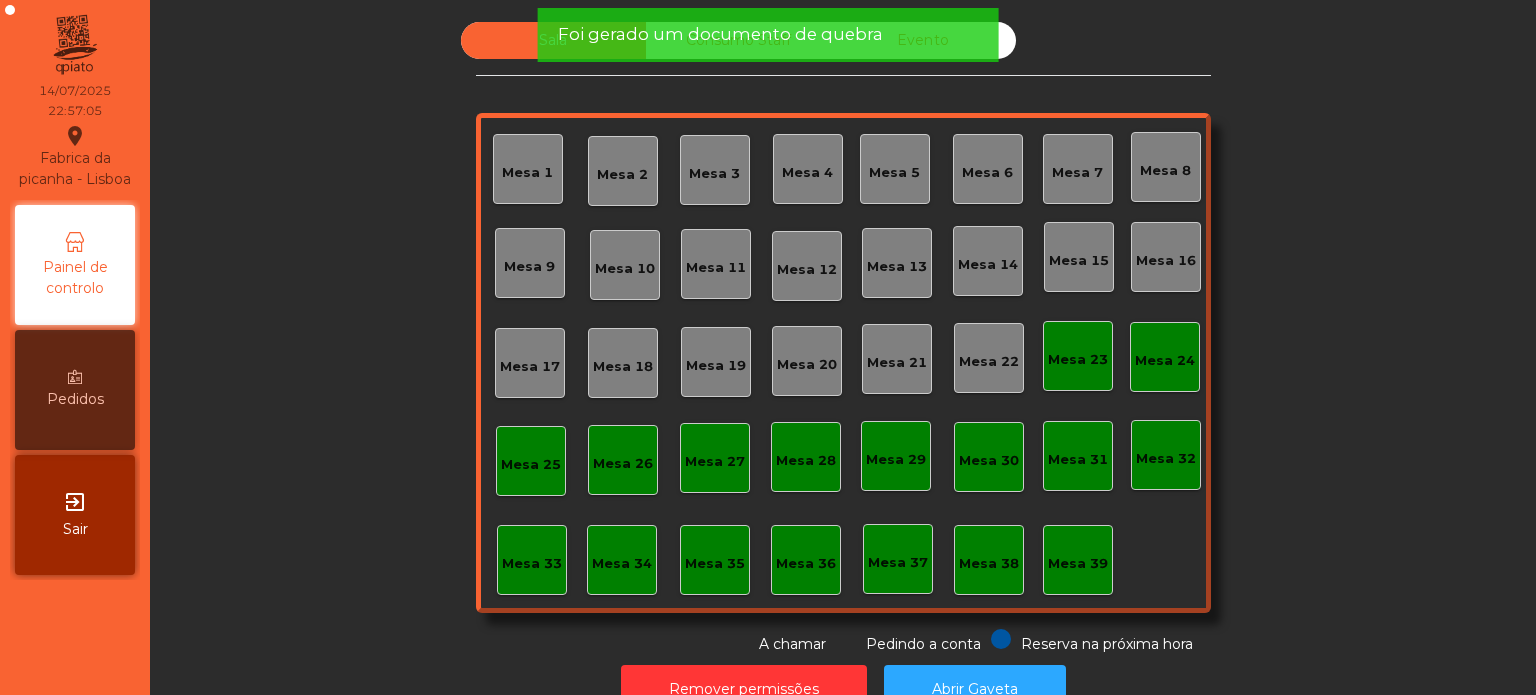 click on "Foi gerado um documento de quebra" 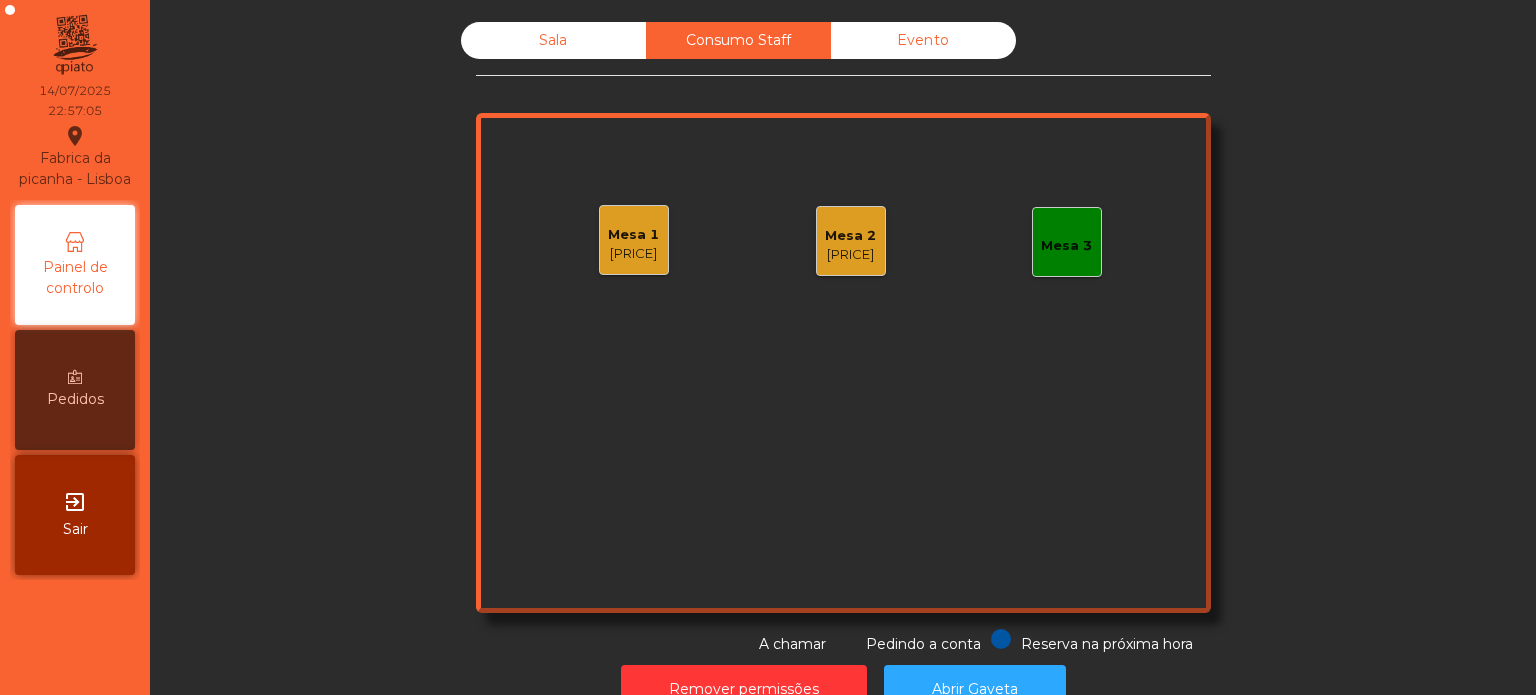 click on "Mesa 1" 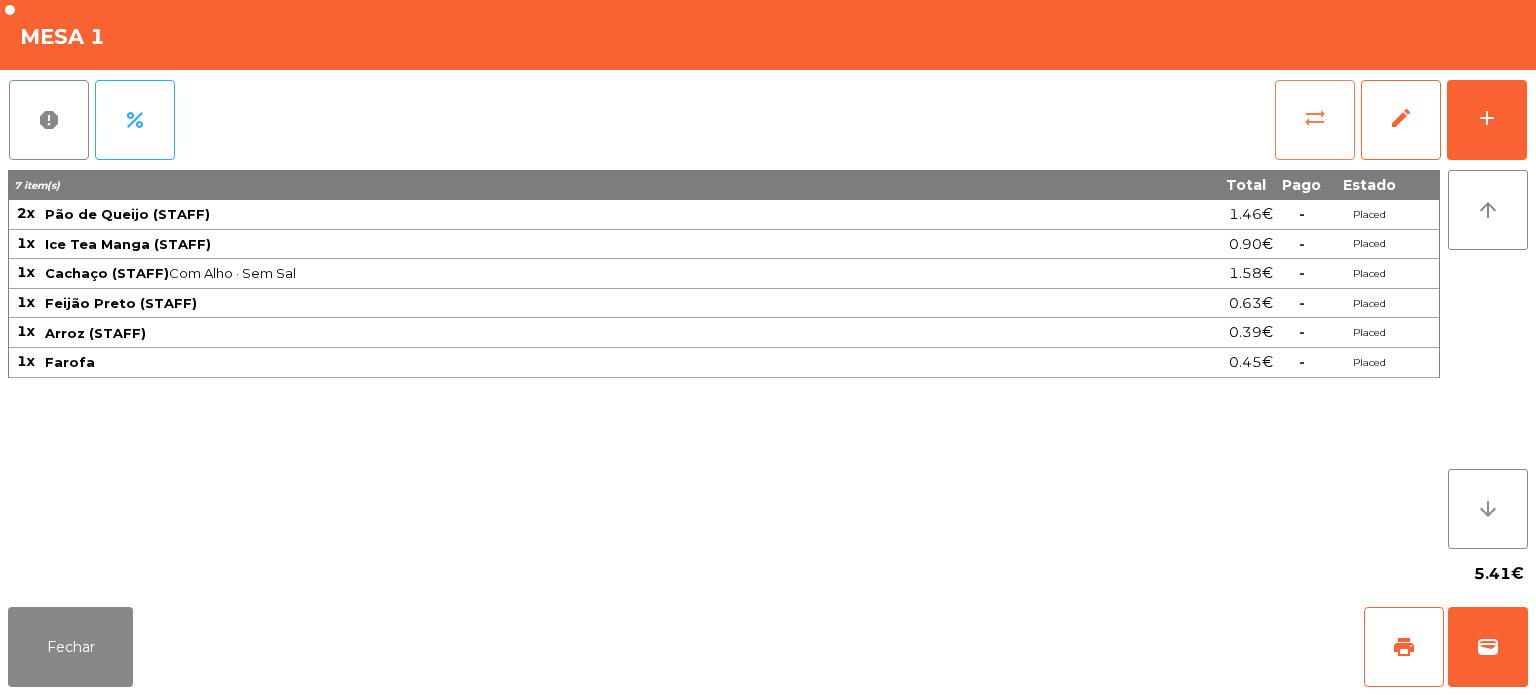click on "sync_alt" 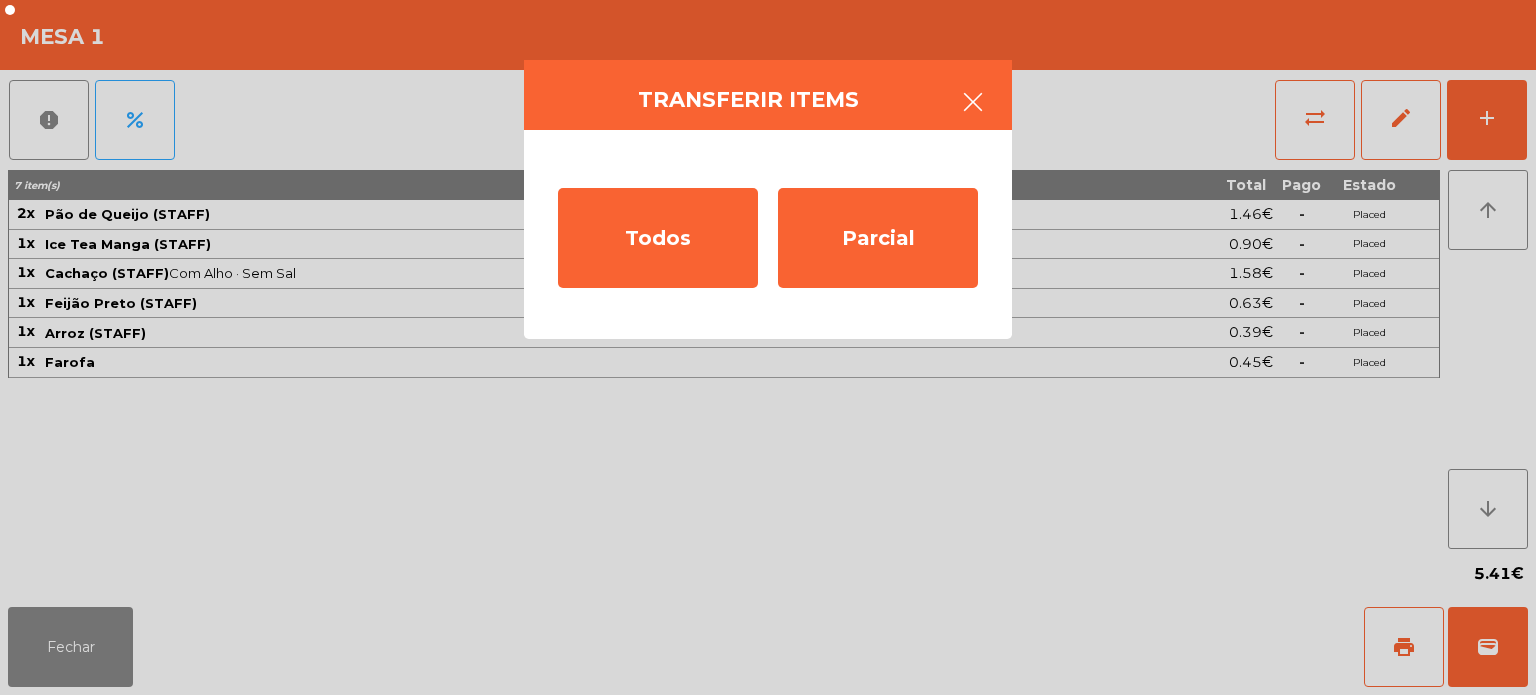 click 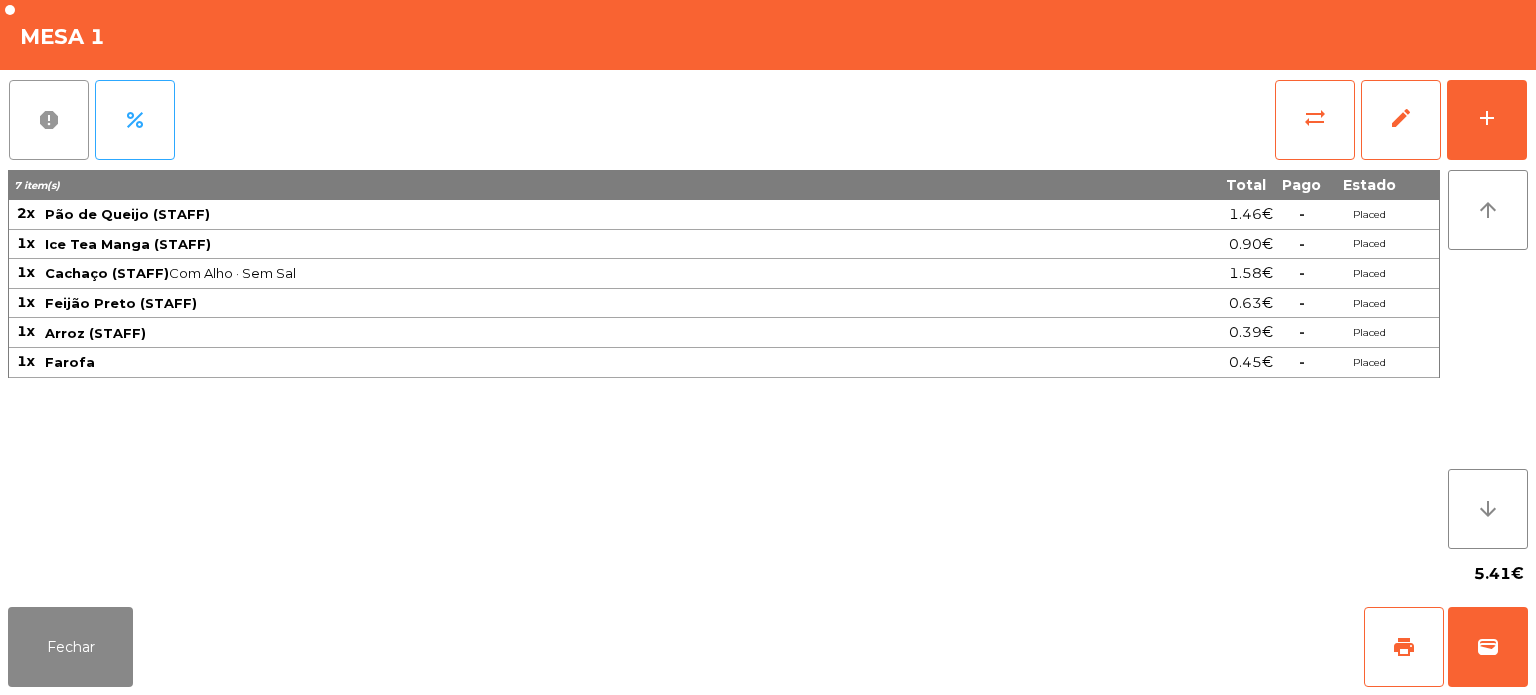 click on "report" 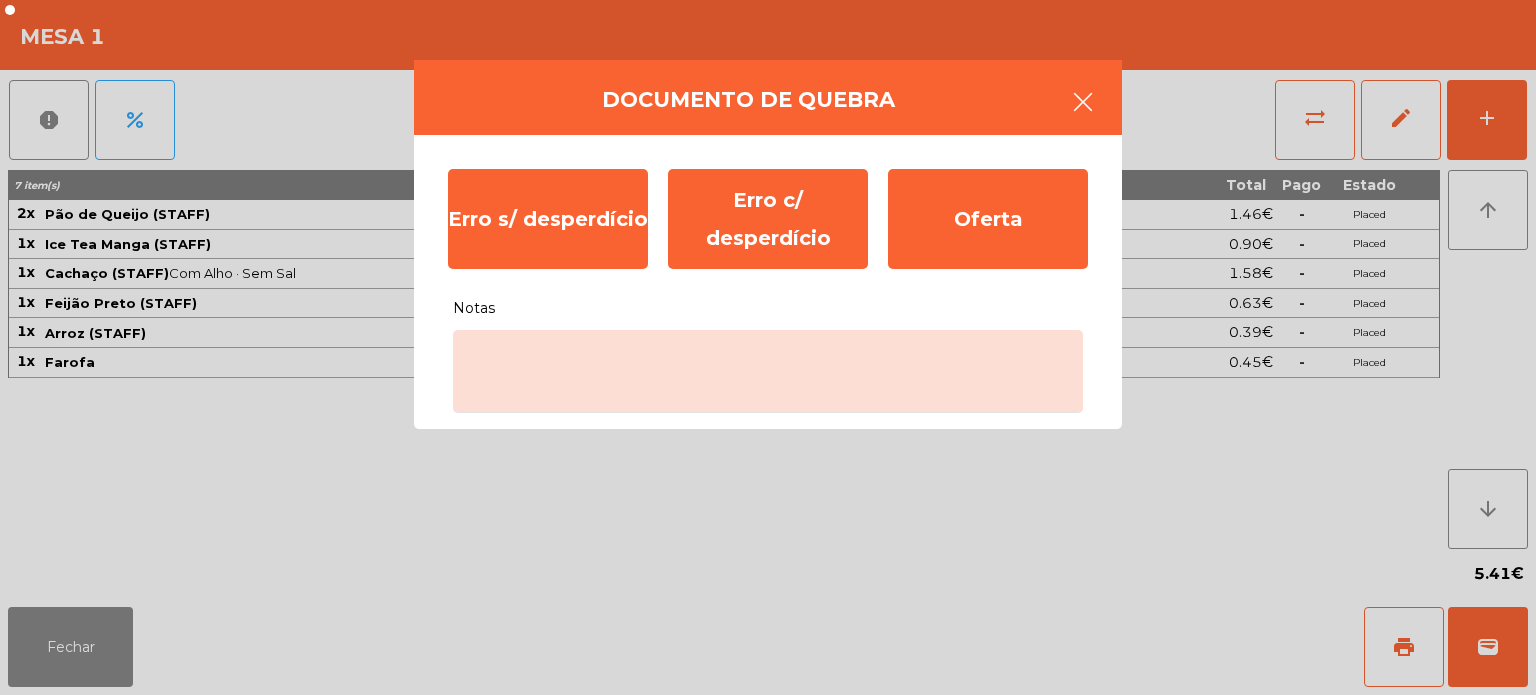 click 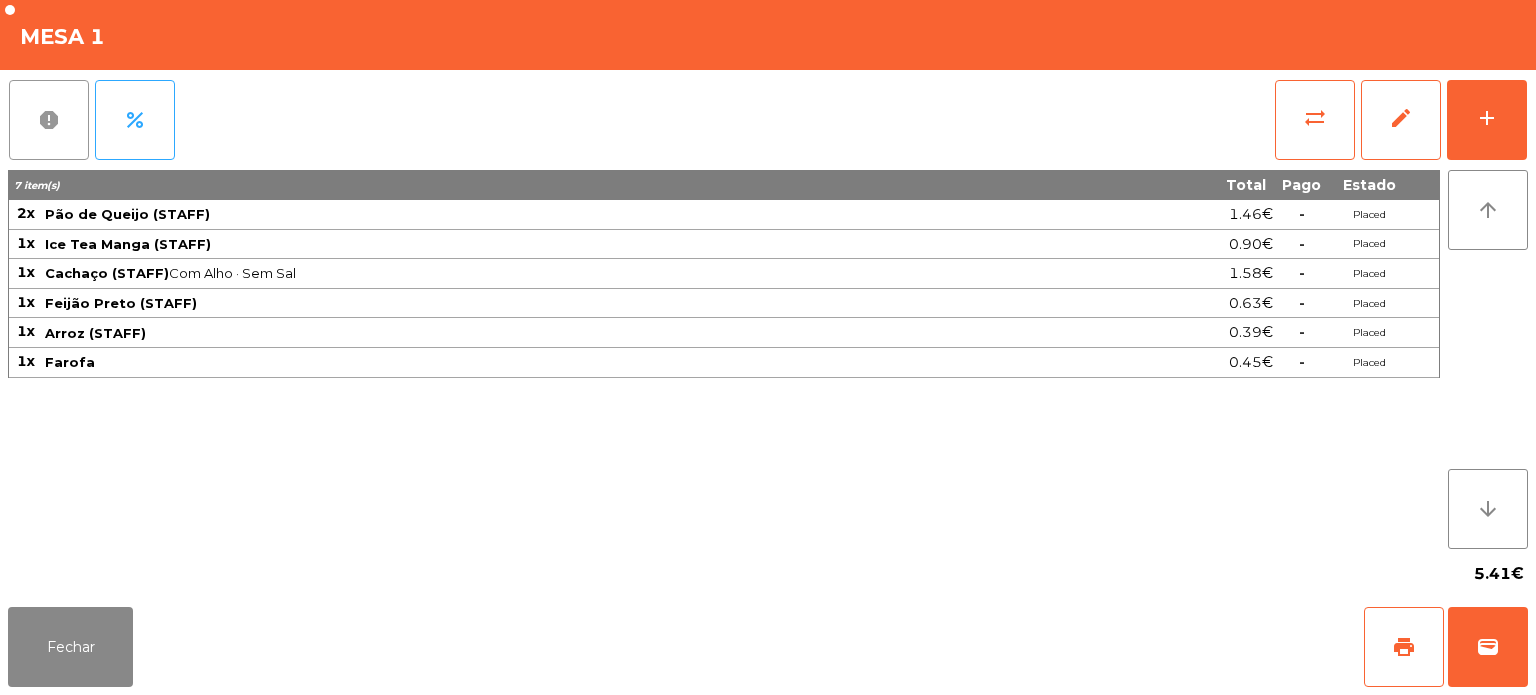 click on "report" 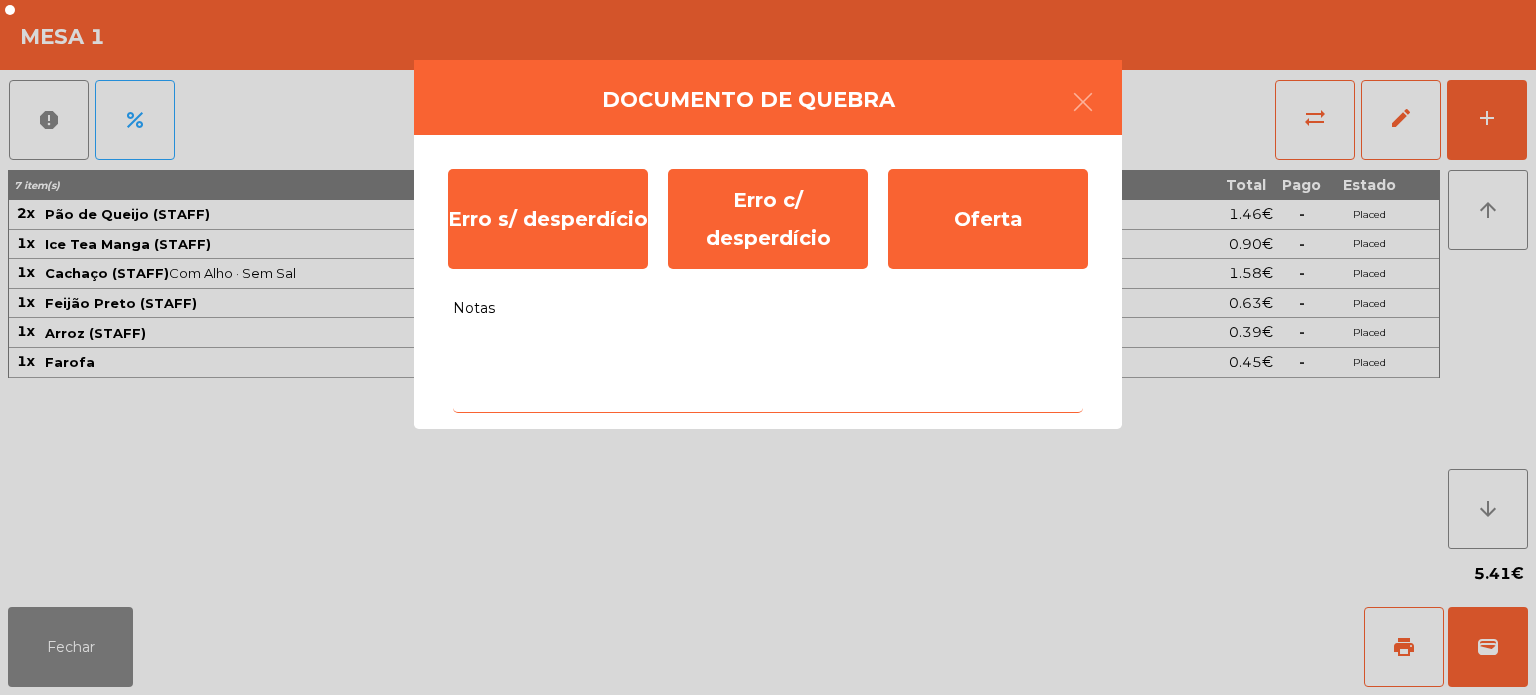 click on "Notas" at bounding box center [768, 371] 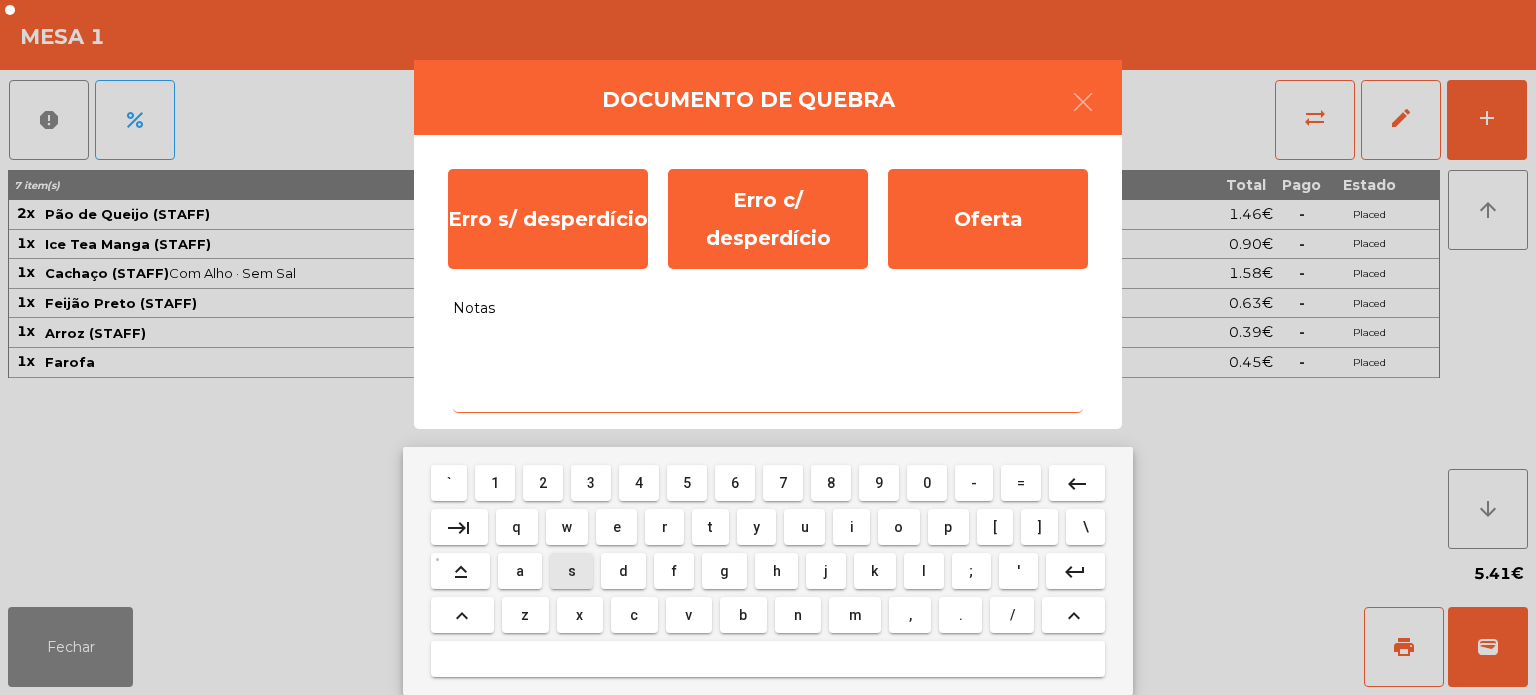 click on "s" at bounding box center [571, 571] 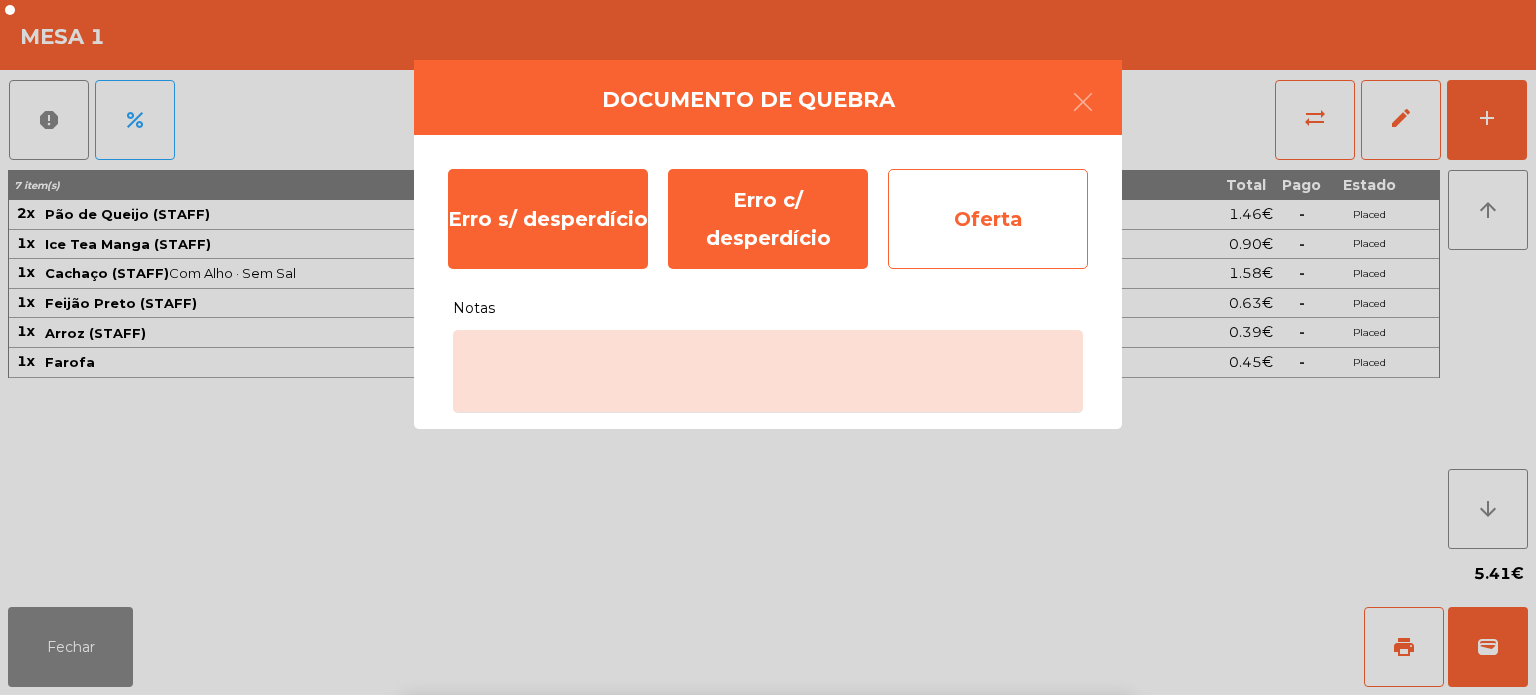click on "Oferta" 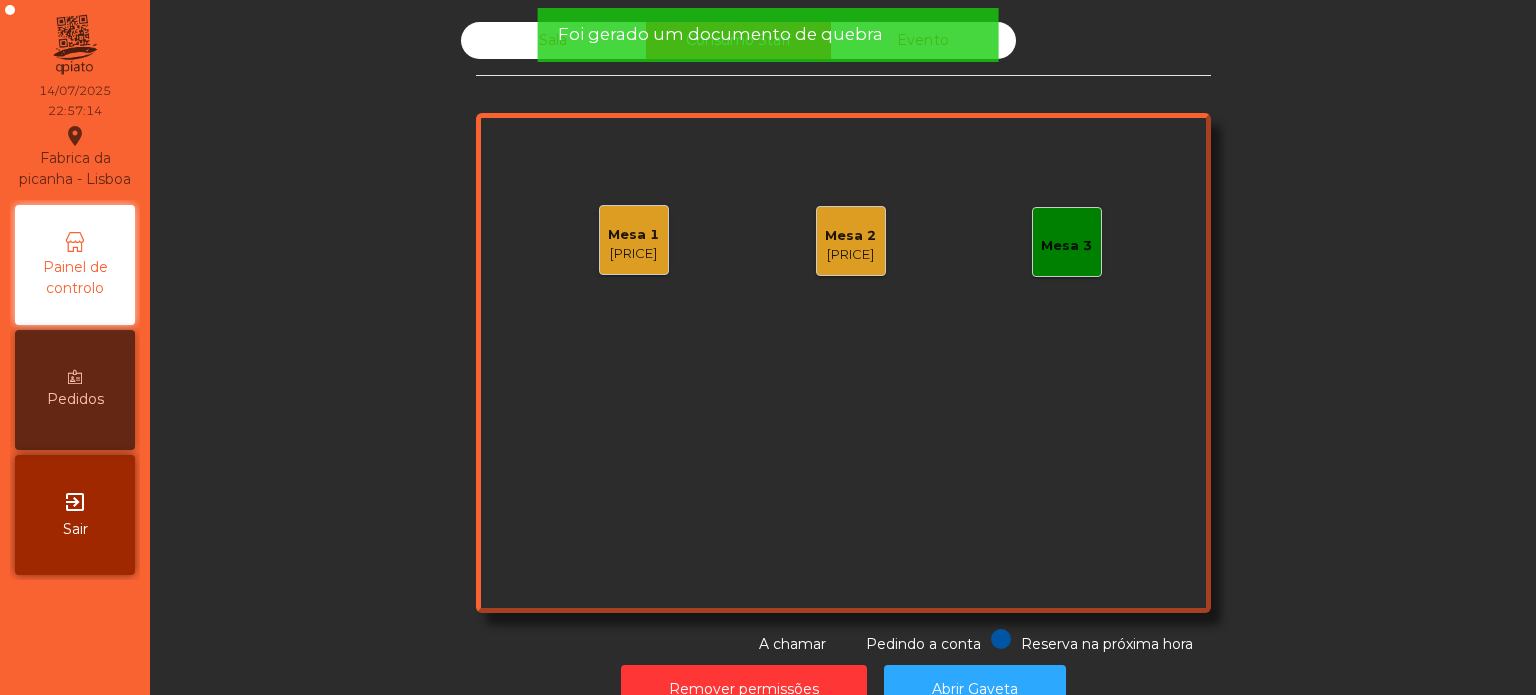 click on "Sala Consumo Staff Evento Mesa 1 [PRICE] Mesa 2 [PRICE] Mesa 3 Reserva na próxima hora Pedindo a conta A chamar" 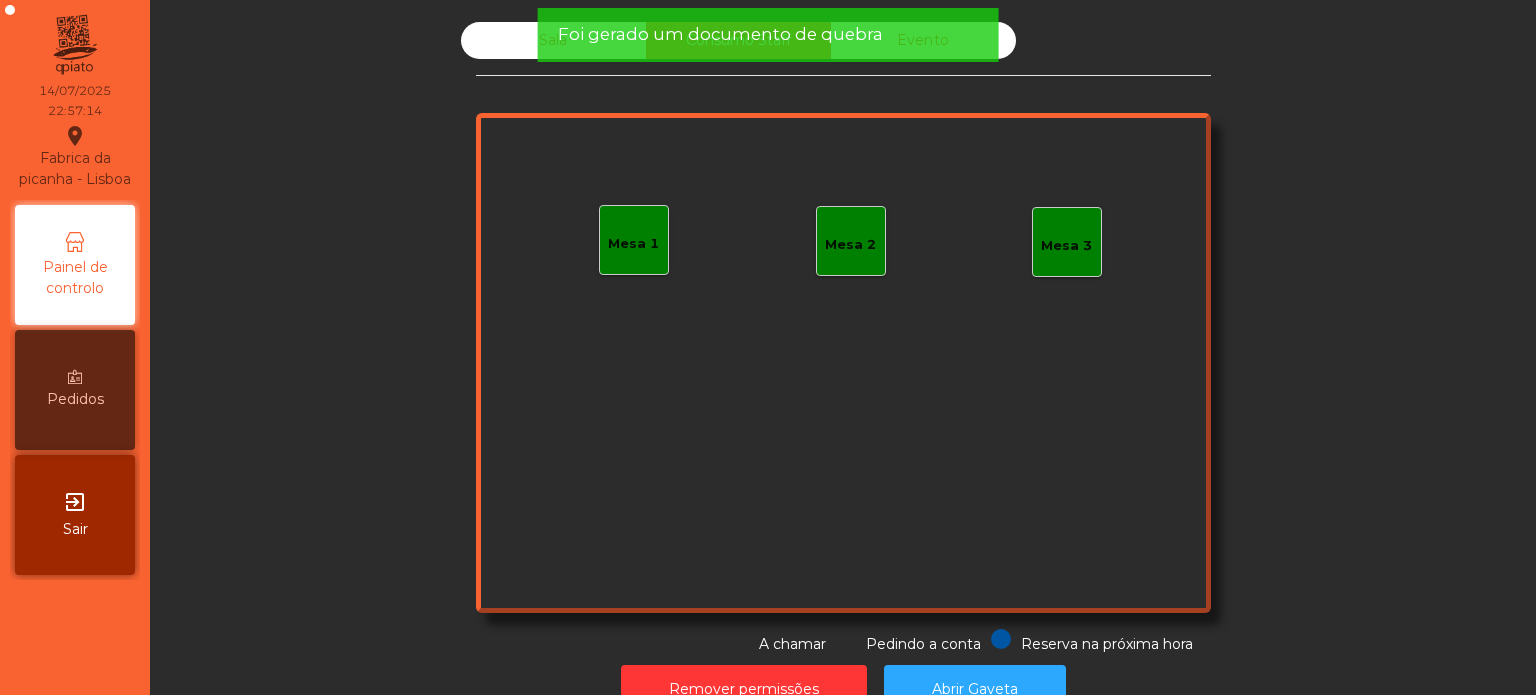 click on "Foi gerado um documento de quebra" 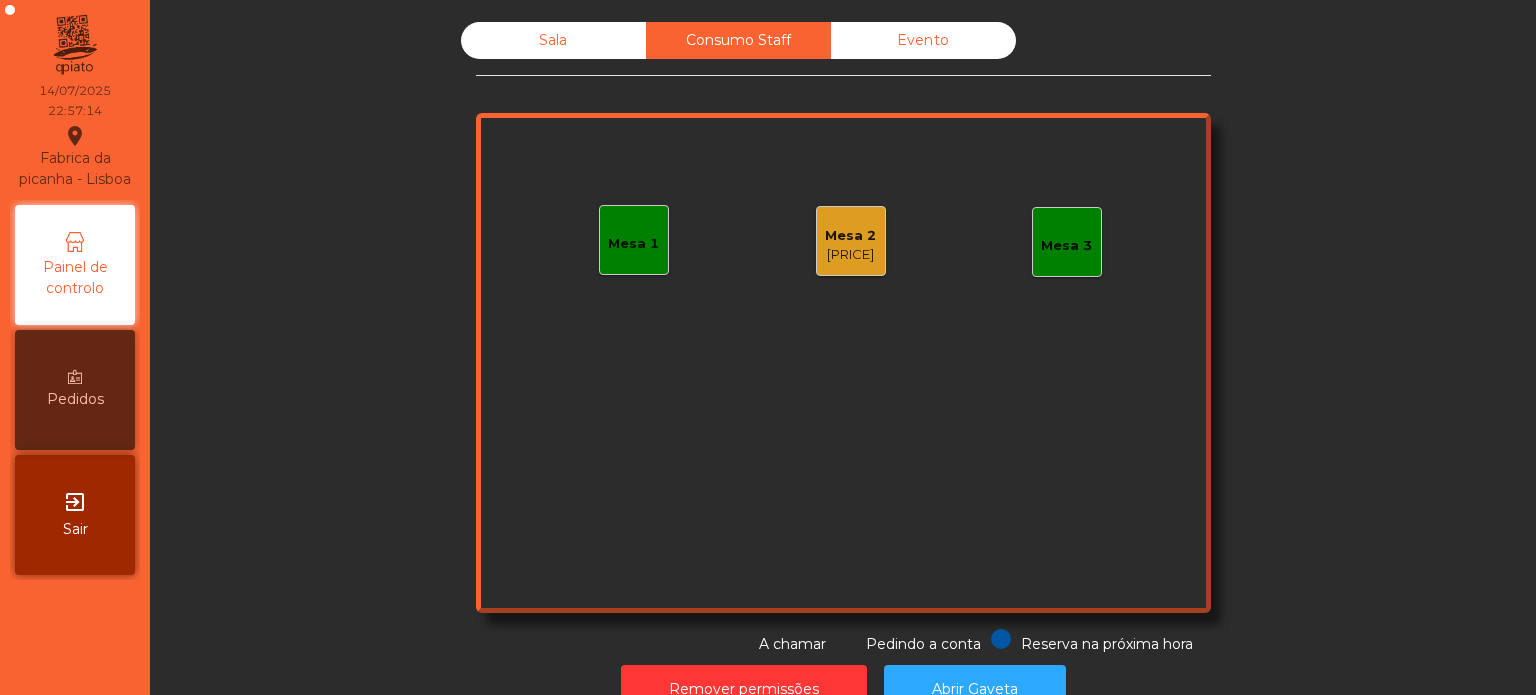 click on "Foi gerado um documento de quebra" 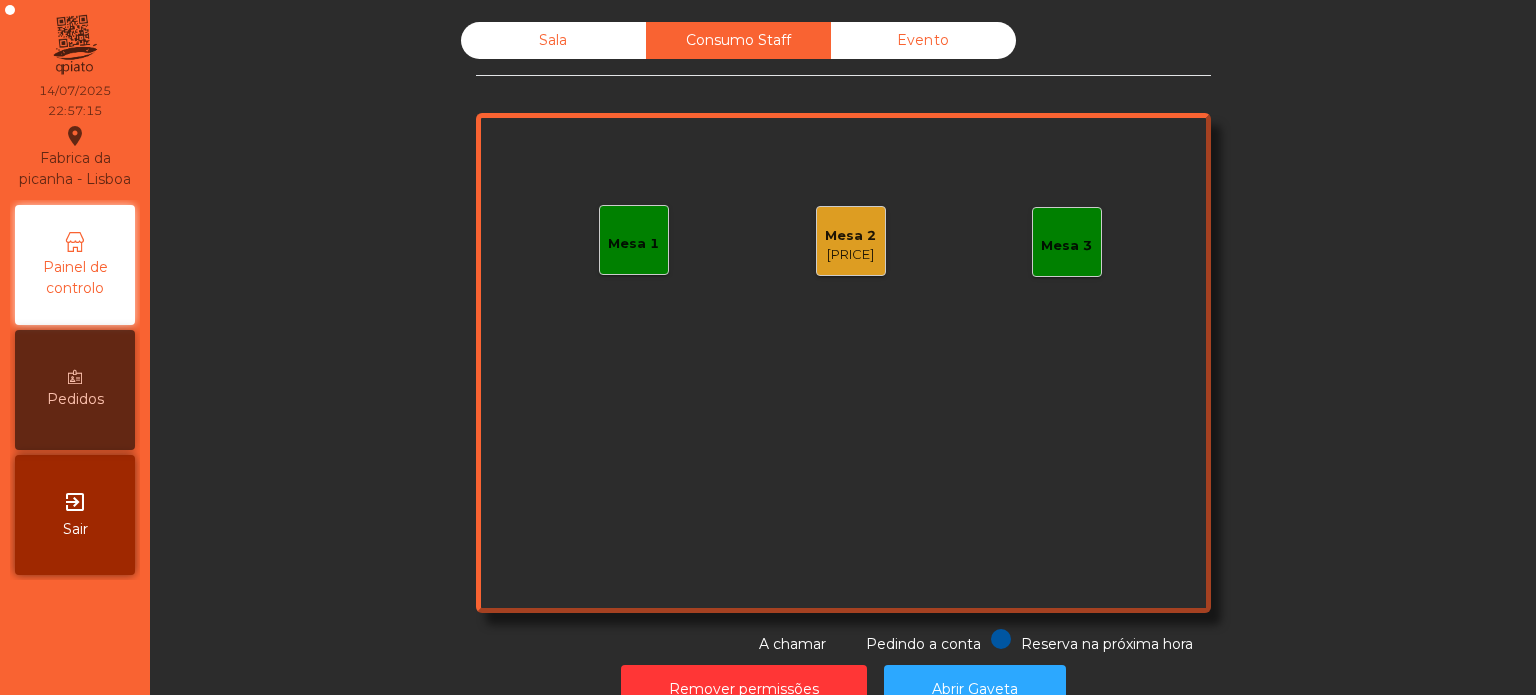click on "Evento" 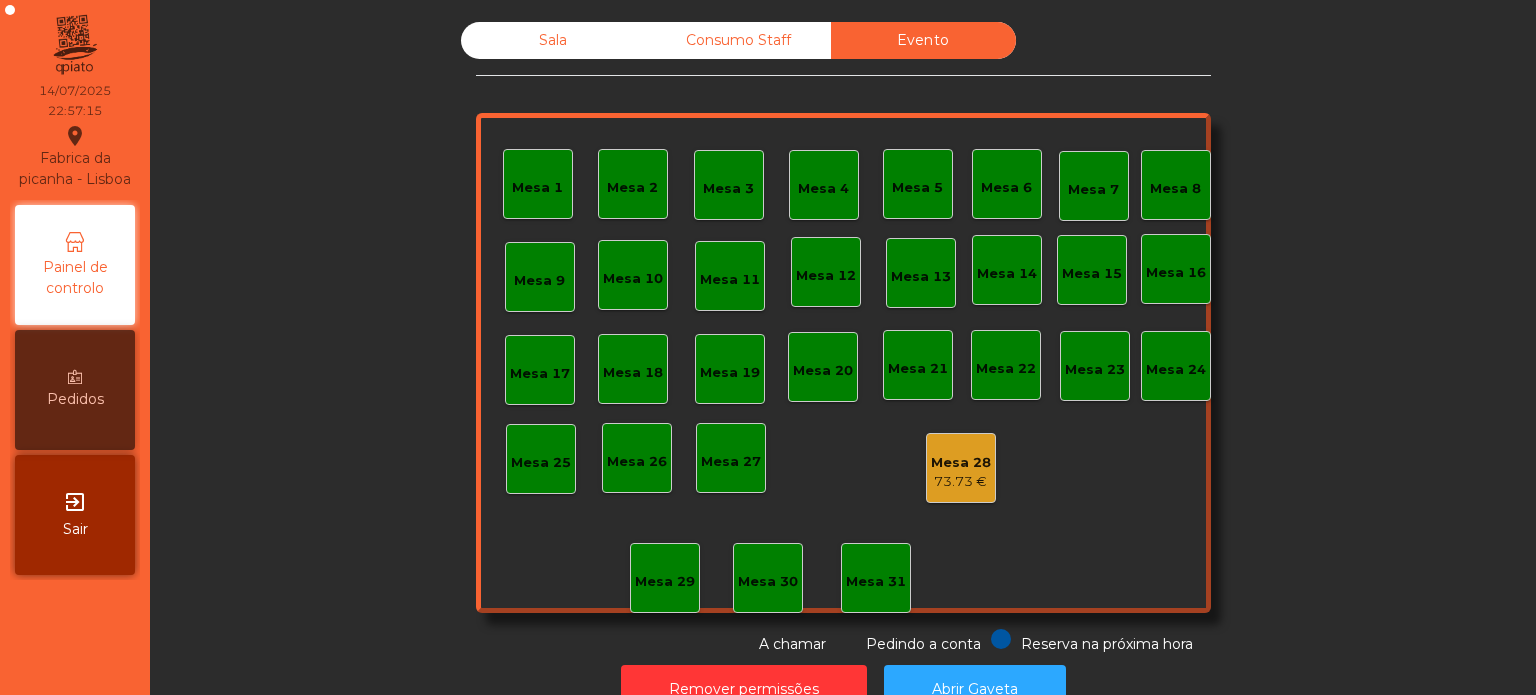 click on "Consumo Staff" 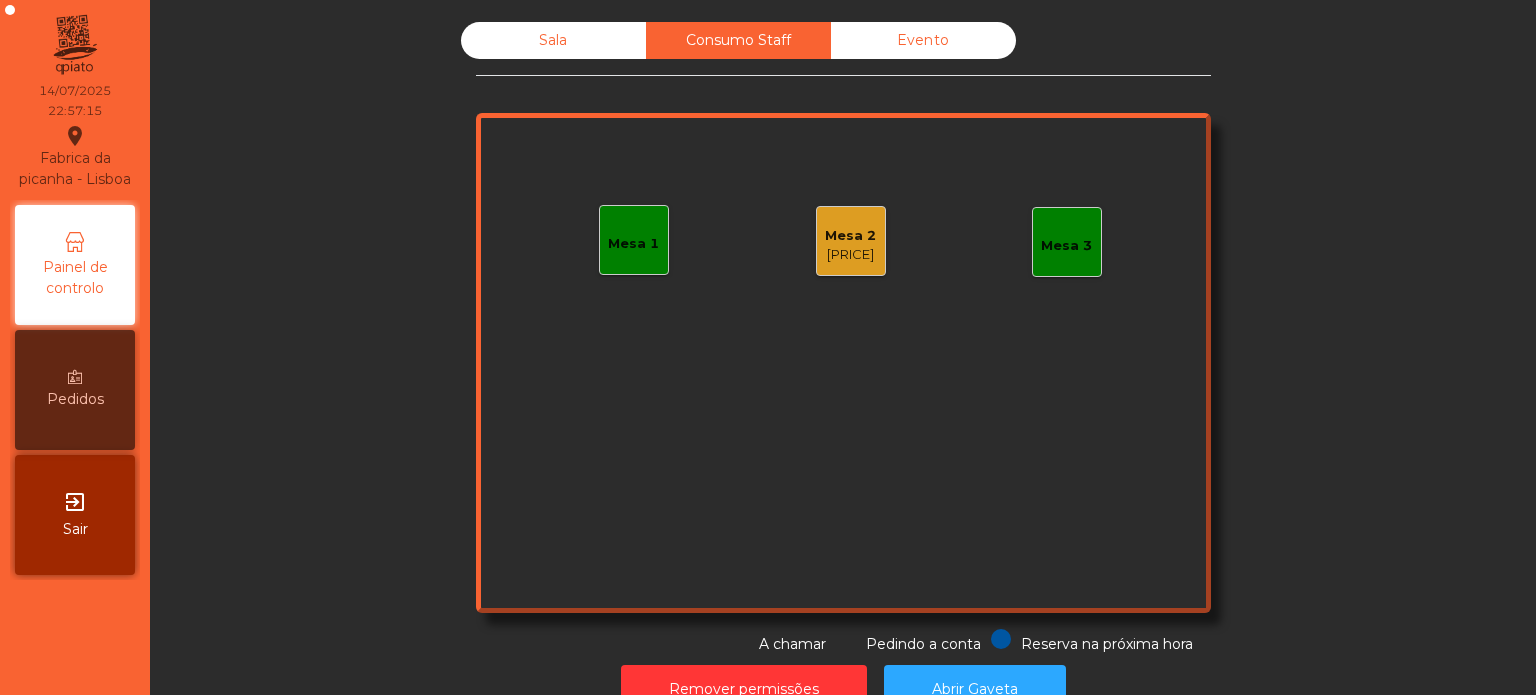 click on "[PRICE]" 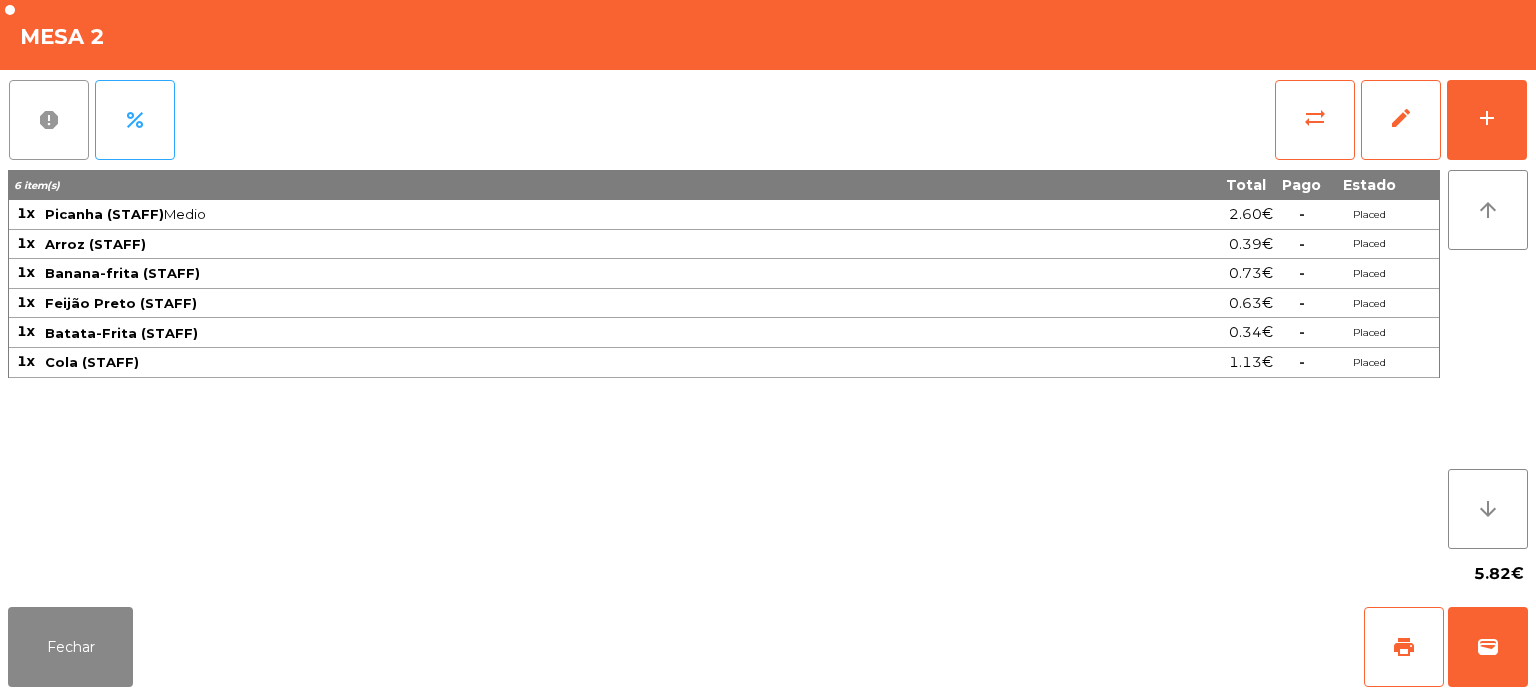 click on "report" 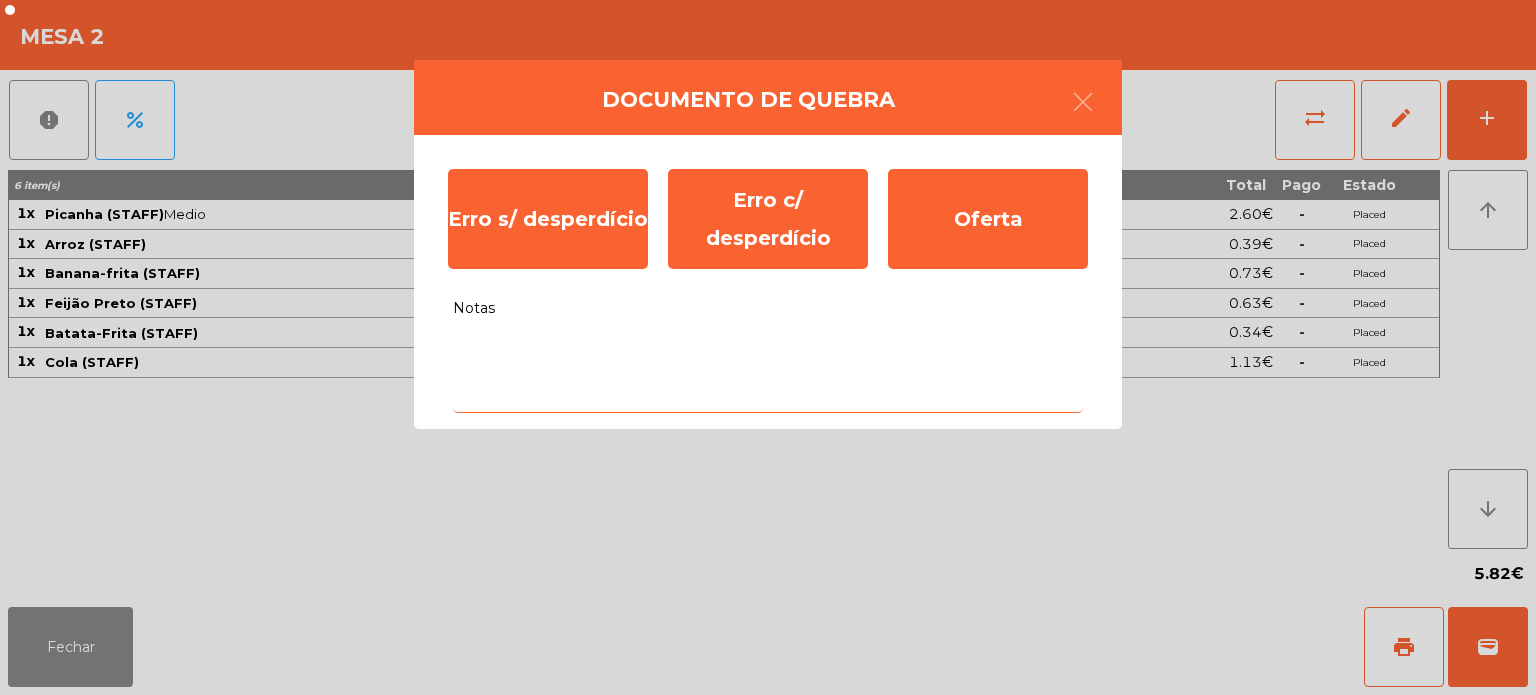 click on "Notas" at bounding box center [768, 371] 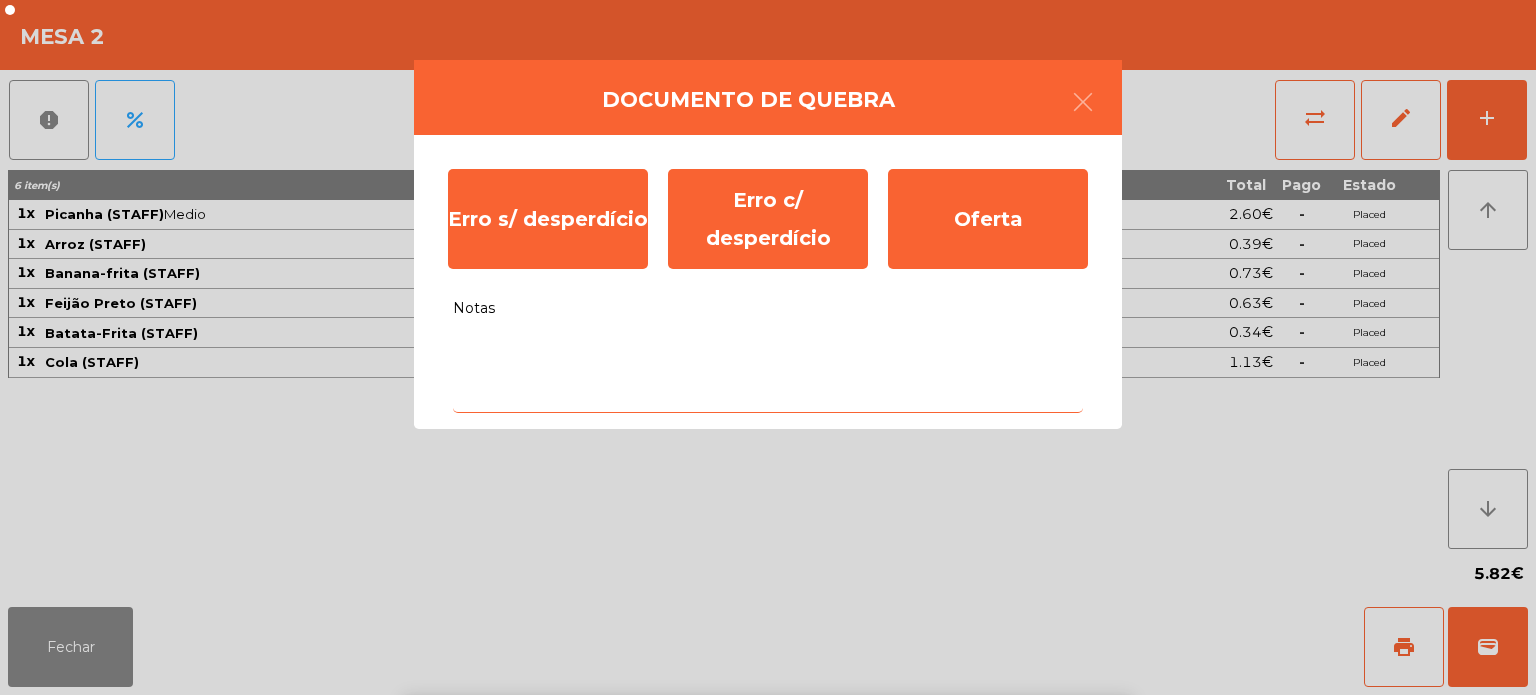 click on "c" at bounding box center [634, 863] 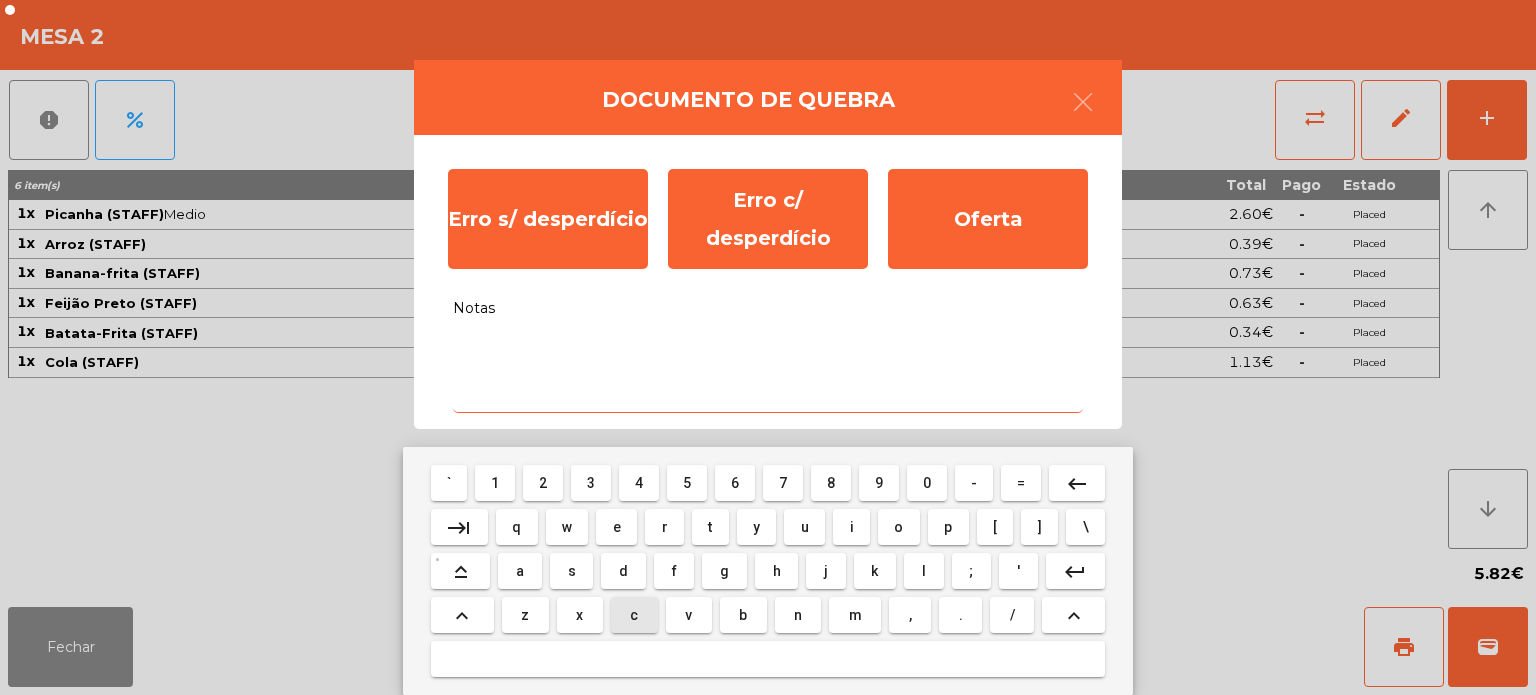 click on "c" at bounding box center [634, 615] 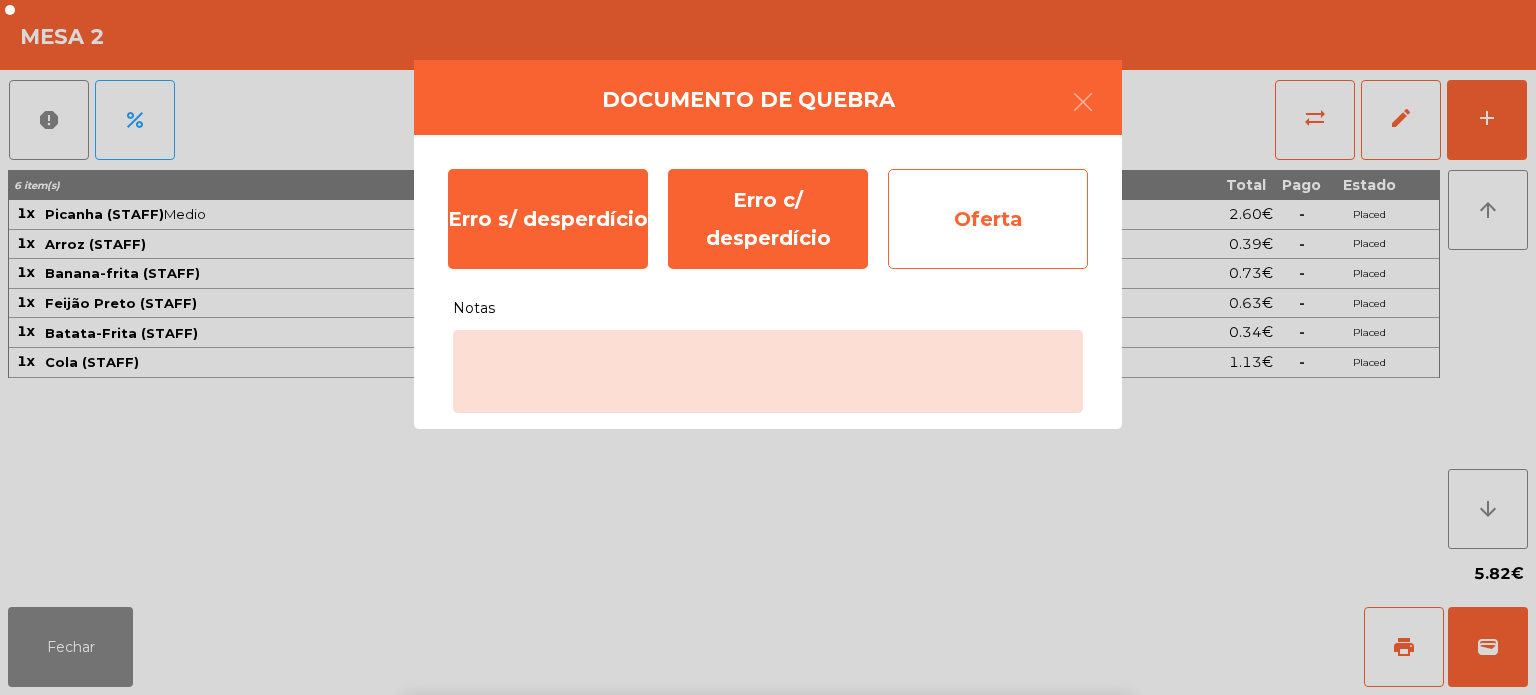 click on "Oferta" 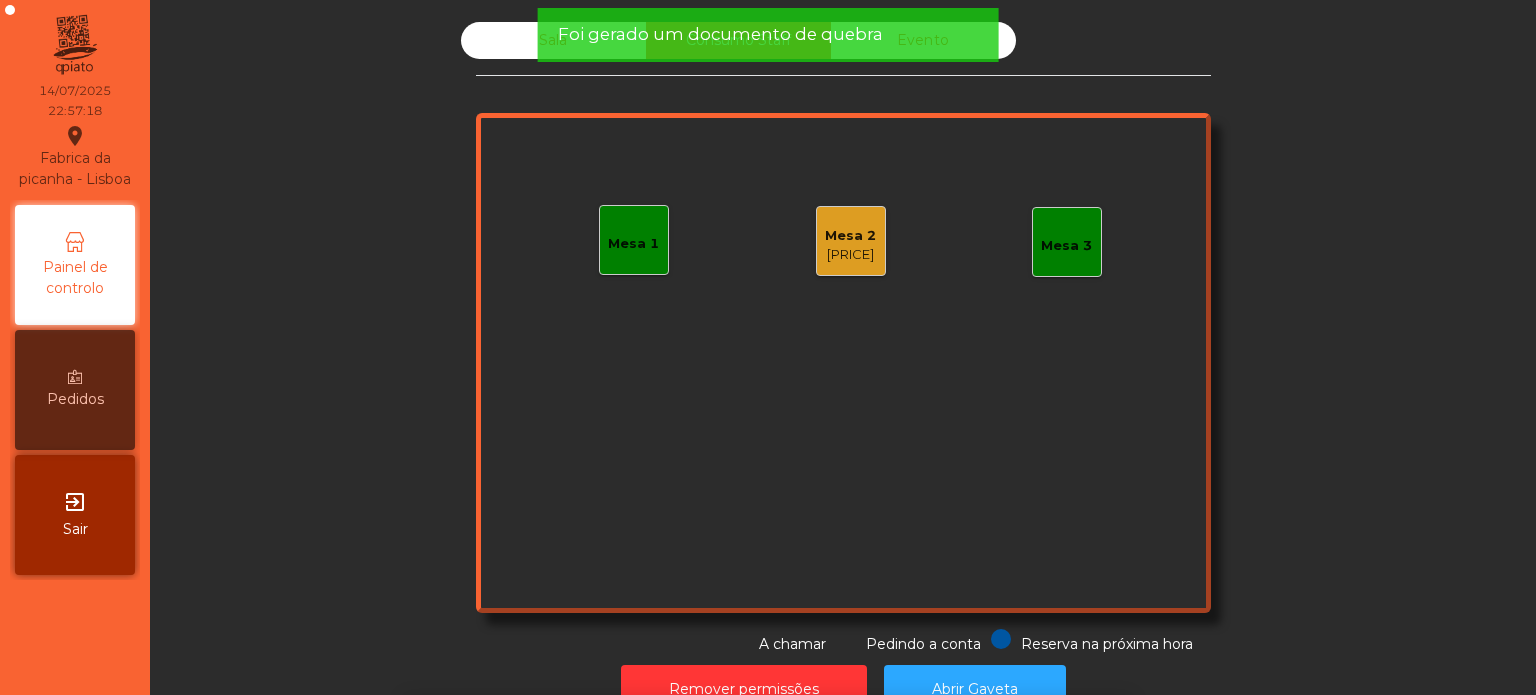 click on "Sala Consumo Staff Evento Mesa 1 Mesa 2 [PRICE] Mesa 3 Reserva na próxima hora Pedindo a conta A chamar" 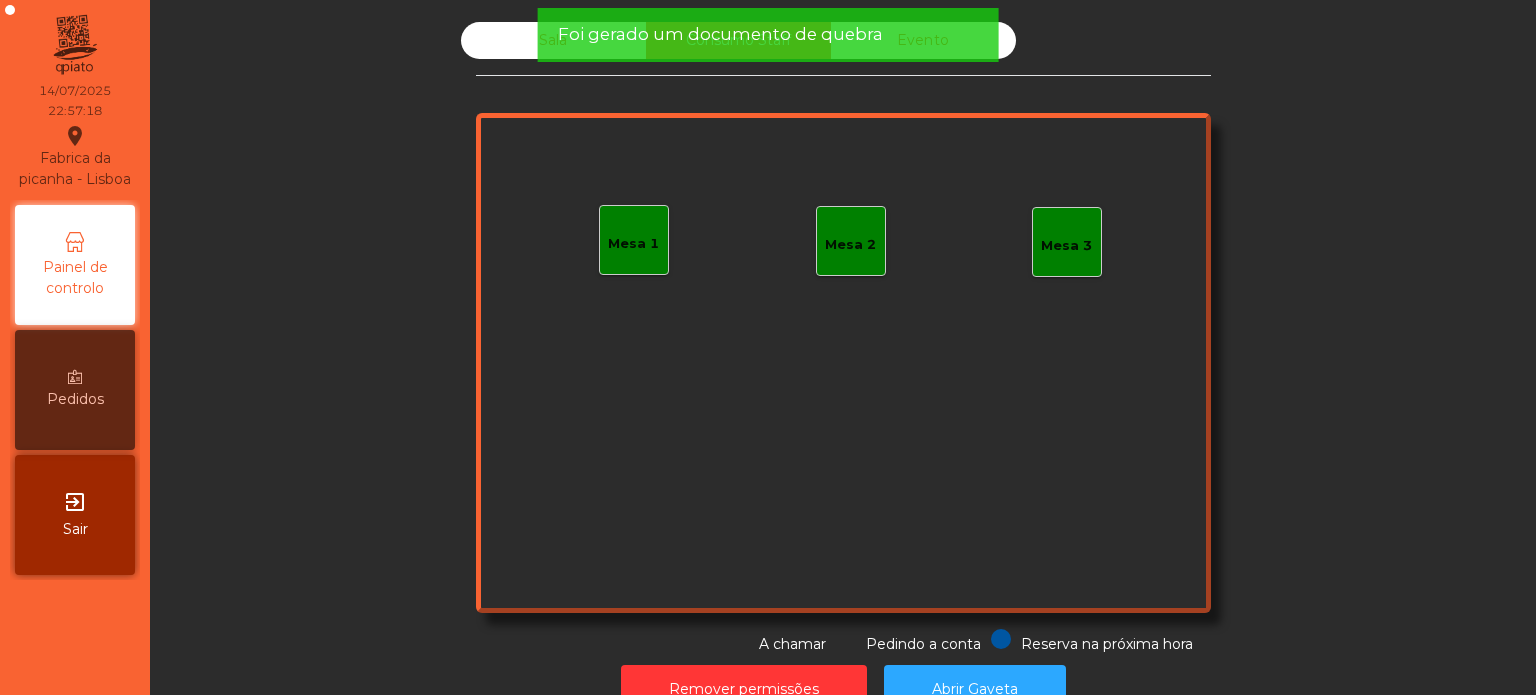 click on "Foi gerado um documento de quebra" 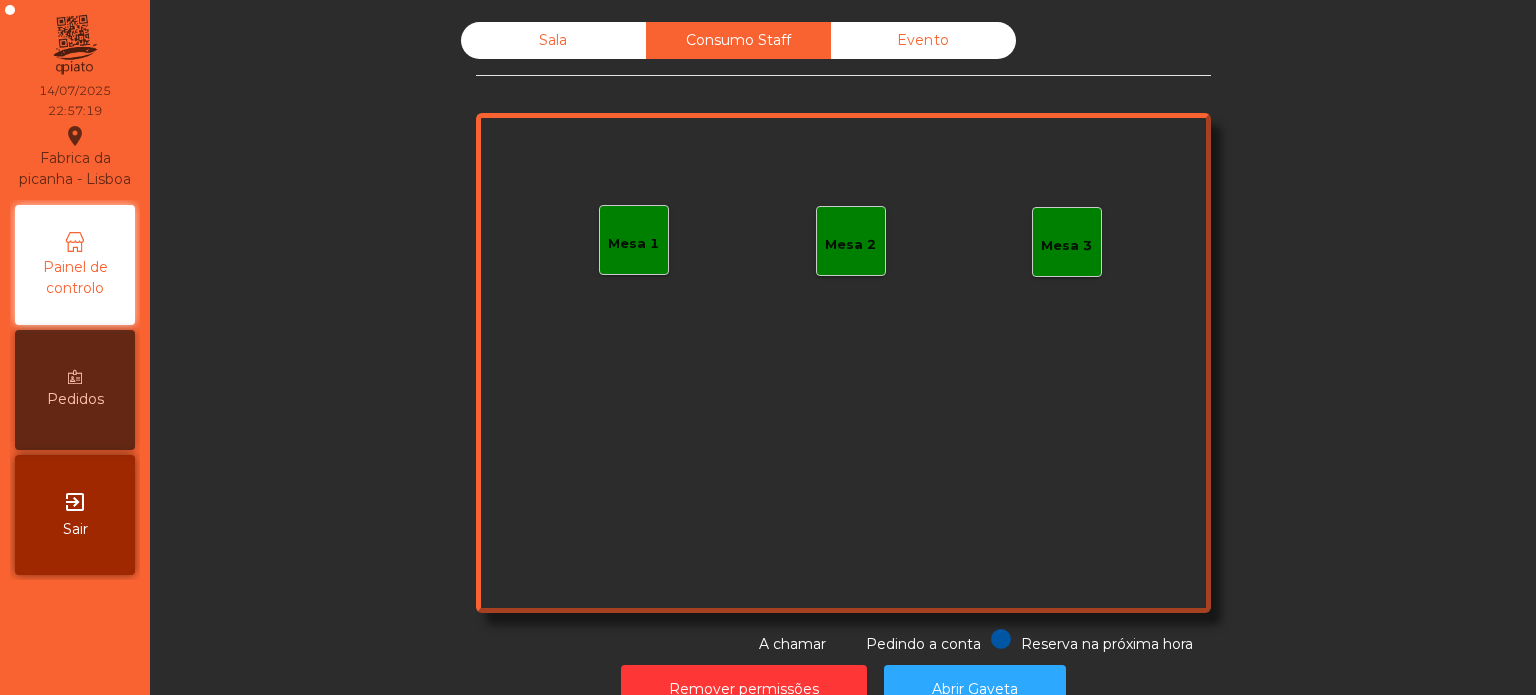 click on "Evento" 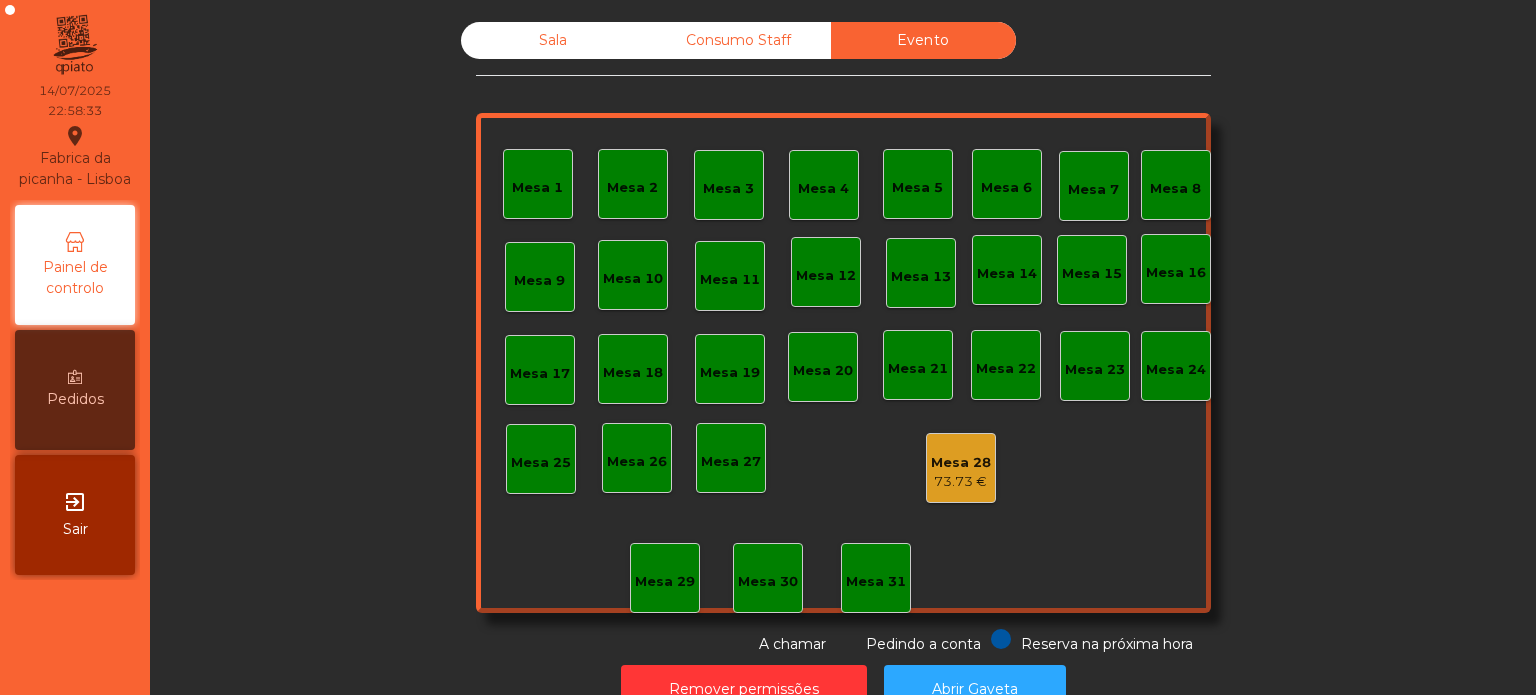 click on "Sala" 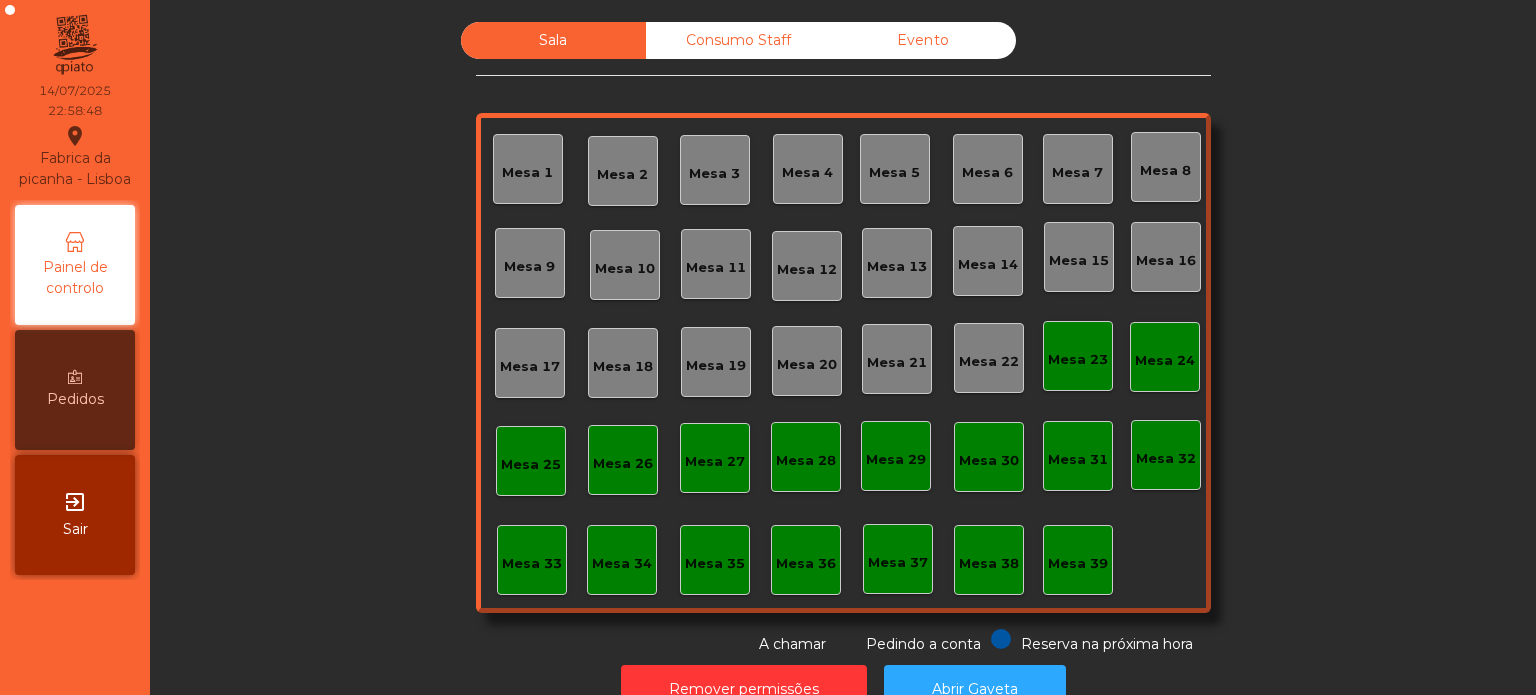 click on "Reserva na próxima hora Pedindo a conta A chamar" 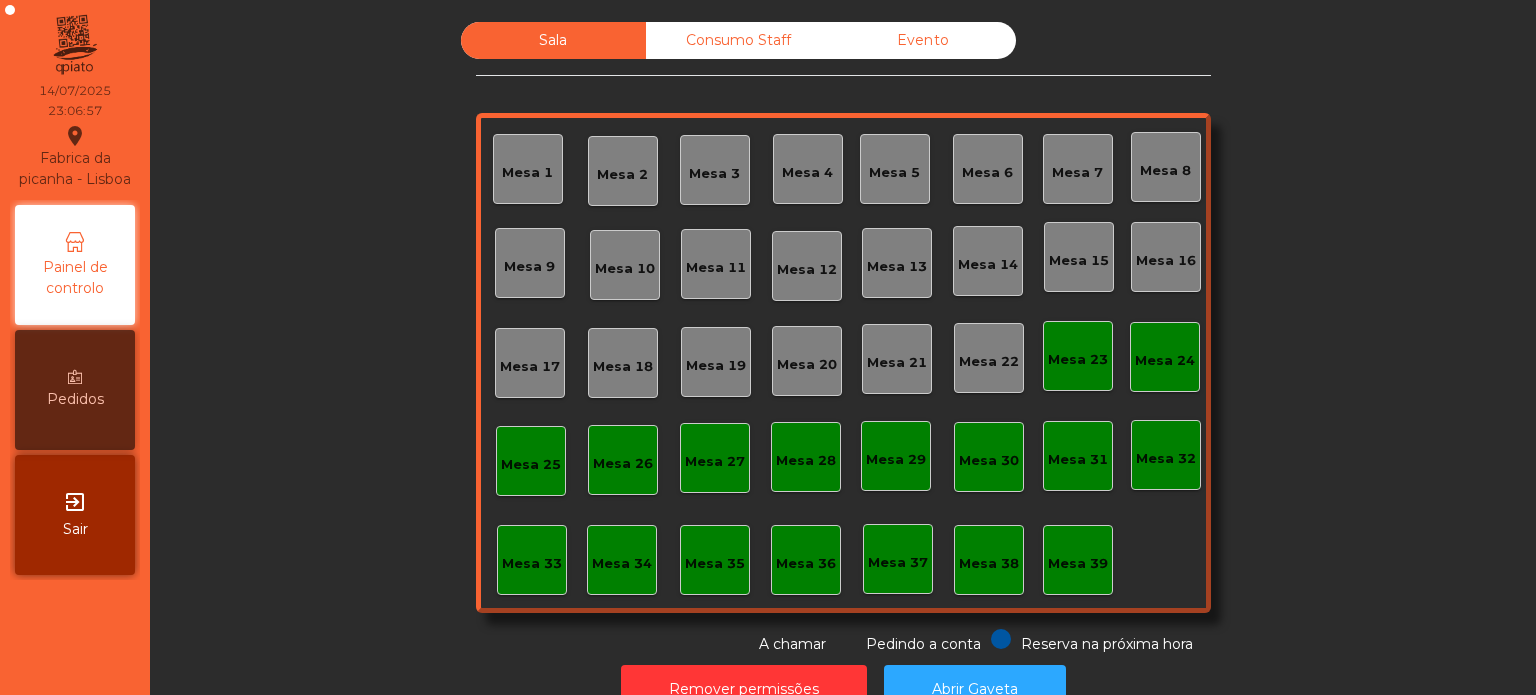 click on "Evento" 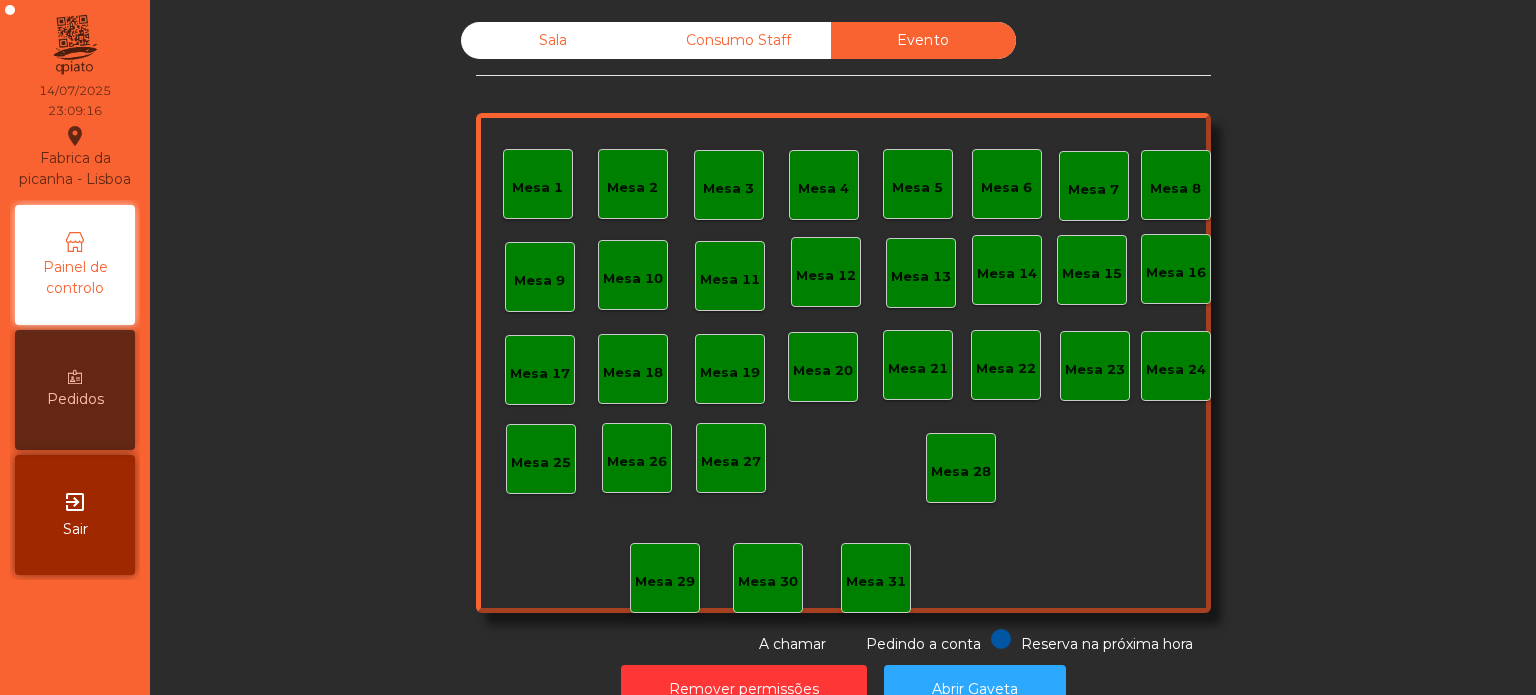 click on "Pedindo a conta" 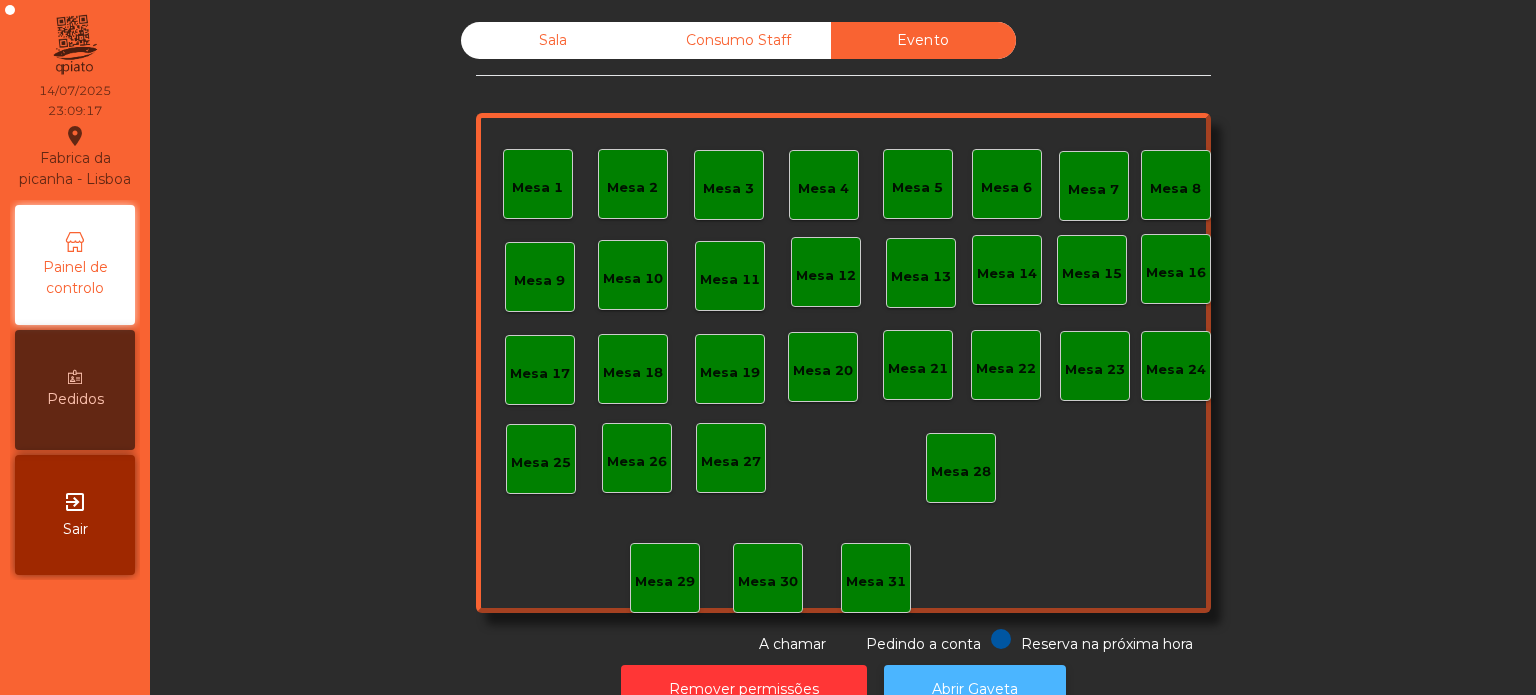 click on "Abrir Gaveta" 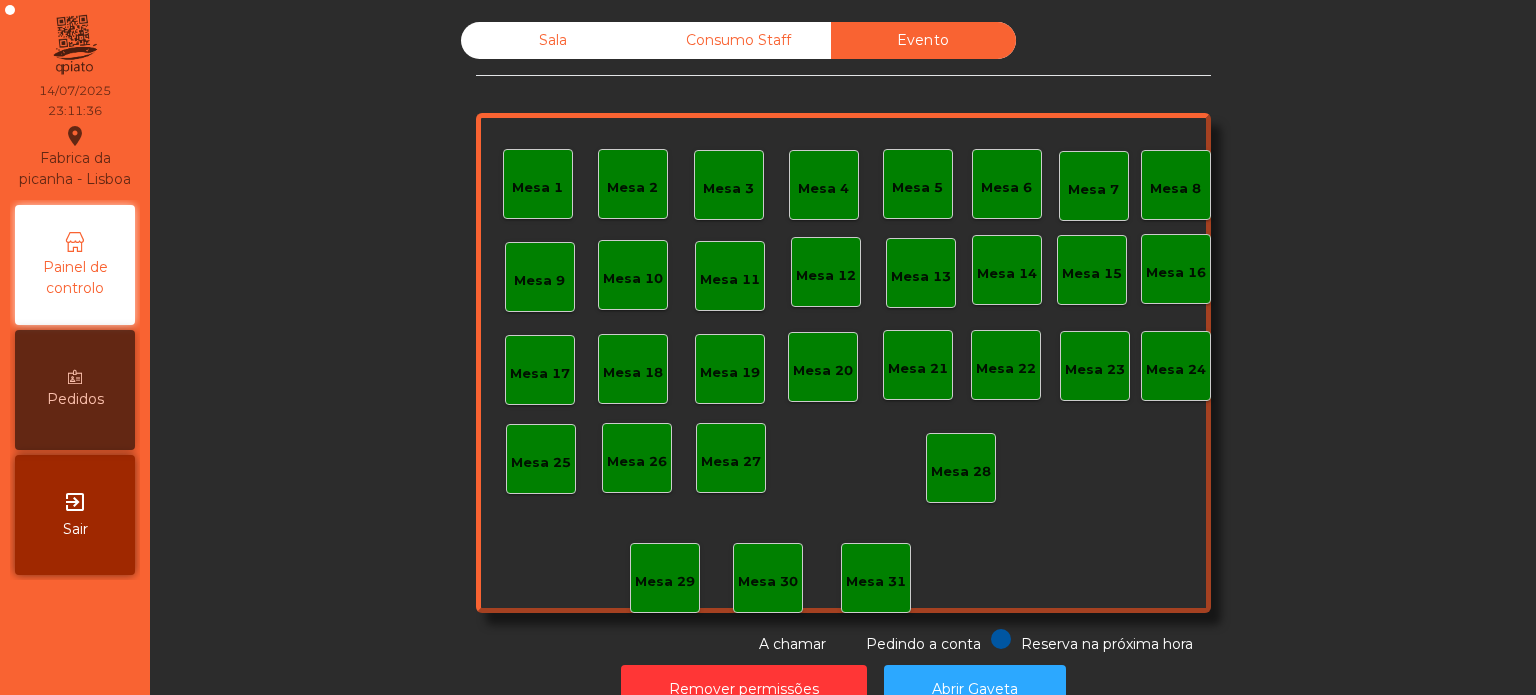 click on "Sala" 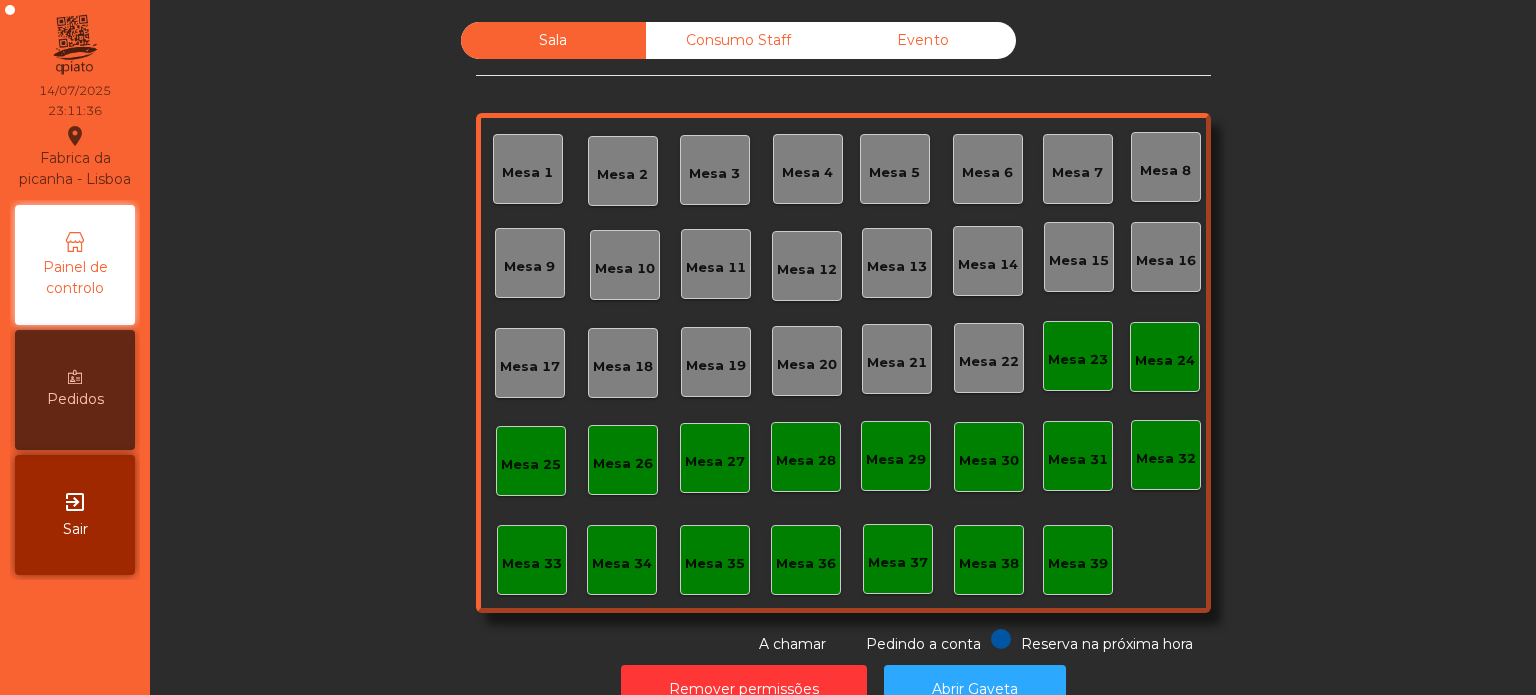 click on "Consumo Staff" 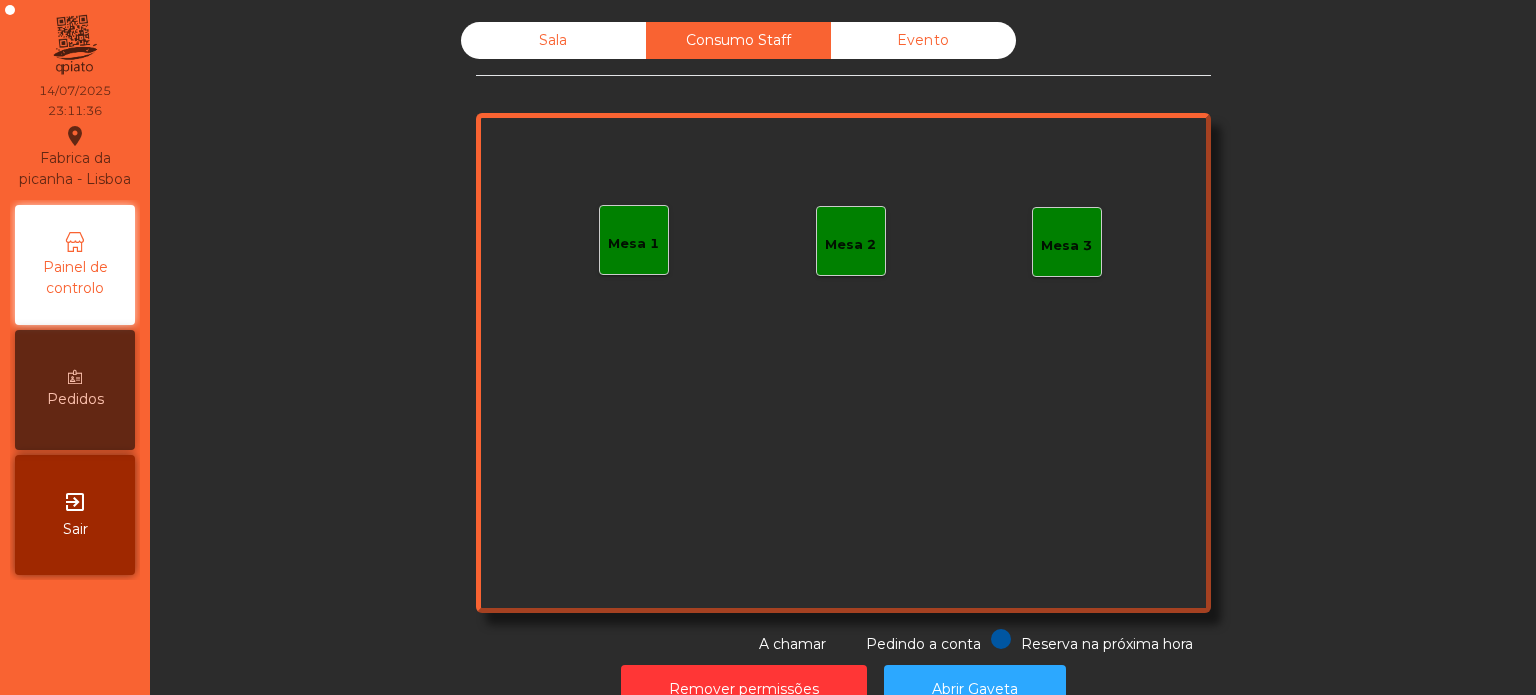 click on "Sala" 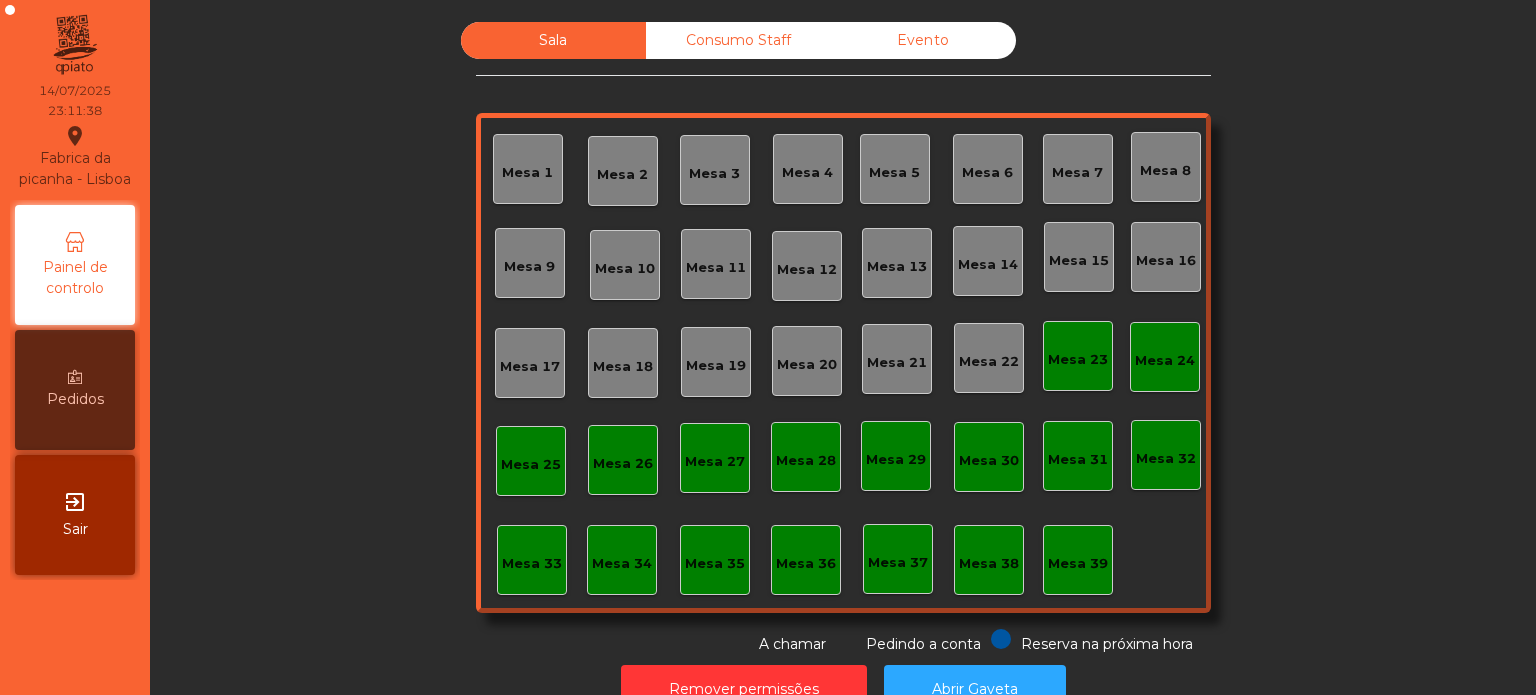click on "Pedindo a conta" 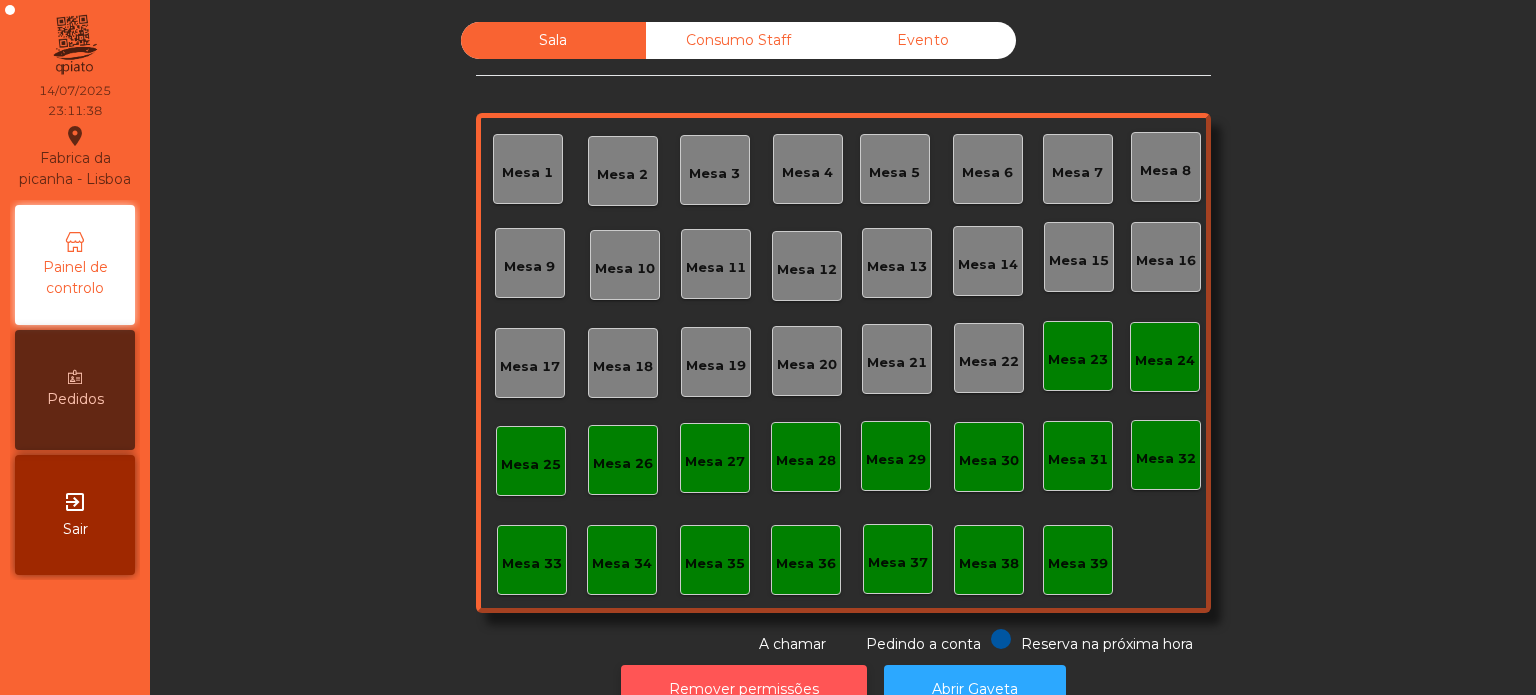 click on "Remover permissões" 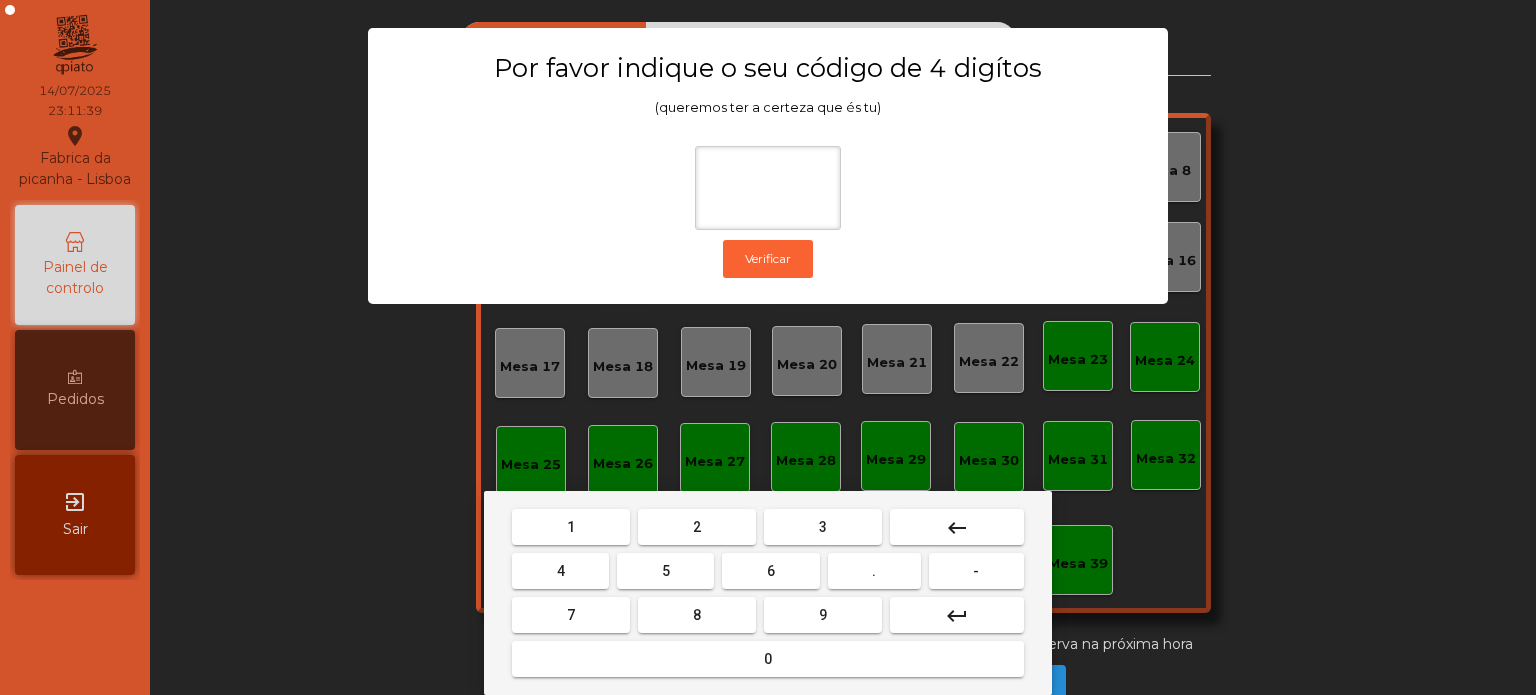 click on "1" at bounding box center [571, 527] 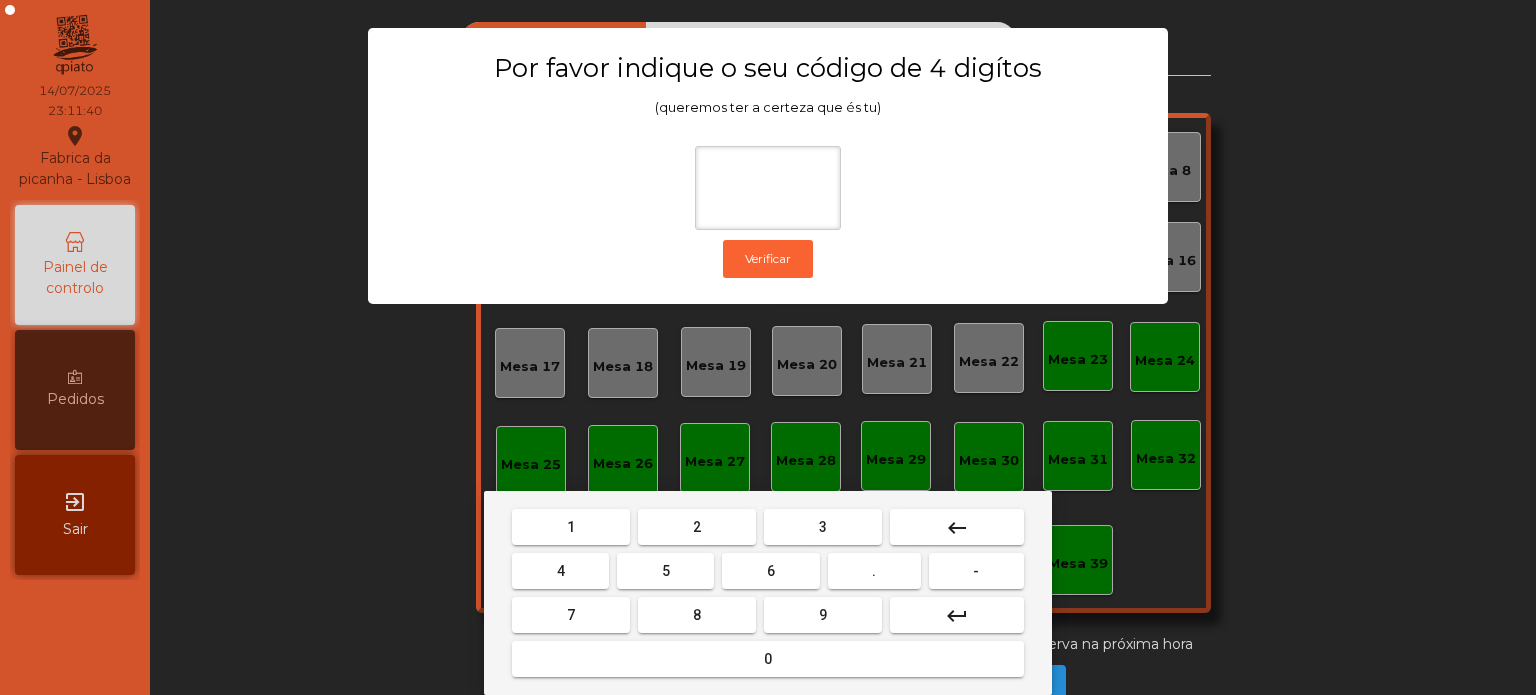 click on "3" at bounding box center (823, 527) 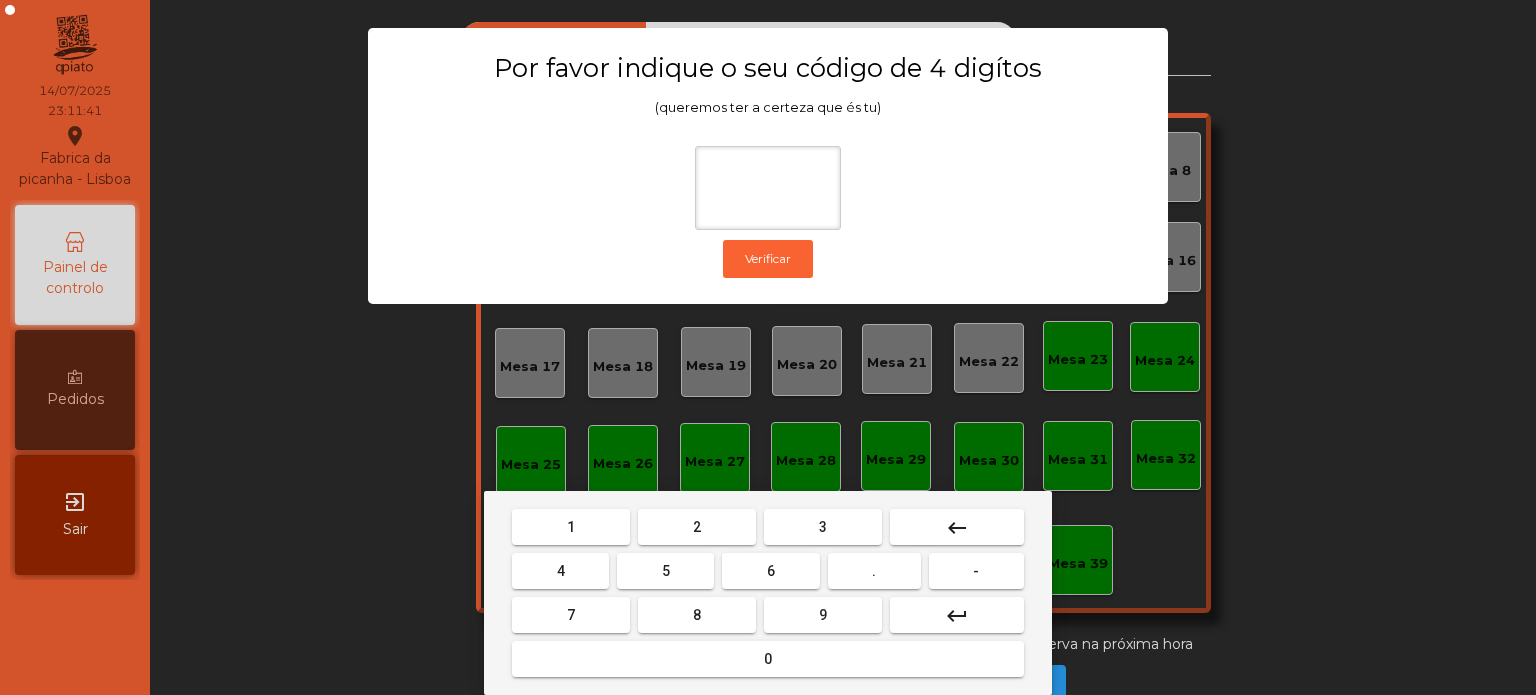 click on "keyboard_backspace" at bounding box center (957, 527) 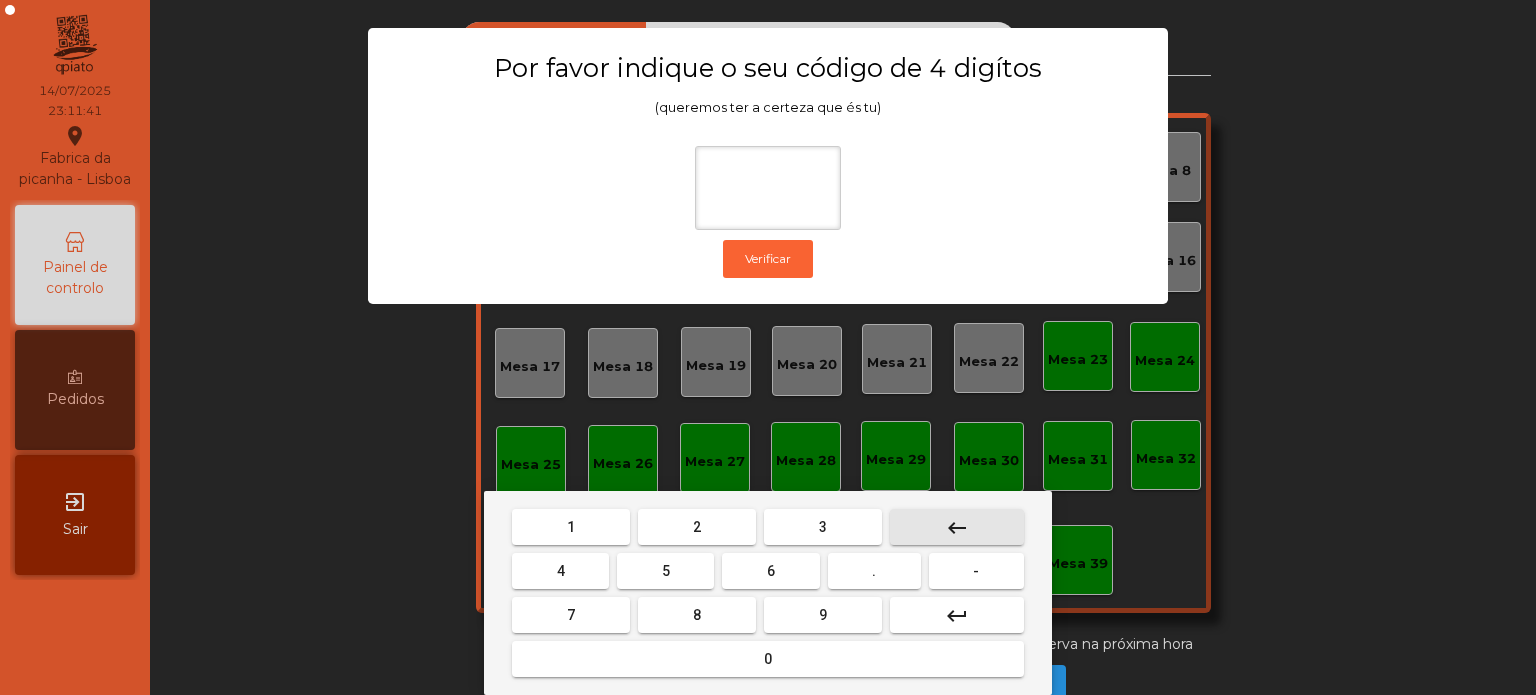click on "3" at bounding box center (823, 527) 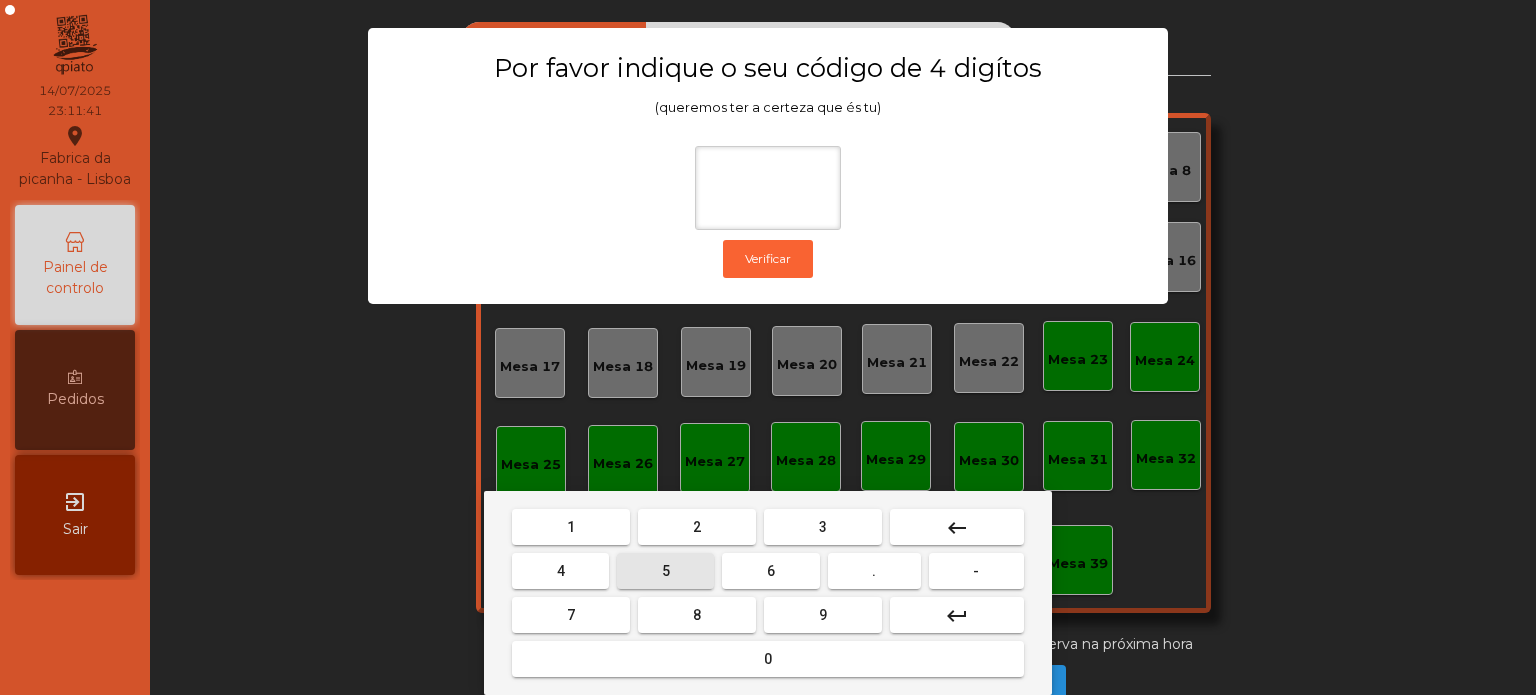 click on "5" at bounding box center [666, 571] 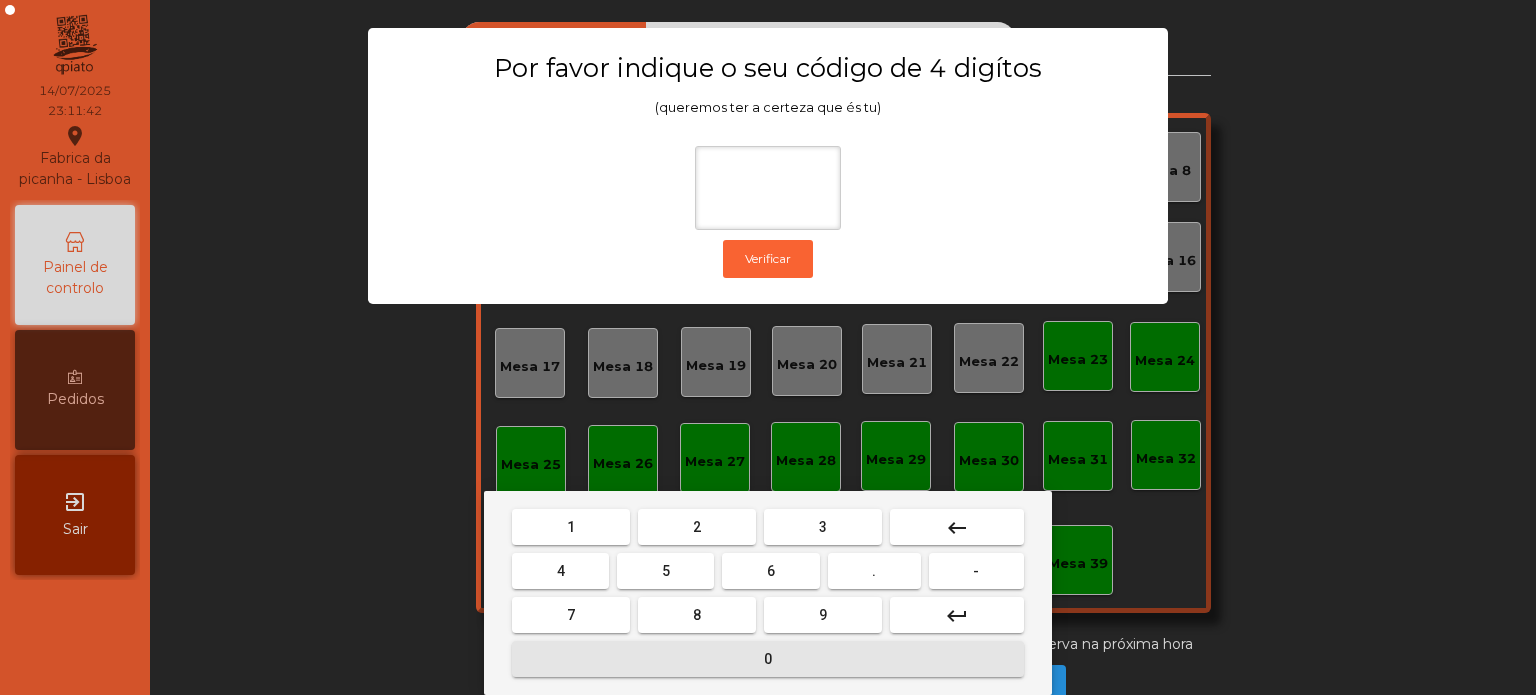 click on "0" at bounding box center (768, 659) 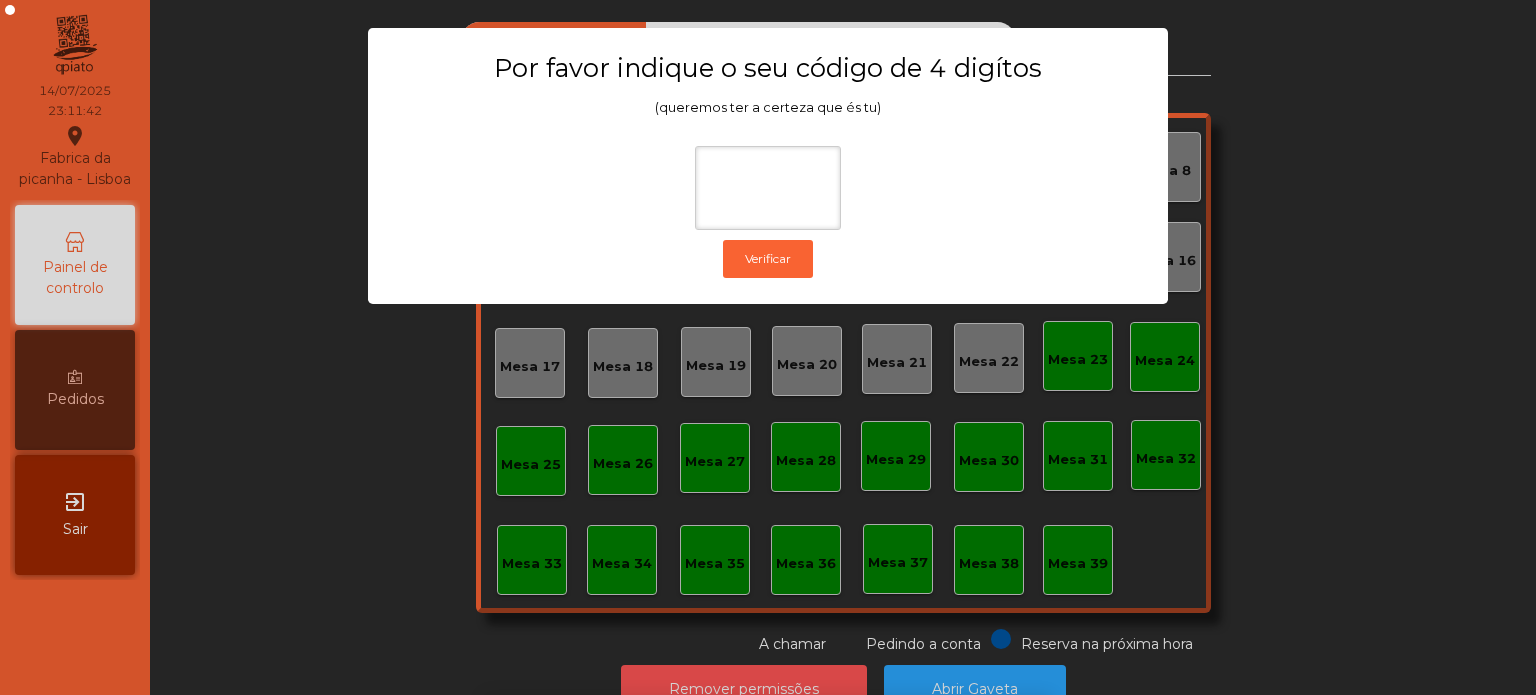 scroll, scrollTop: 33, scrollLeft: 0, axis: vertical 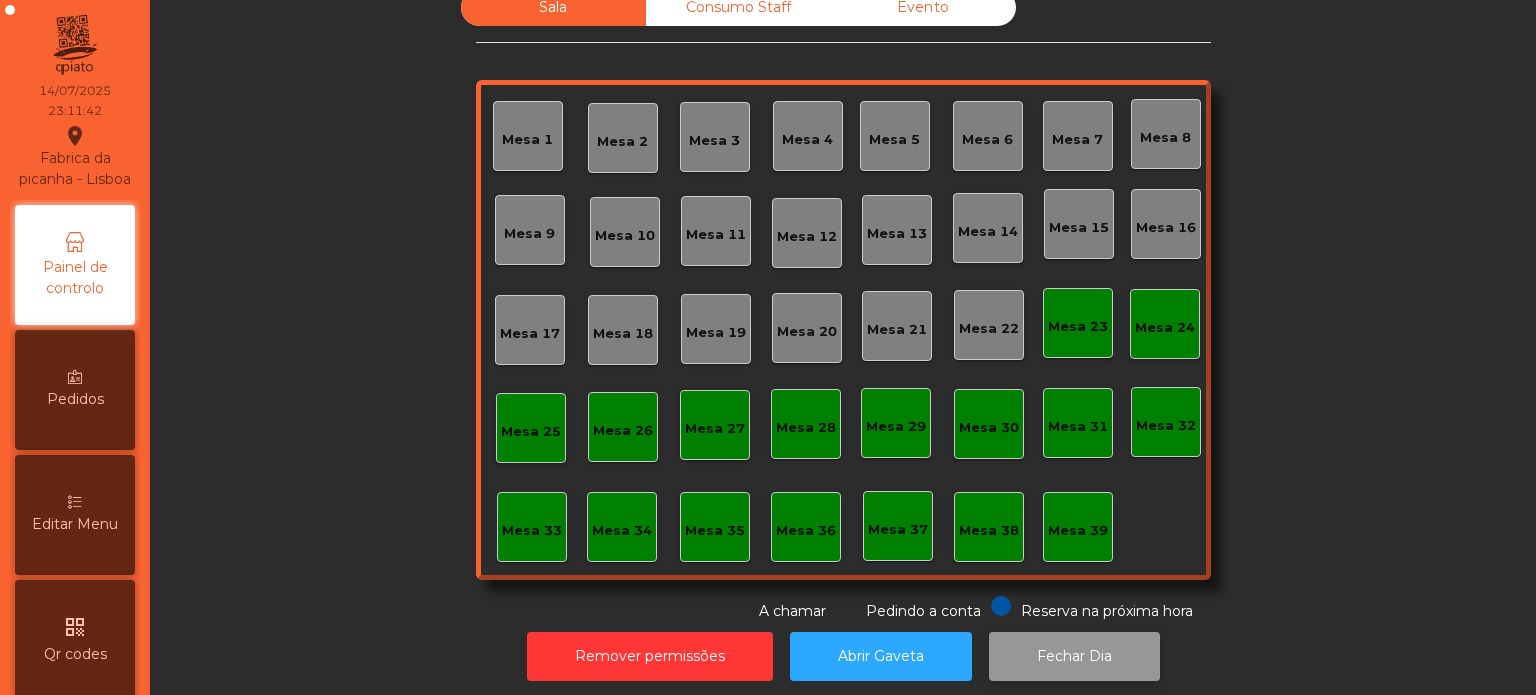 click on "Fechar Dia" 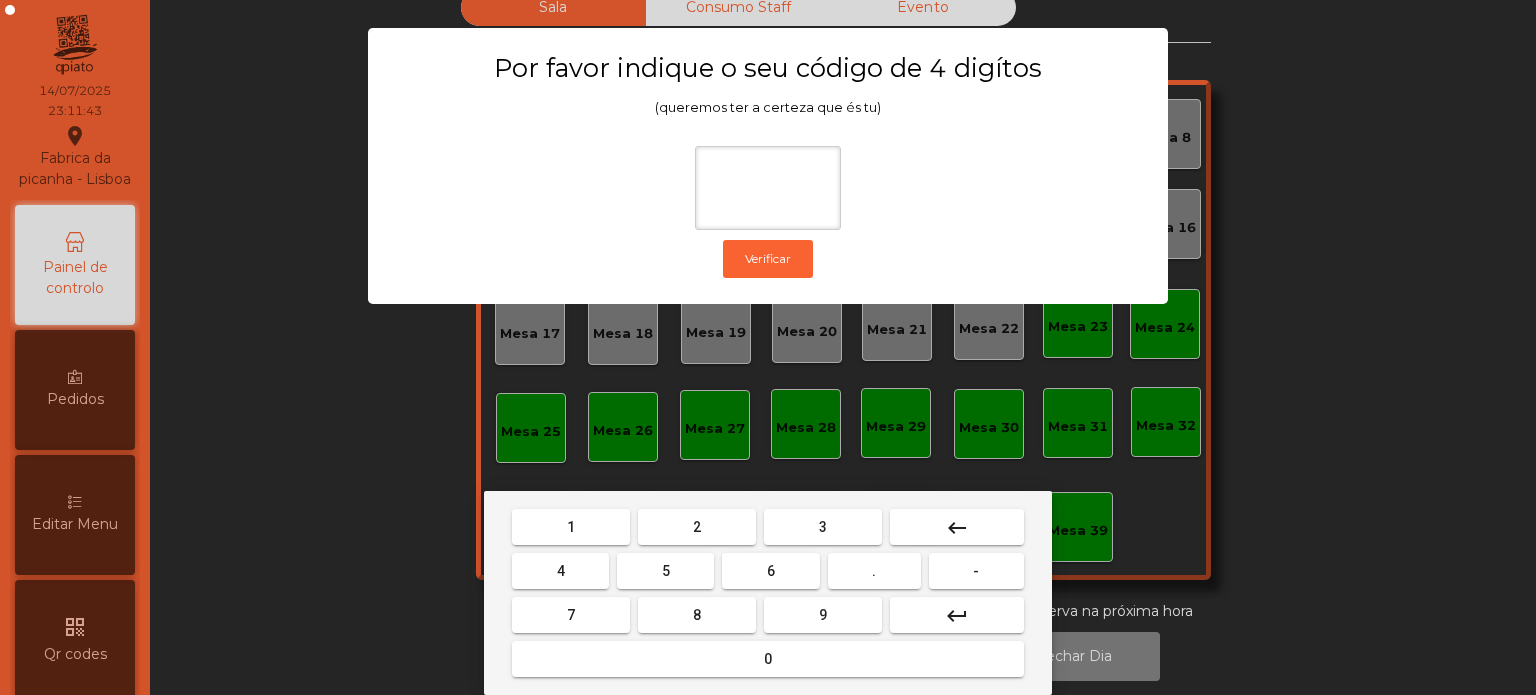 click on "1" at bounding box center [571, 527] 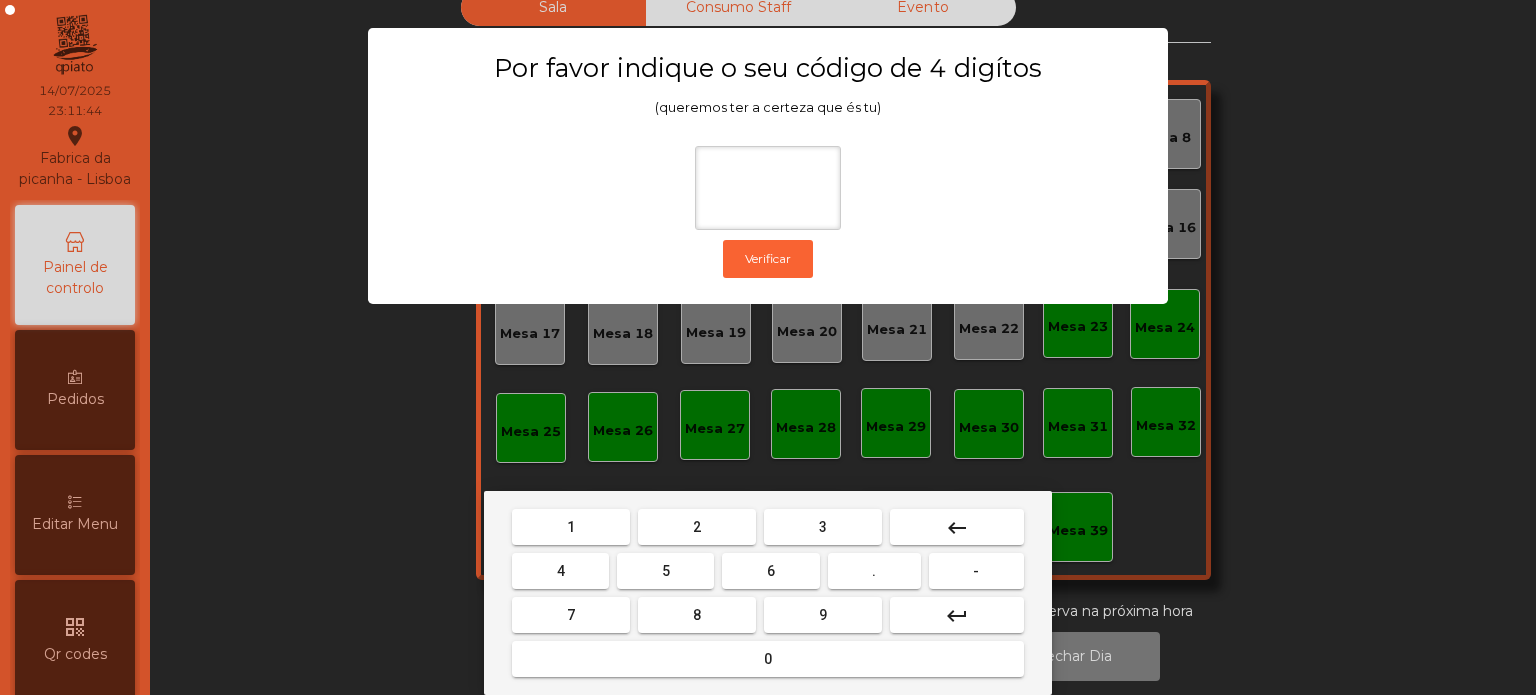 click on "3" at bounding box center [823, 527] 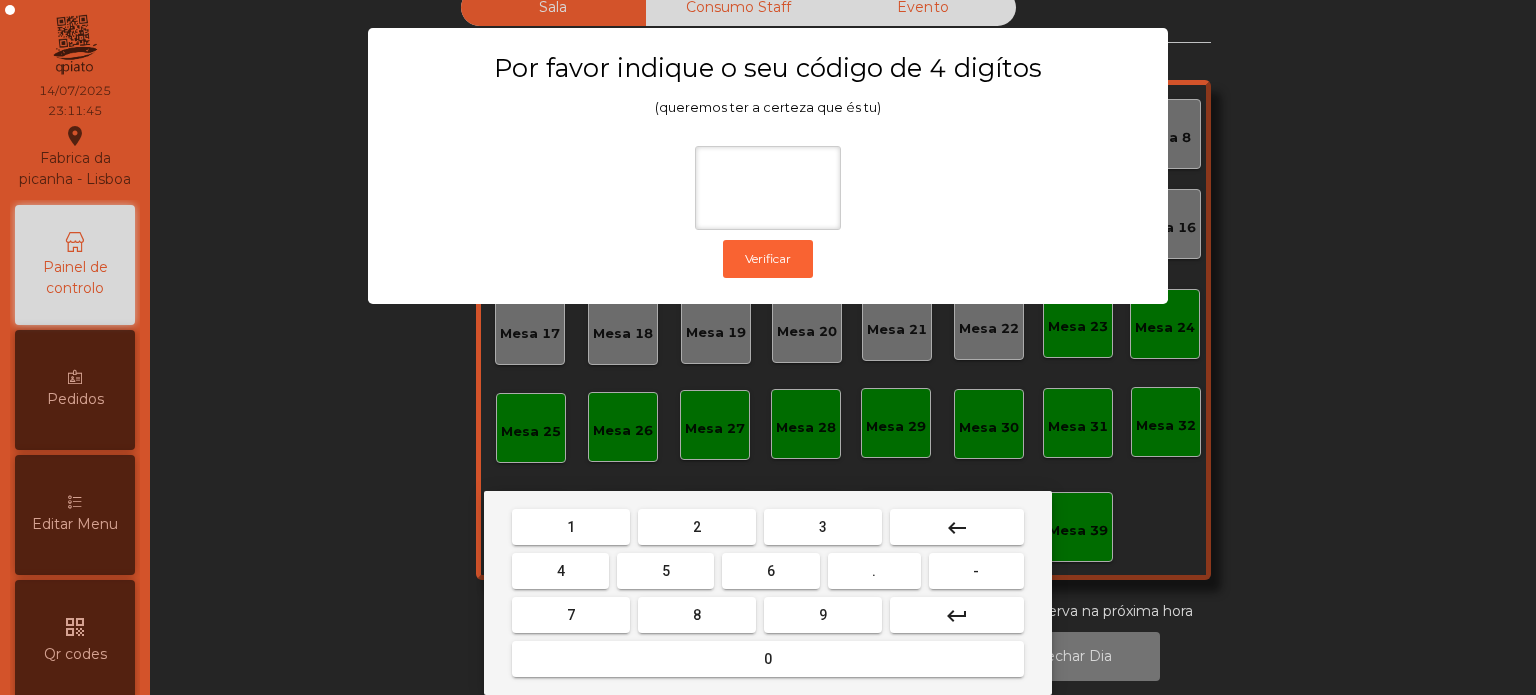 click on "0" at bounding box center (768, 659) 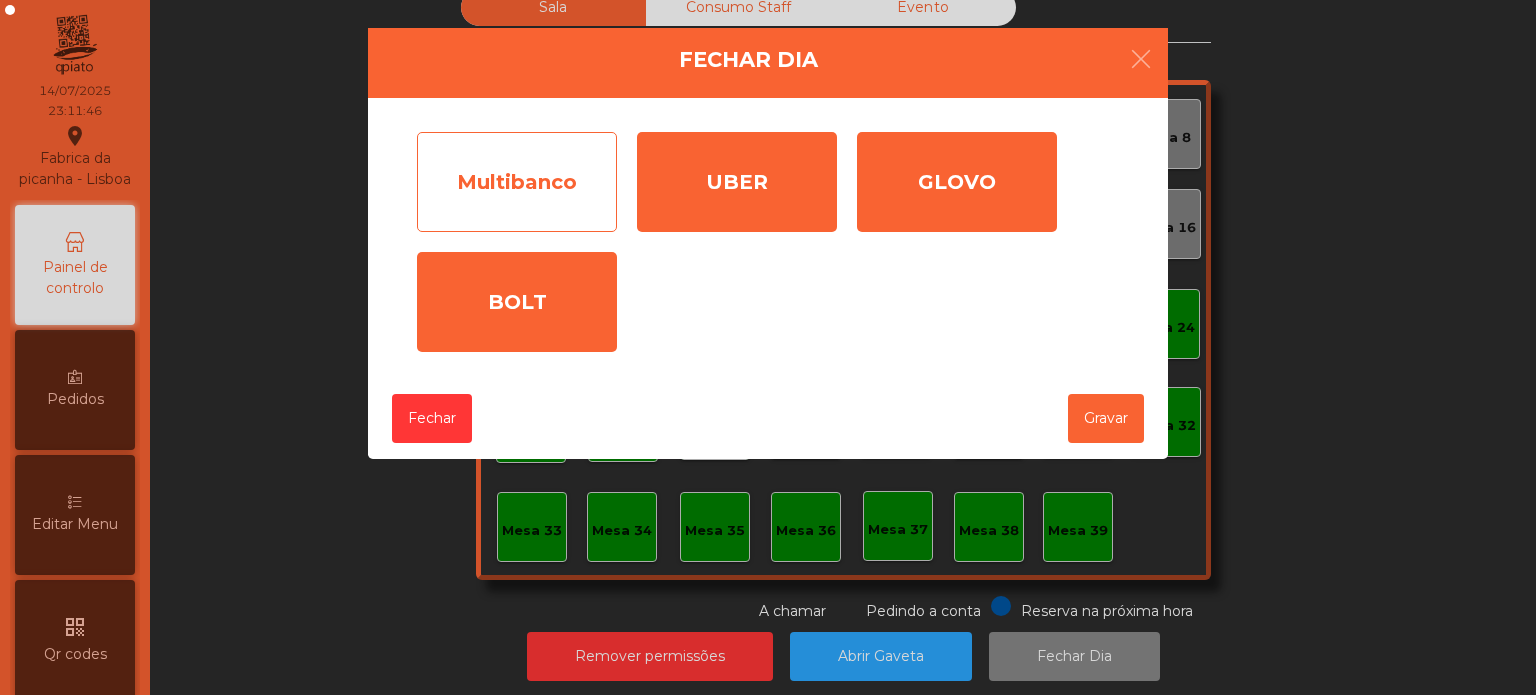 click on "Multibanco" 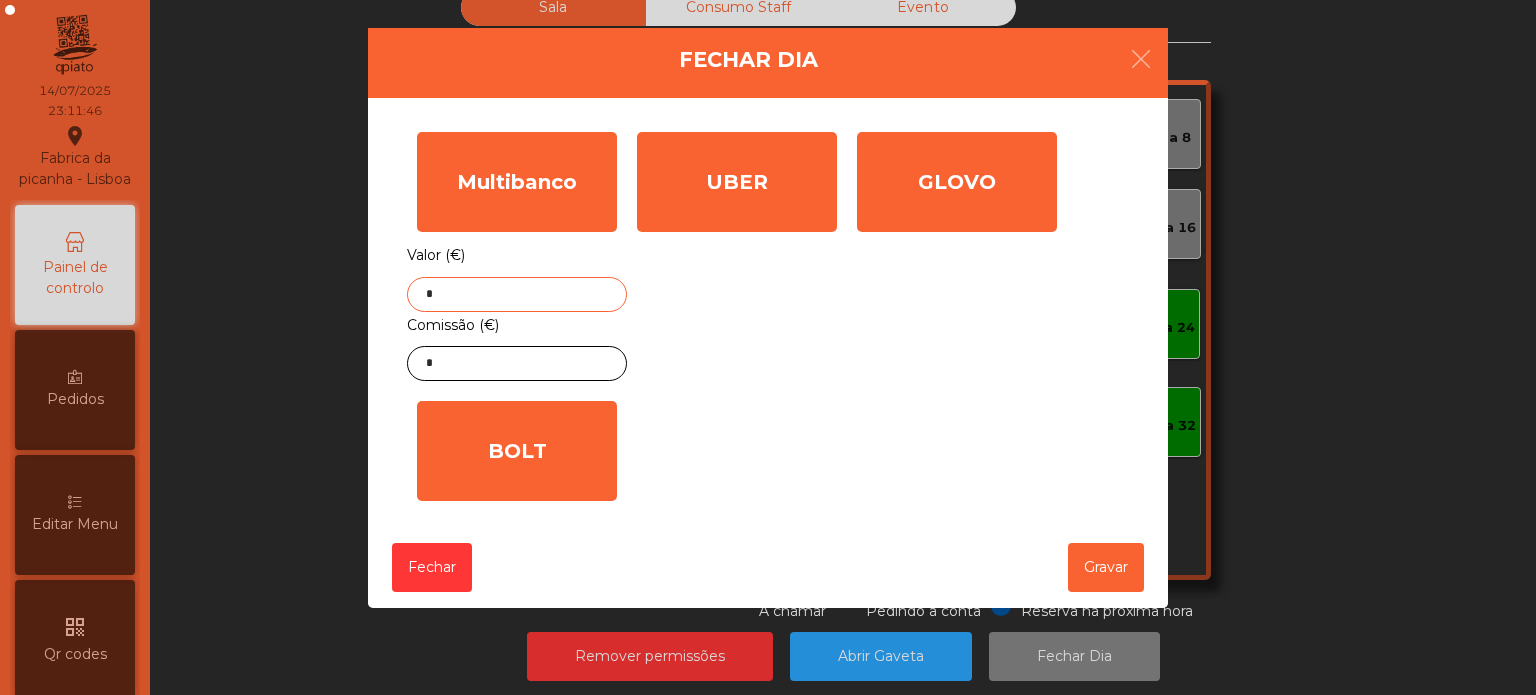 click on "*" 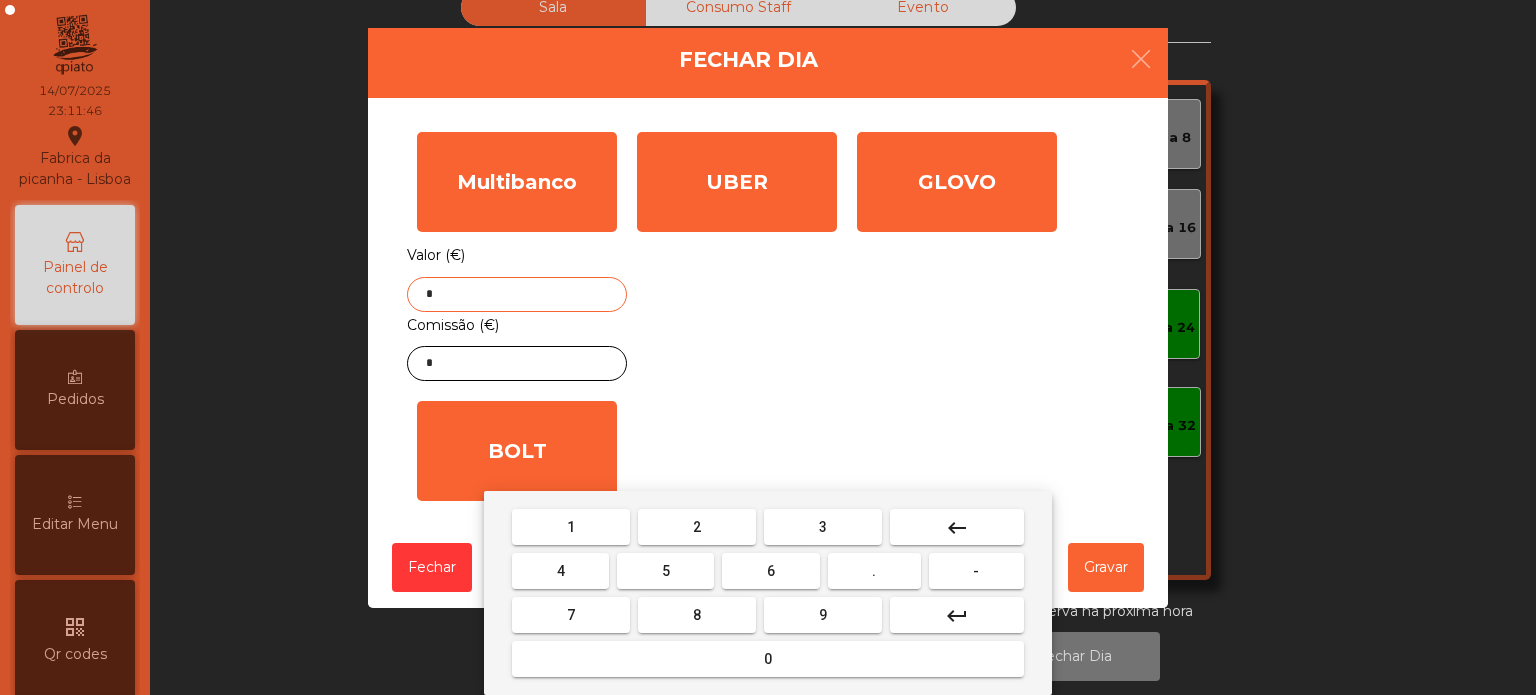 click on "keyboard_backspace" at bounding box center [957, 527] 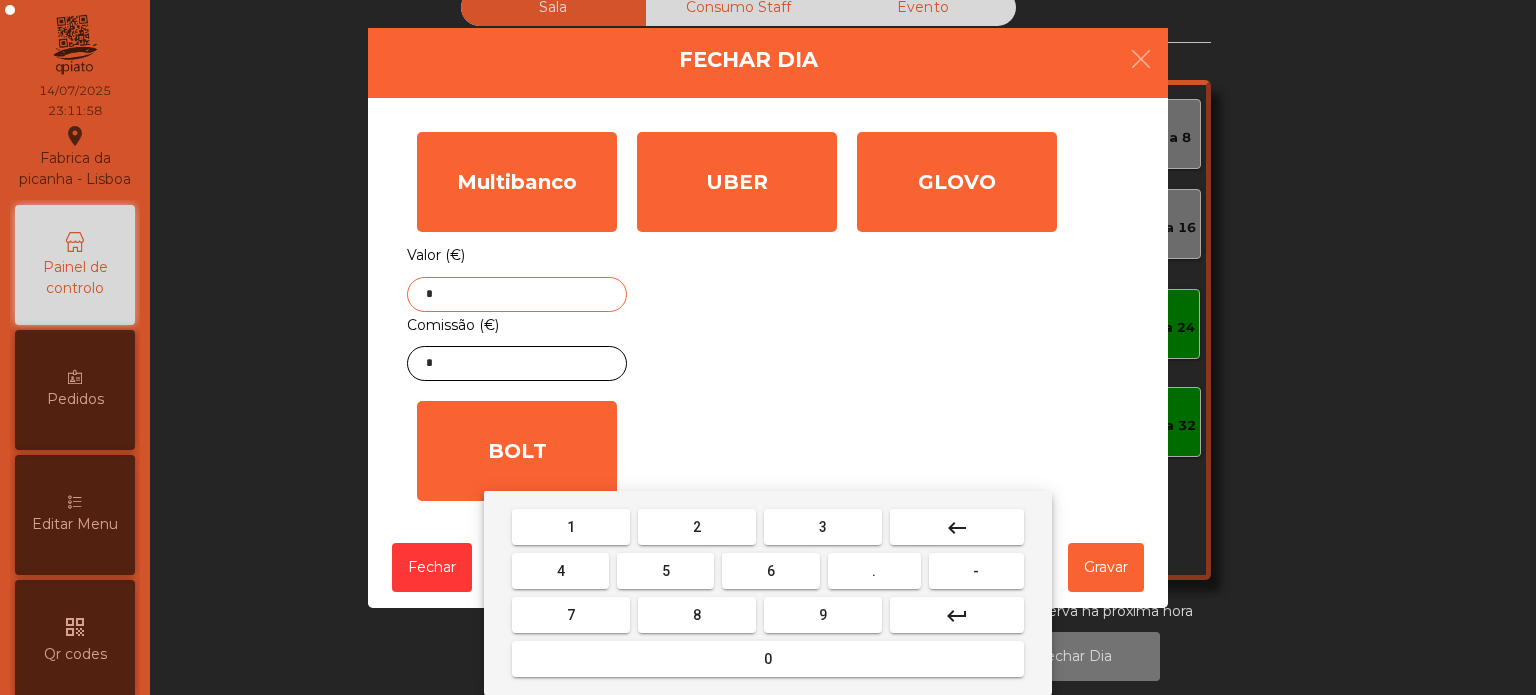 click on "0" at bounding box center [768, 659] 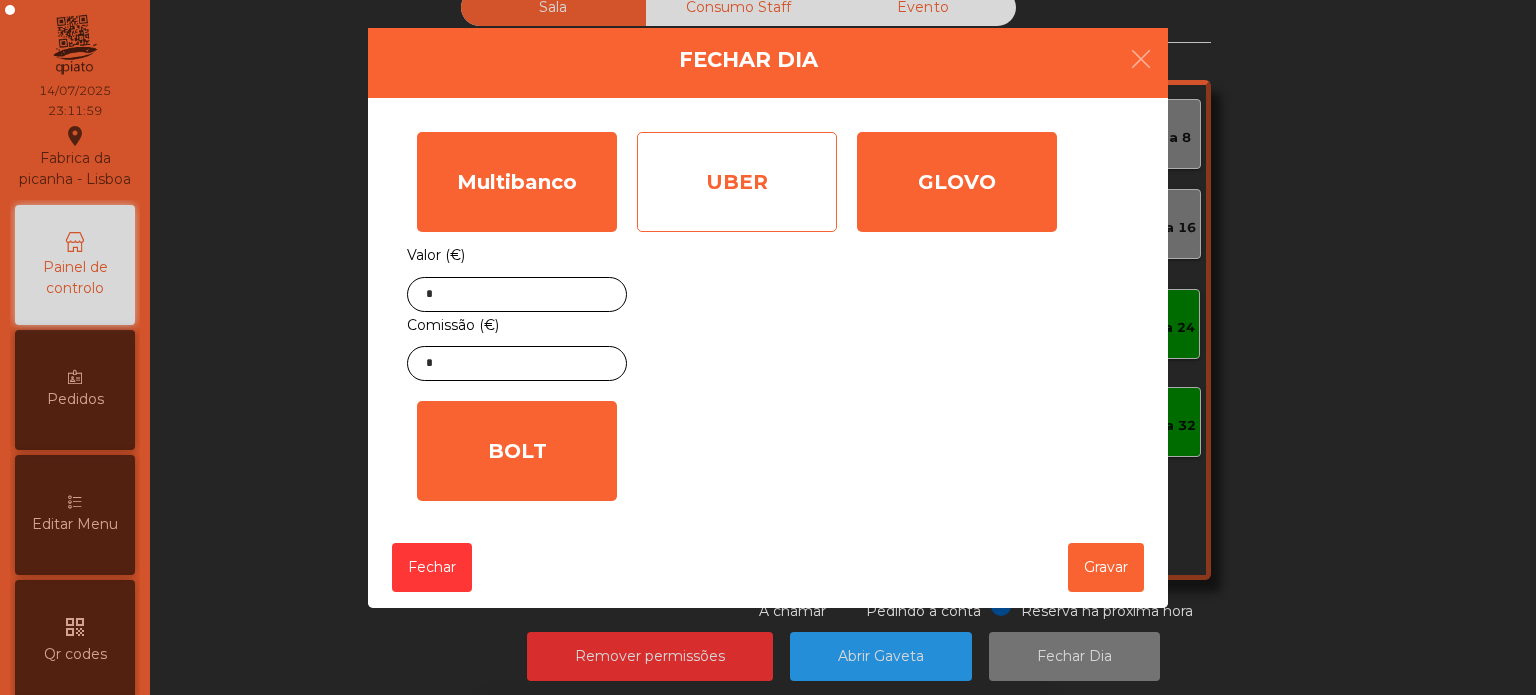 click on "UBER" 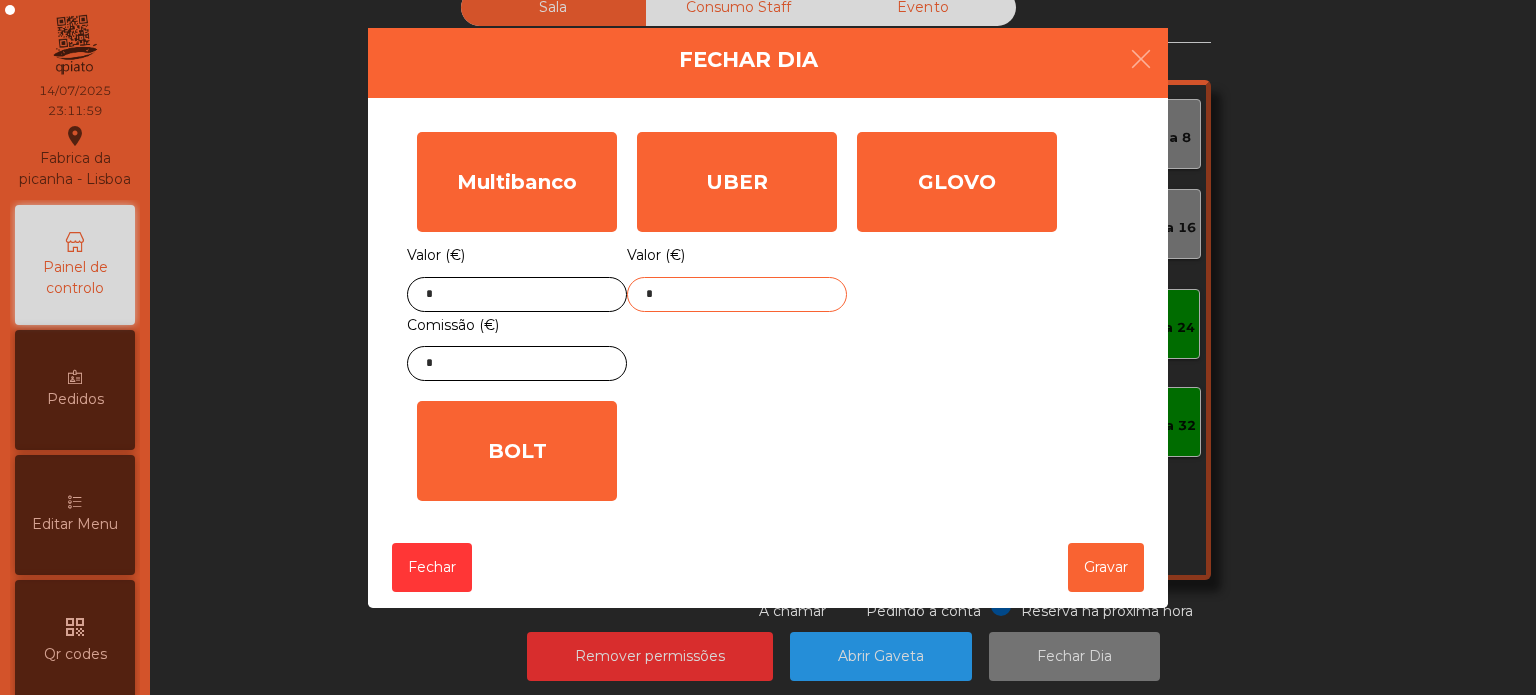 click on "*" 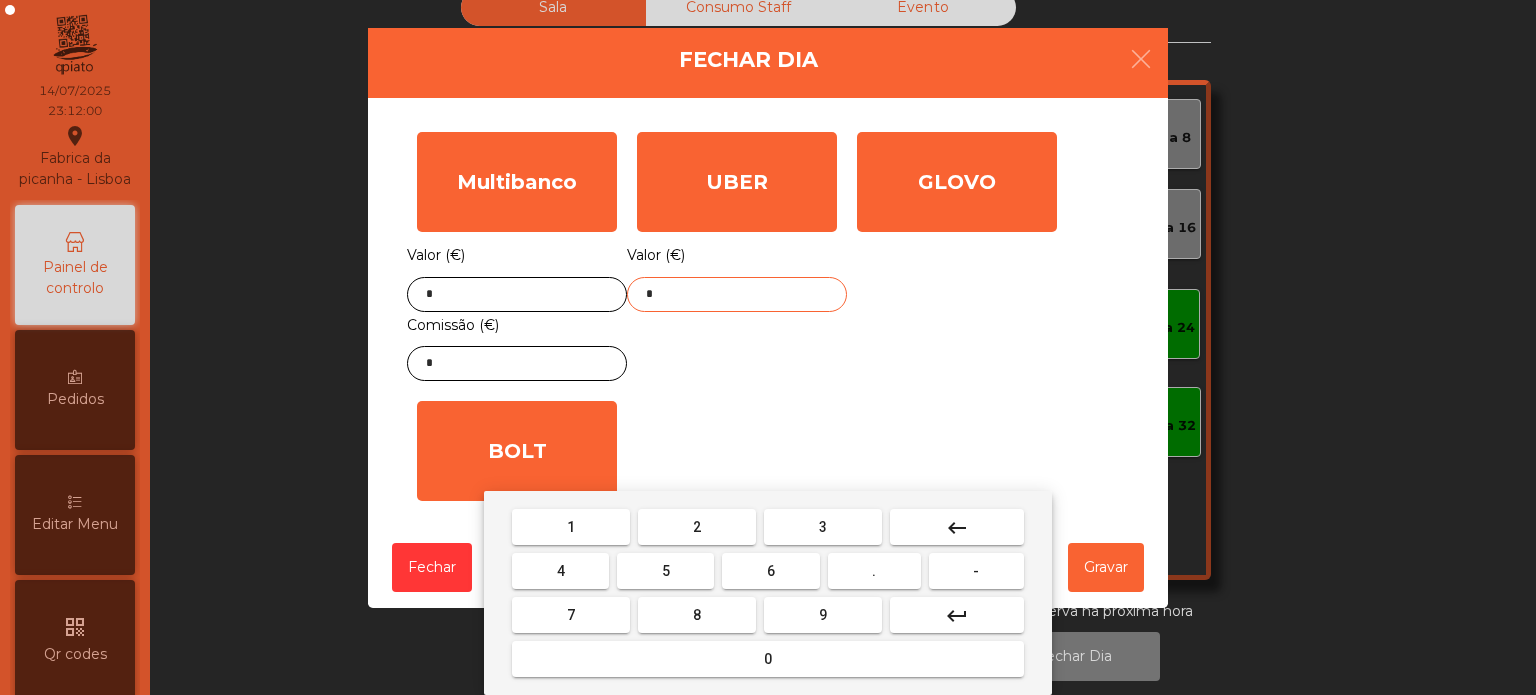 click on "keyboard_backspace" at bounding box center (957, 527) 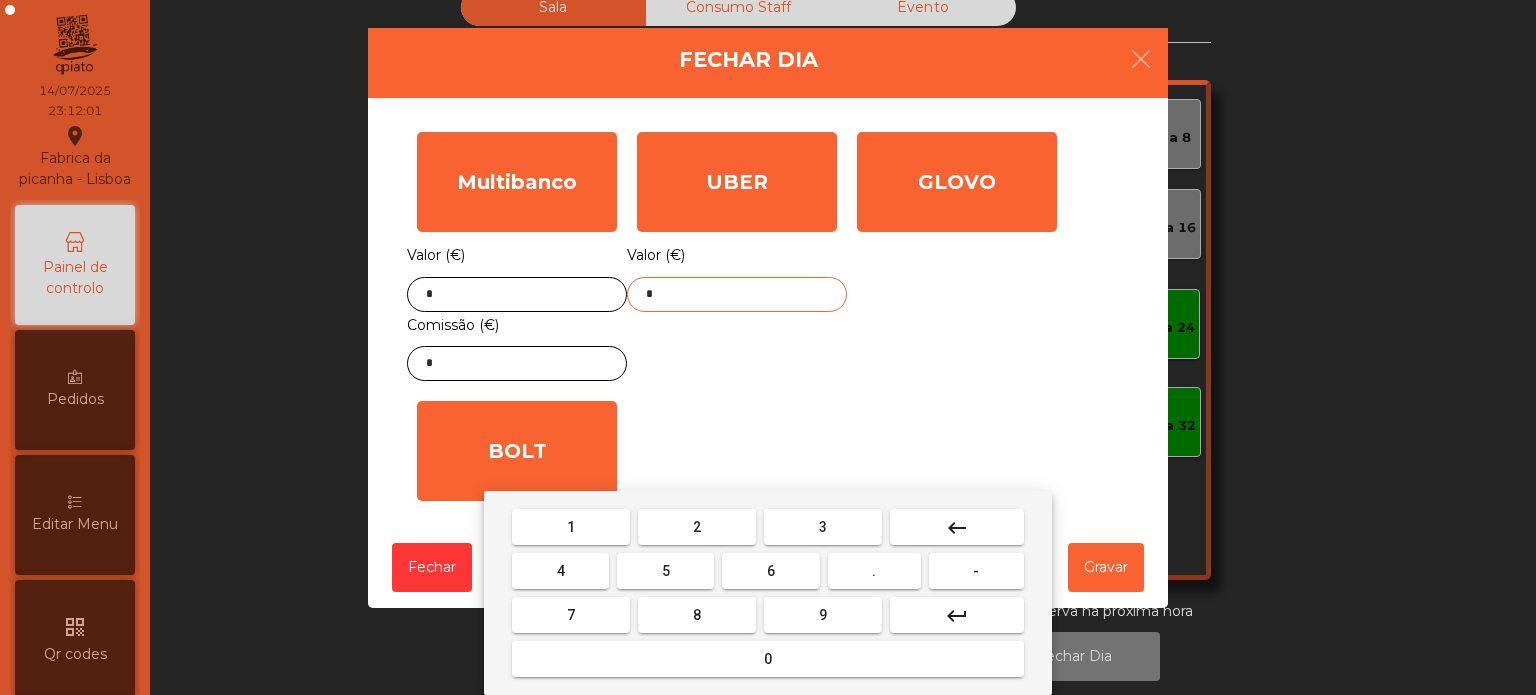 click on "1" at bounding box center [571, 527] 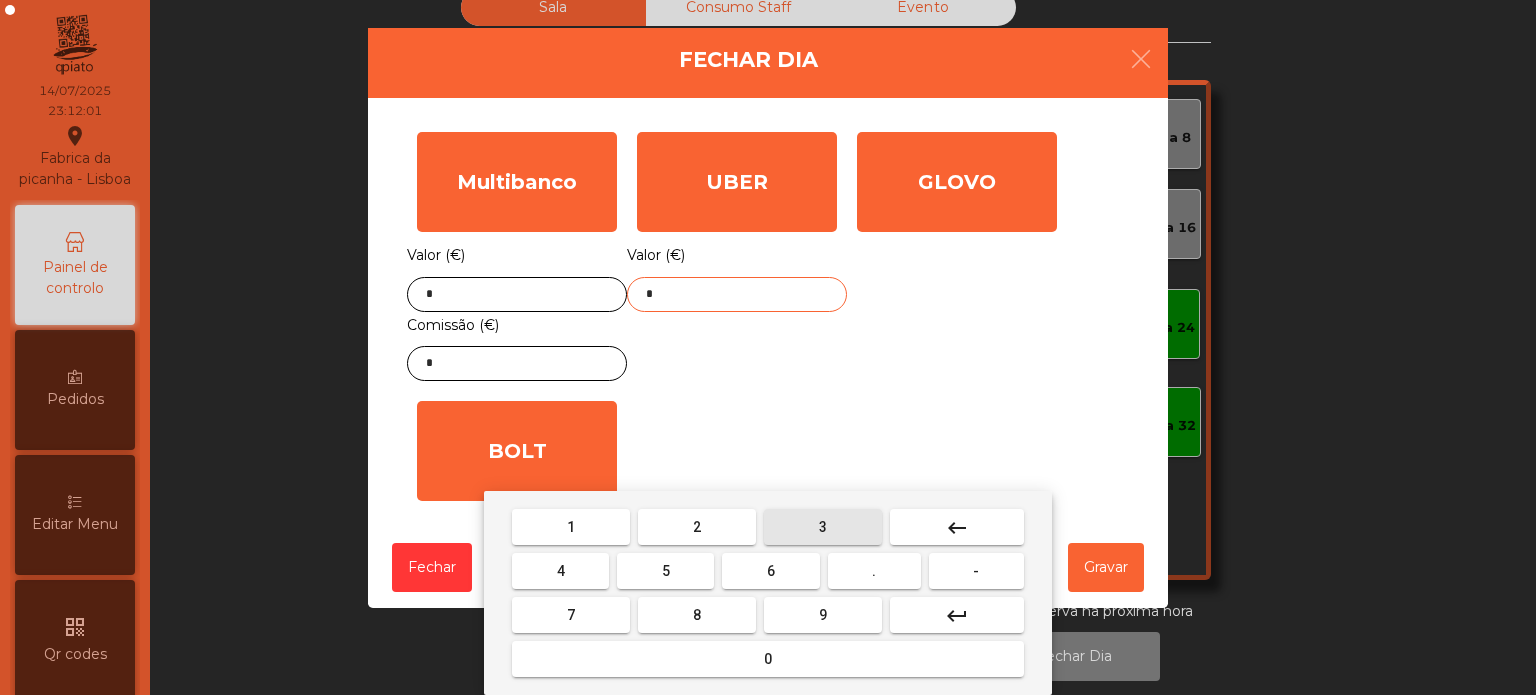 click on "." at bounding box center [874, 571] 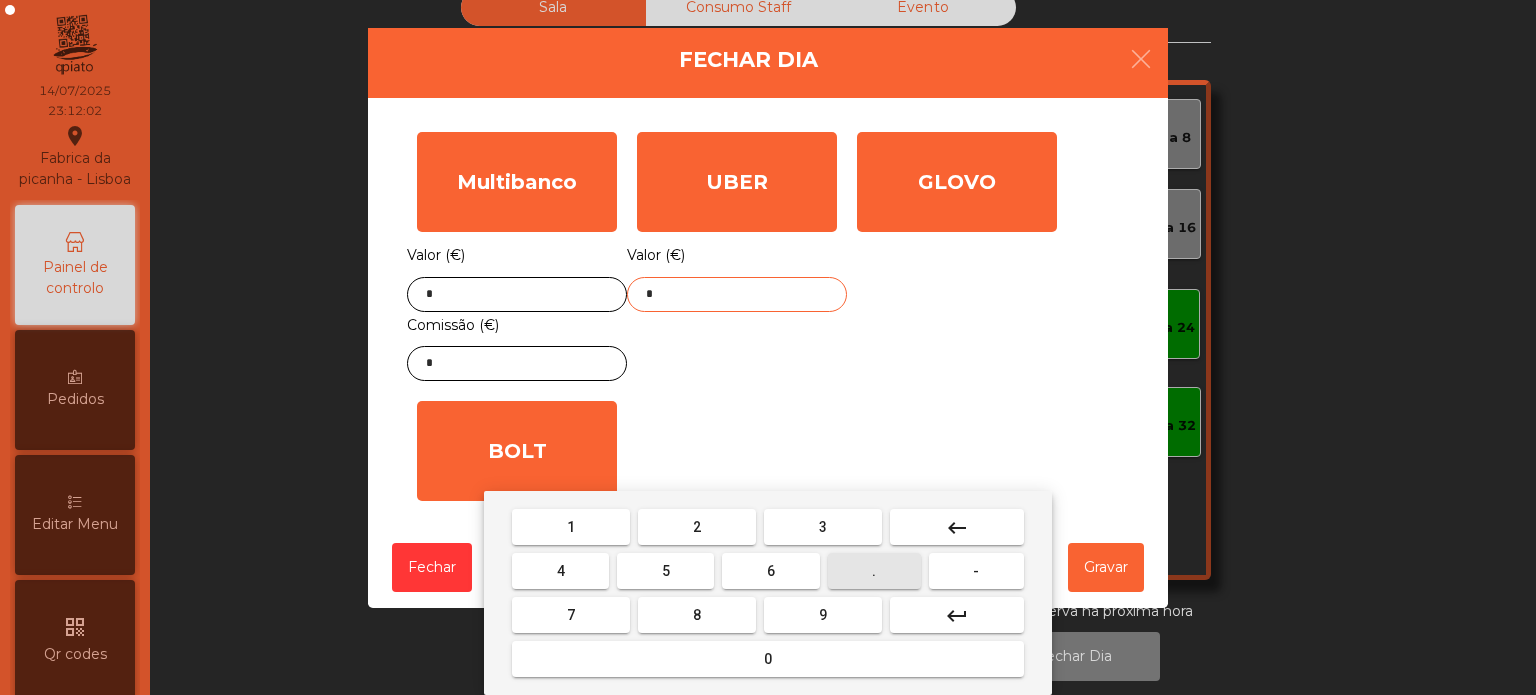 click on "2" at bounding box center [697, 527] 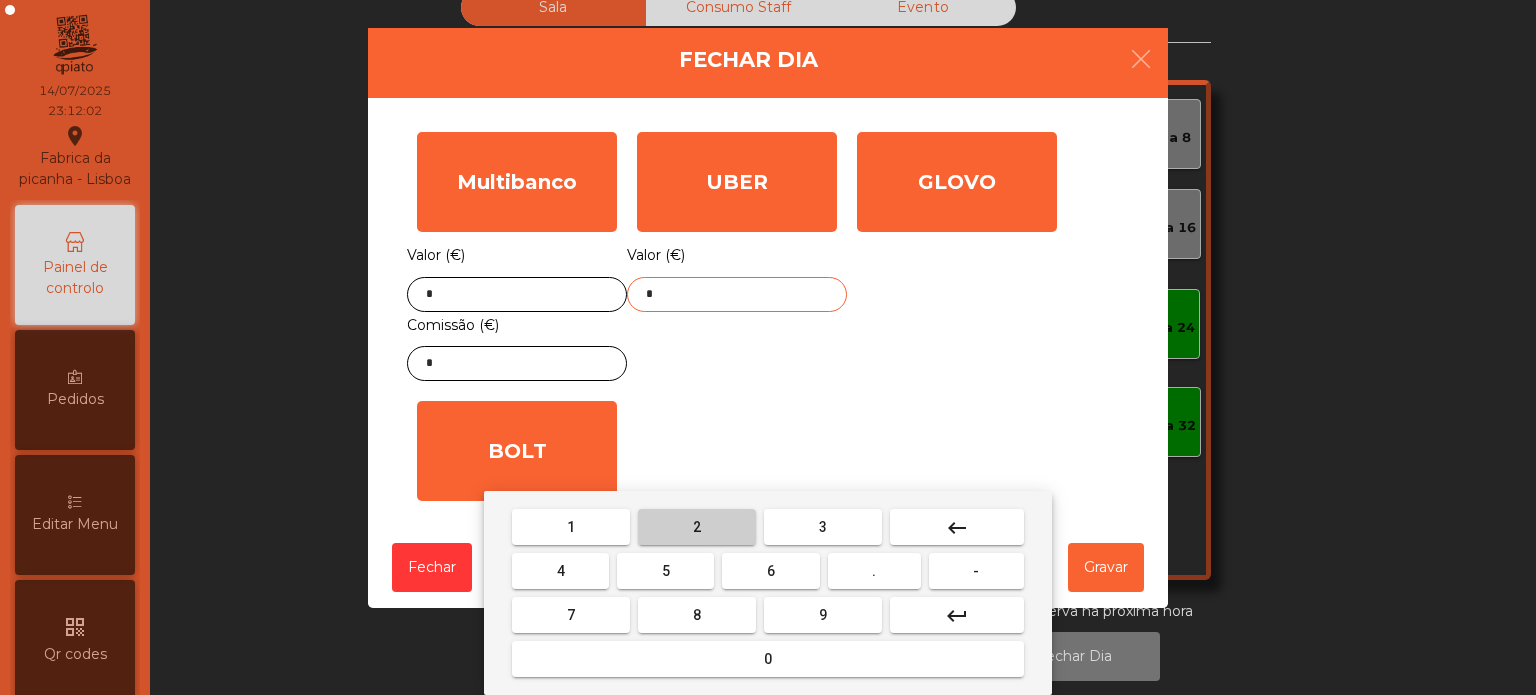 click on "2" at bounding box center [697, 527] 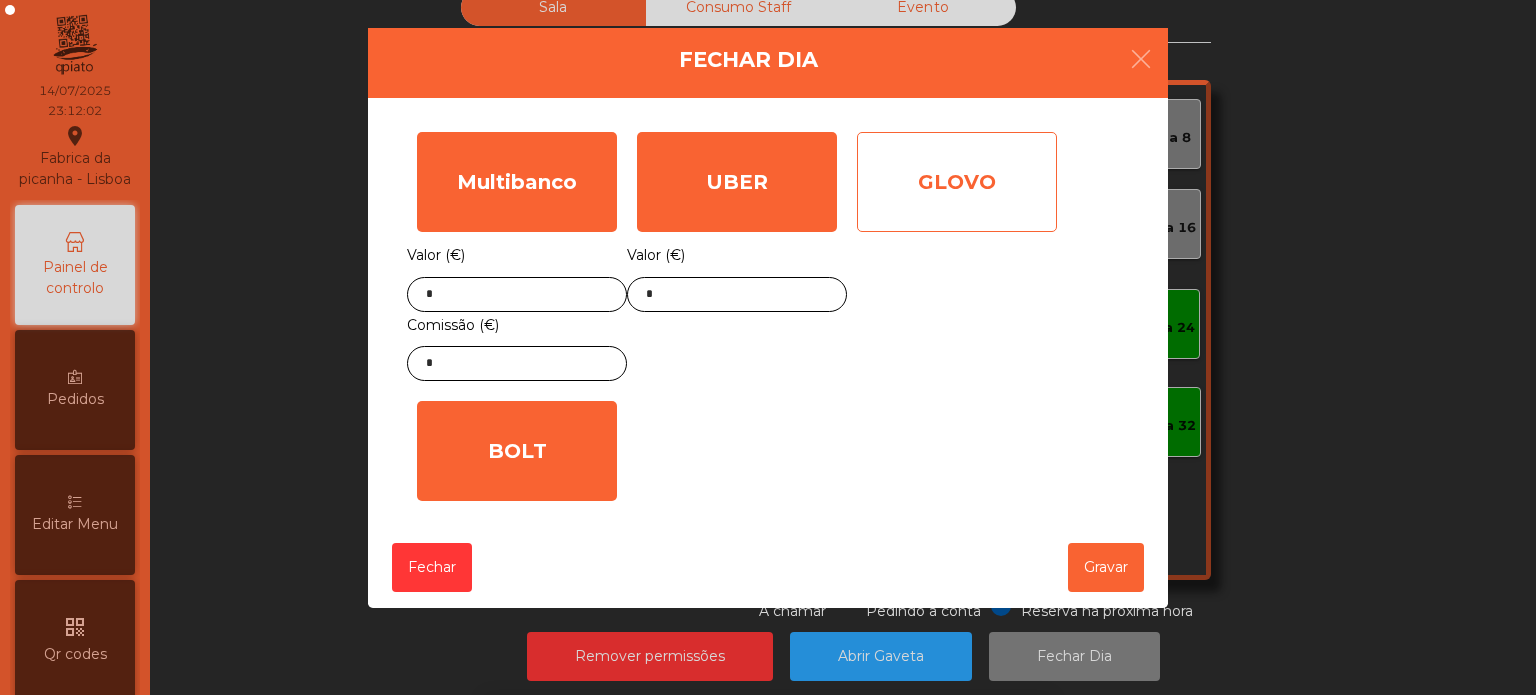 click on "GLOVO" 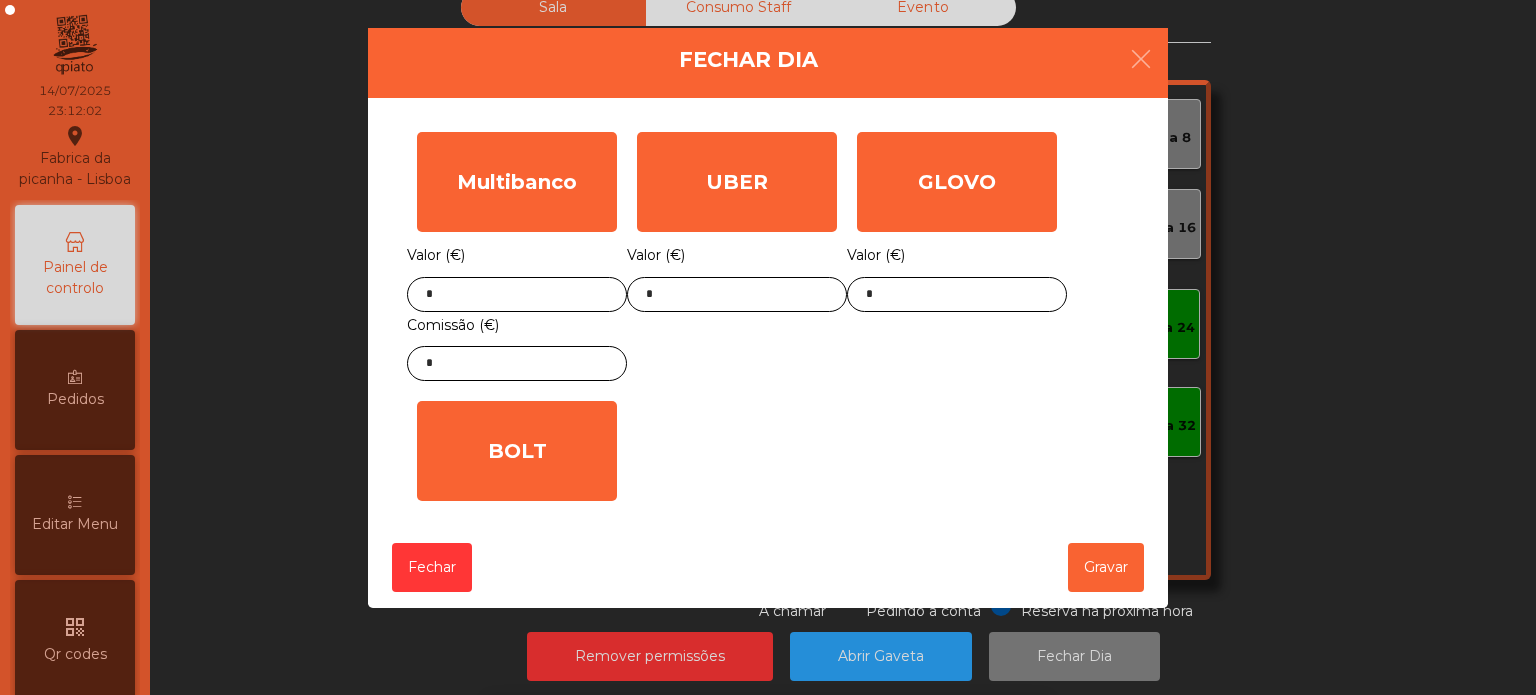 click on "GLOVO Valor (€) *" 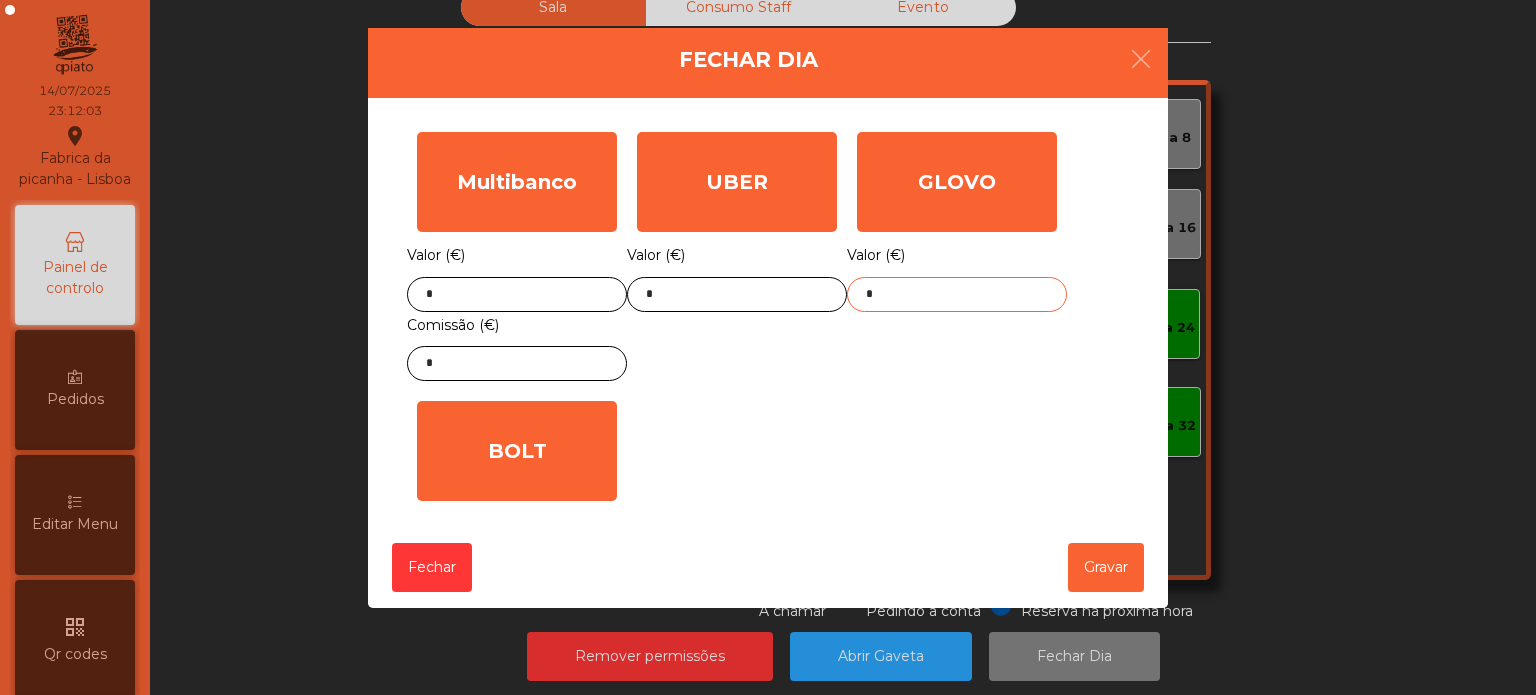 click on "*" 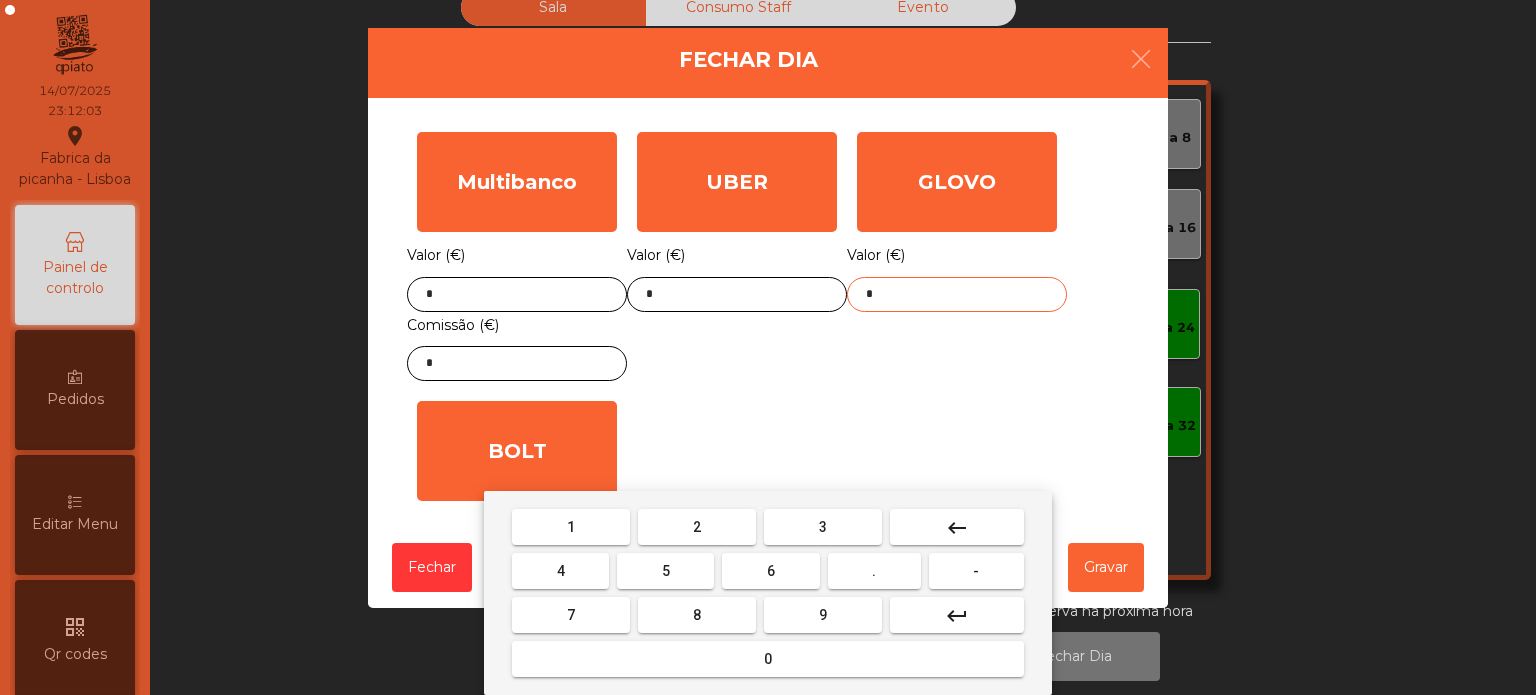 click on "keyboard_backspace" at bounding box center [957, 527] 